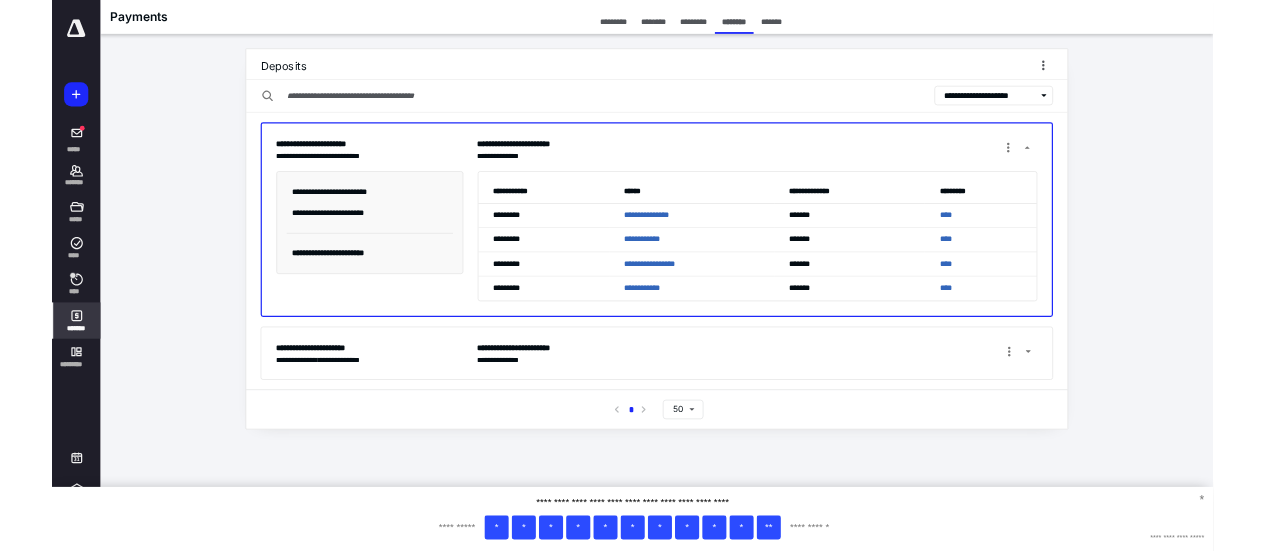 scroll, scrollTop: 0, scrollLeft: 0, axis: both 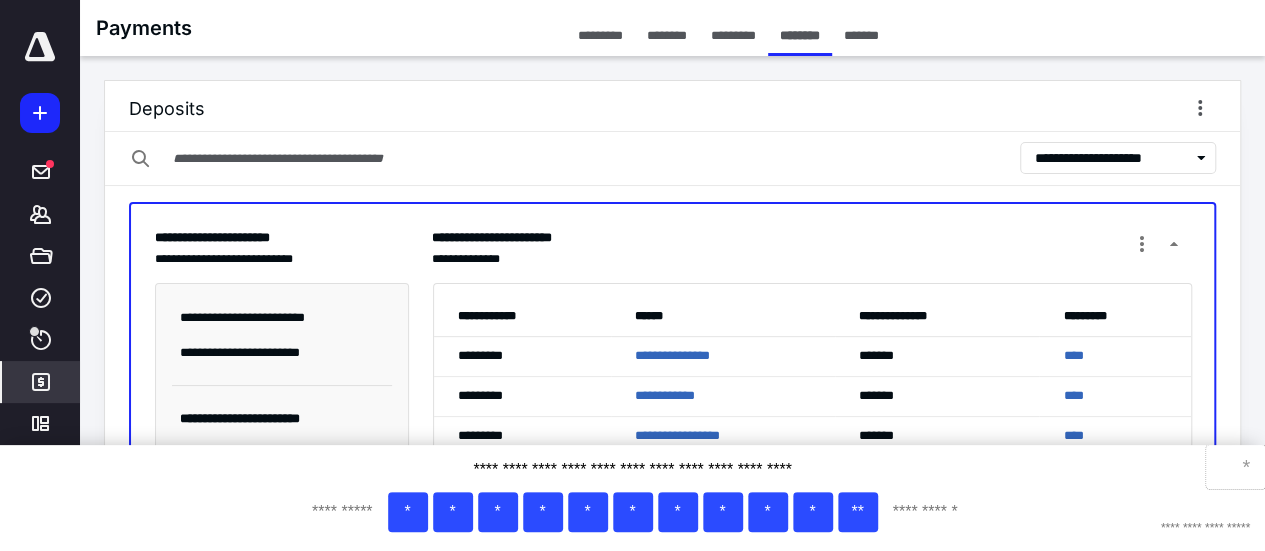 click on "*" at bounding box center (1235, 467) 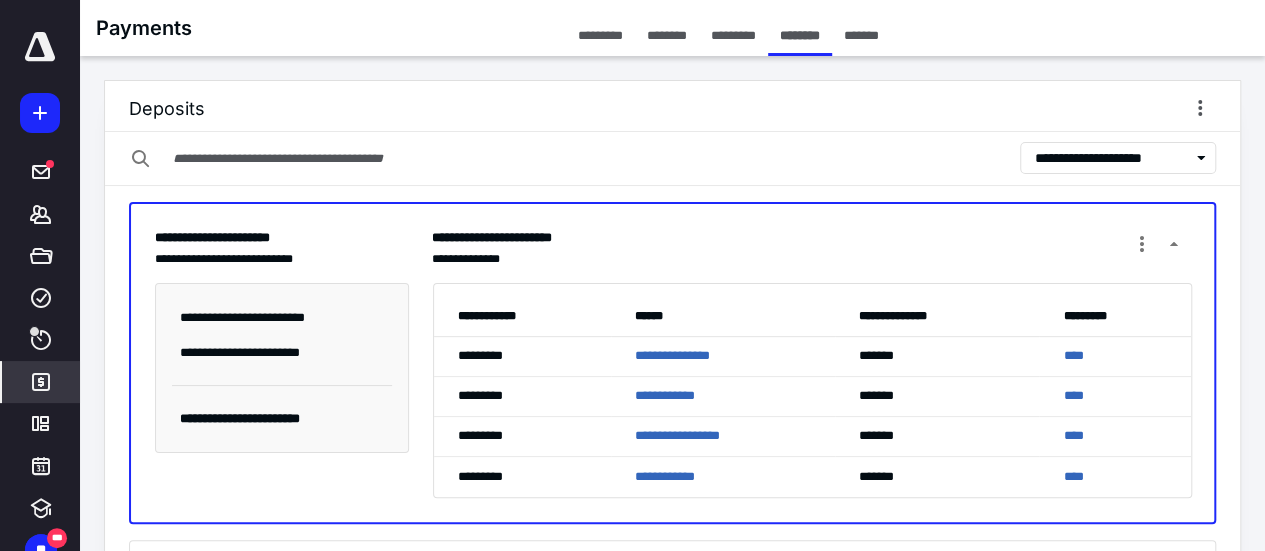 click on "*********" at bounding box center [600, 35] 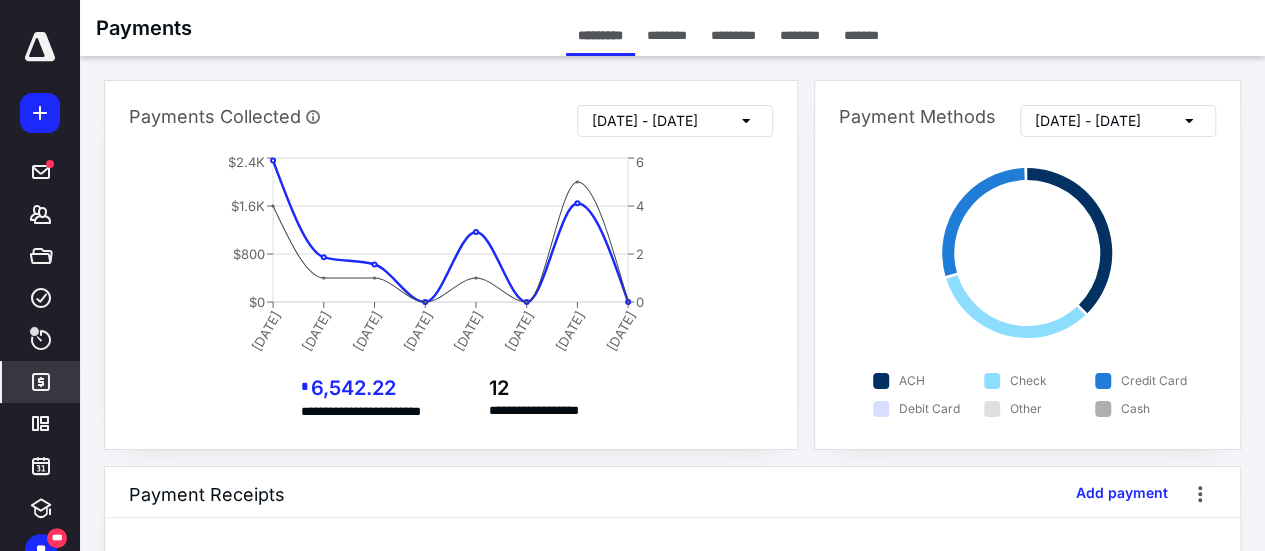 click on "********" at bounding box center (800, 35) 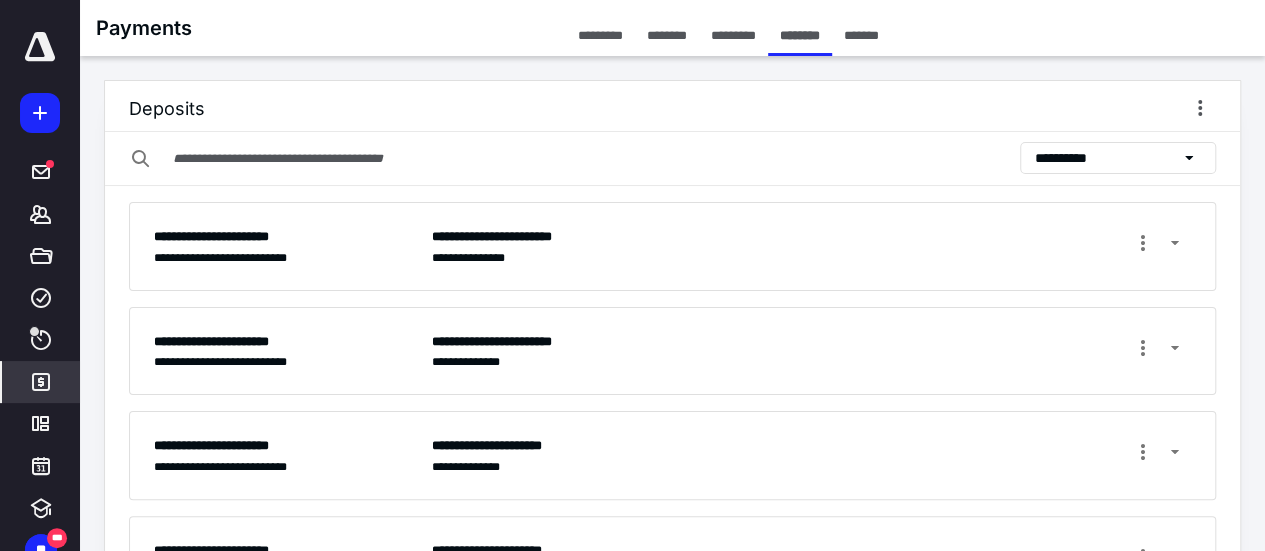 click on "**********" at bounding box center [1072, 158] 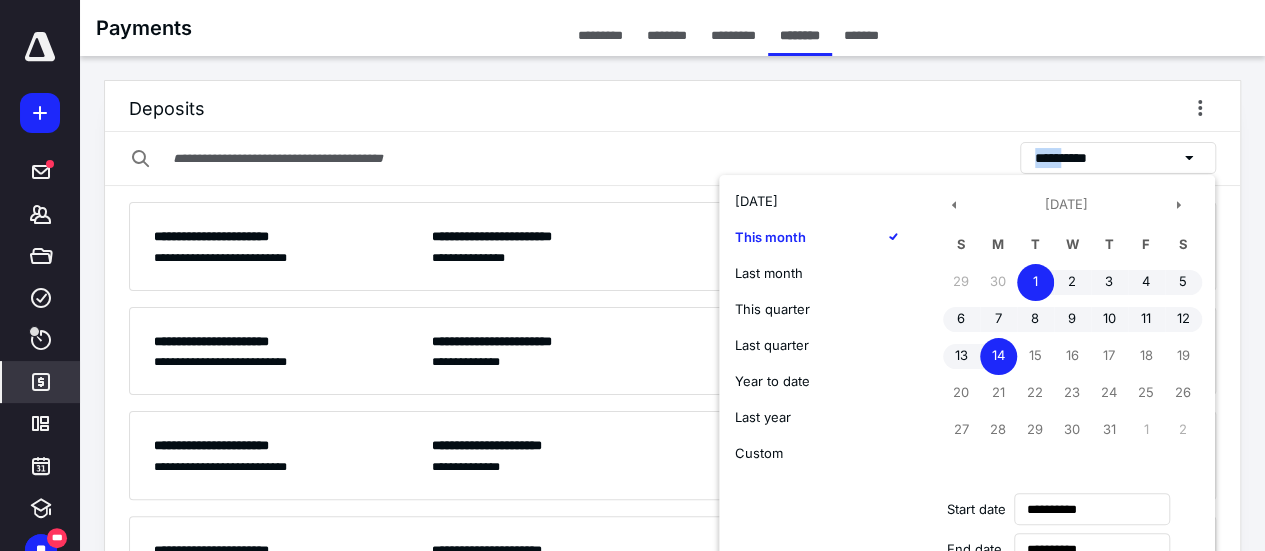 click on "**********" at bounding box center (1072, 158) 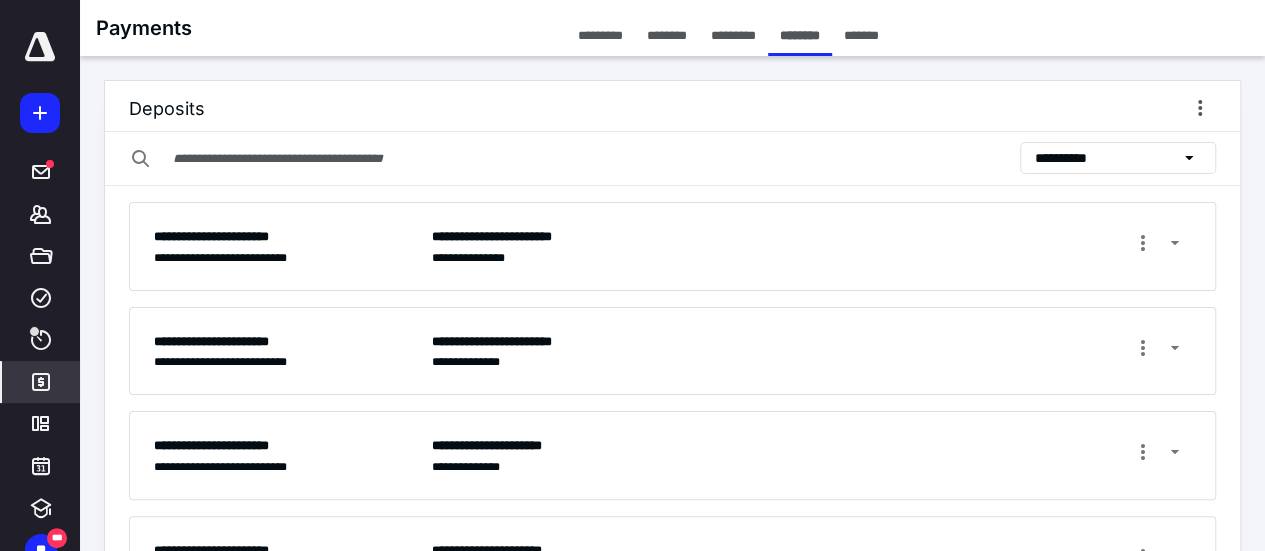 click on "**********" at bounding box center (811, 246) 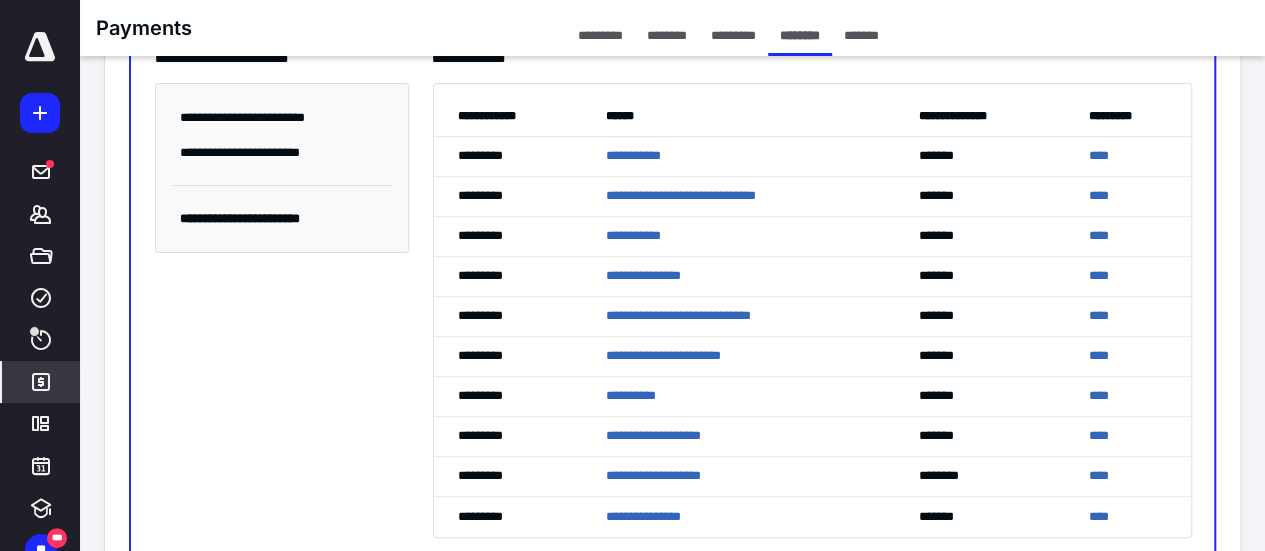 scroll, scrollTop: 300, scrollLeft: 0, axis: vertical 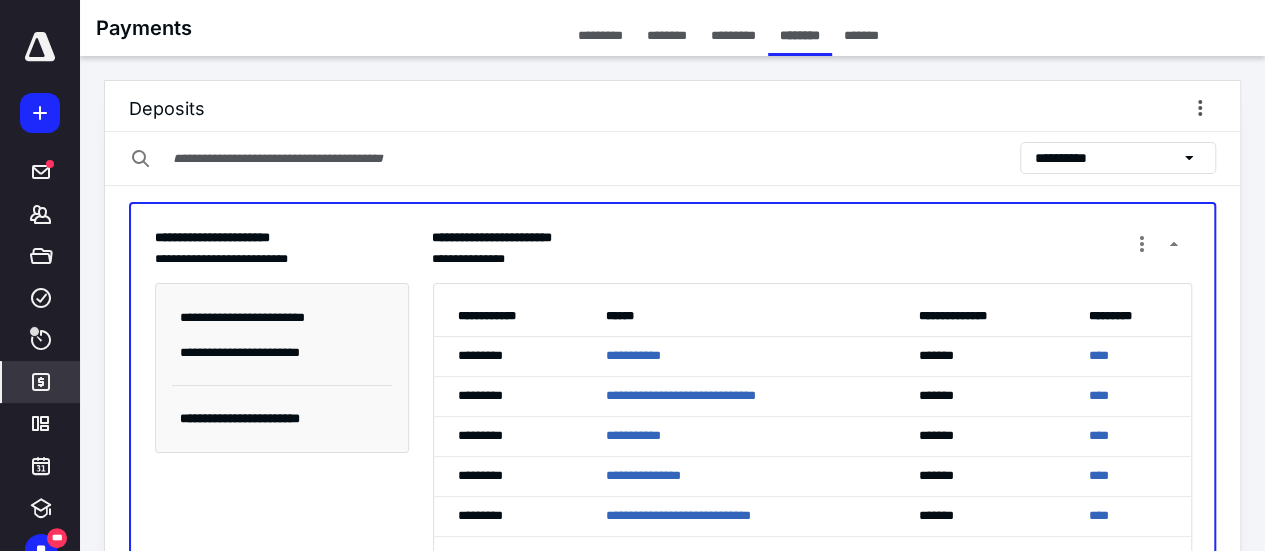 click on "**********" at bounding box center [811, 247] 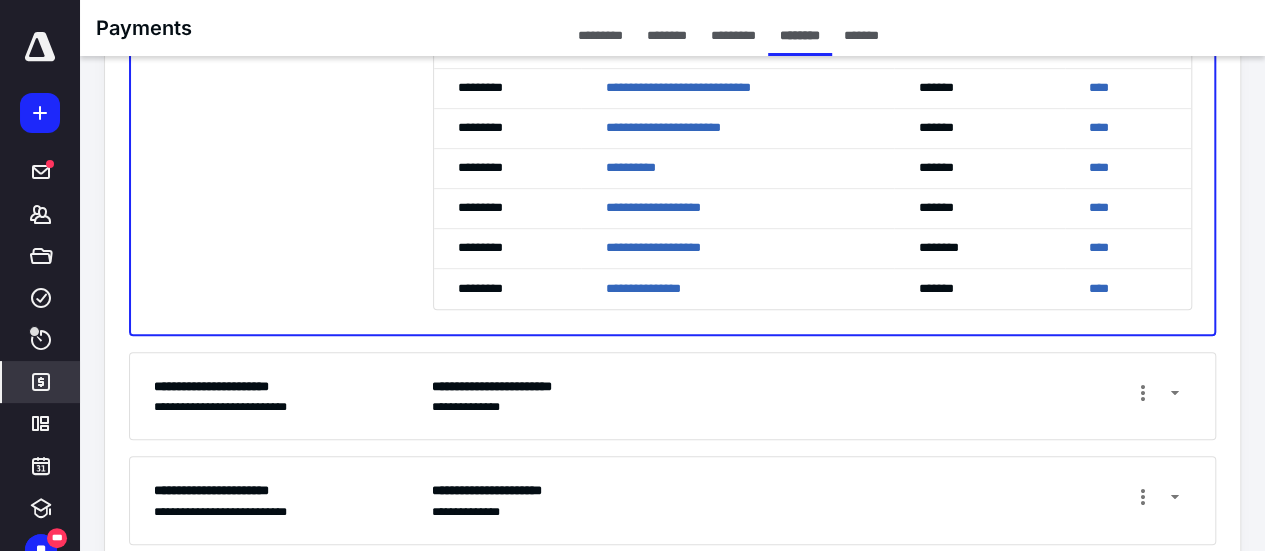 scroll, scrollTop: 500, scrollLeft: 0, axis: vertical 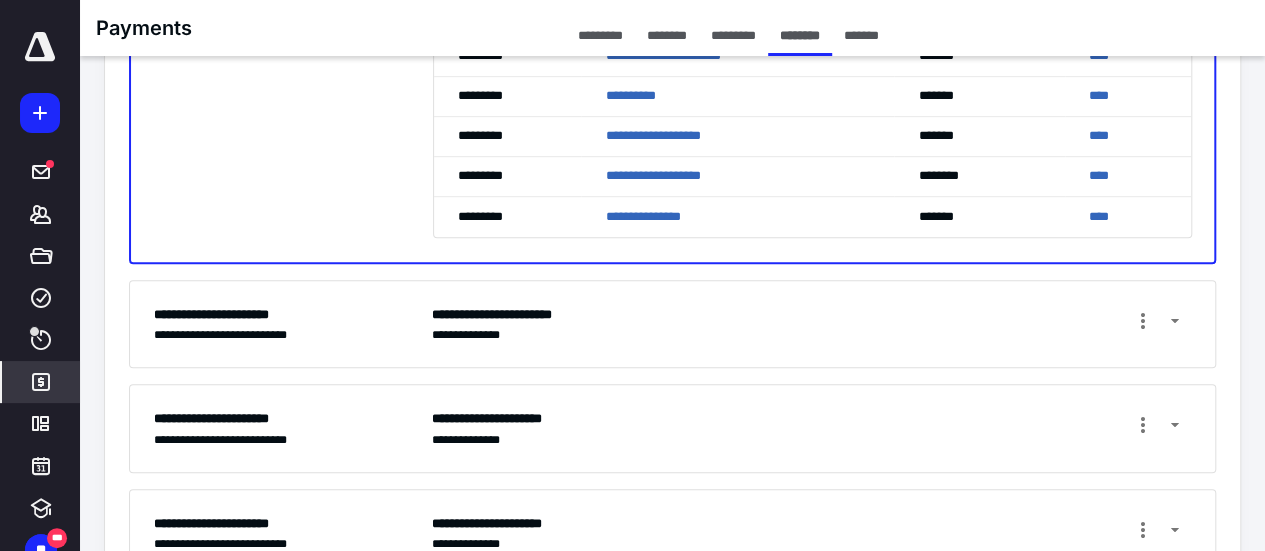 click on "**********" at bounding box center (811, 324) 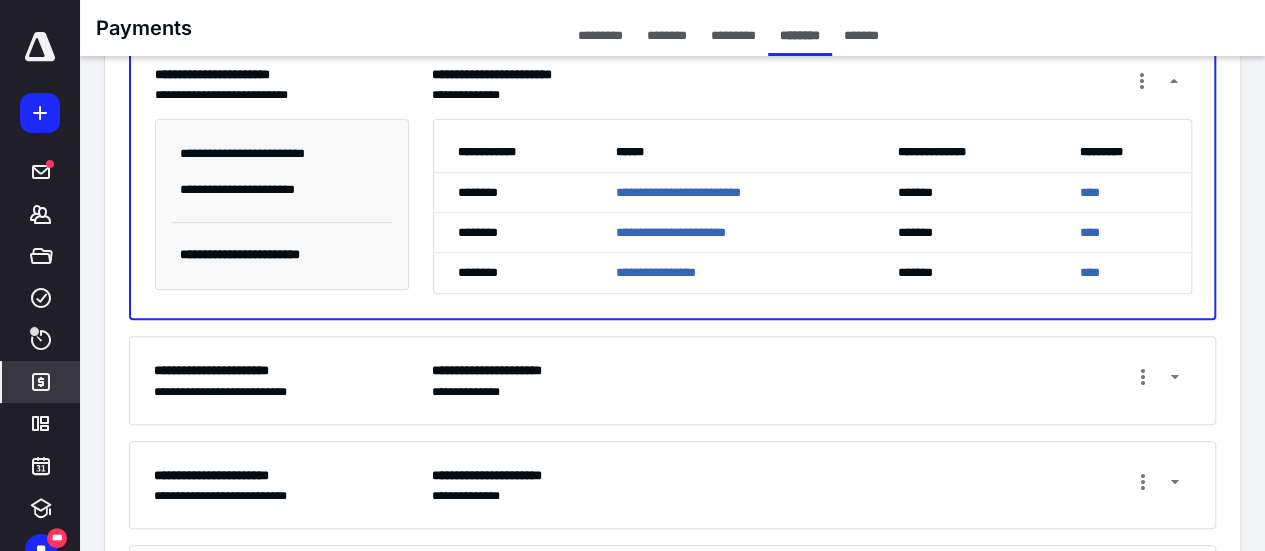 scroll, scrollTop: 300, scrollLeft: 0, axis: vertical 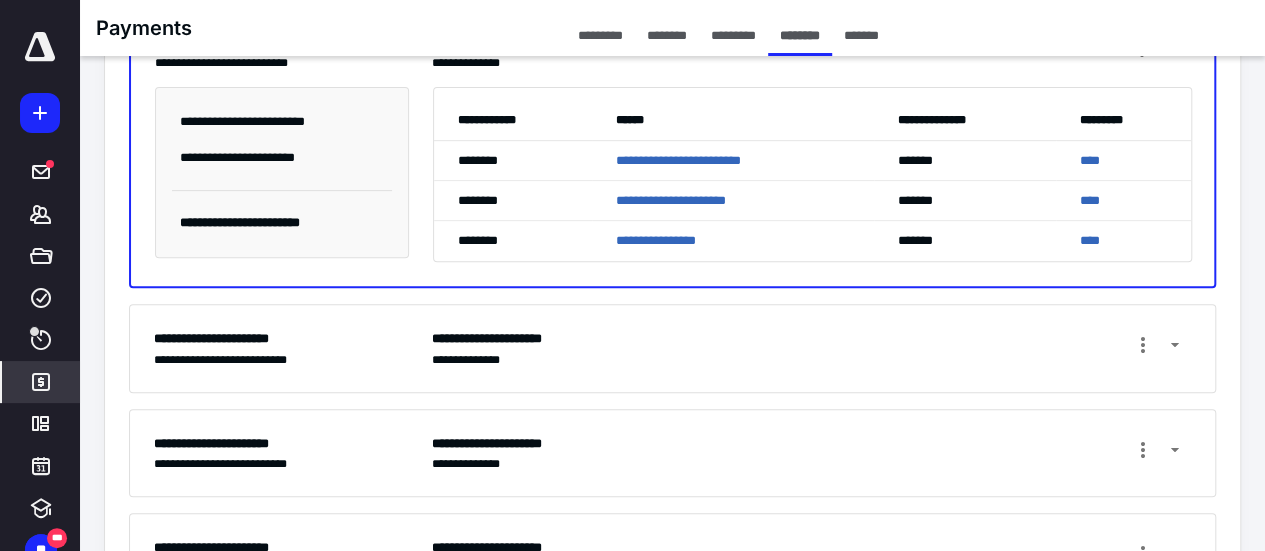 click on "**********" at bounding box center [811, 348] 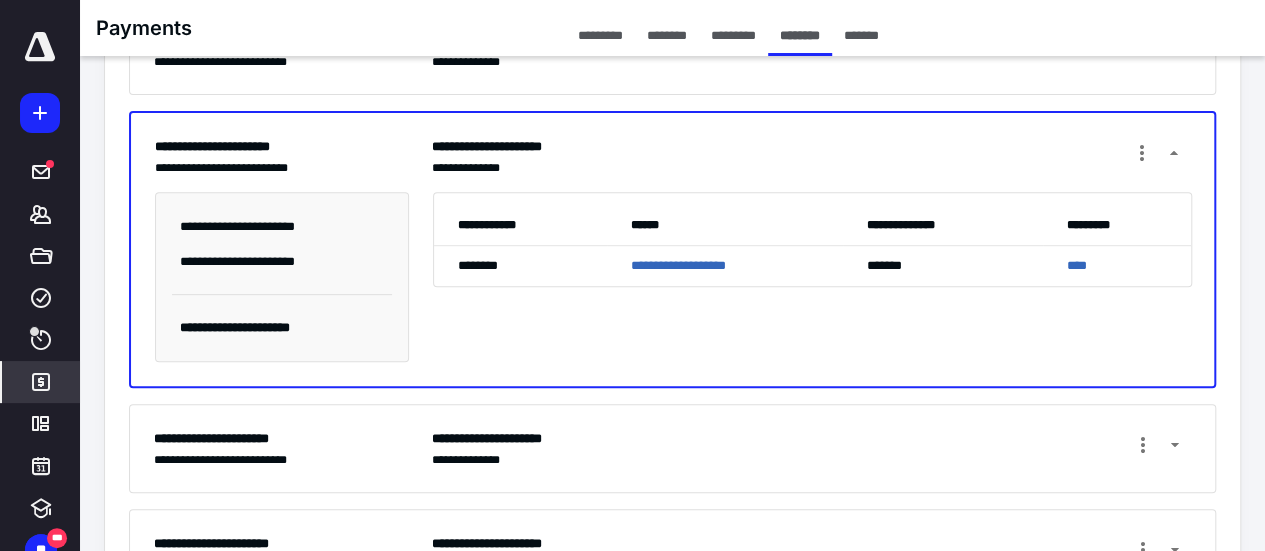 click on "**********" at bounding box center (811, 448) 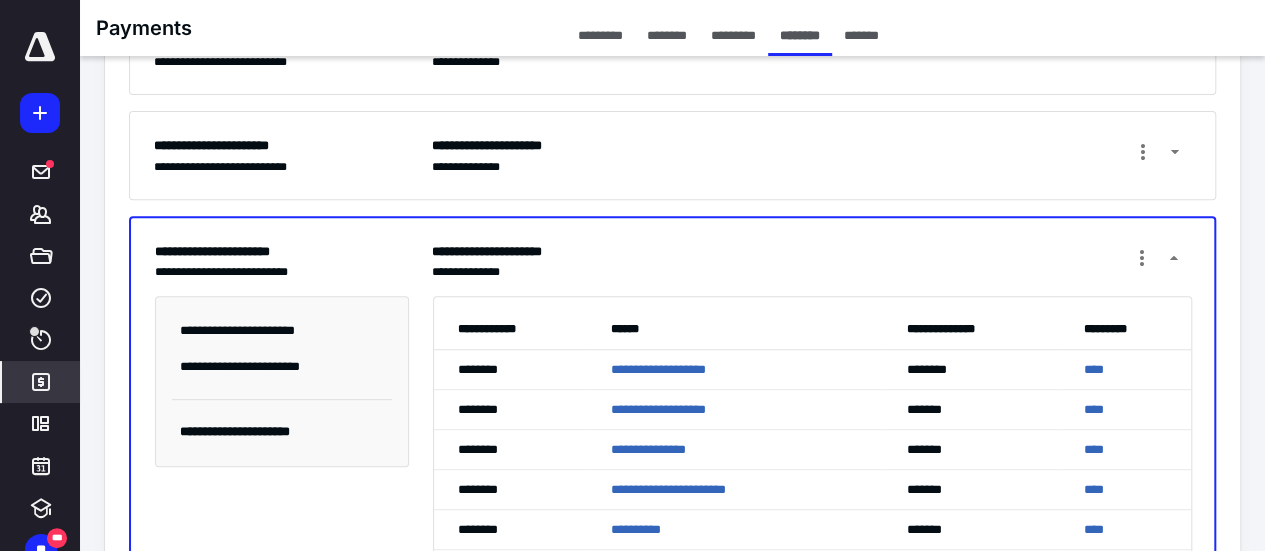 scroll, scrollTop: 400, scrollLeft: 0, axis: vertical 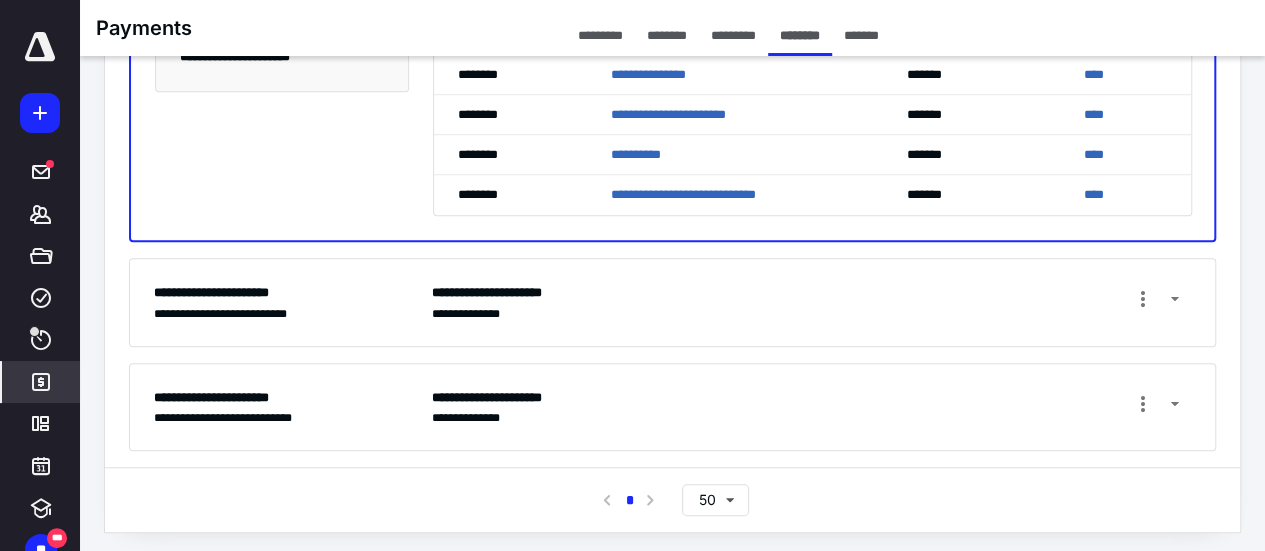 click on "**********" at bounding box center [672, 302] 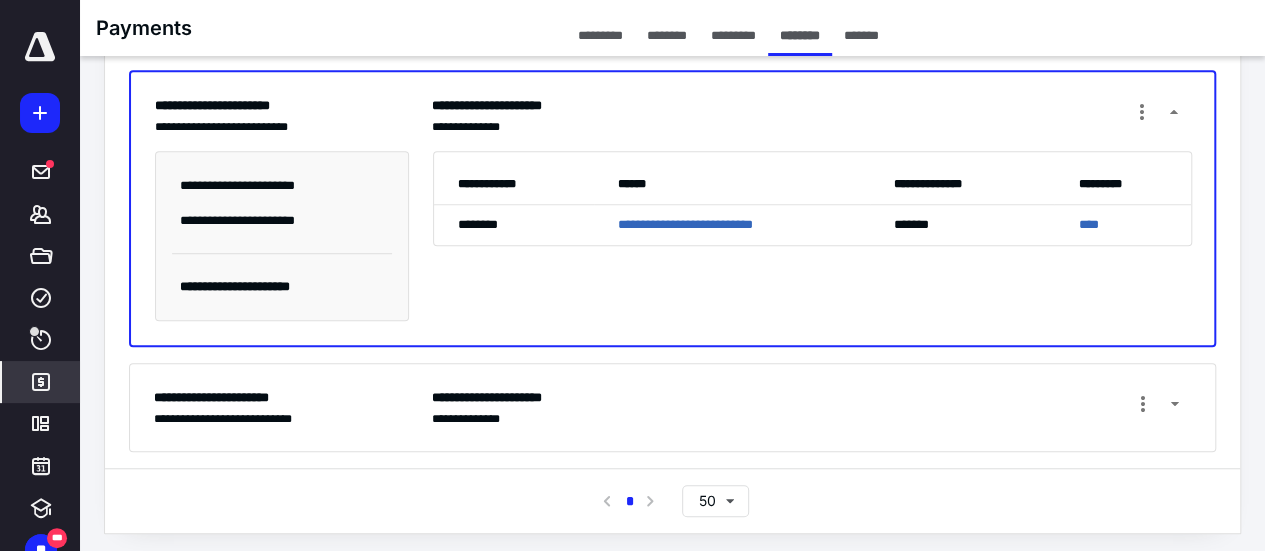 click on "**********" at bounding box center (811, 407) 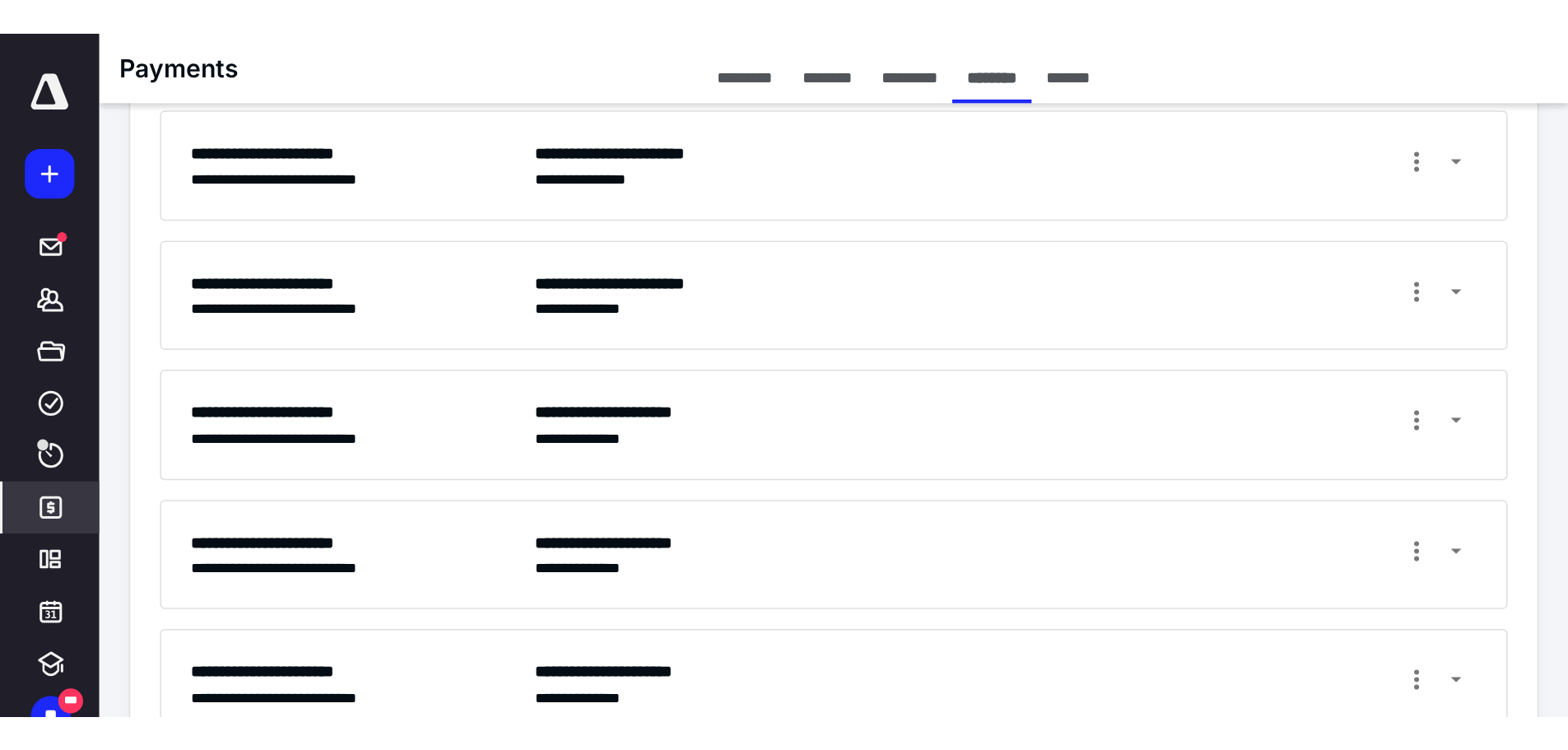 scroll, scrollTop: 0, scrollLeft: 0, axis: both 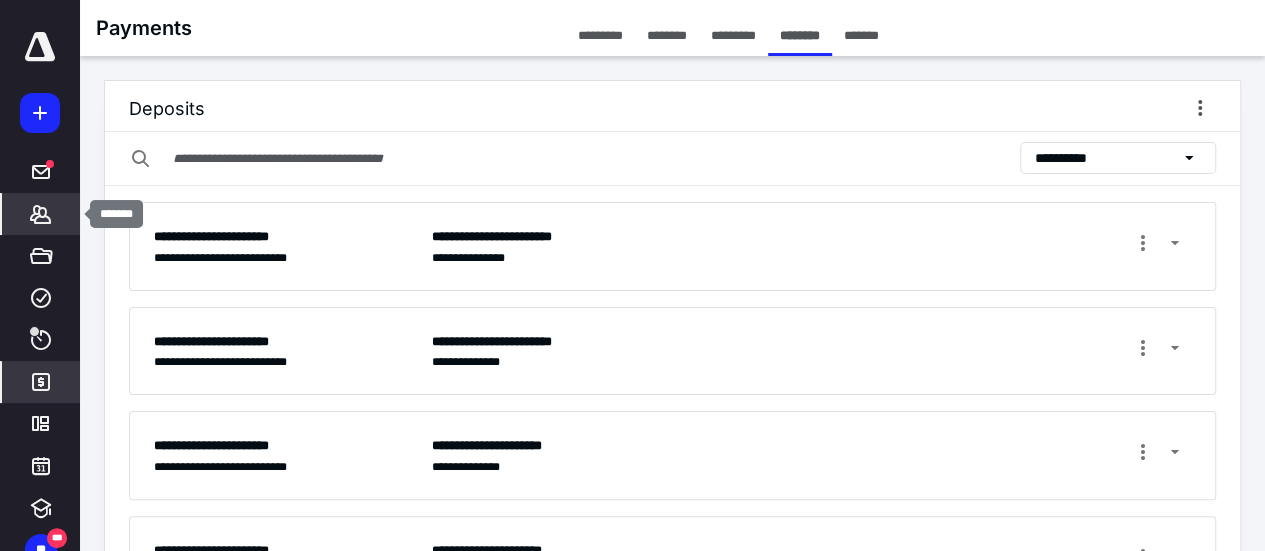 click on "*******" at bounding box center (41, 214) 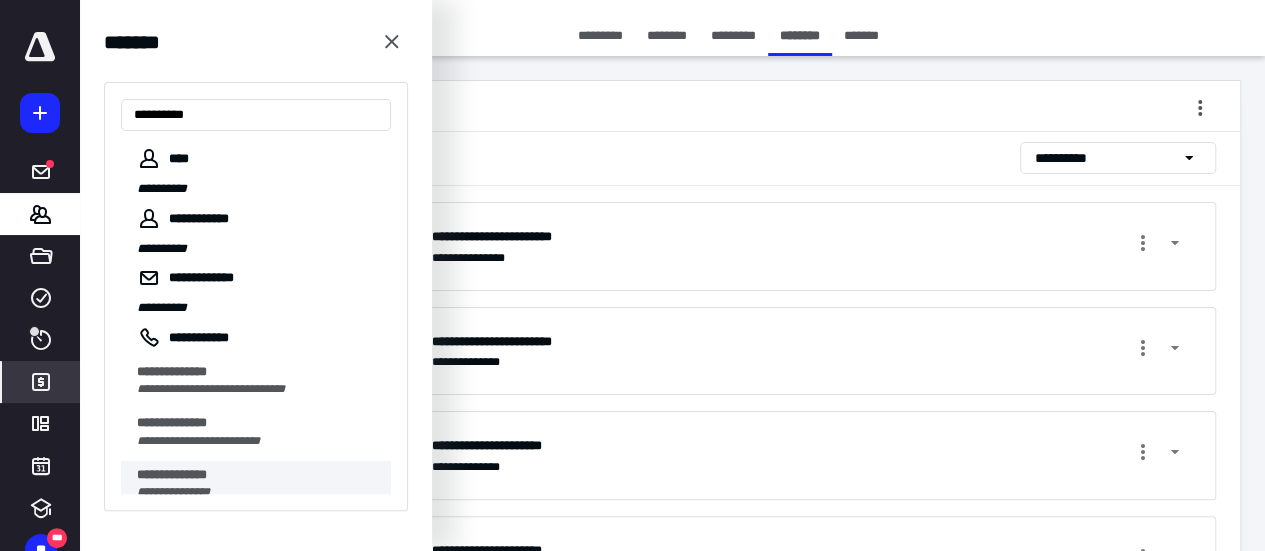 type on "**********" 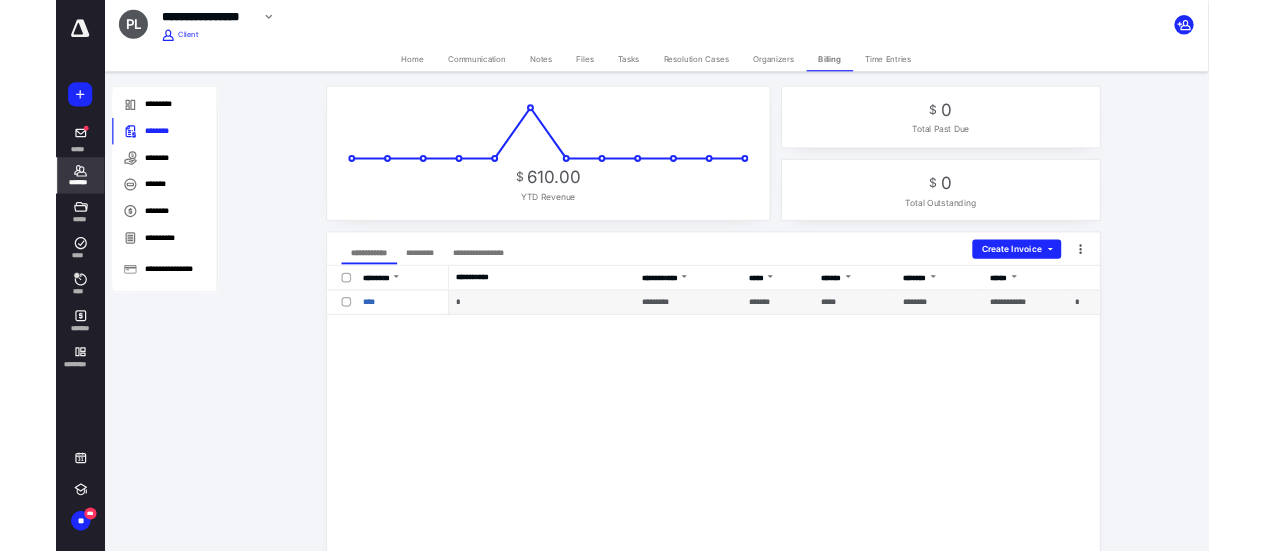scroll, scrollTop: 0, scrollLeft: 0, axis: both 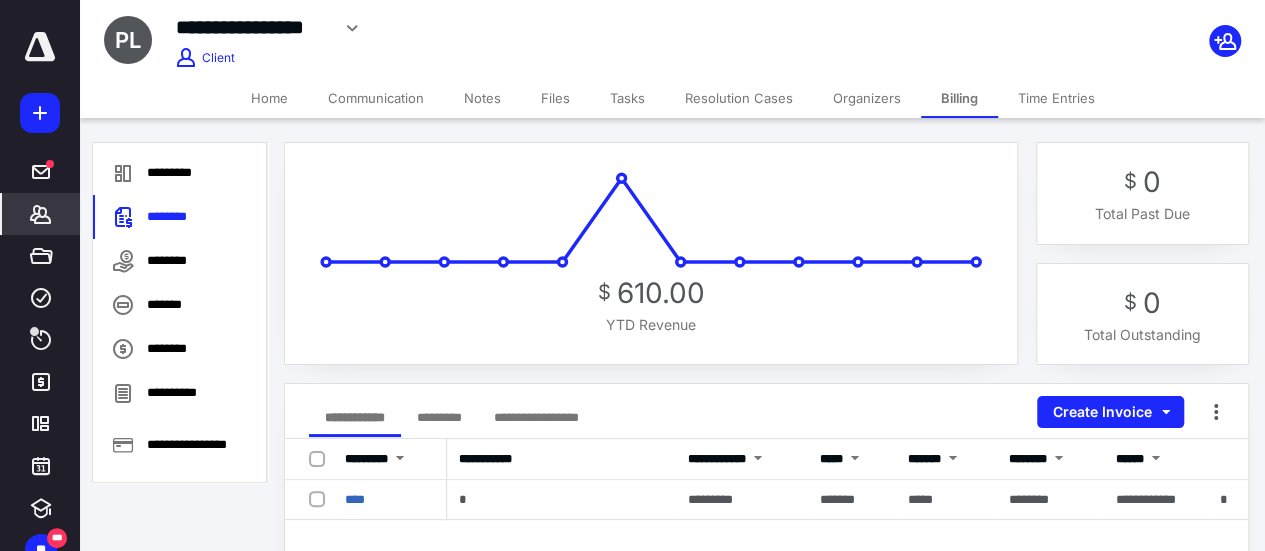 click on "Files" at bounding box center [555, 98] 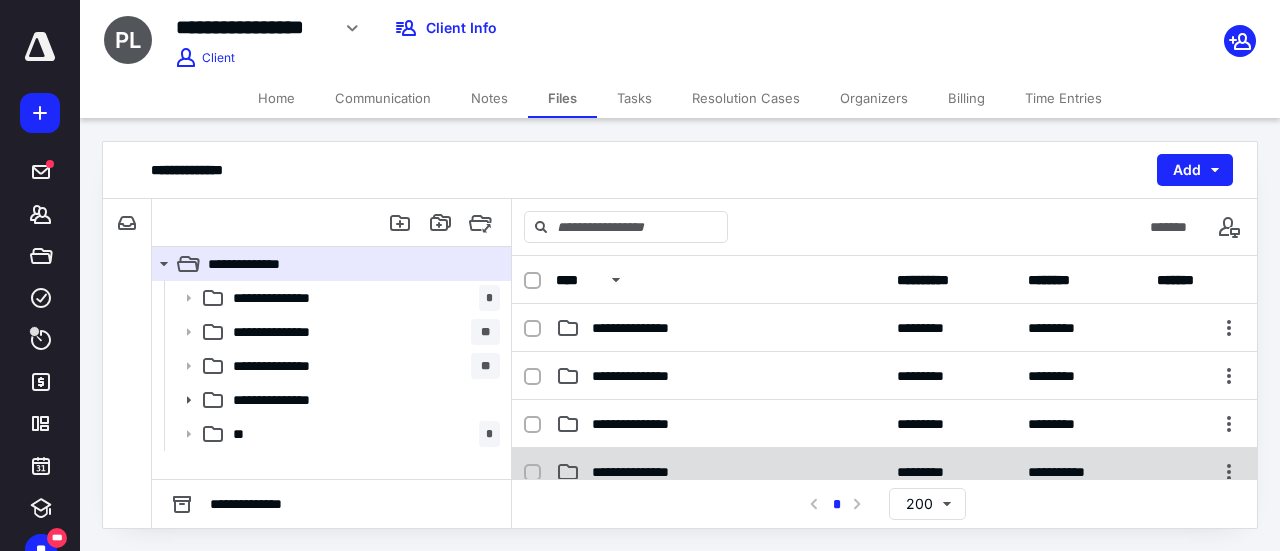click on "**********" at bounding box center (884, 472) 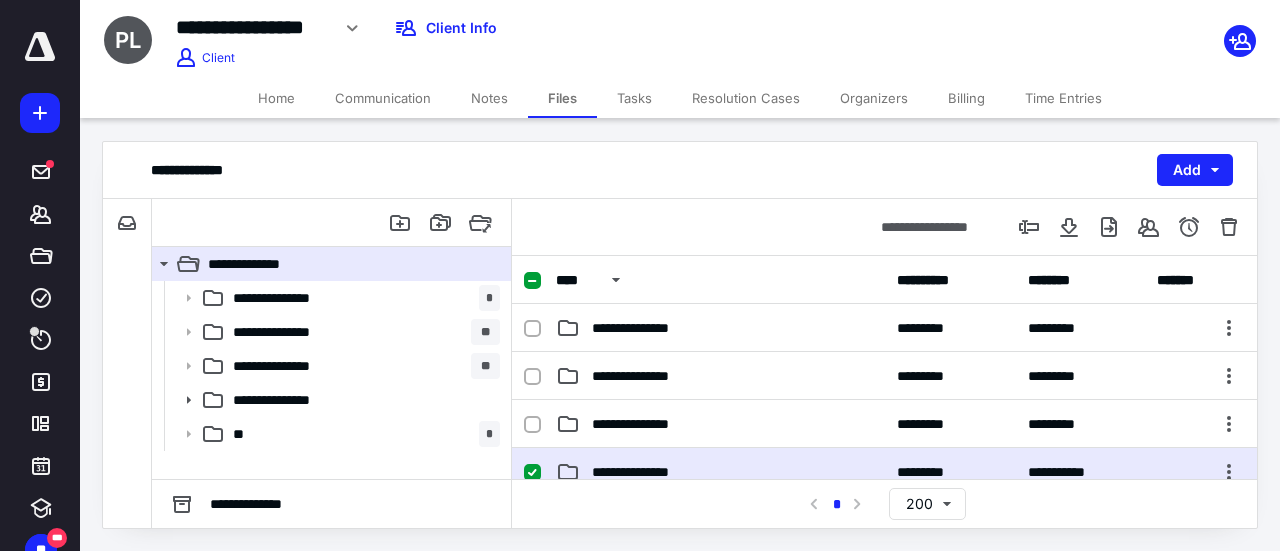 click on "**********" at bounding box center (884, 472) 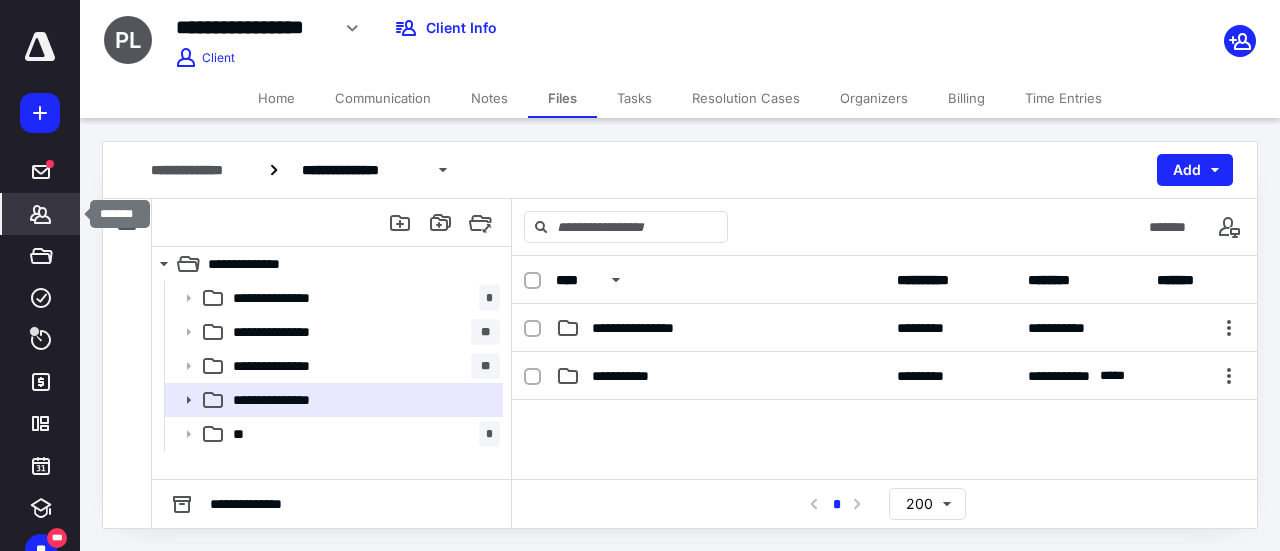 click on "*******" at bounding box center (41, 214) 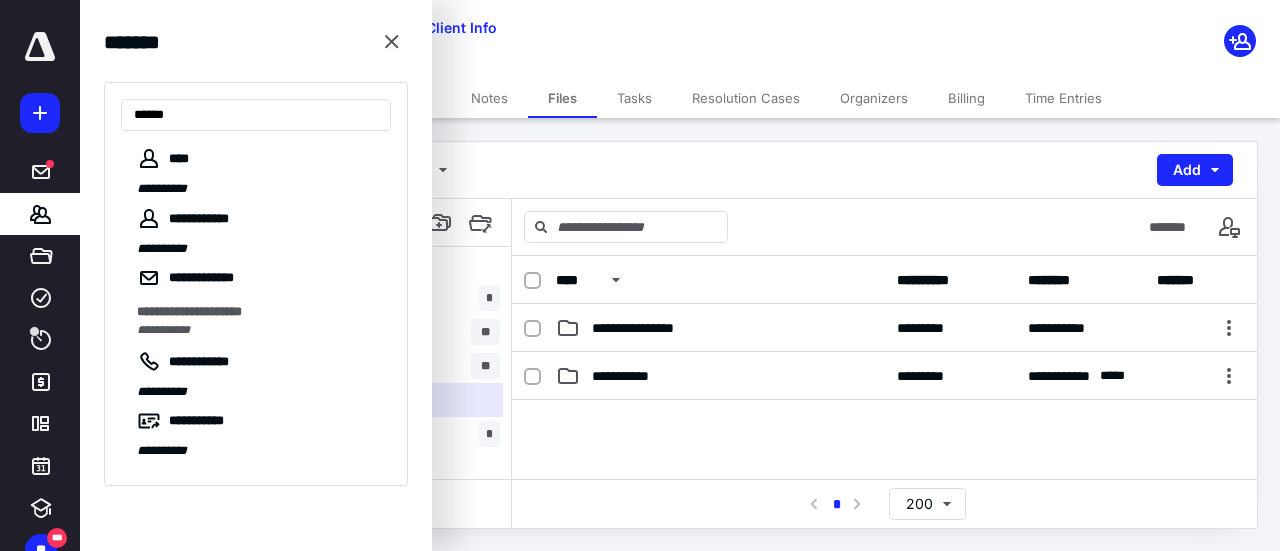 type on "******" 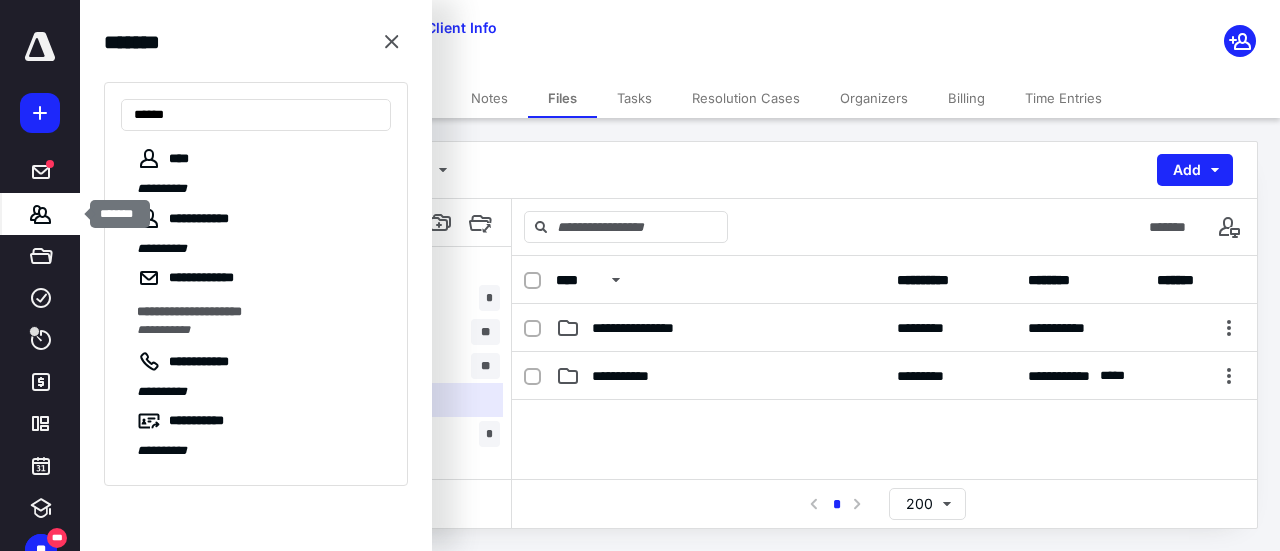 click 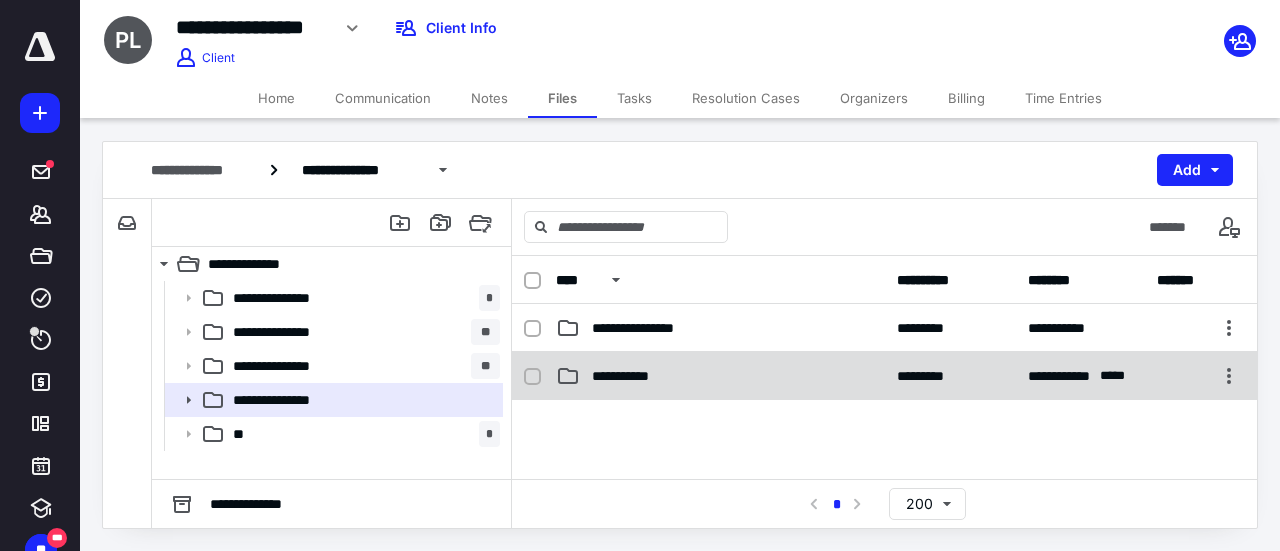 click on "**********" at bounding box center [631, 376] 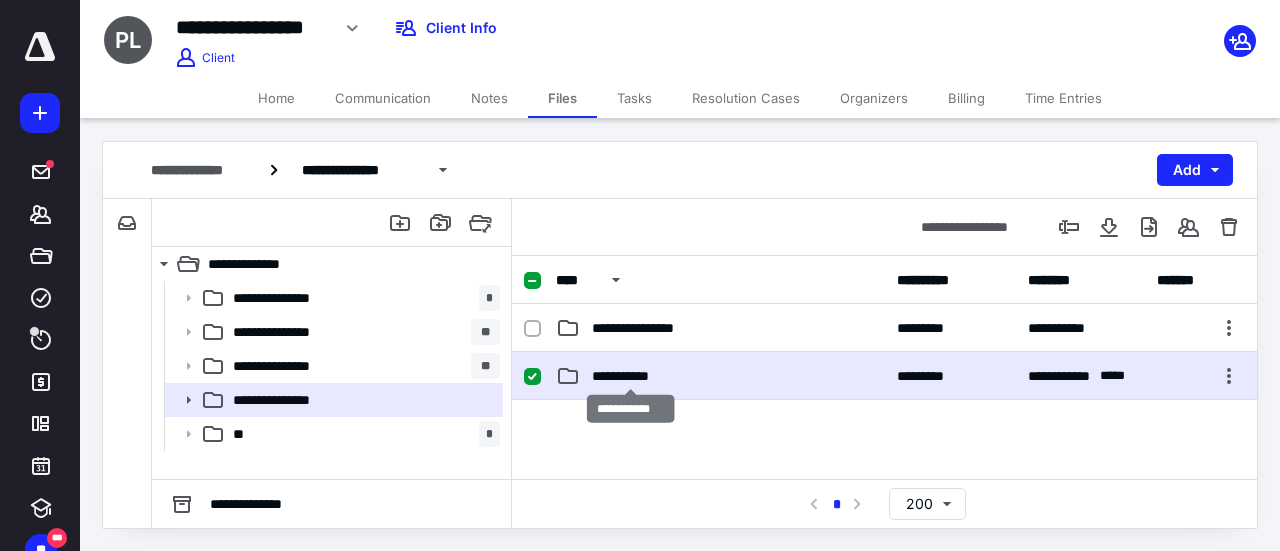 click on "**********" at bounding box center [631, 376] 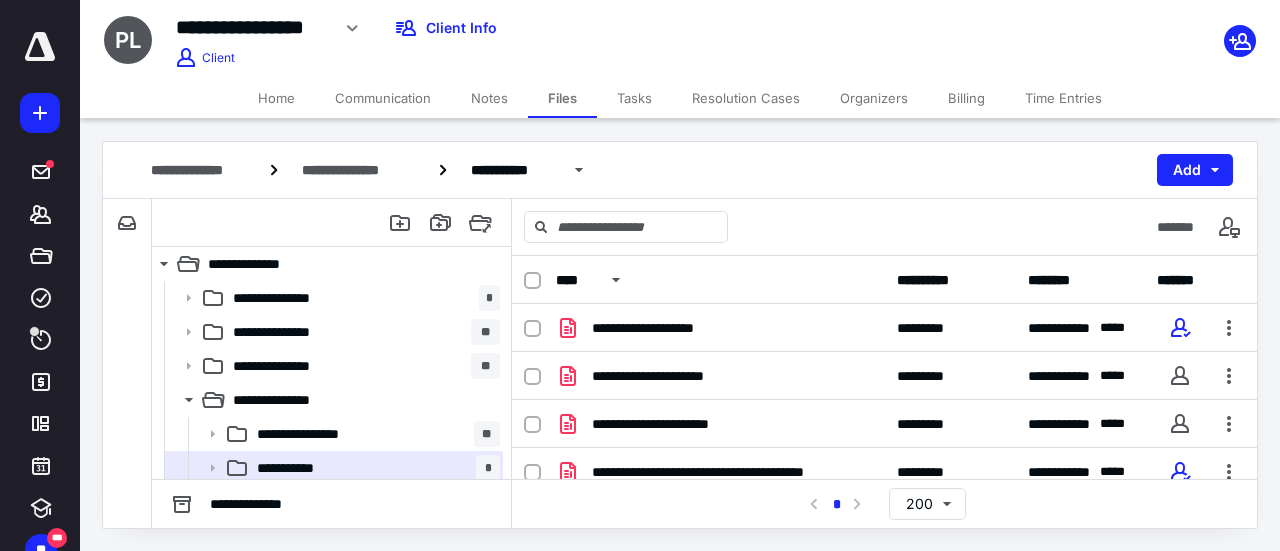 click on "Billing" at bounding box center [966, 98] 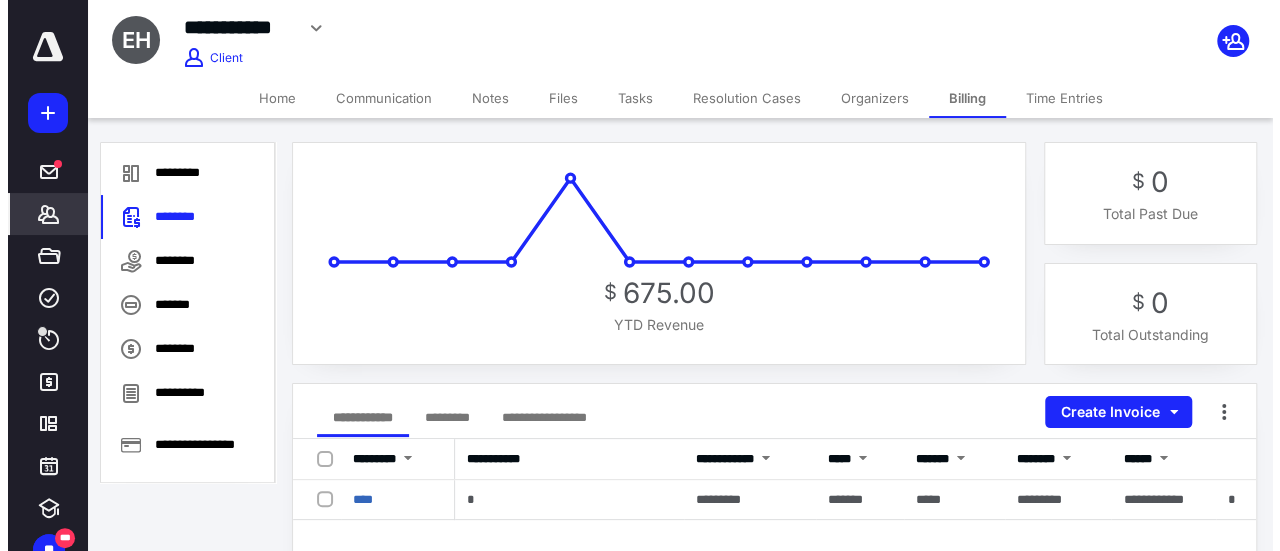 scroll, scrollTop: 0, scrollLeft: 0, axis: both 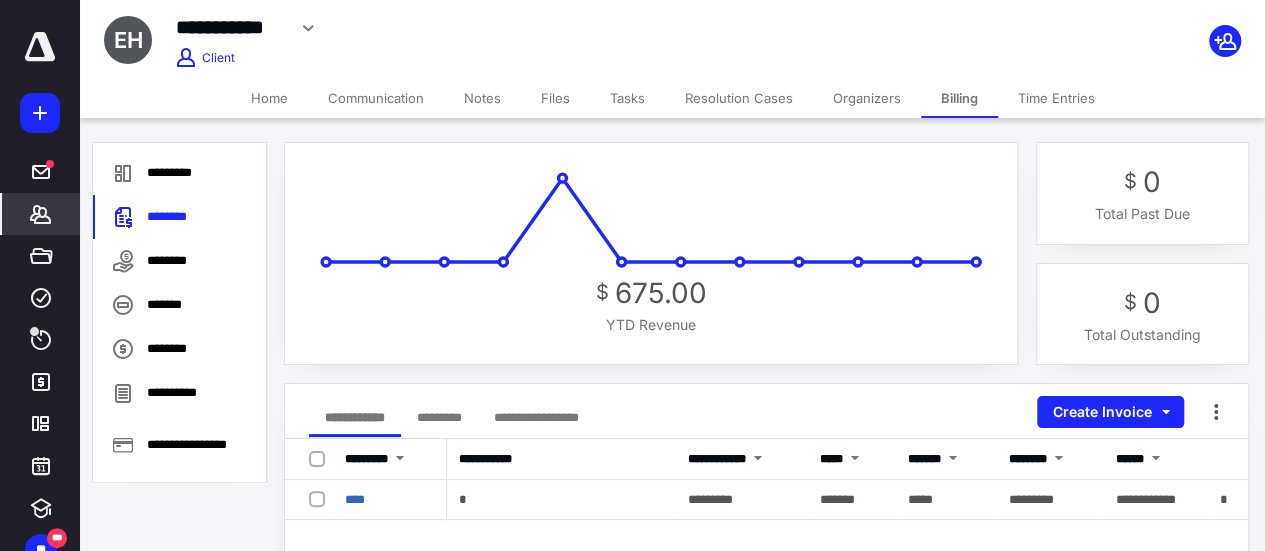 click on "Files" at bounding box center [555, 98] 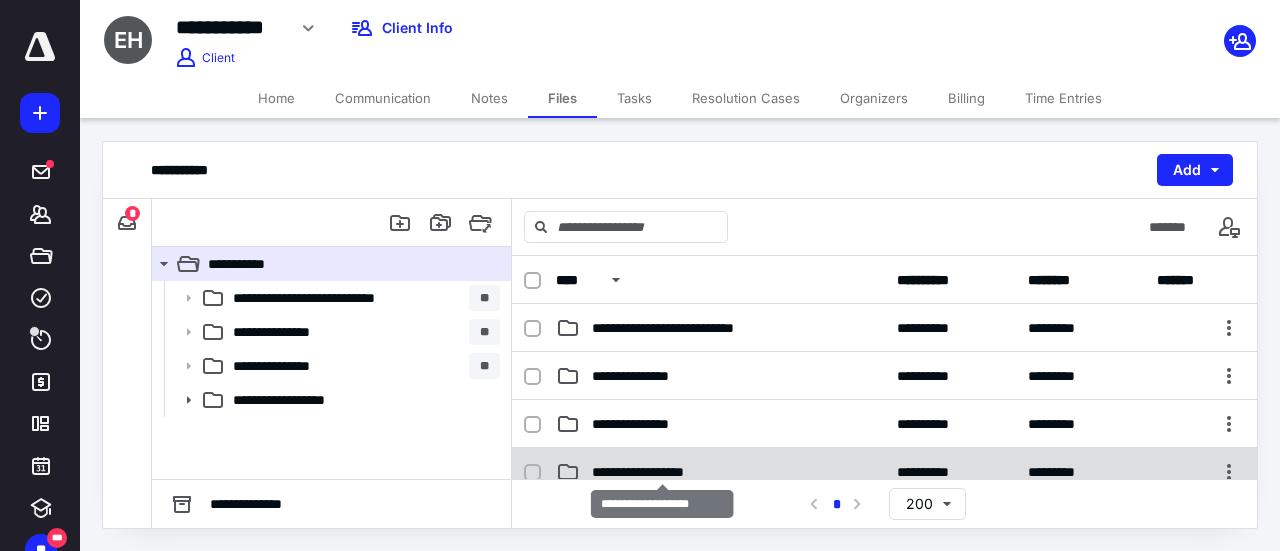 click on "**********" at bounding box center [662, 472] 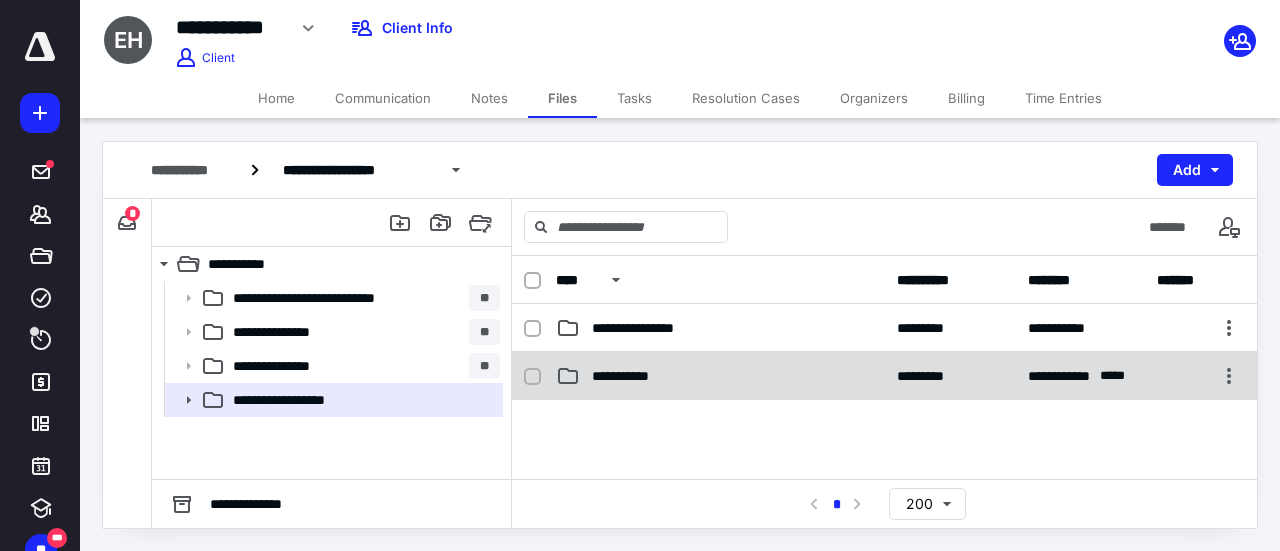 click on "**********" at bounding box center (884, 376) 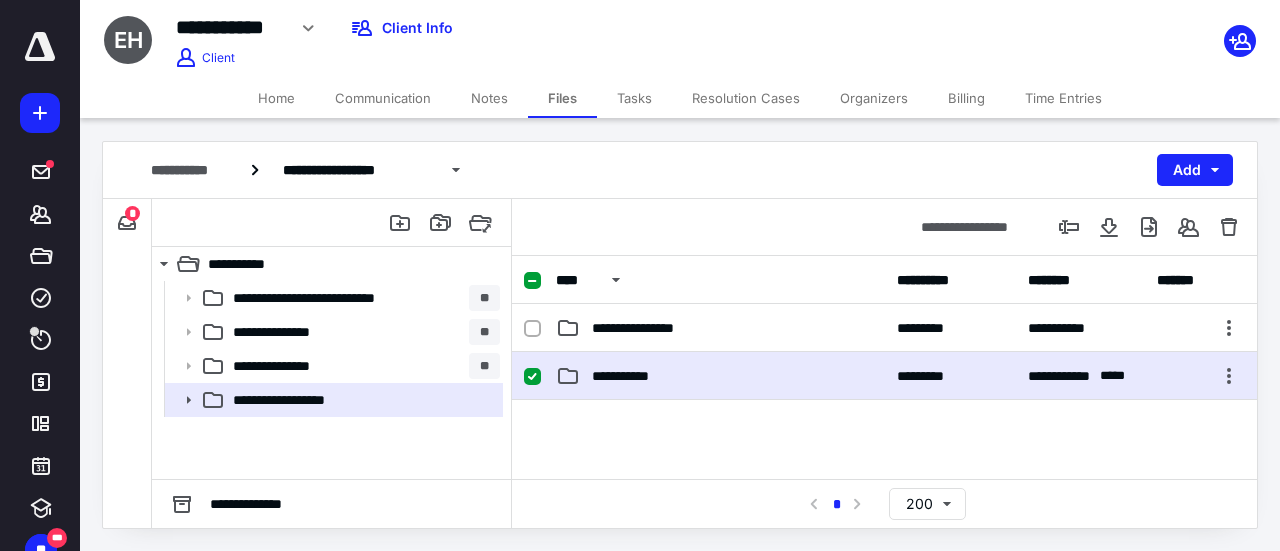 click on "**********" at bounding box center (884, 376) 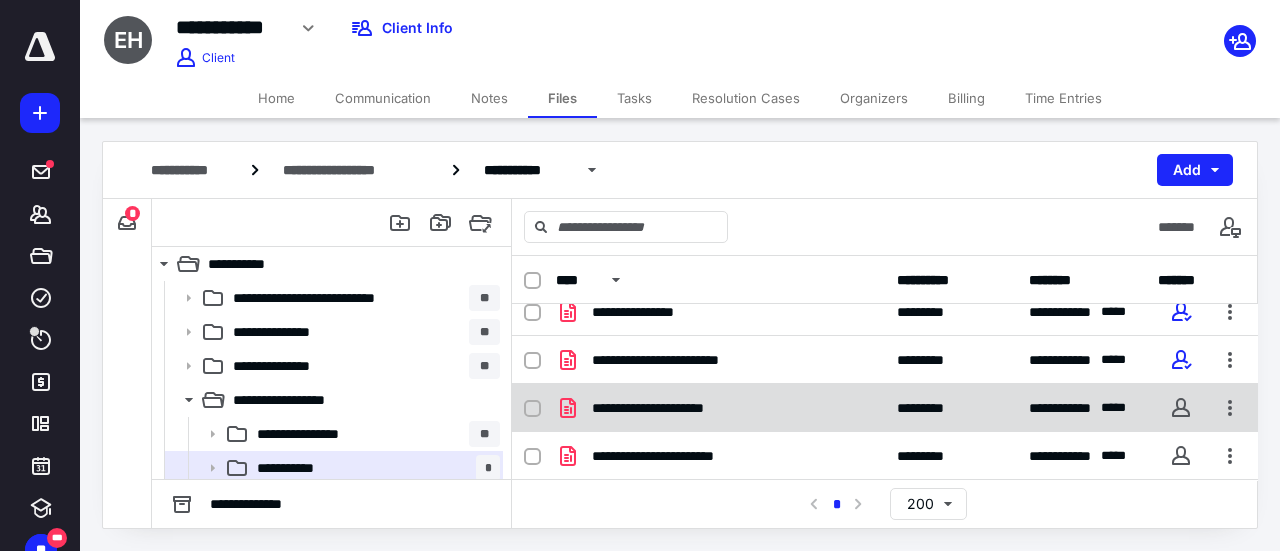 scroll, scrollTop: 123, scrollLeft: 0, axis: vertical 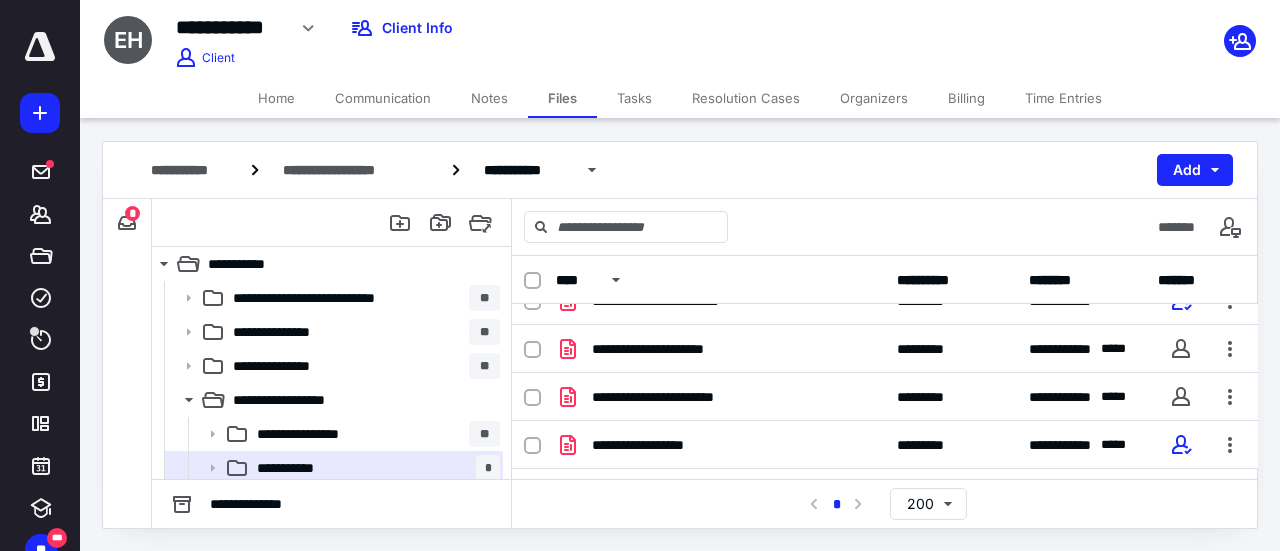 click on "*" at bounding box center (132, 213) 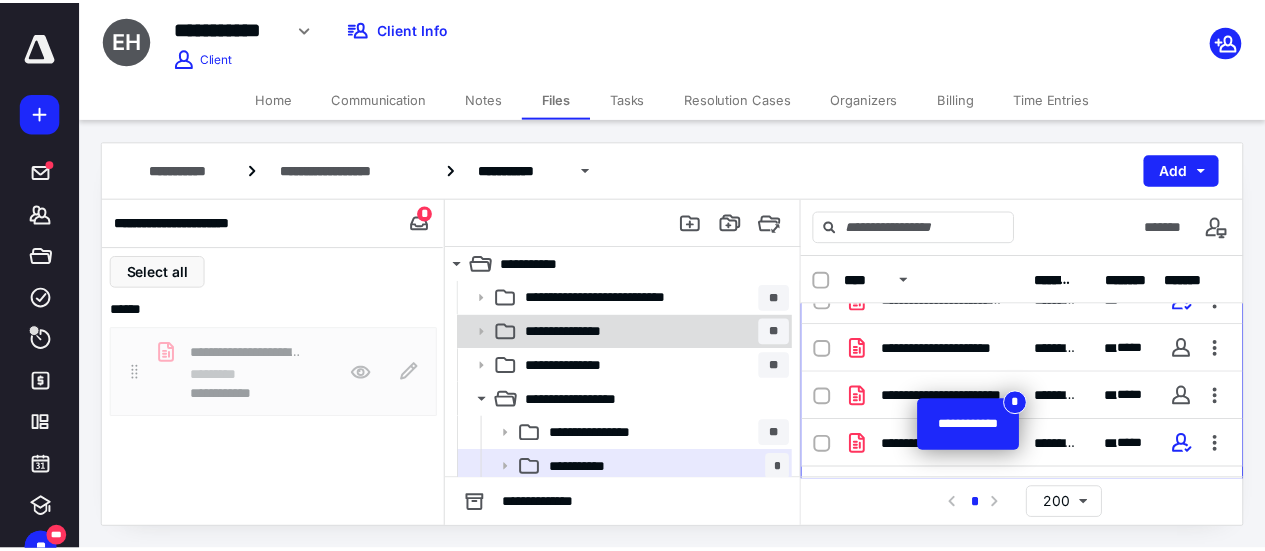 scroll, scrollTop: 123, scrollLeft: 0, axis: vertical 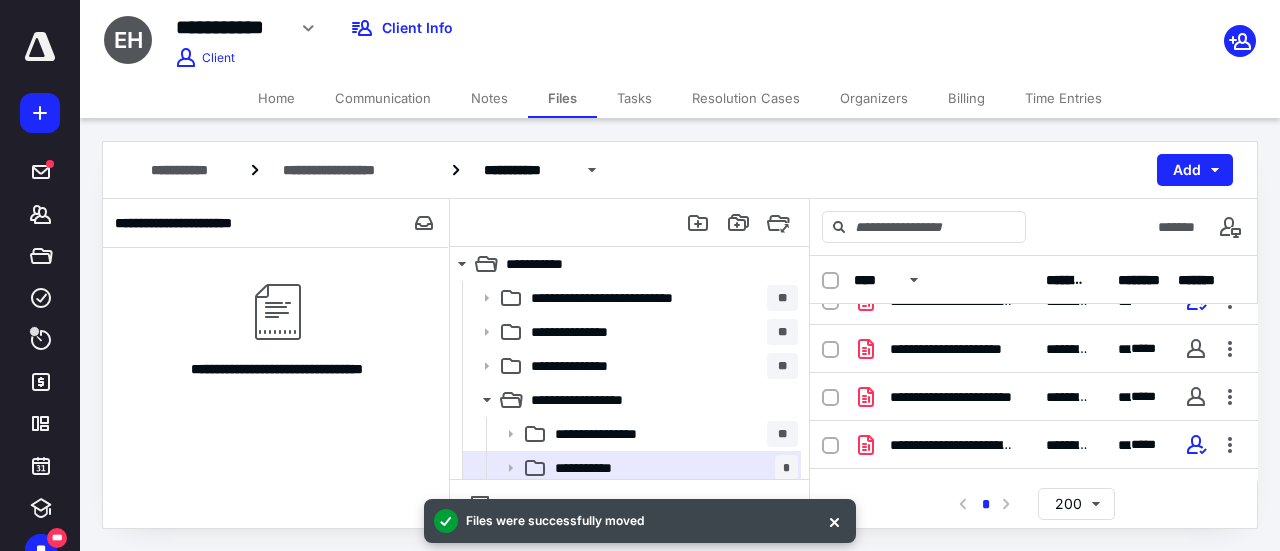 click on "Billing" at bounding box center (966, 98) 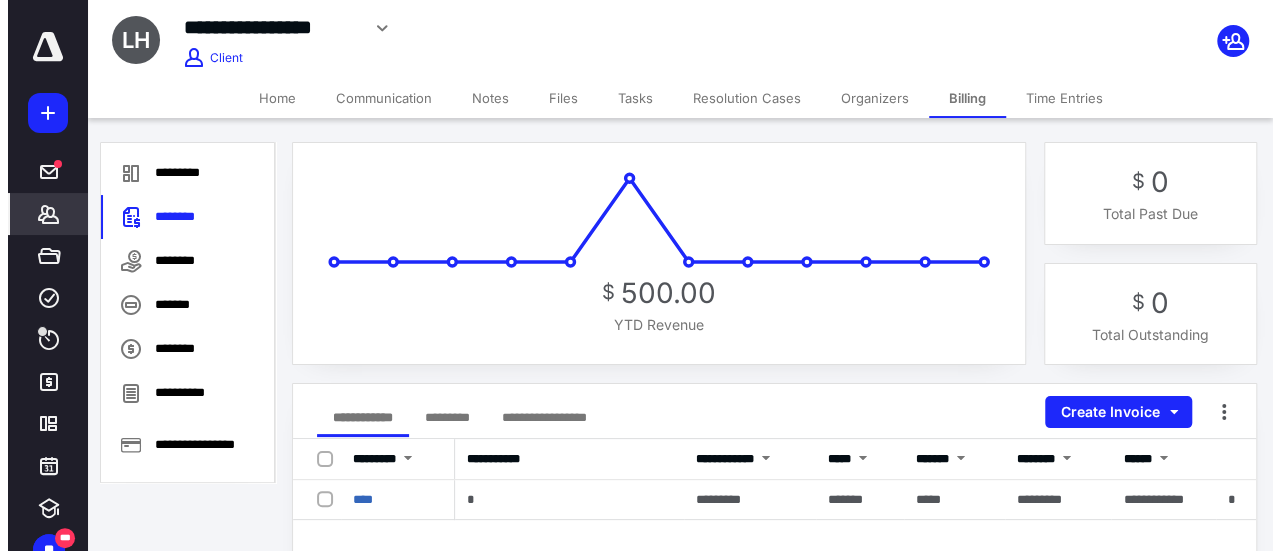 scroll, scrollTop: 0, scrollLeft: 0, axis: both 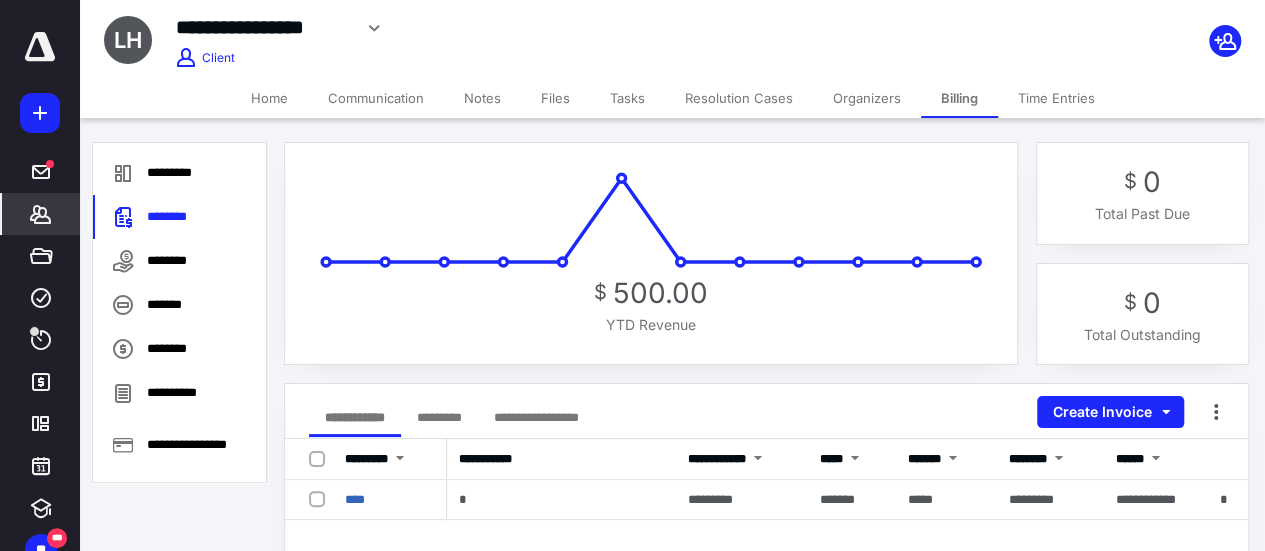 click on "Files" at bounding box center [555, 98] 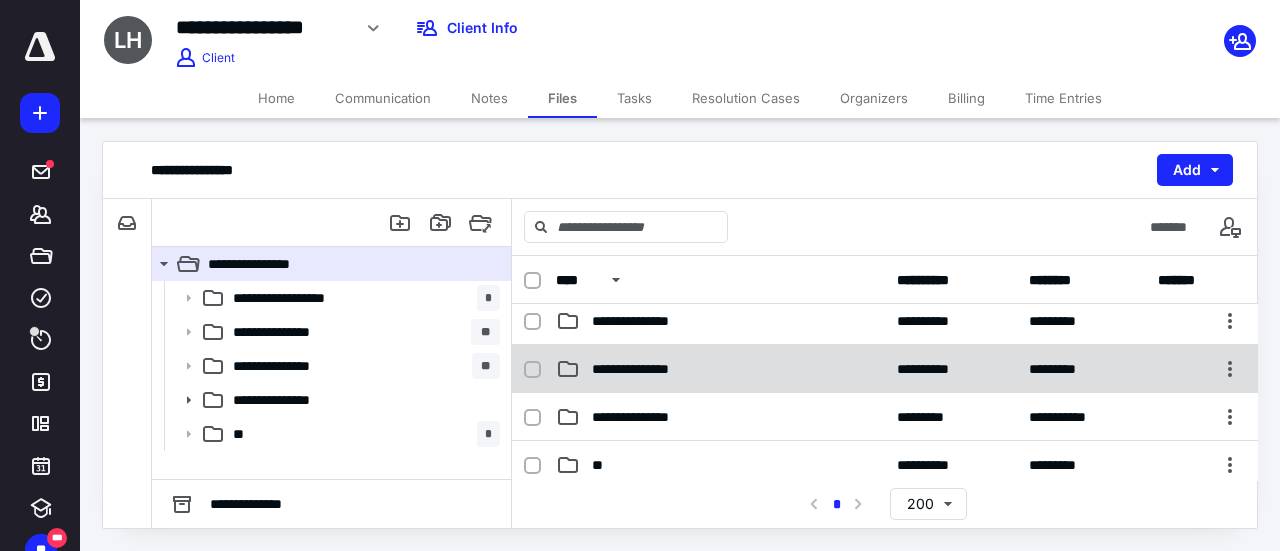 scroll, scrollTop: 100, scrollLeft: 0, axis: vertical 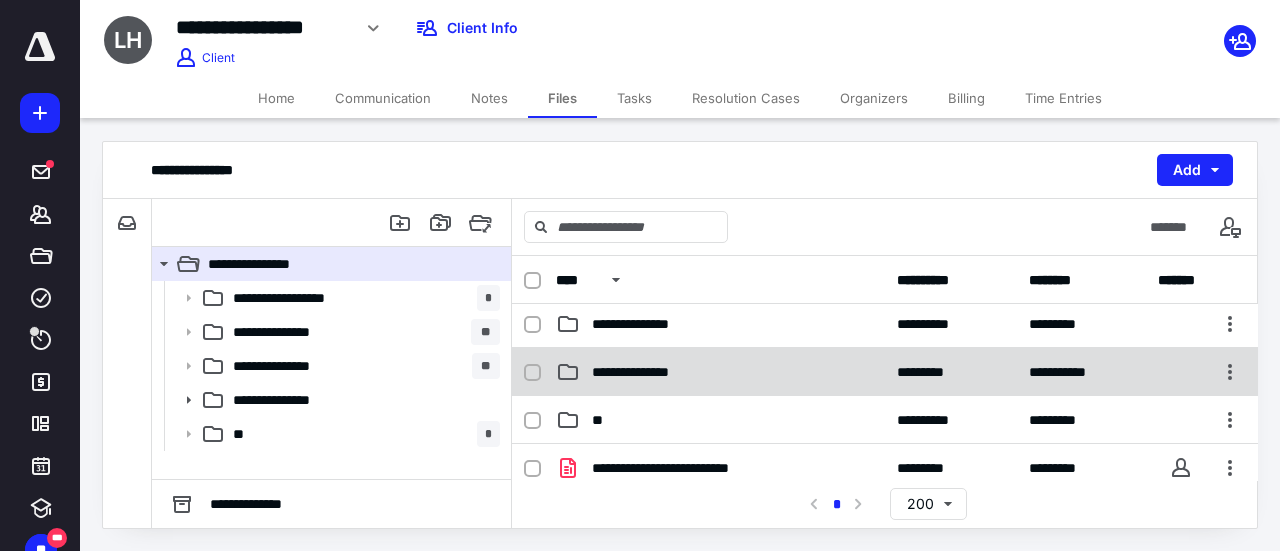 click on "**********" at bounding box center [647, 372] 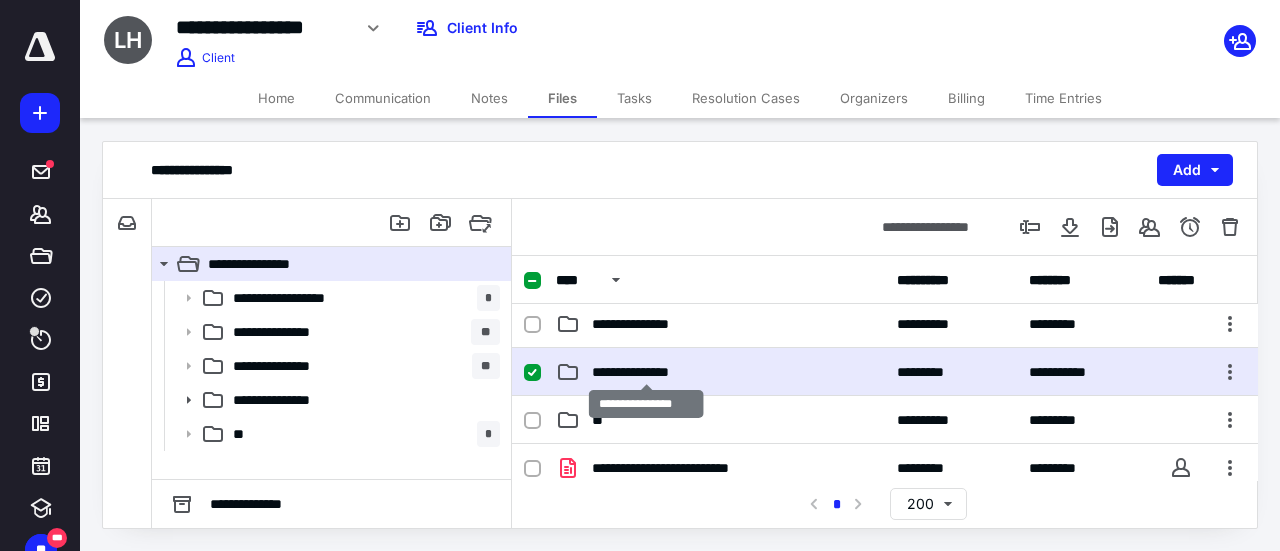 click on "**********" at bounding box center [647, 372] 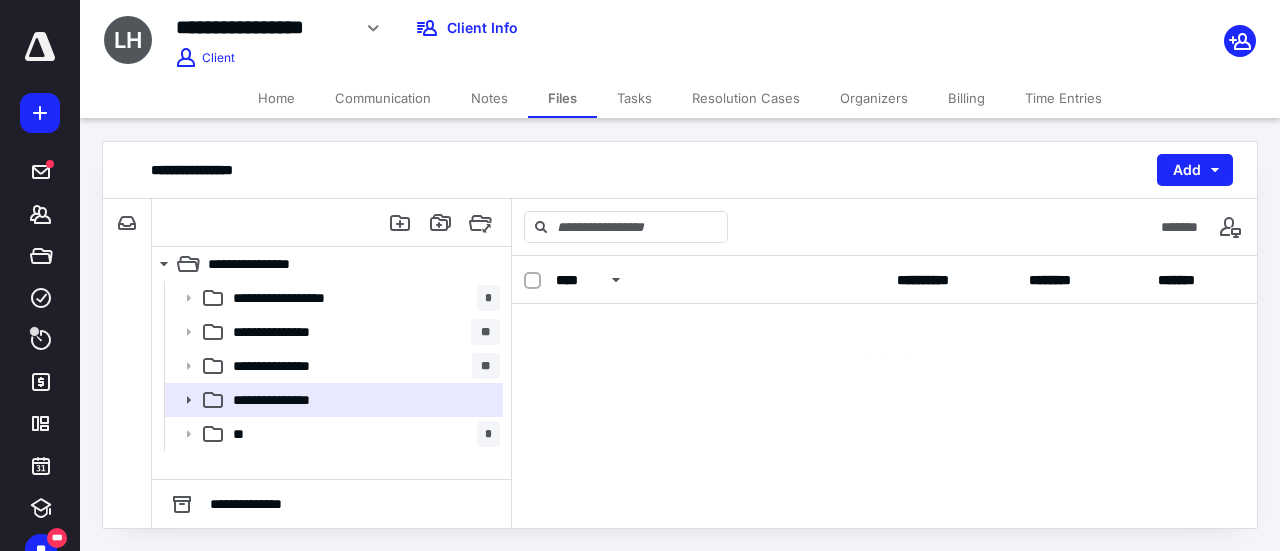 scroll, scrollTop: 0, scrollLeft: 0, axis: both 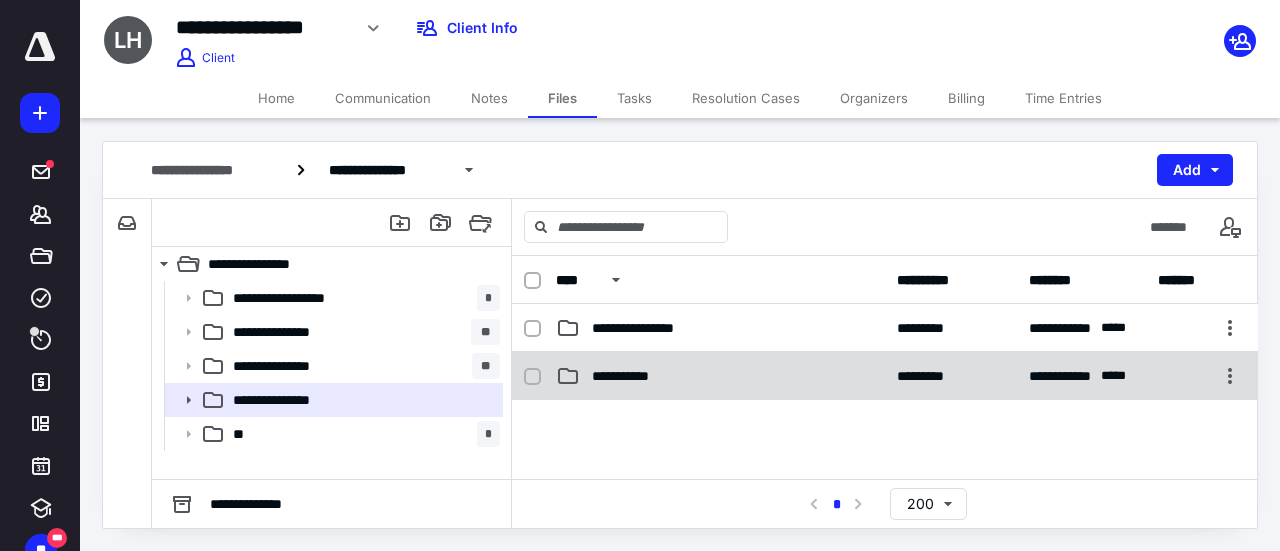 click on "**********" at bounding box center (720, 376) 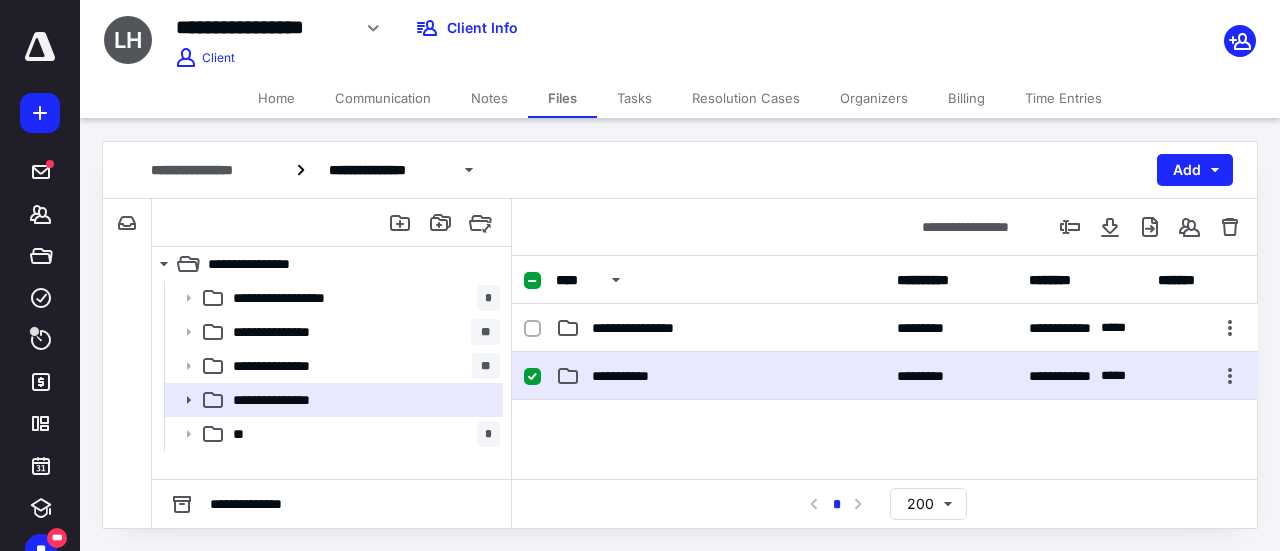 click on "**********" at bounding box center [720, 376] 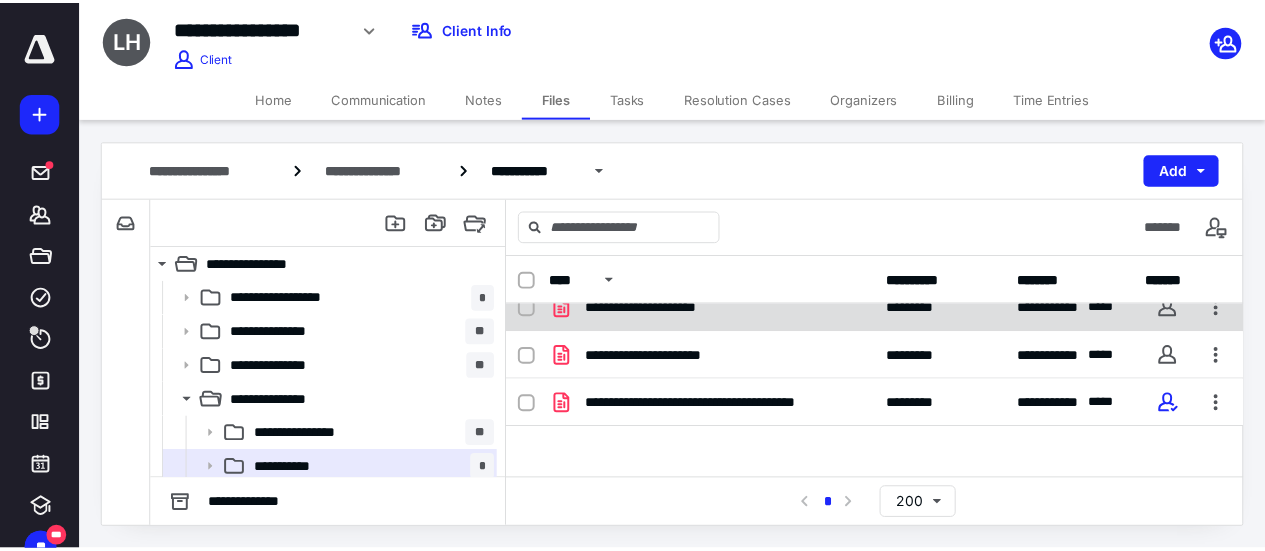 scroll, scrollTop: 100, scrollLeft: 0, axis: vertical 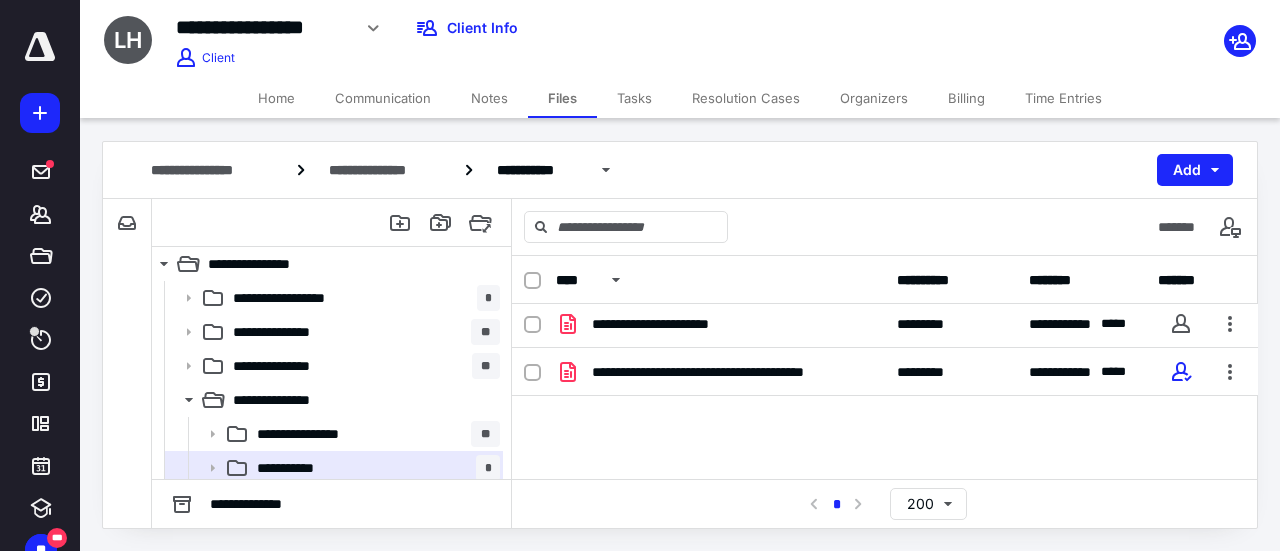 click on "Billing" at bounding box center [966, 98] 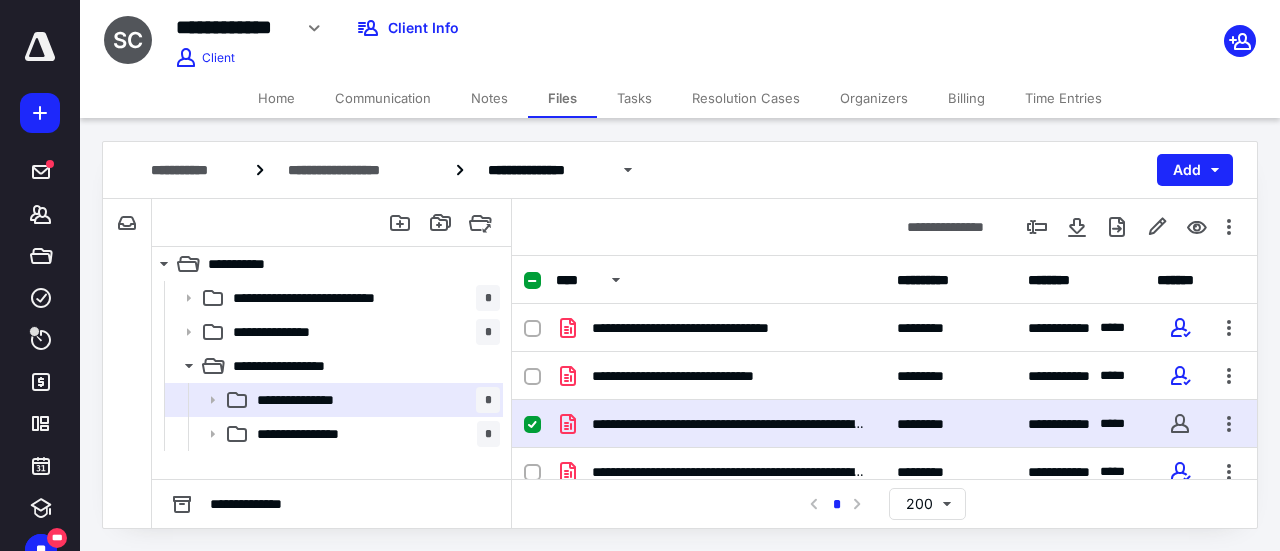 scroll, scrollTop: 0, scrollLeft: 0, axis: both 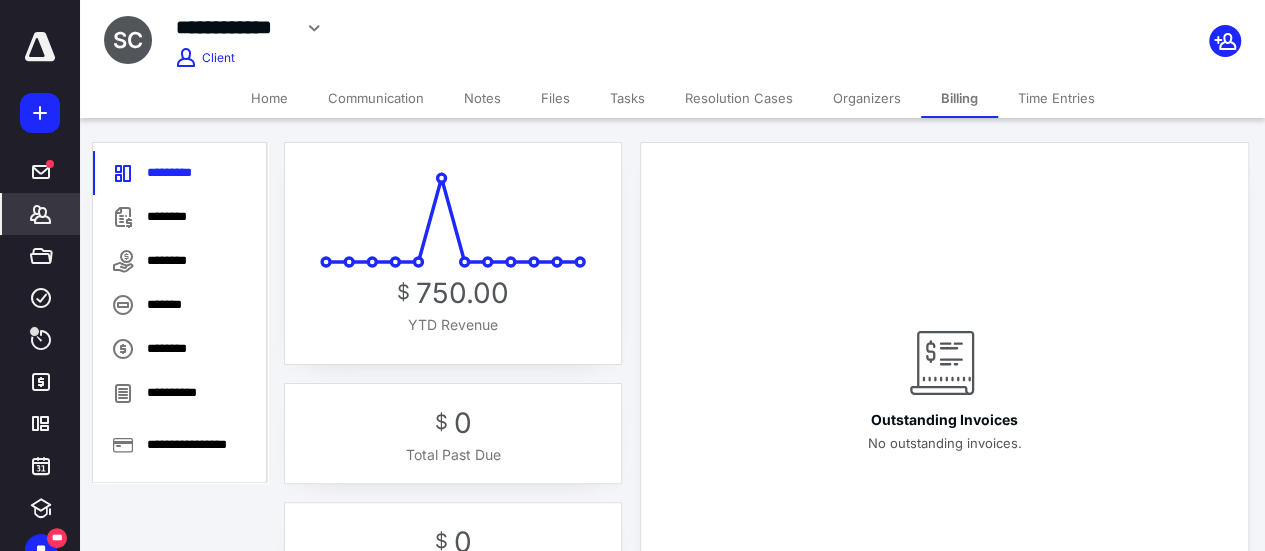 click on "Files" at bounding box center [555, 98] 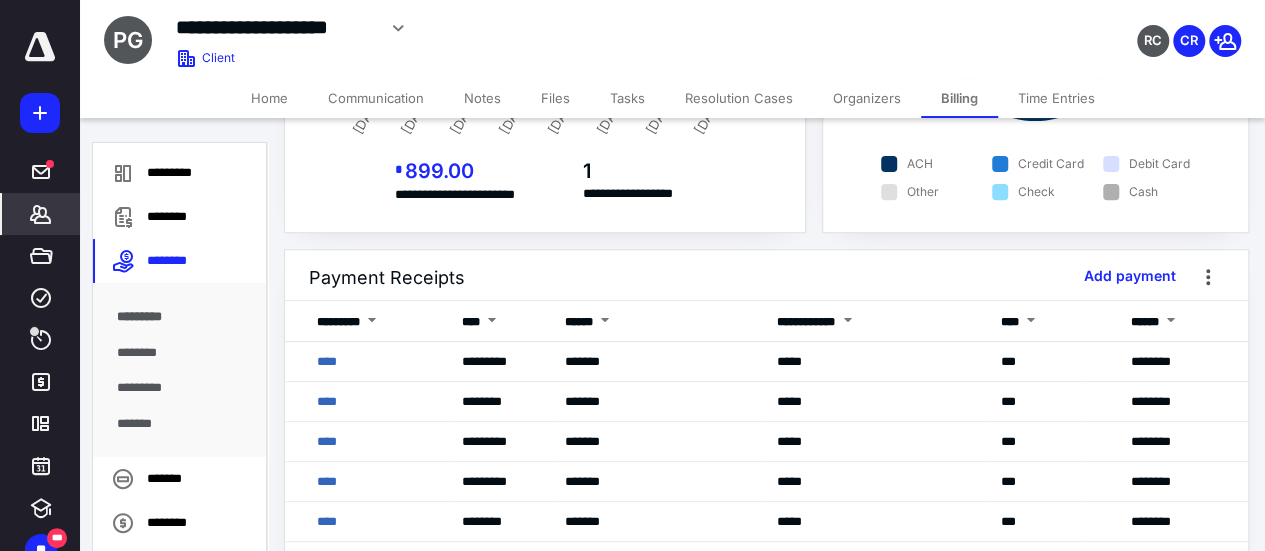 scroll, scrollTop: 234, scrollLeft: 0, axis: vertical 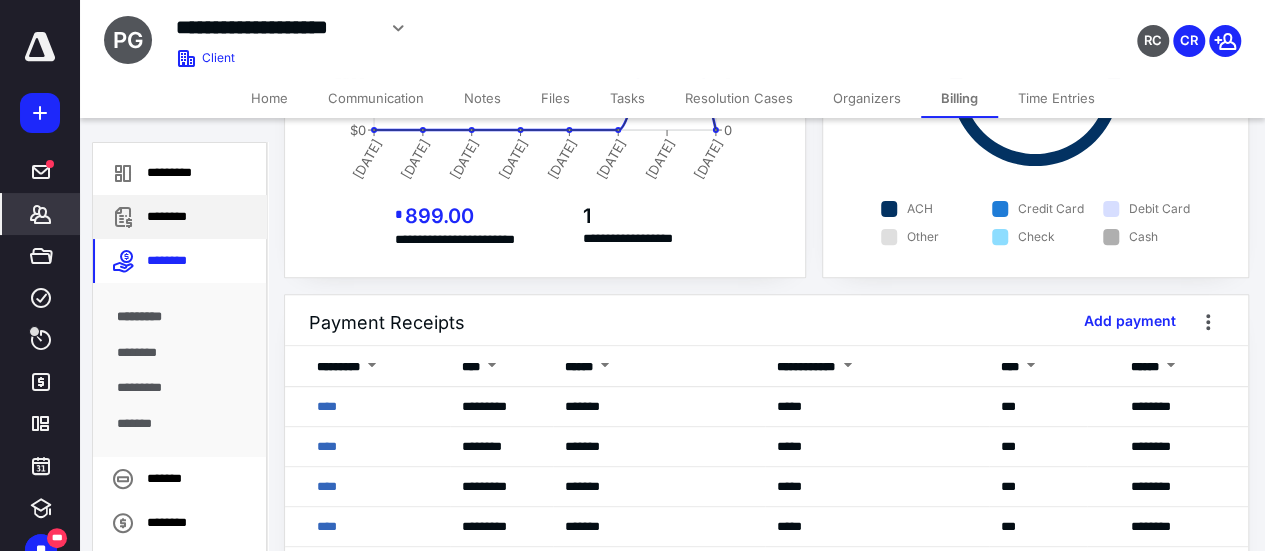 click on "********" at bounding box center [180, 217] 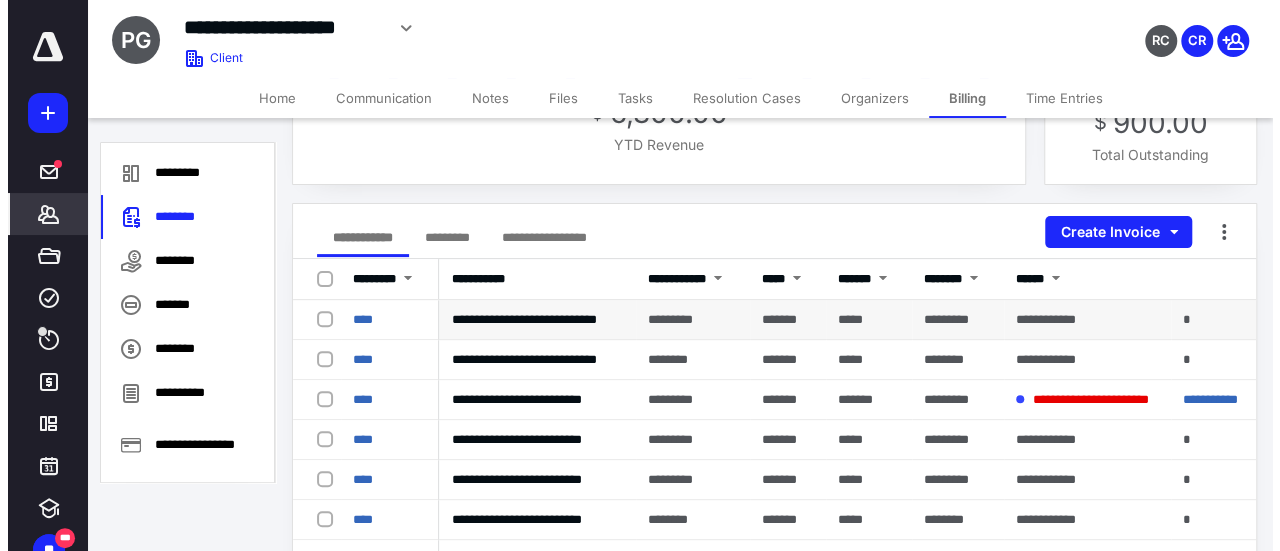 scroll, scrollTop: 200, scrollLeft: 0, axis: vertical 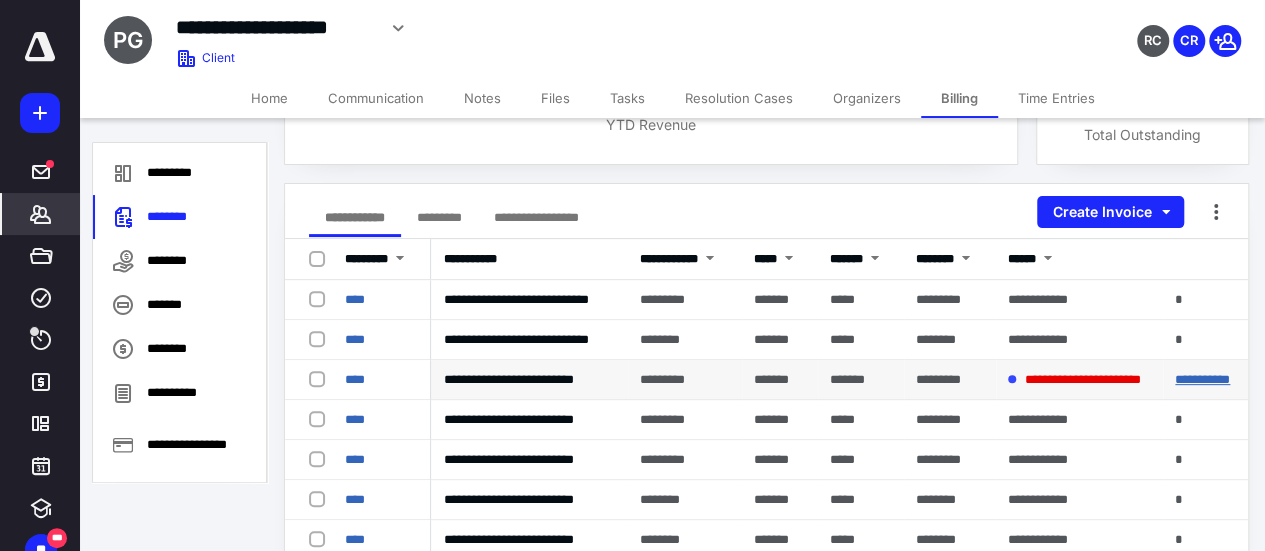 click on "**********" at bounding box center (1202, 379) 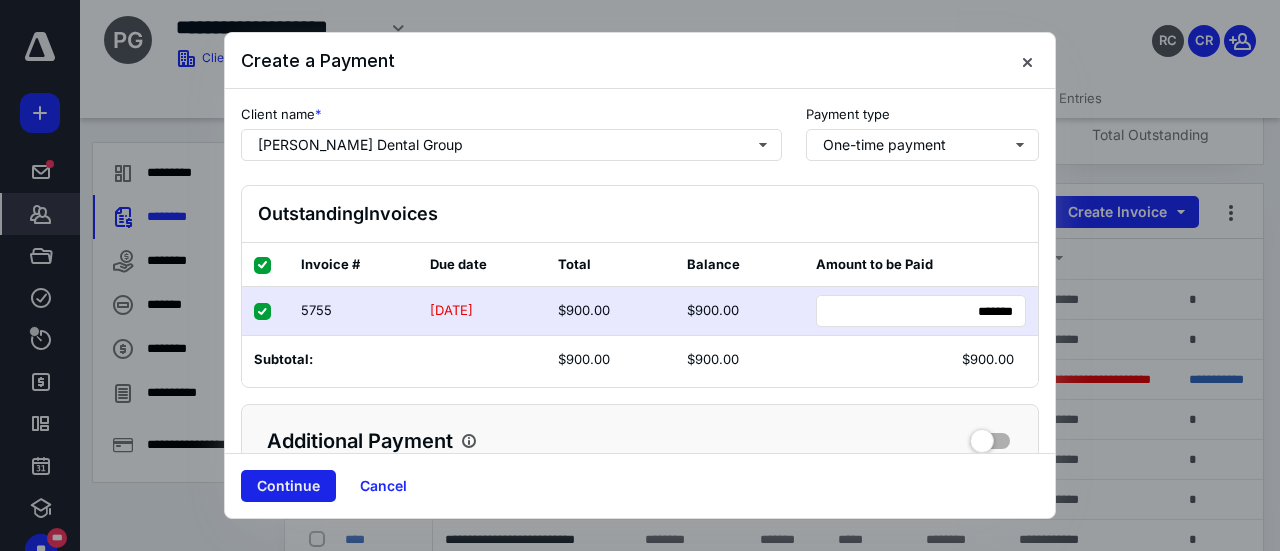 click on "Continue" at bounding box center [288, 486] 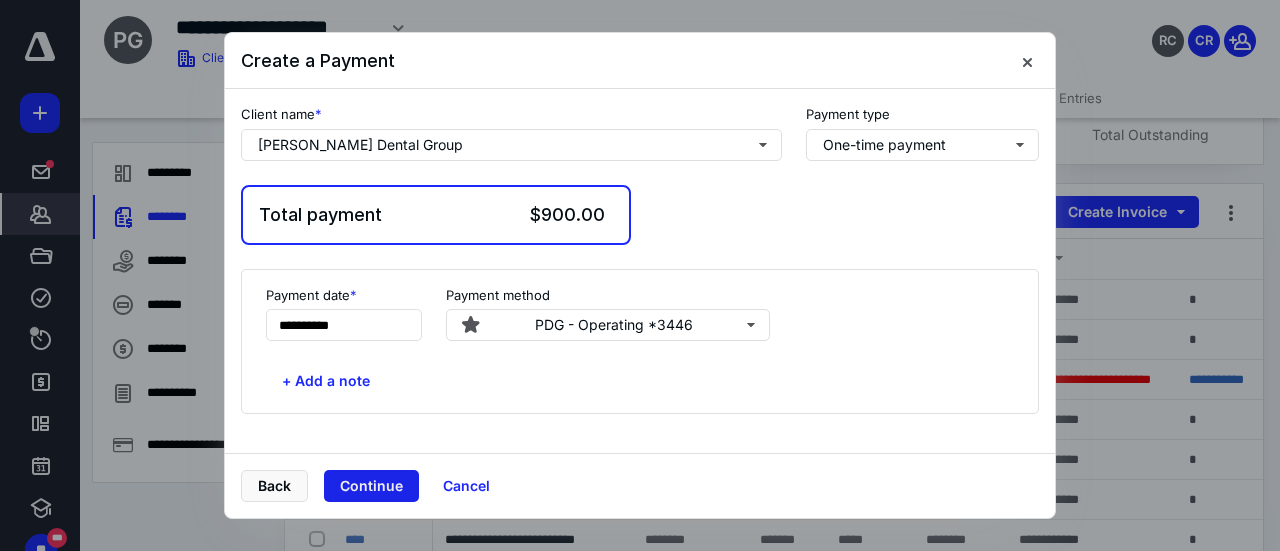 click on "Continue" at bounding box center (371, 486) 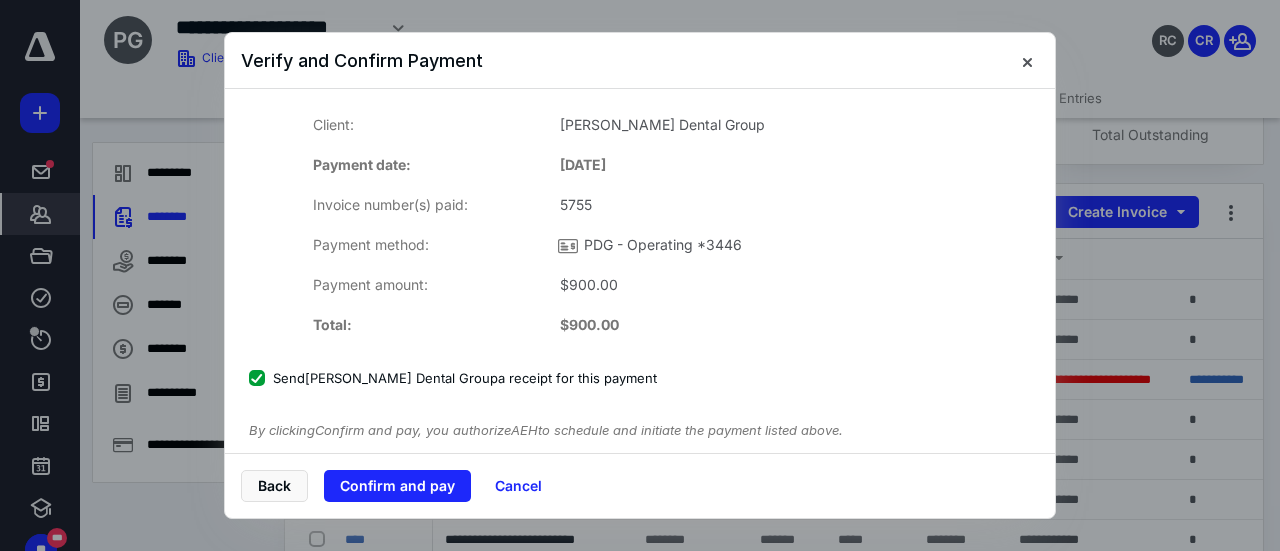 click on "Send  Pearce Dental Group  a receipt for this payment" at bounding box center [453, 378] 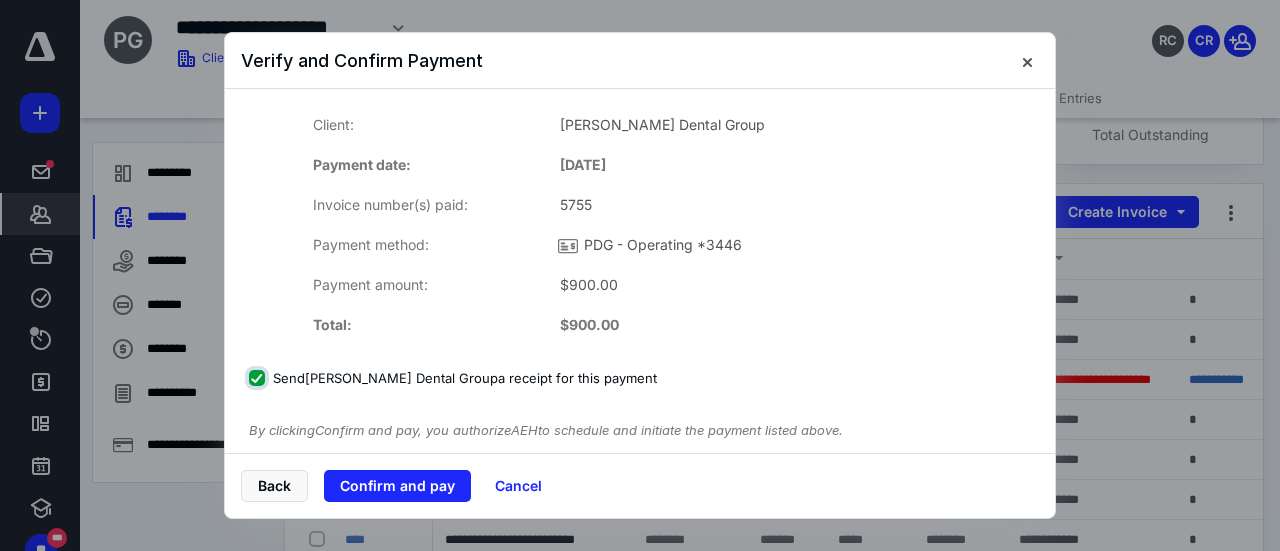 click on "Send  Pearce Dental Group  a receipt for this payment" at bounding box center [259, 378] 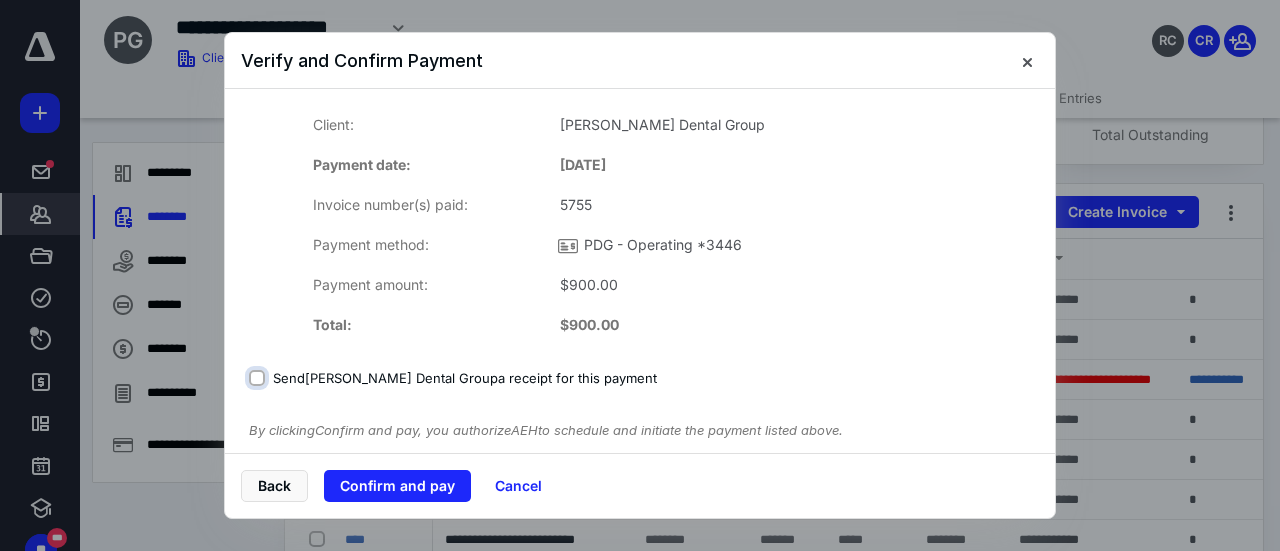 checkbox on "false" 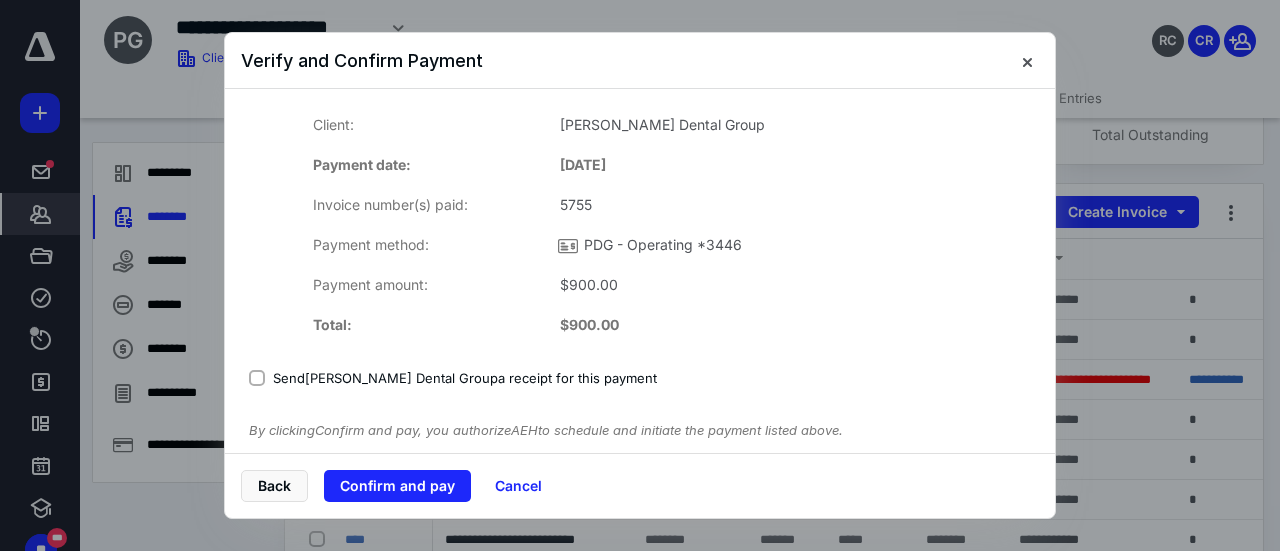click on "Confirm and pay" at bounding box center [397, 486] 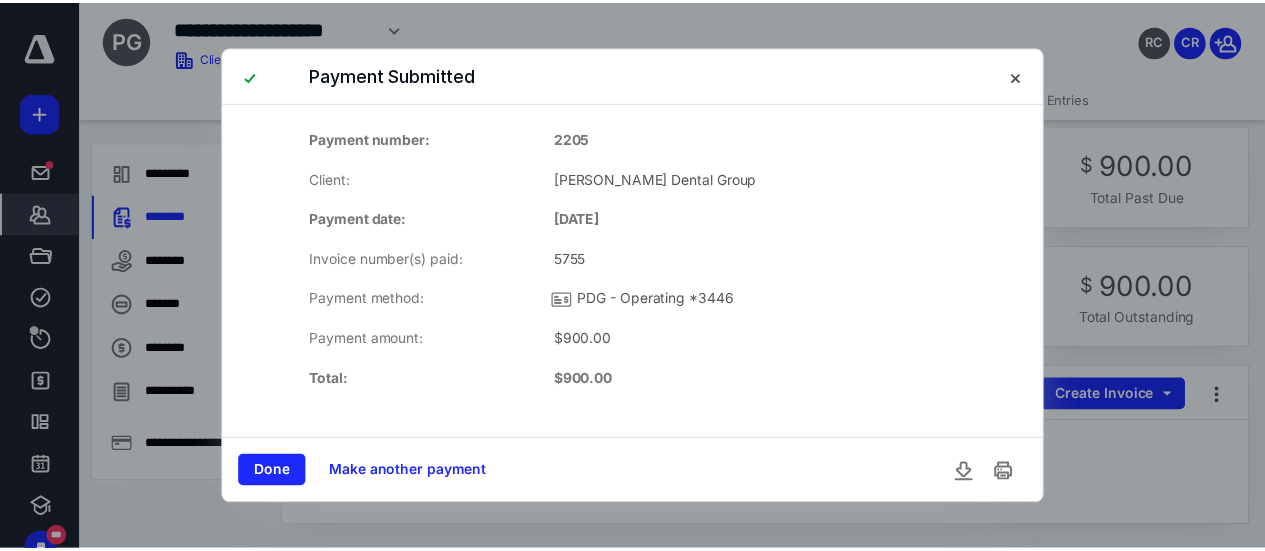 scroll, scrollTop: 200, scrollLeft: 0, axis: vertical 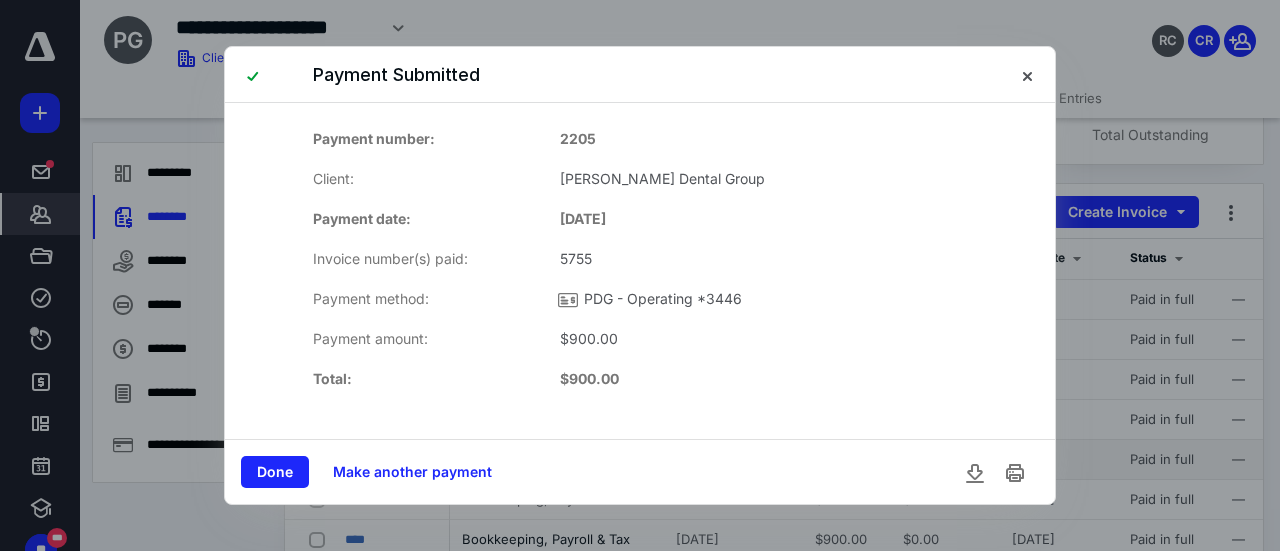 click on "Done" at bounding box center (275, 472) 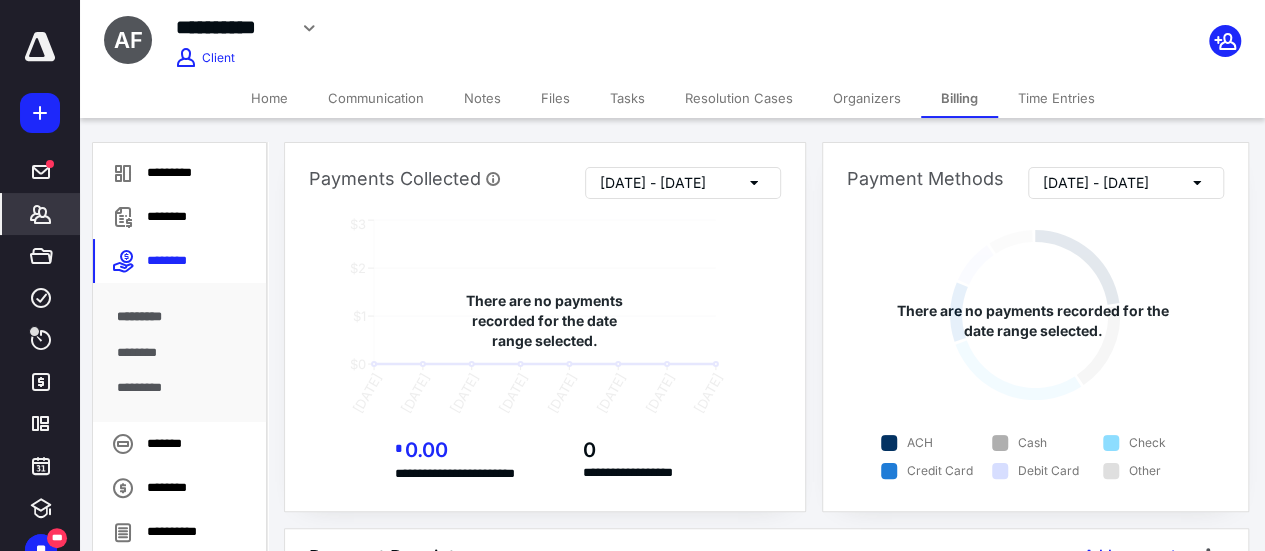 scroll, scrollTop: 0, scrollLeft: 0, axis: both 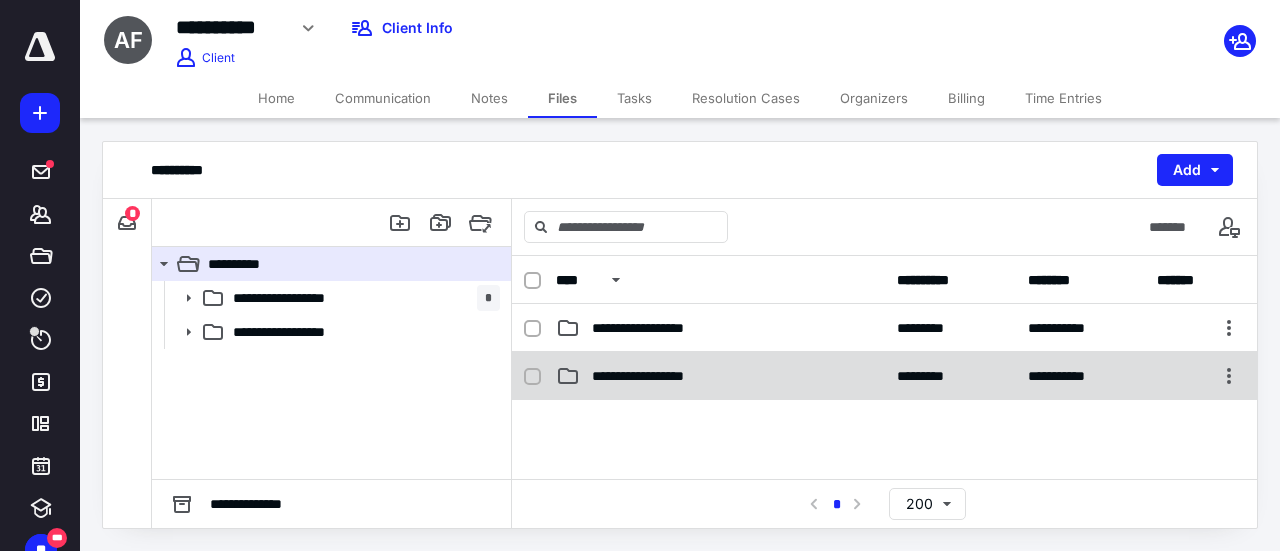 click on "**********" at bounding box center [662, 376] 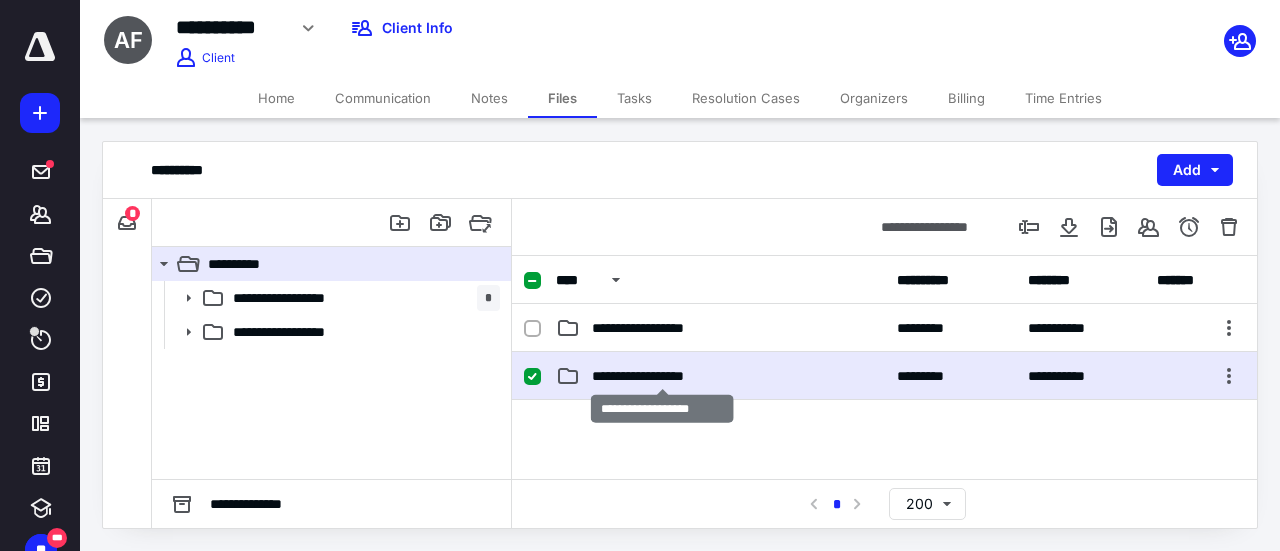 click on "**********" at bounding box center [662, 376] 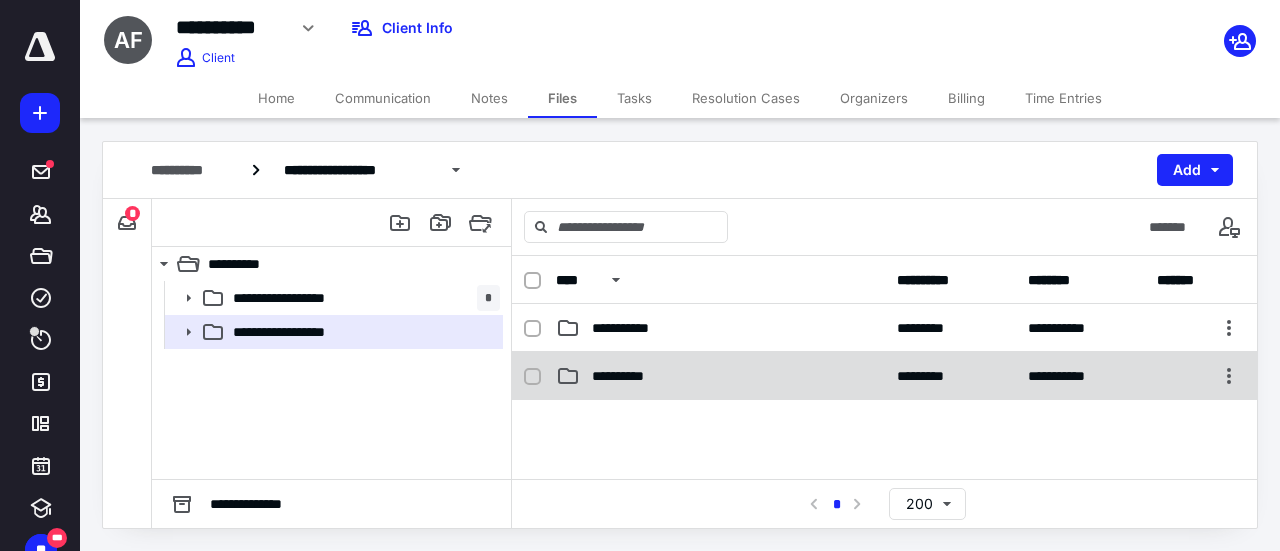 click on "**********" at bounding box center [720, 376] 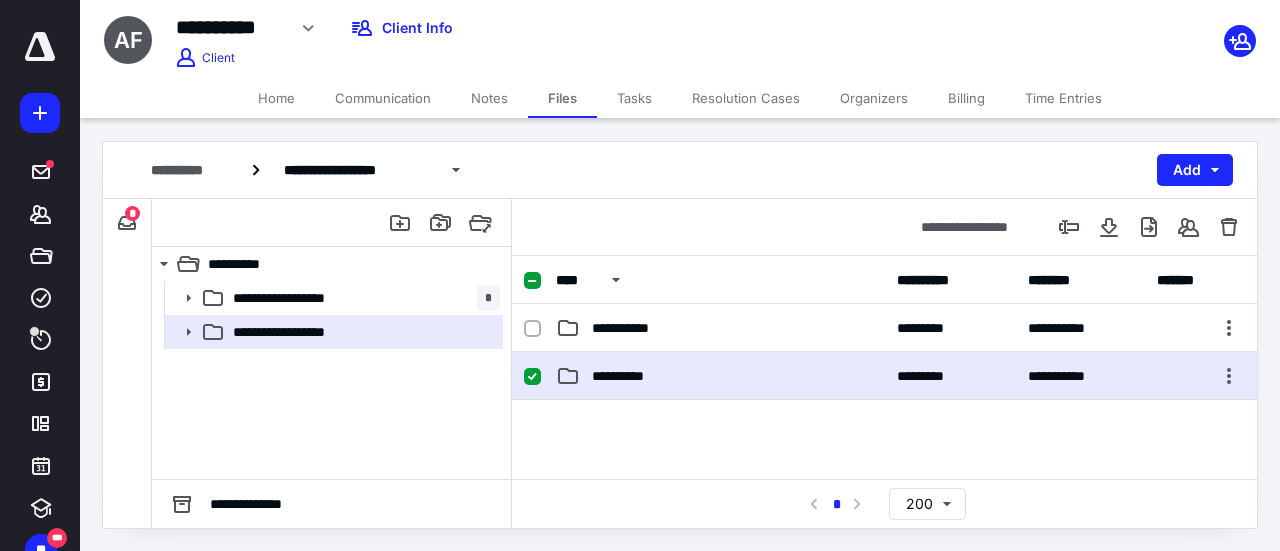 click on "**********" at bounding box center (720, 376) 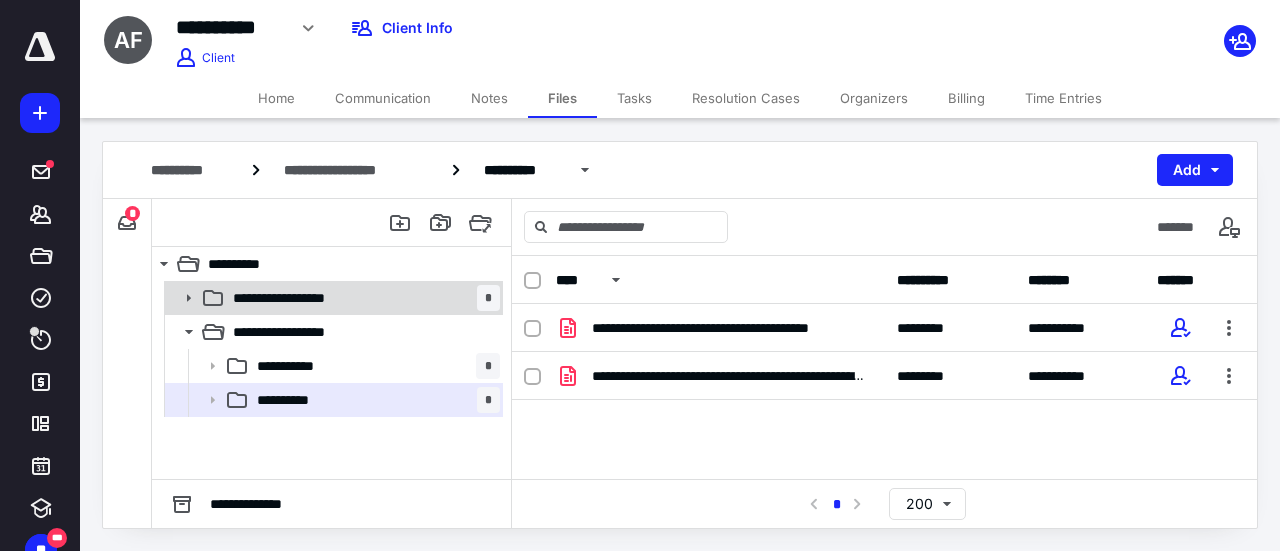 click on "**********" at bounding box center (362, 298) 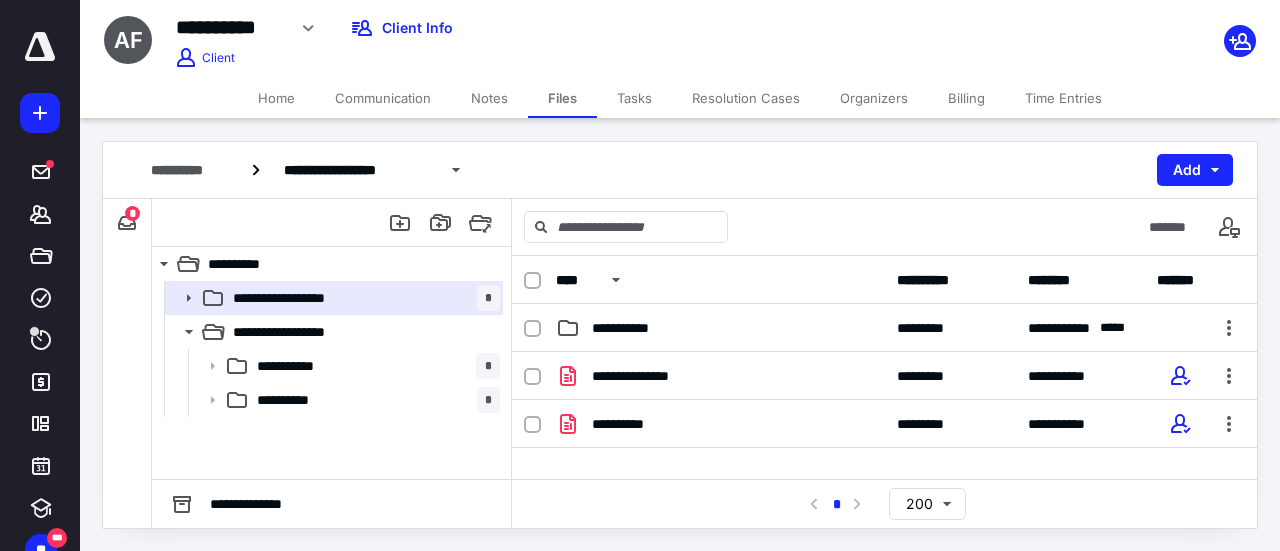 click on "Tasks" at bounding box center [634, 98] 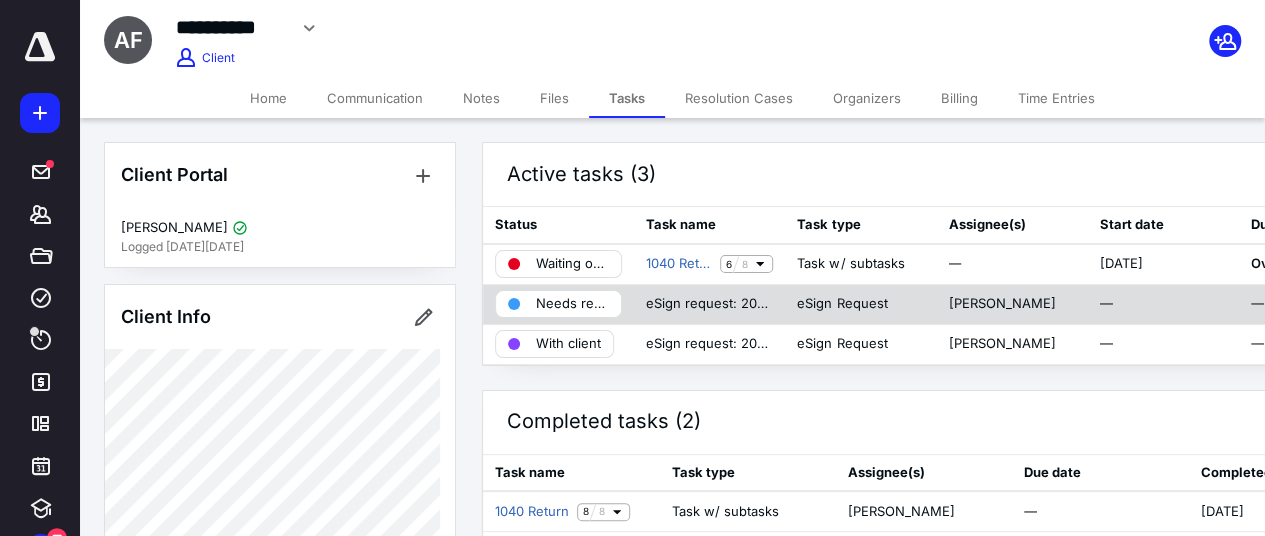 click on "Needs review" at bounding box center [572, 304] 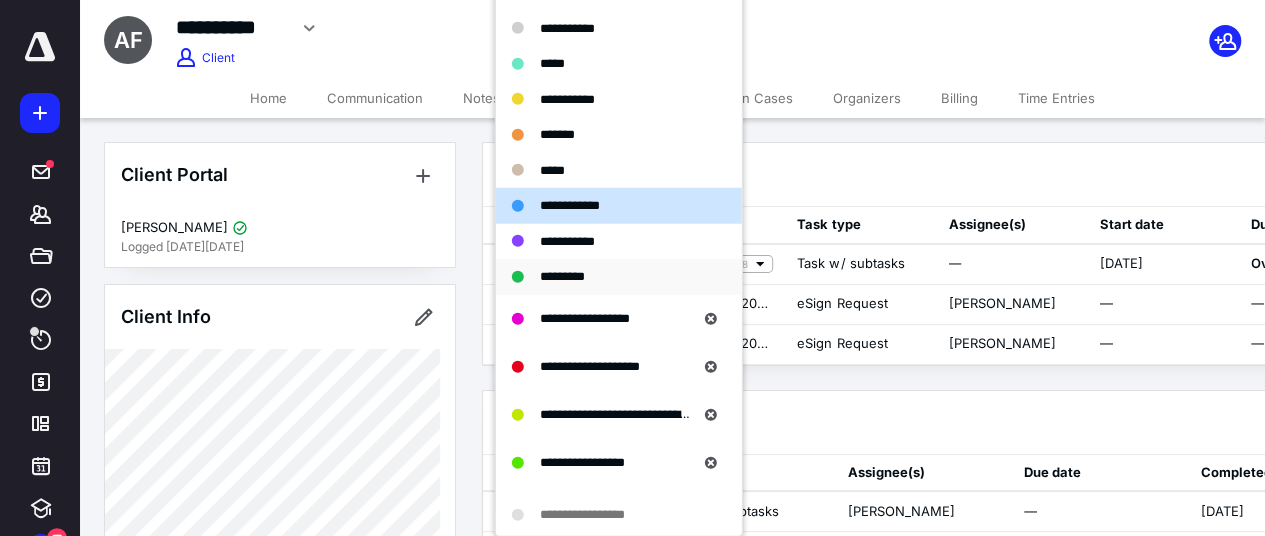 click on "*********" at bounding box center (562, 276) 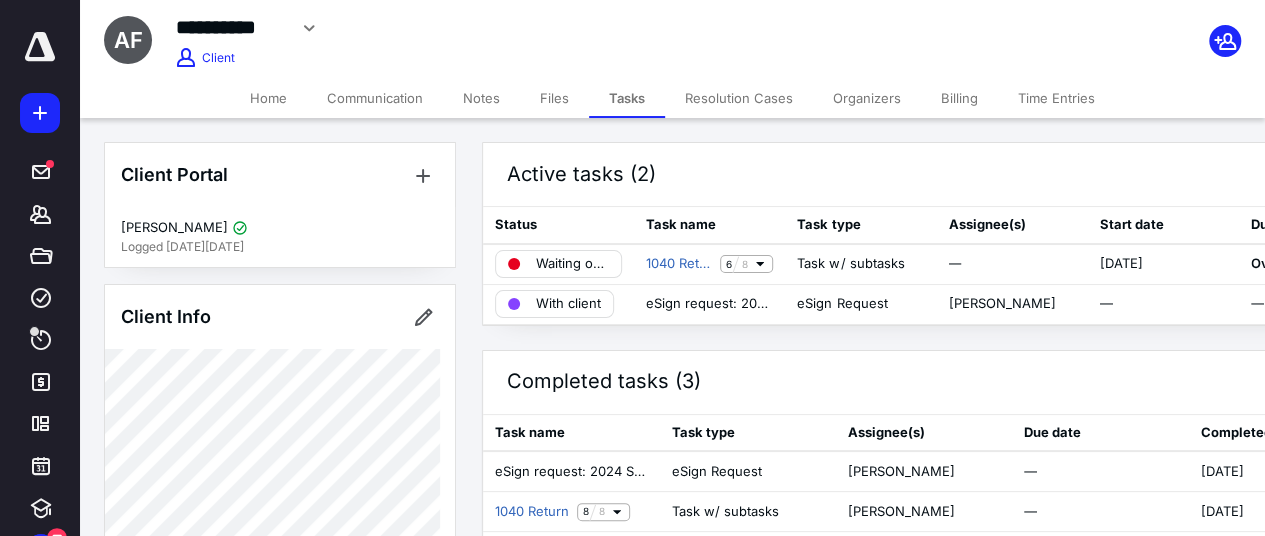 click on "Files" at bounding box center (554, 98) 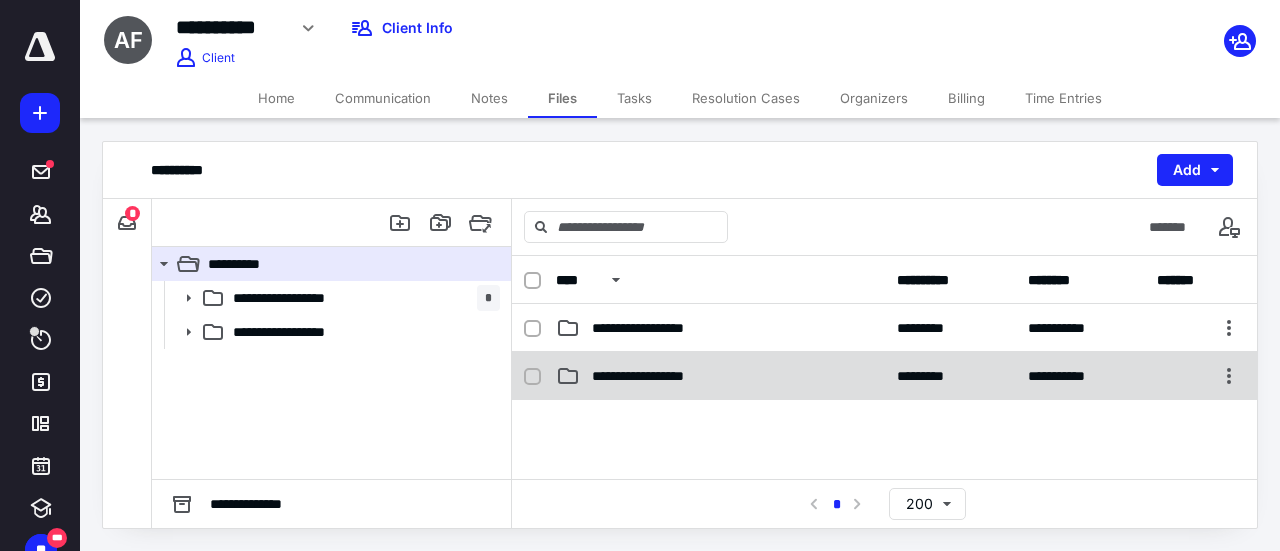 click on "**********" at bounding box center (662, 376) 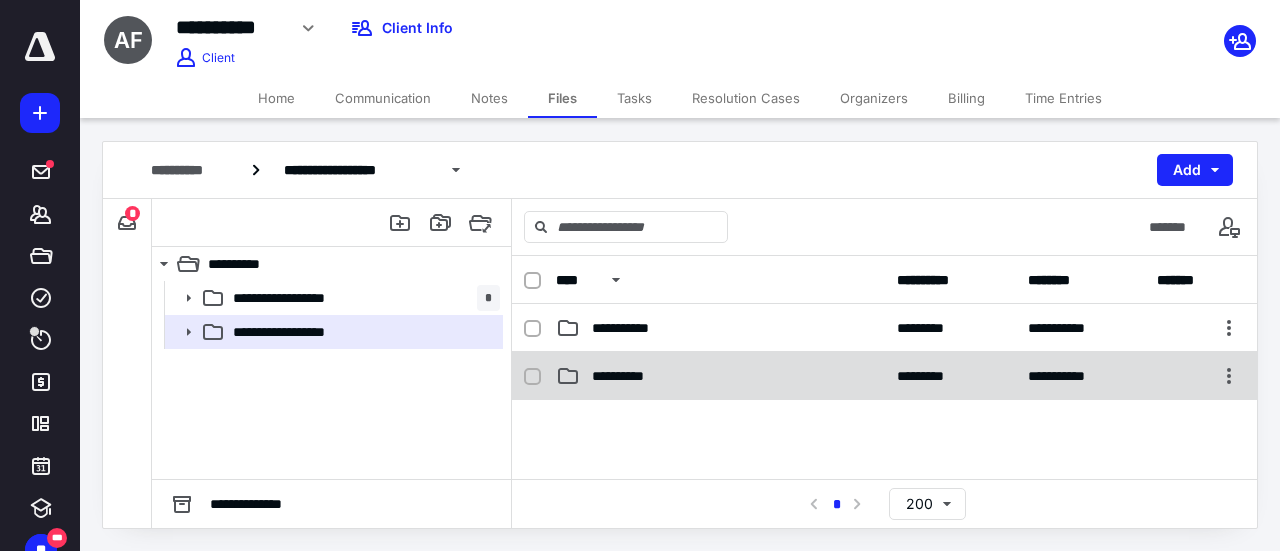 click on "**********" at bounding box center [627, 376] 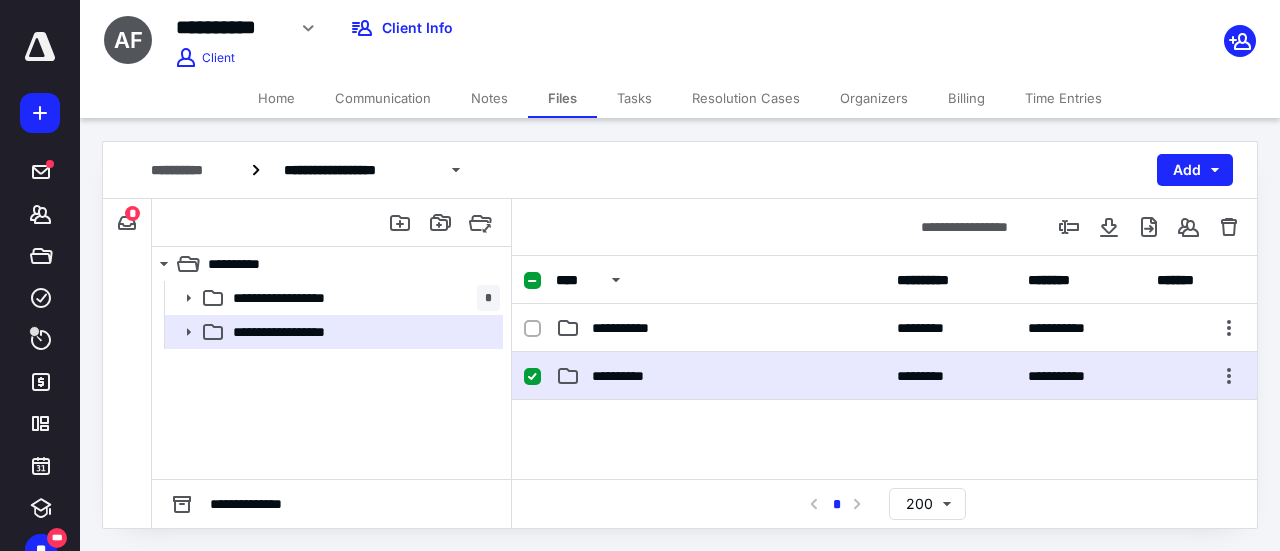 click on "**********" at bounding box center (627, 376) 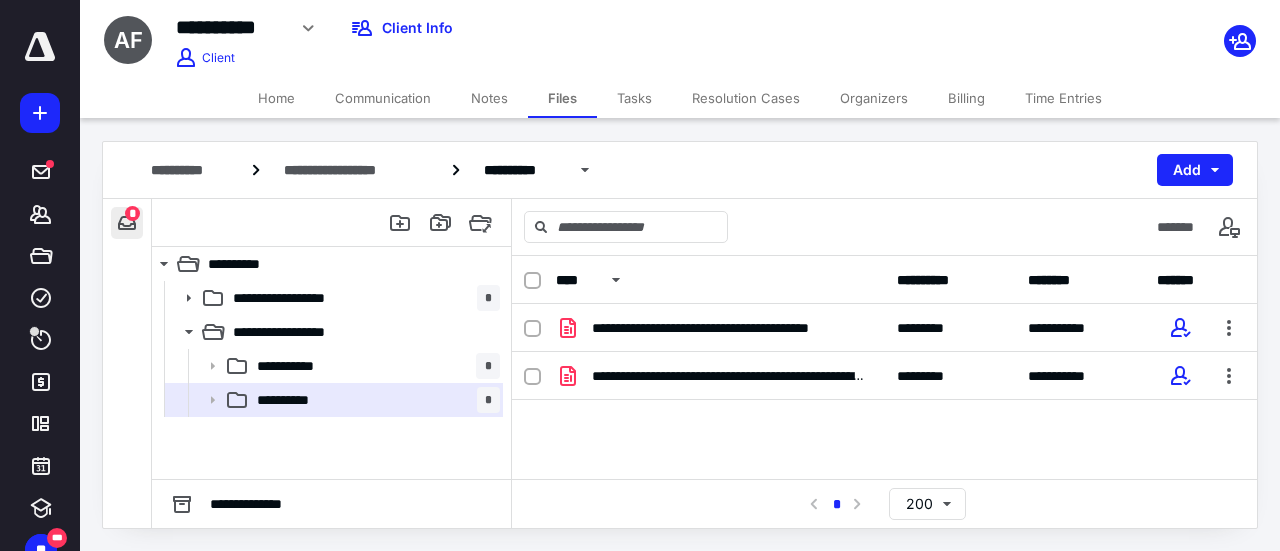 click at bounding box center (127, 223) 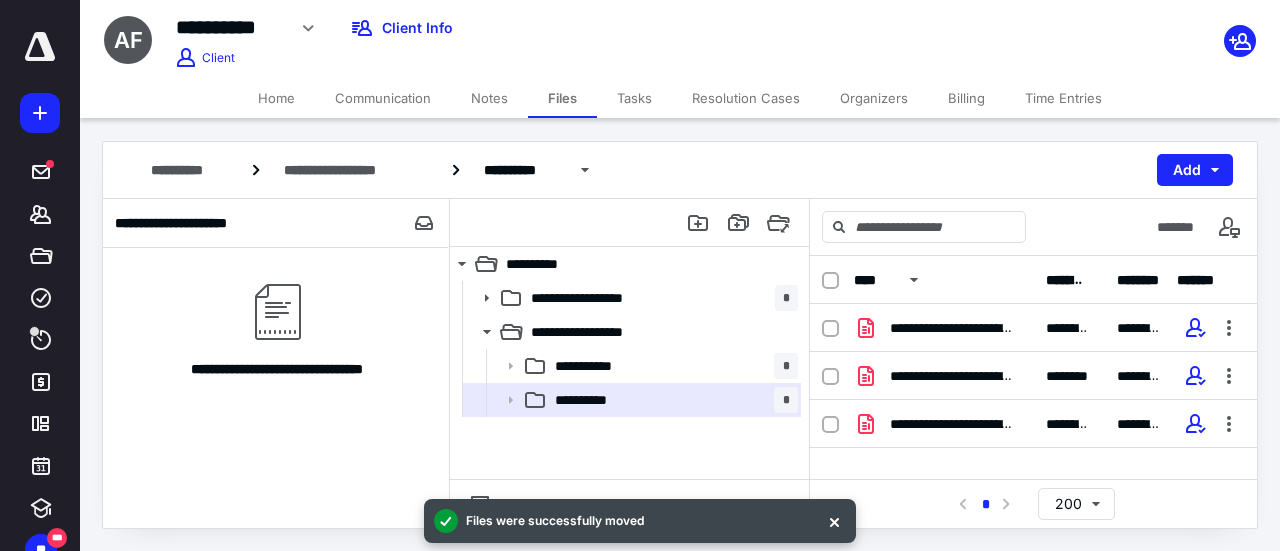click on "Tasks" at bounding box center [634, 98] 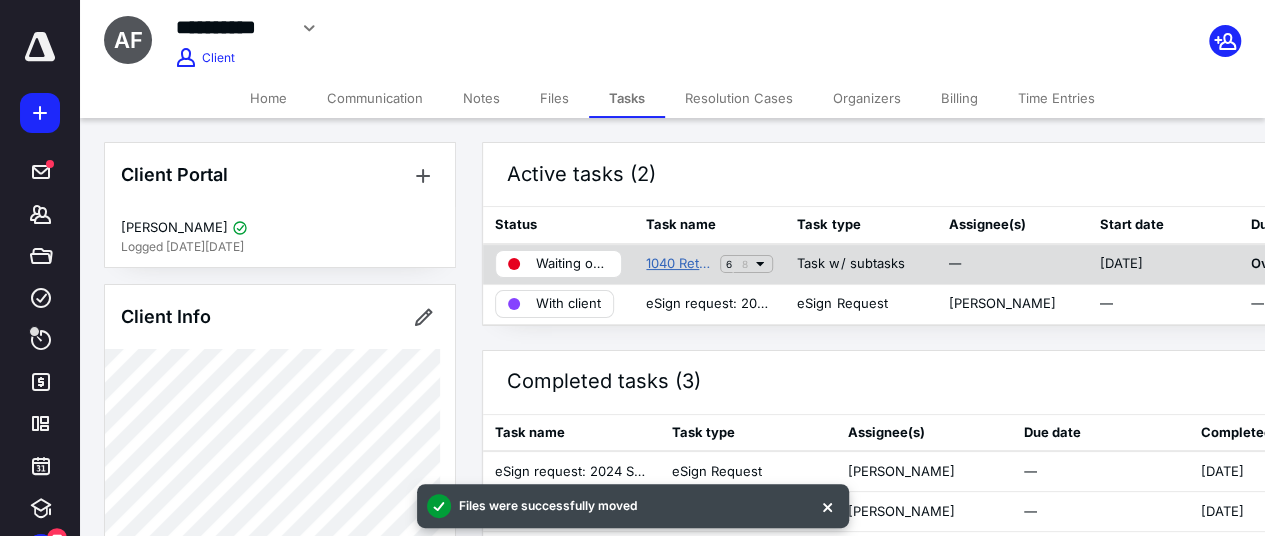click on "1040 Return" at bounding box center (679, 264) 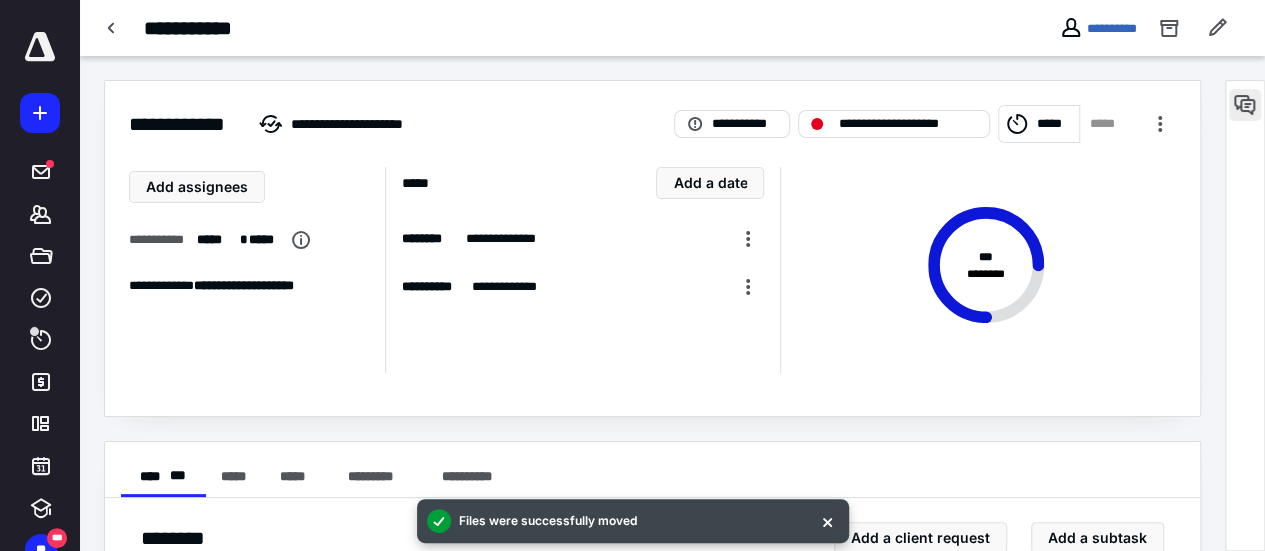 click at bounding box center [1245, 105] 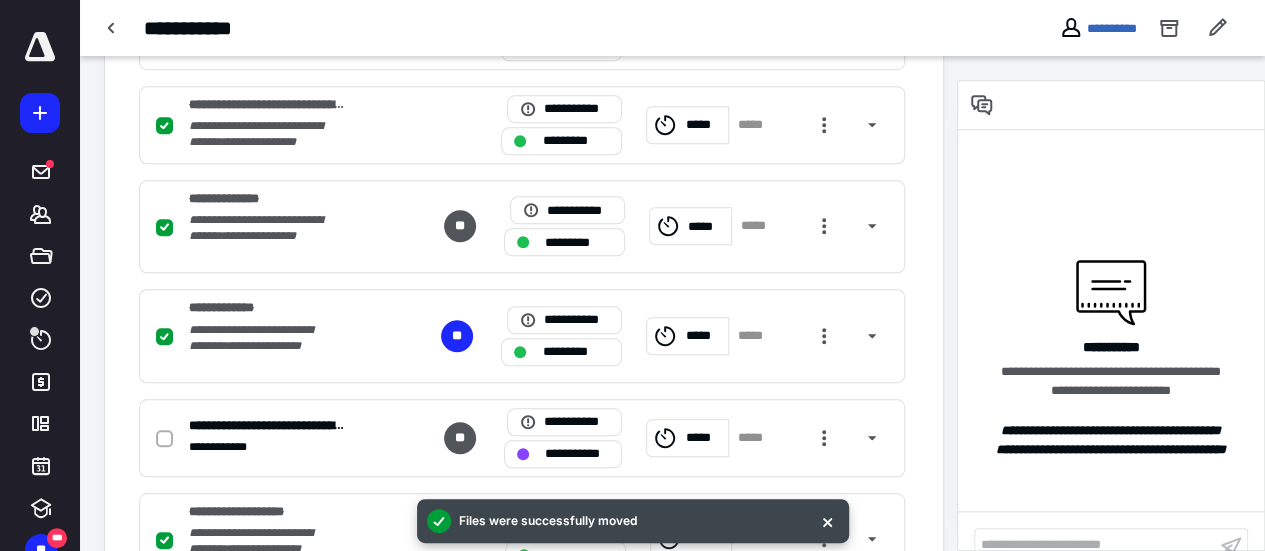 scroll, scrollTop: 870, scrollLeft: 0, axis: vertical 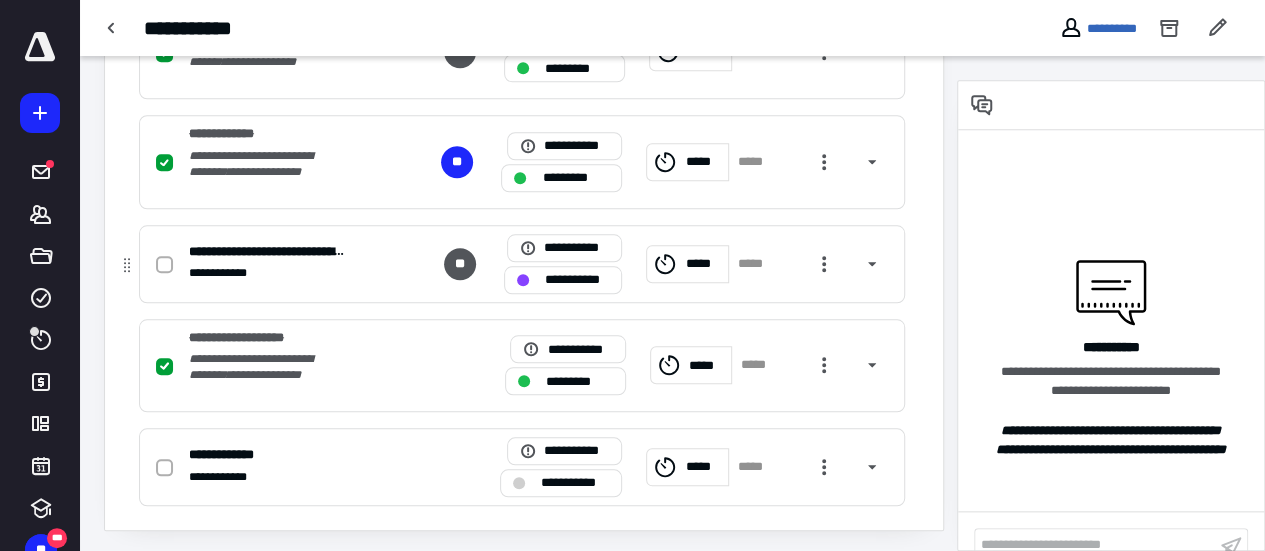 click 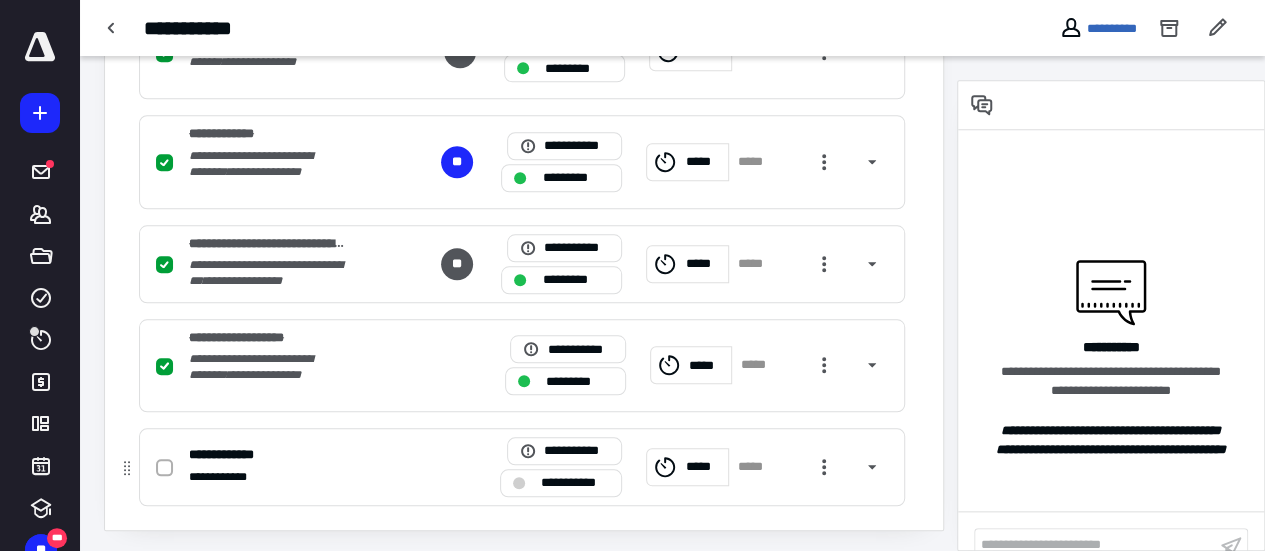 click on "**********" at bounding box center [575, 483] 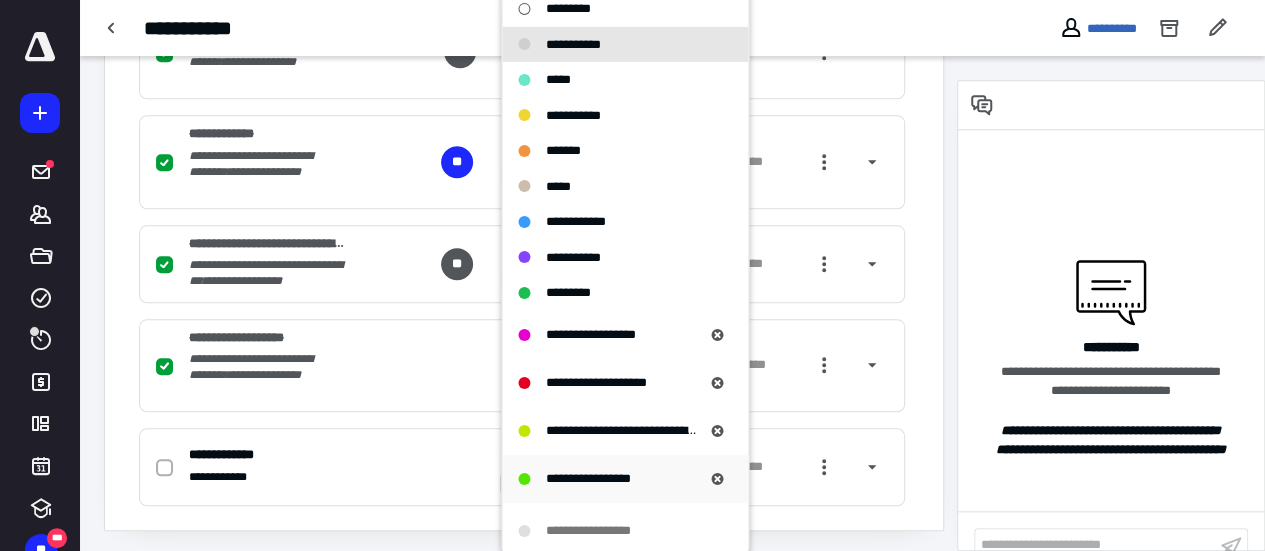 click on "**********" at bounding box center (588, 477) 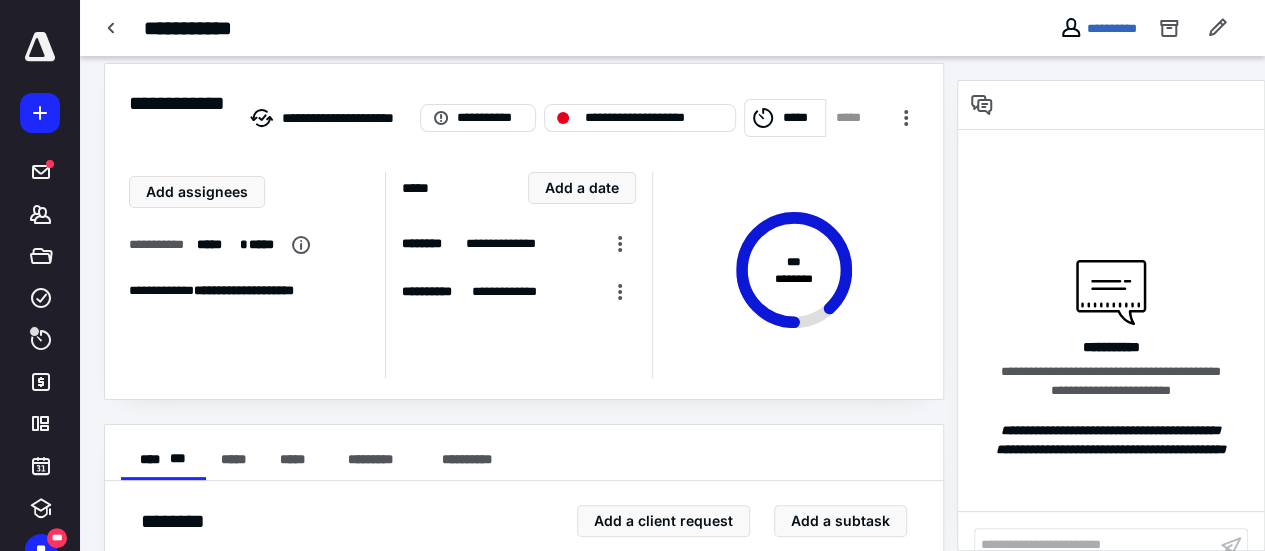 scroll, scrollTop: 0, scrollLeft: 0, axis: both 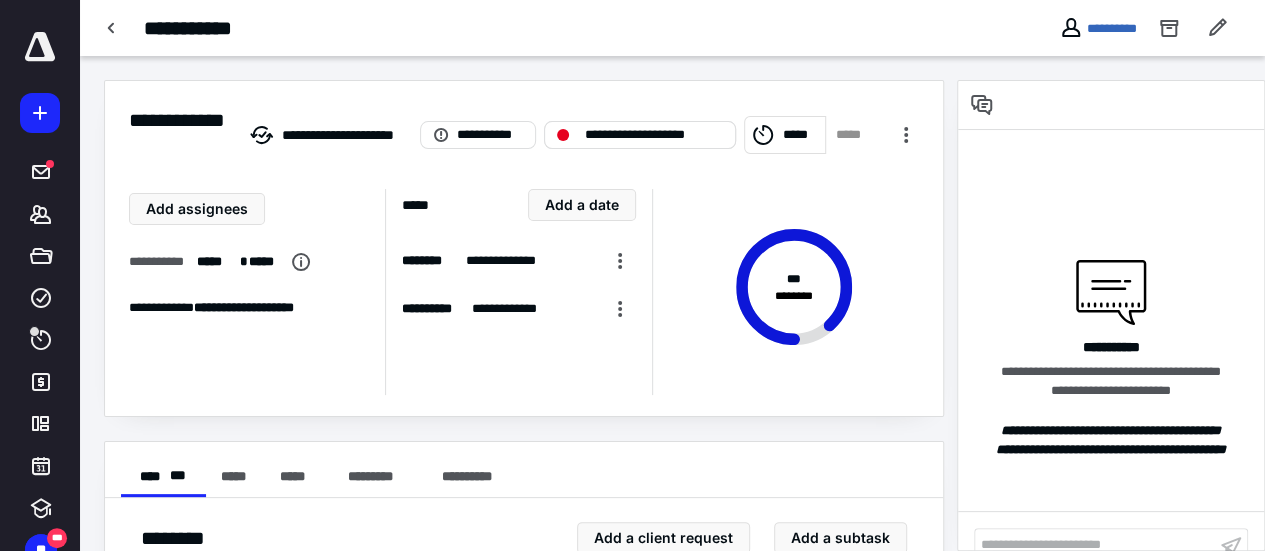 click on "**********" at bounding box center [654, 135] 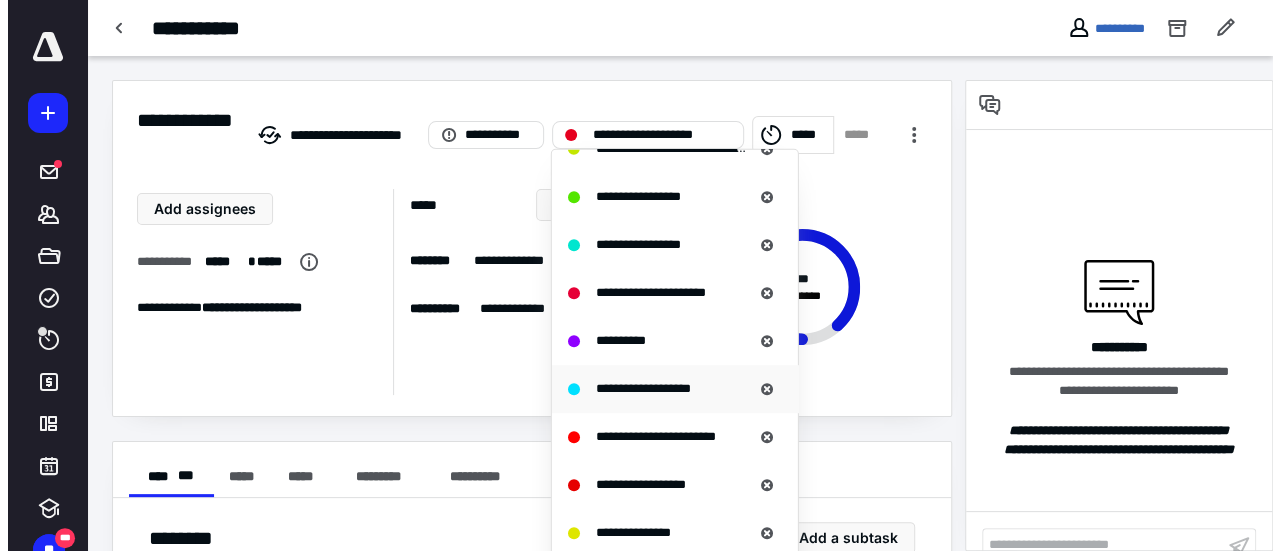 scroll, scrollTop: 500, scrollLeft: 0, axis: vertical 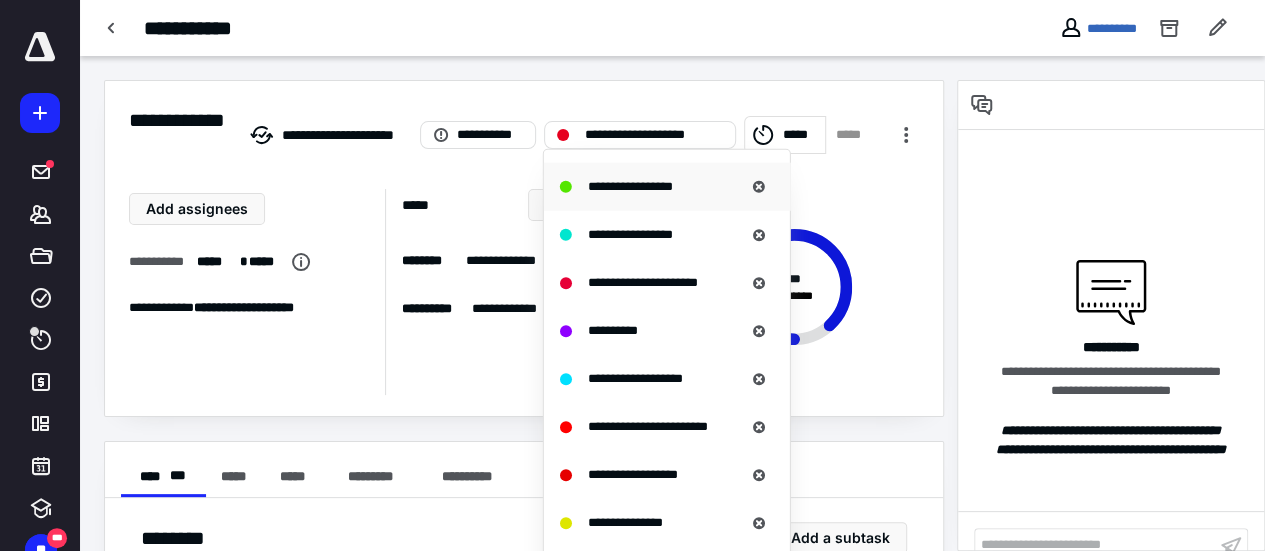 click on "**********" at bounding box center [630, 185] 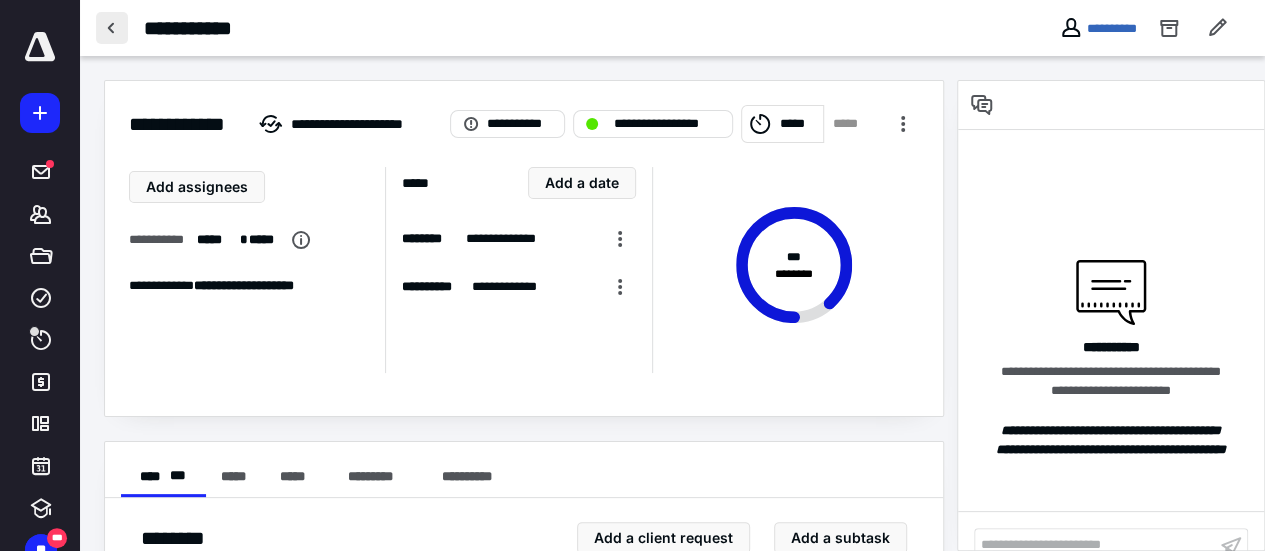 click at bounding box center [112, 28] 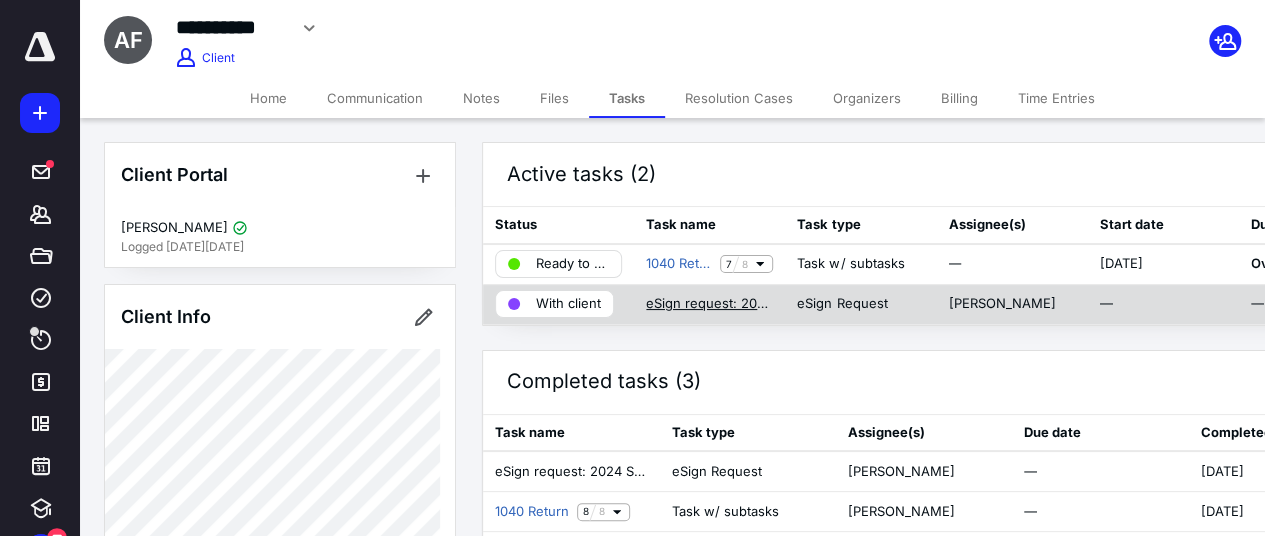 click on "eSign request: 2024 Signature Documents (FITHEN AMY L).pdf" at bounding box center (709, 304) 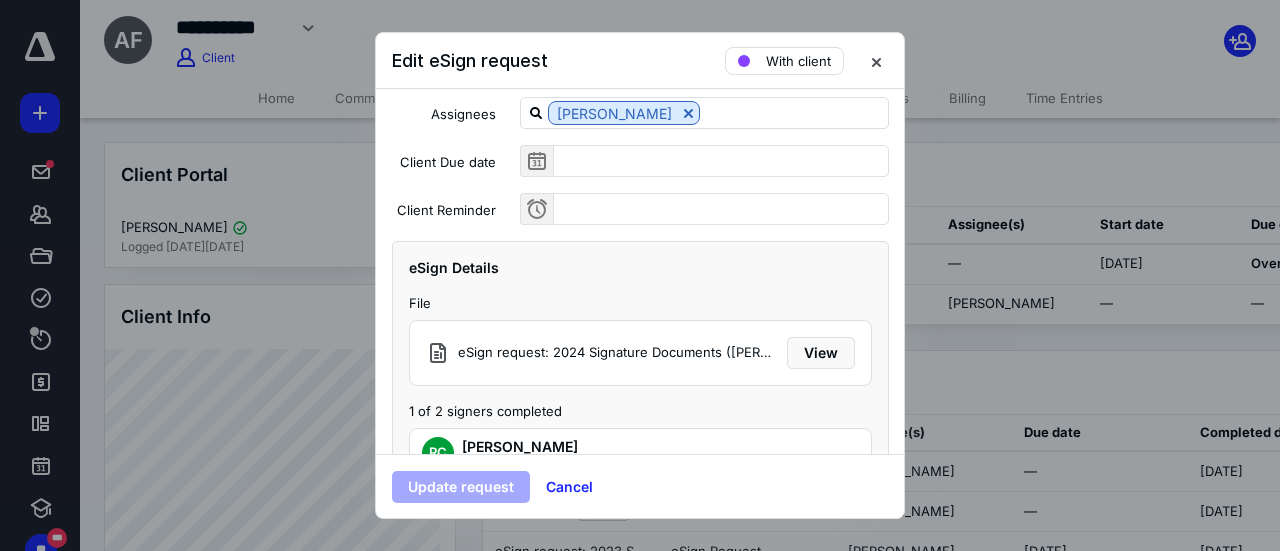 scroll, scrollTop: 279, scrollLeft: 0, axis: vertical 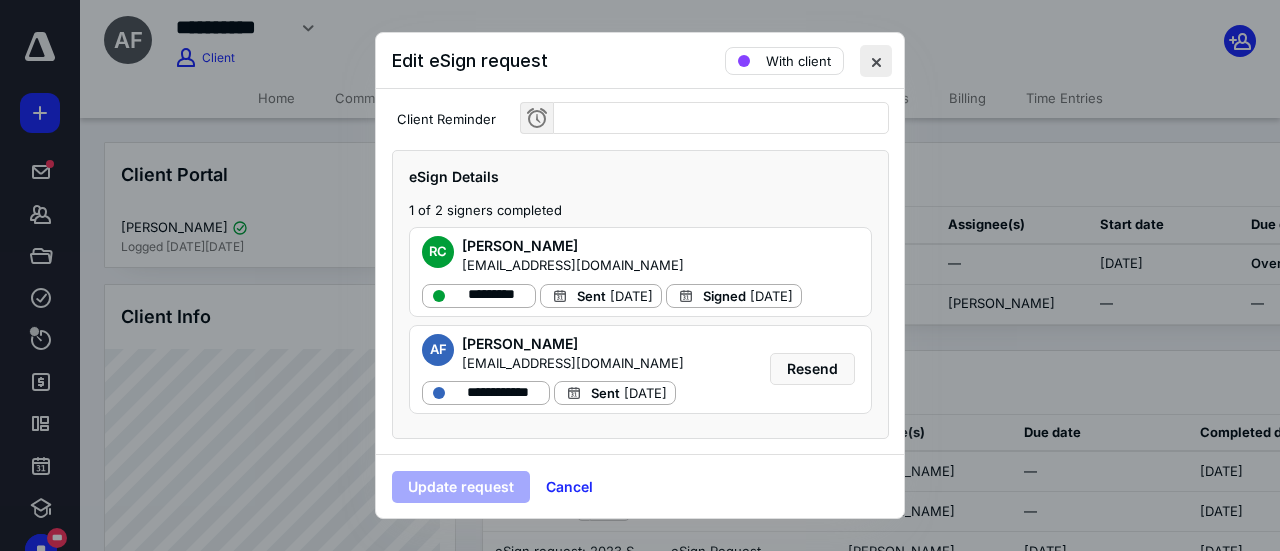 click at bounding box center (876, 61) 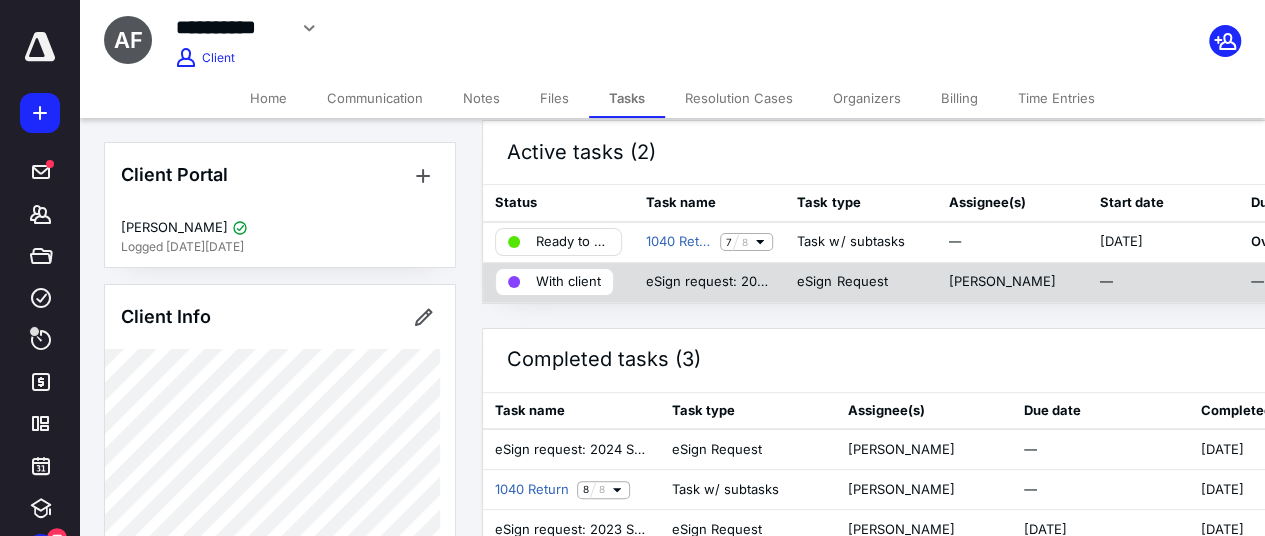 scroll, scrollTop: 57, scrollLeft: 0, axis: vertical 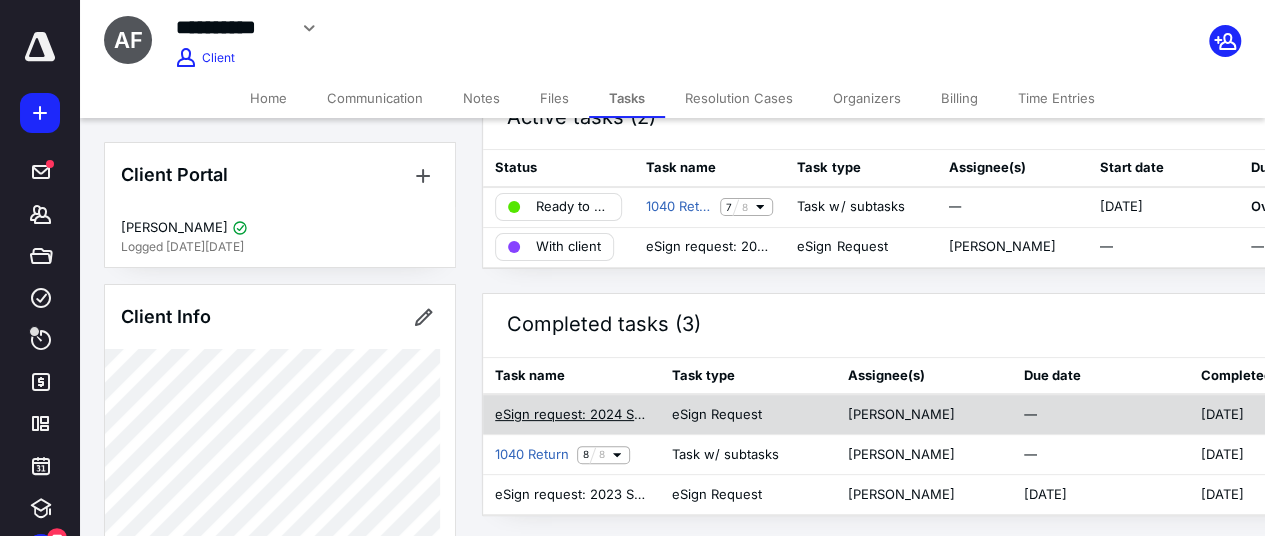 click on "eSign request: 2024 Signature Documents (FITHEN AMY L).pdf" at bounding box center (571, 415) 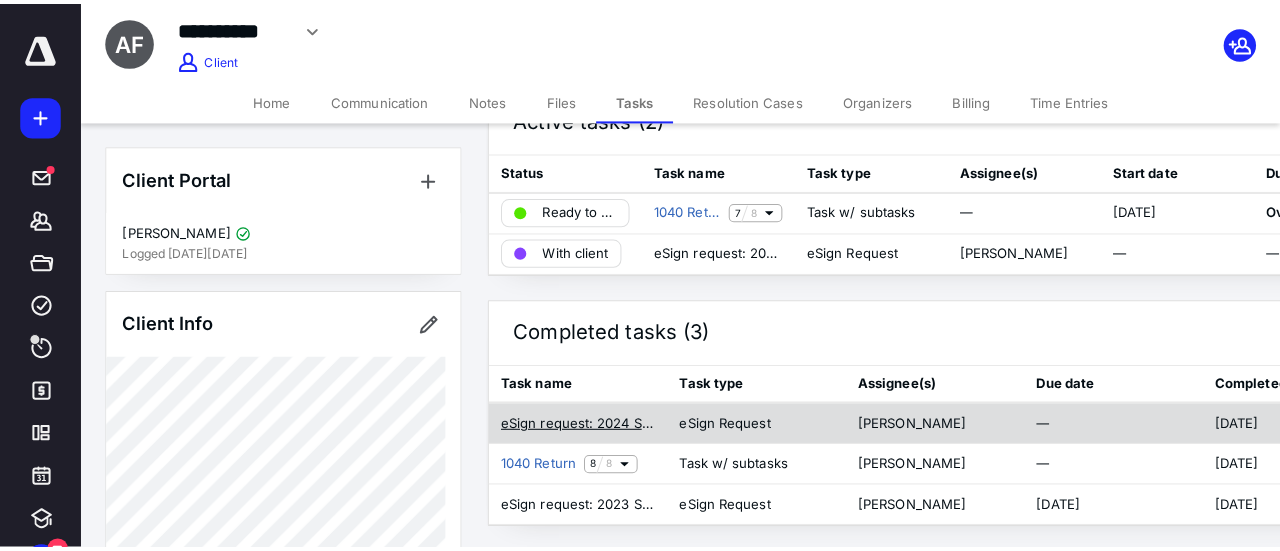 scroll, scrollTop: 42, scrollLeft: 0, axis: vertical 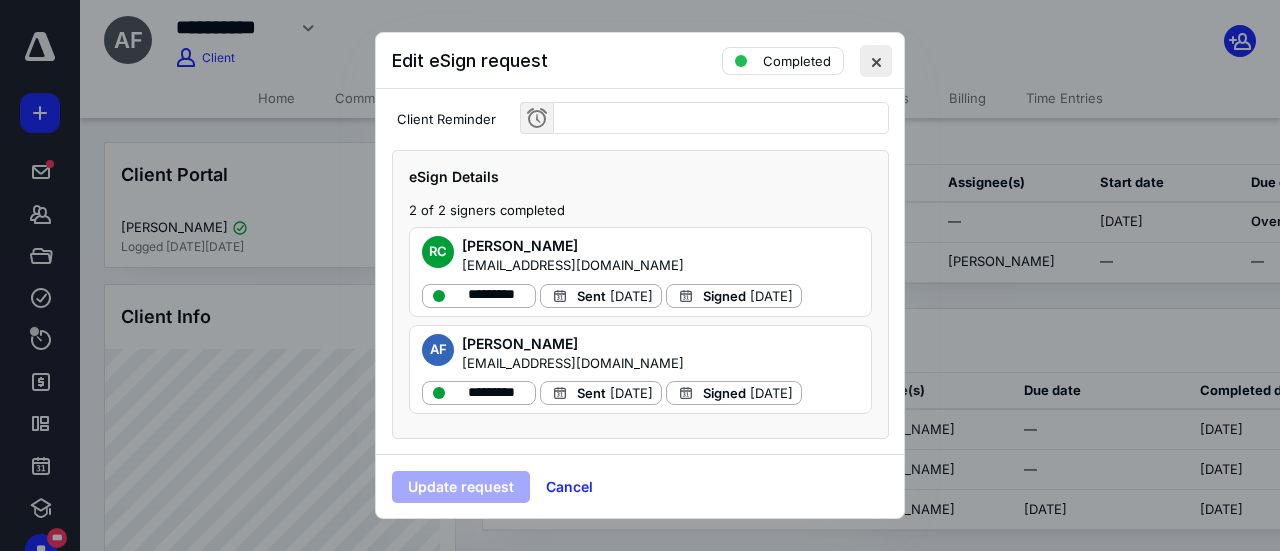 click at bounding box center [876, 61] 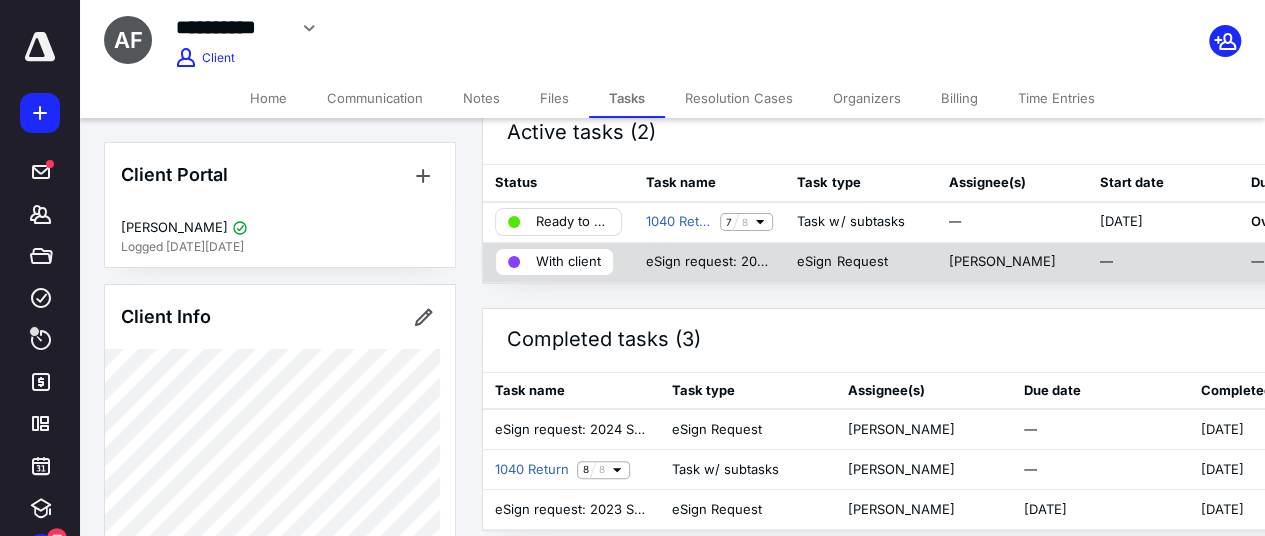 click on "With client" at bounding box center (568, 262) 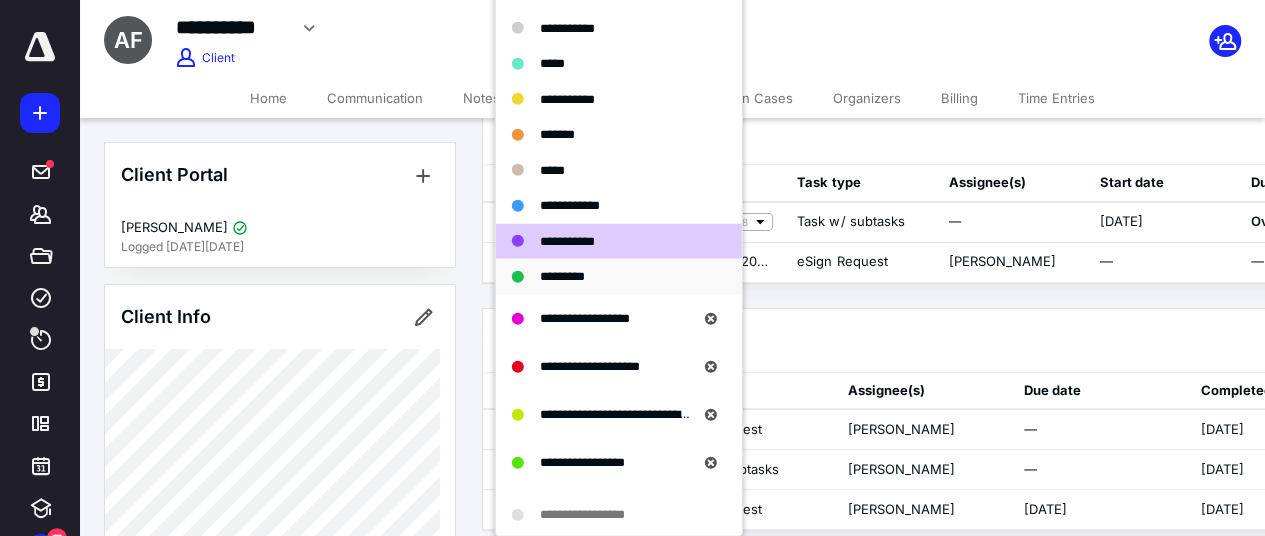 click on "*********" at bounding box center (562, 276) 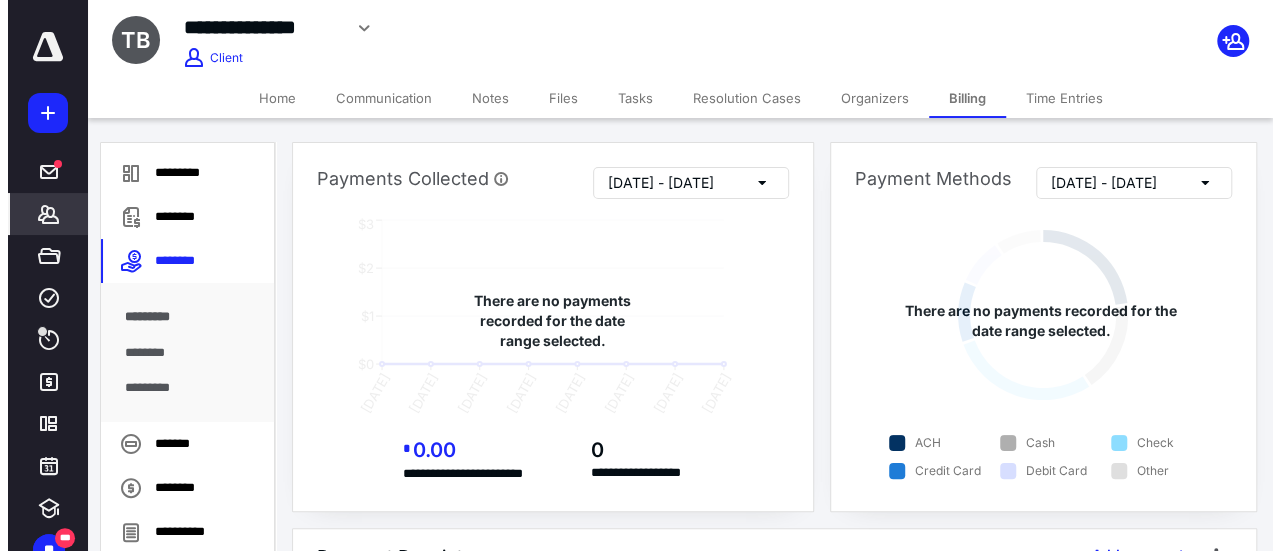 scroll, scrollTop: 0, scrollLeft: 0, axis: both 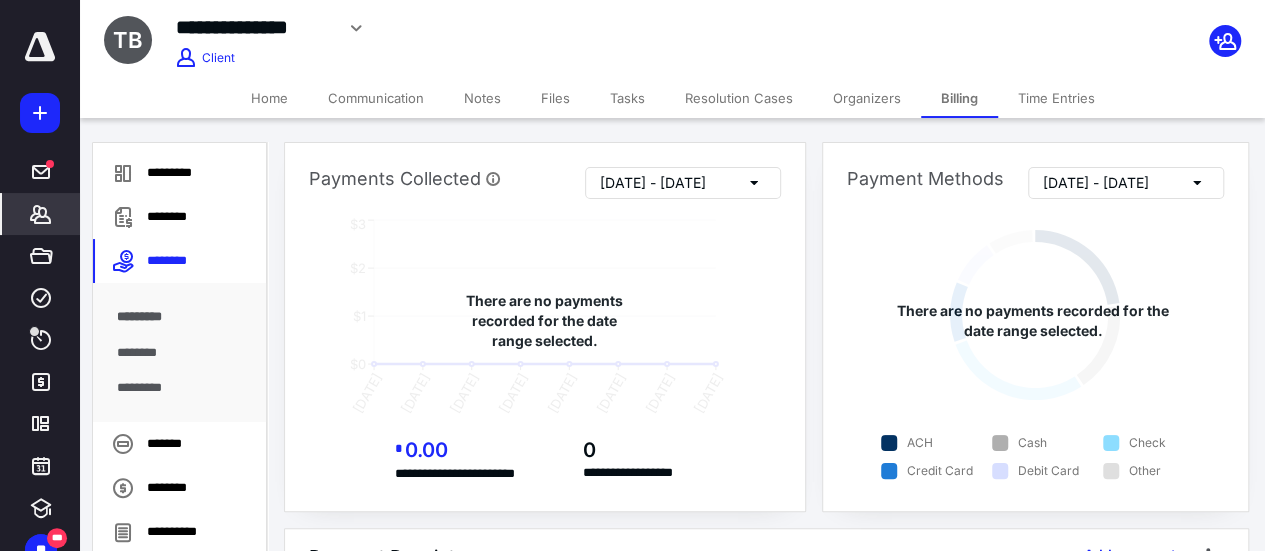 click on "Files" at bounding box center (555, 98) 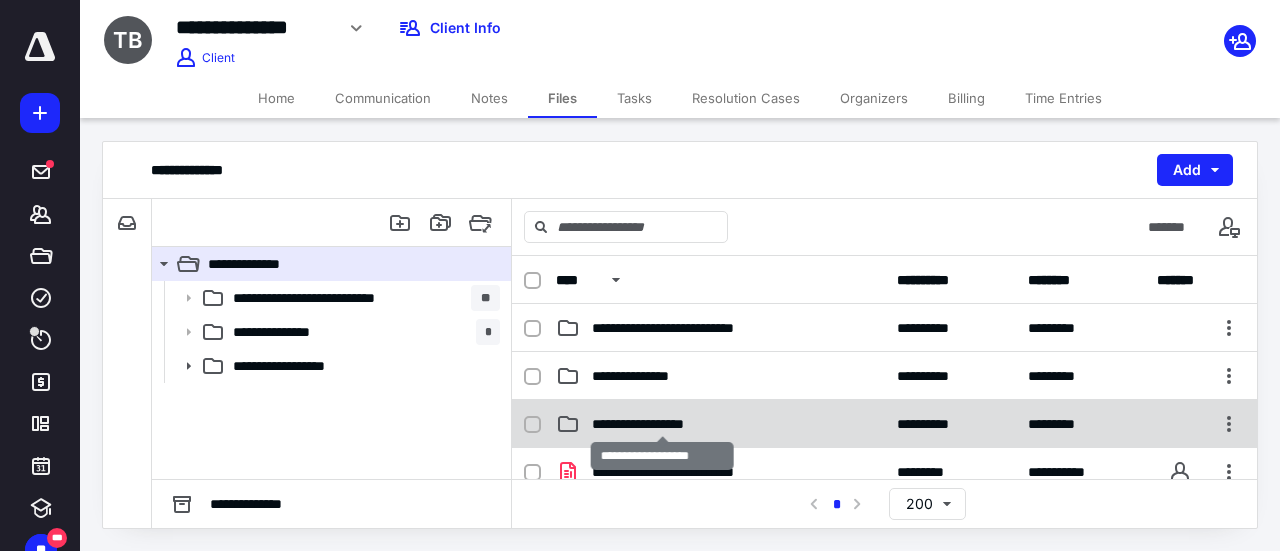 click on "**********" at bounding box center (662, 424) 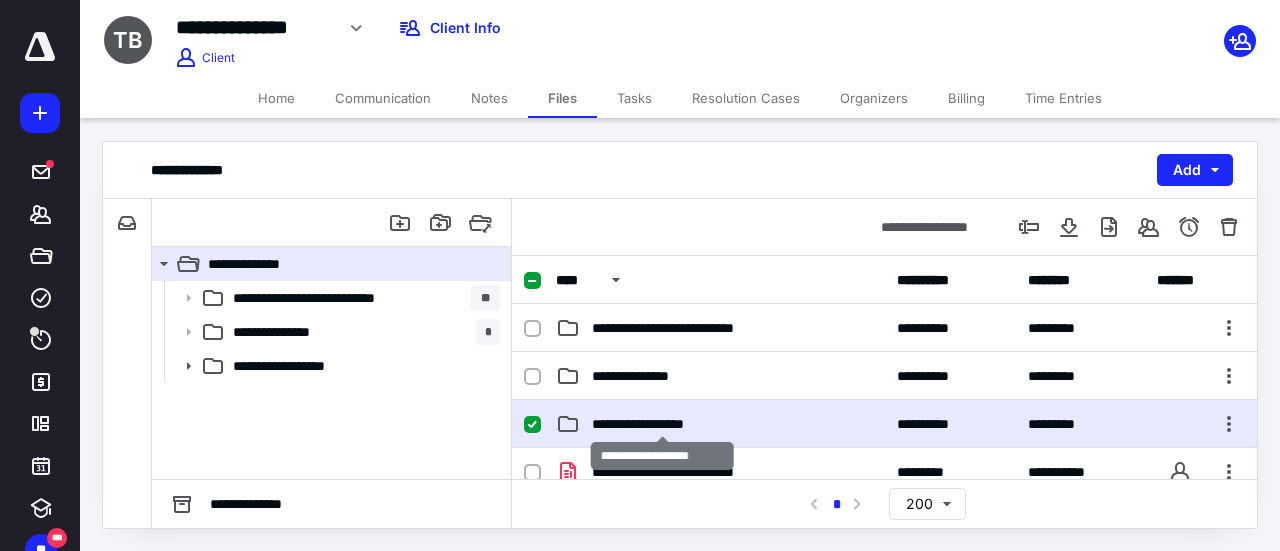 click on "**********" at bounding box center (662, 424) 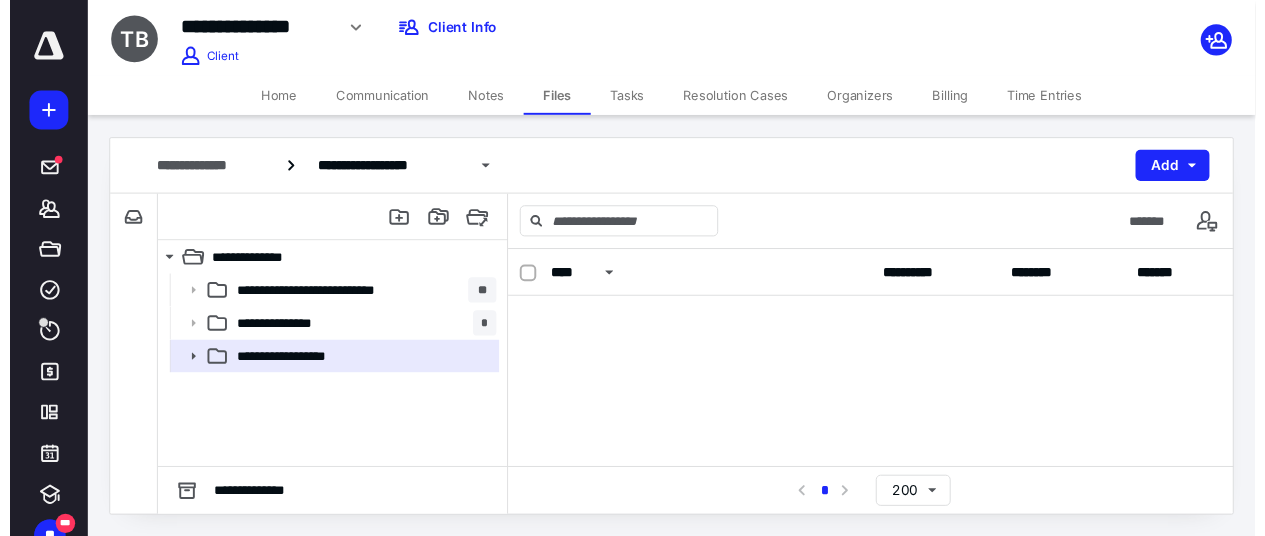 scroll, scrollTop: 0, scrollLeft: 0, axis: both 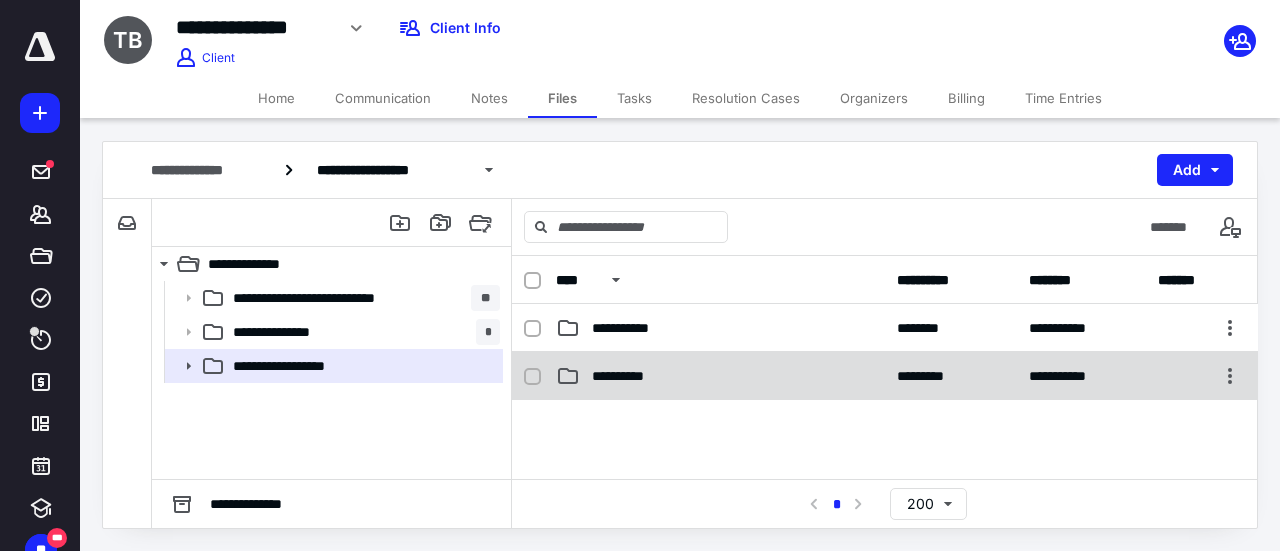 click on "**********" at bounding box center [885, 376] 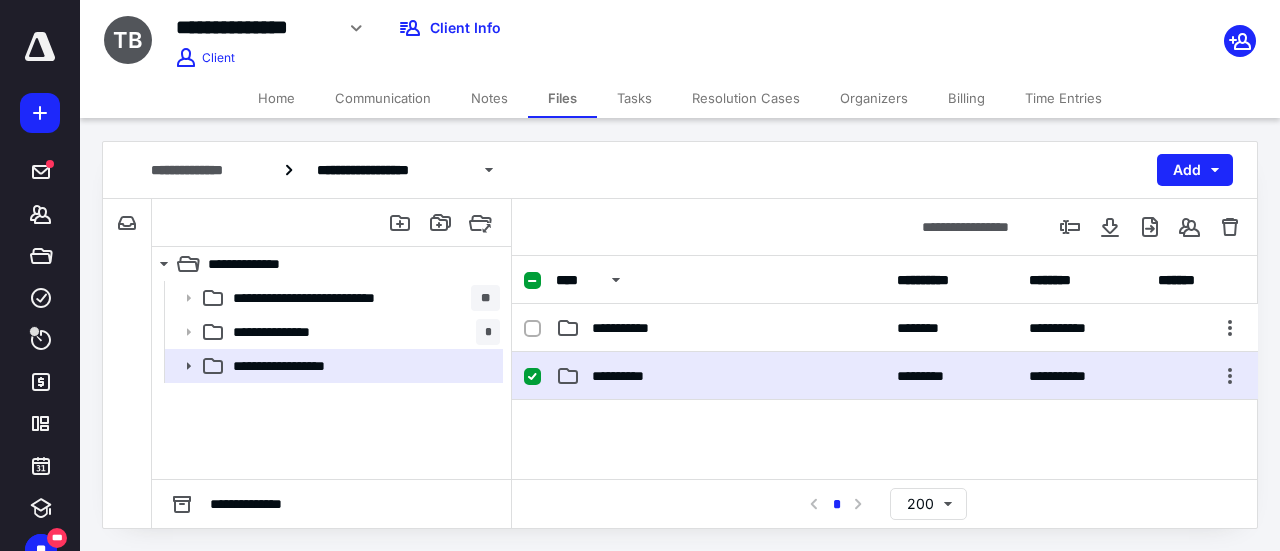 click on "**********" at bounding box center [885, 376] 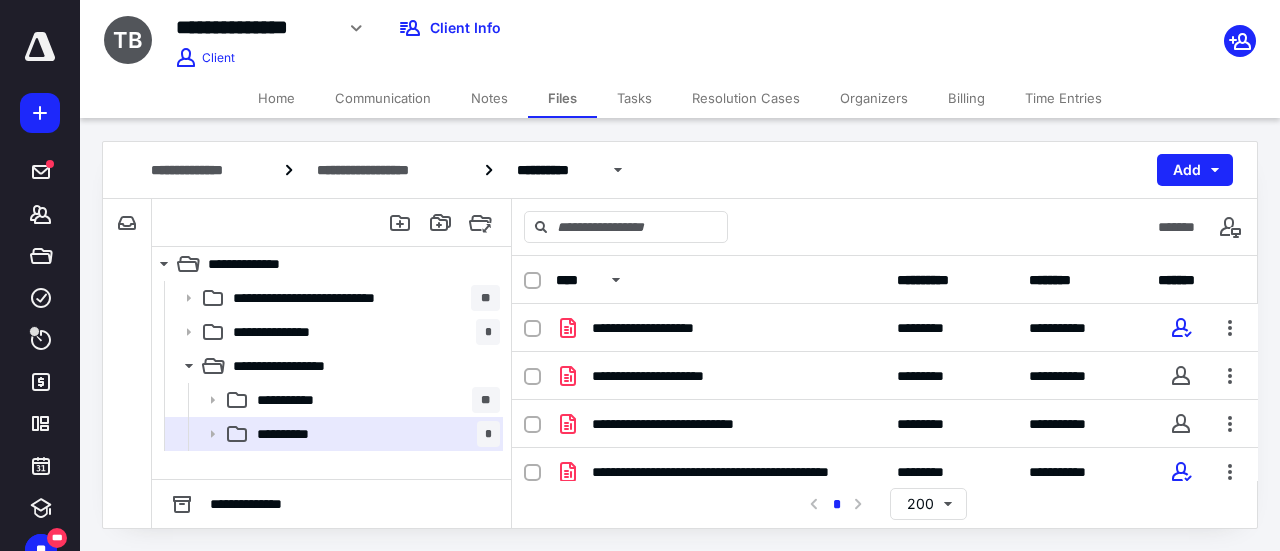 click on "Tasks" at bounding box center [634, 98] 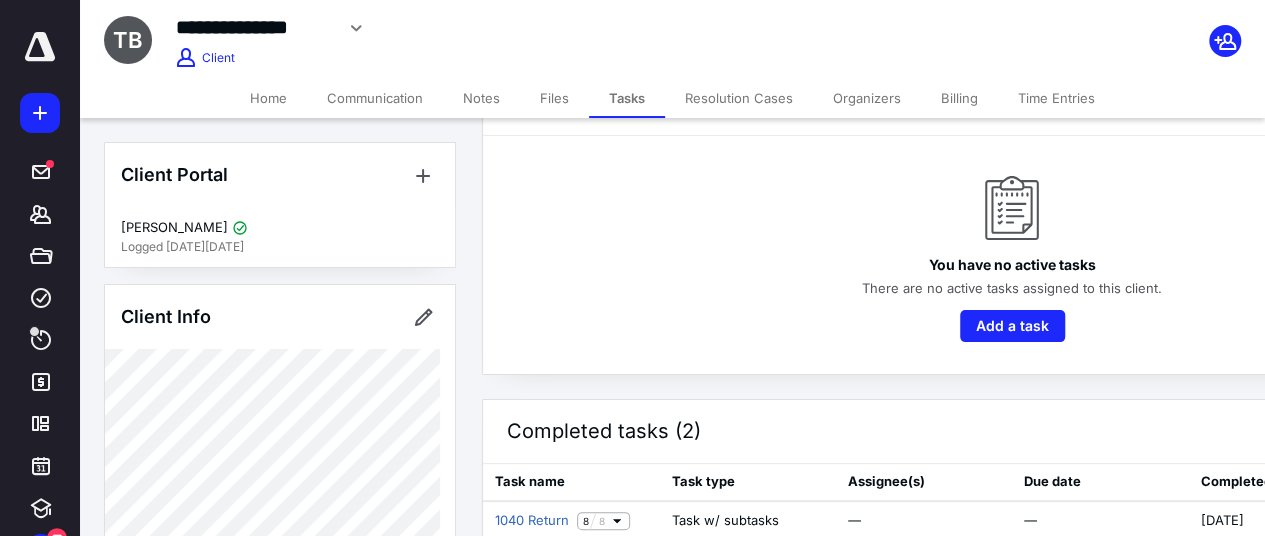 scroll, scrollTop: 138, scrollLeft: 0, axis: vertical 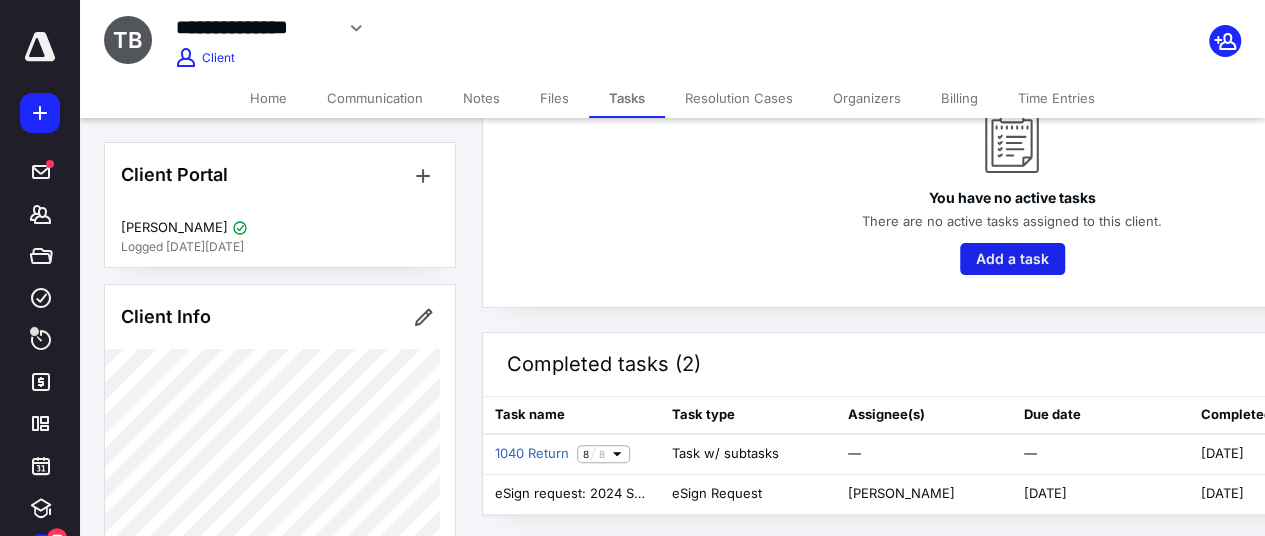 click on "Add a task" at bounding box center [1012, 259] 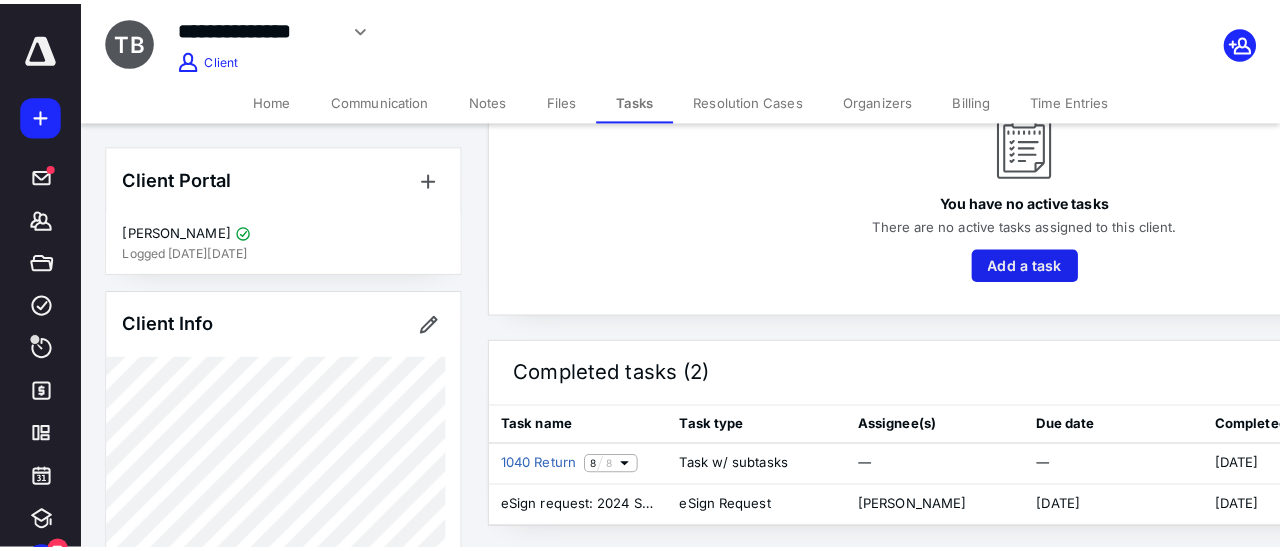 scroll, scrollTop: 123, scrollLeft: 0, axis: vertical 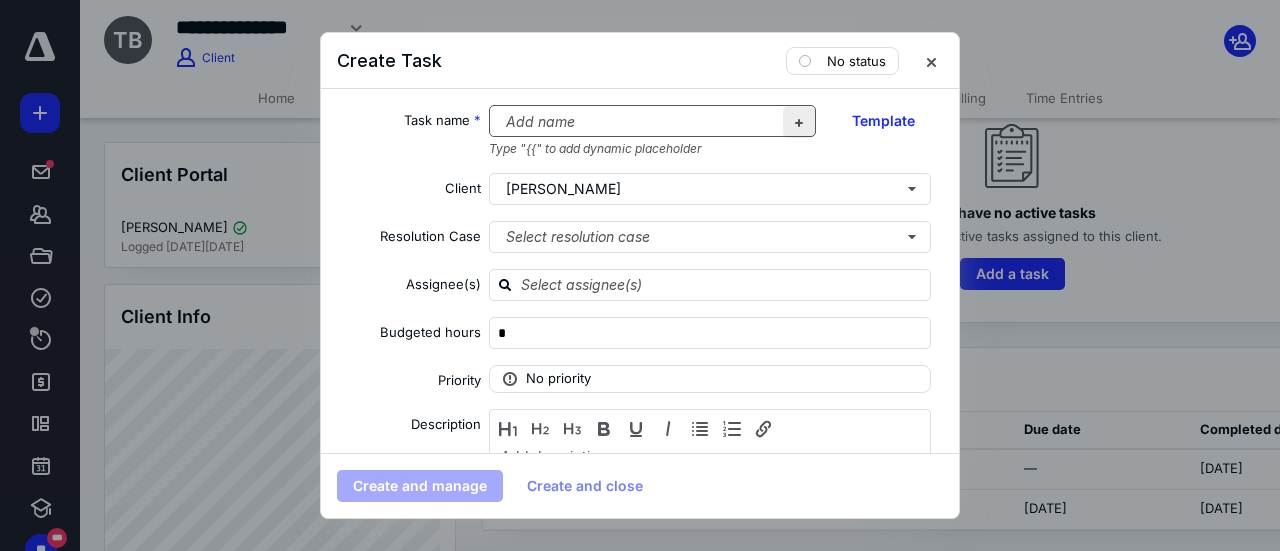 click at bounding box center (799, 122) 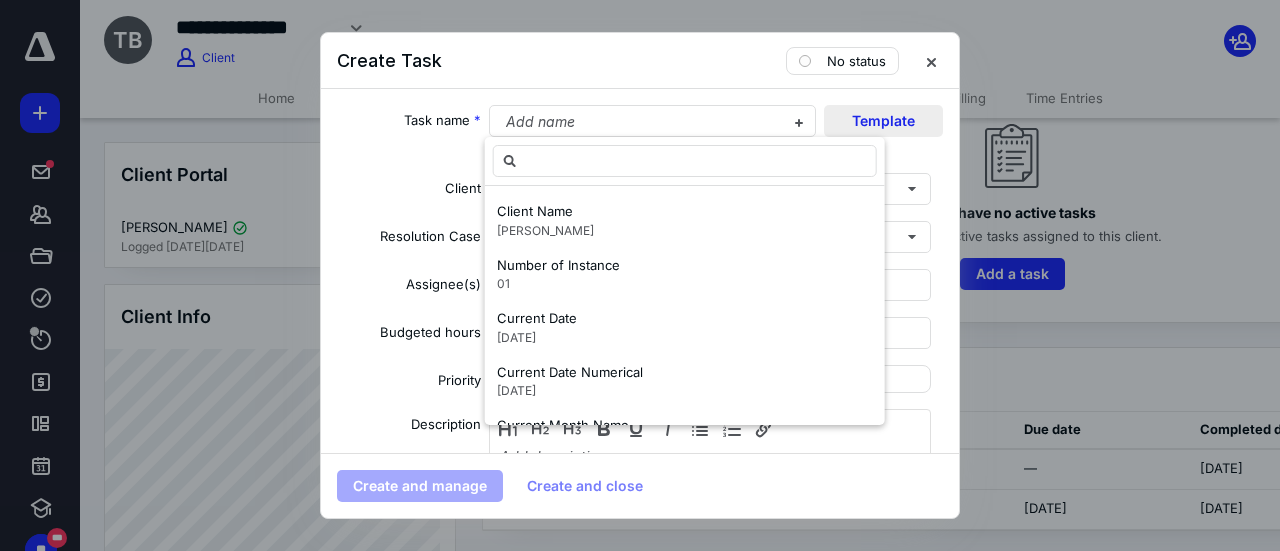 click on "Template" at bounding box center (883, 121) 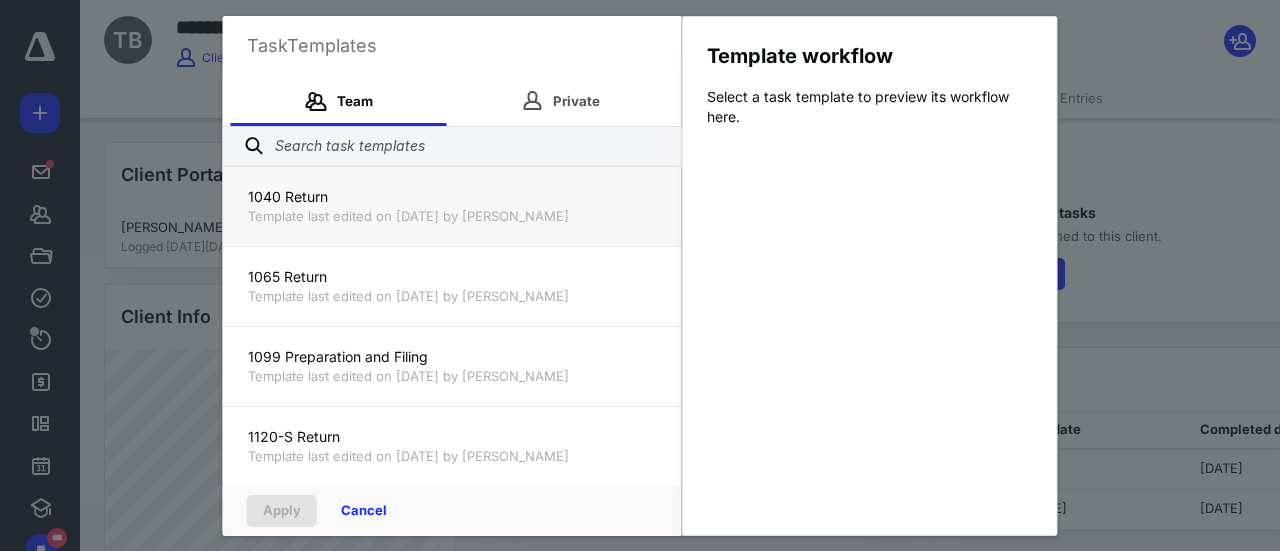 click on "1040 Return" at bounding box center [452, 197] 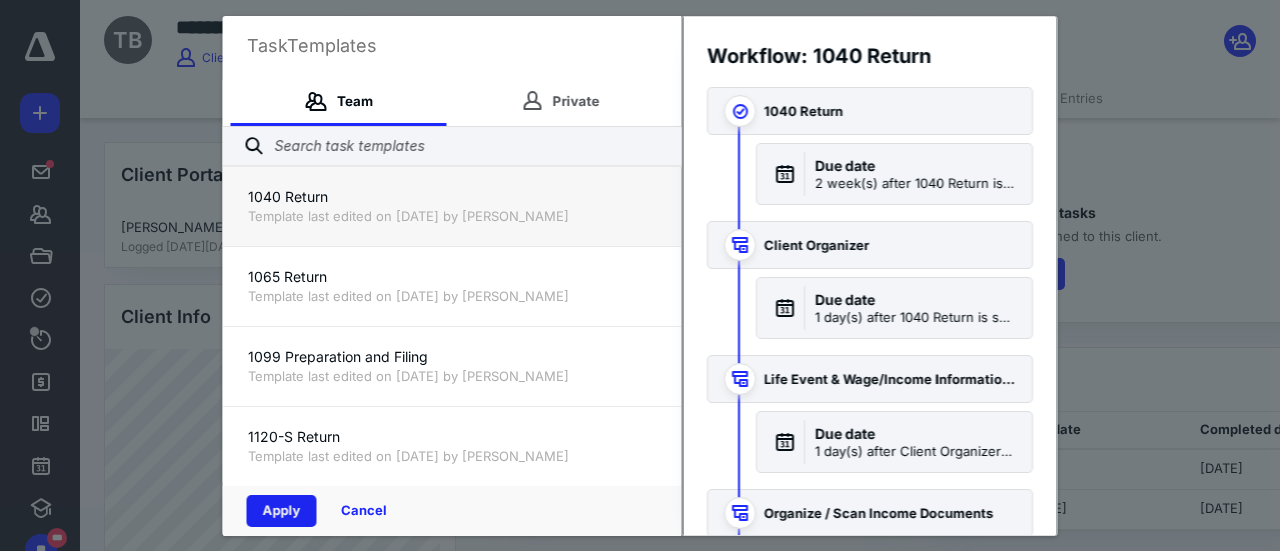 click on "Apply" at bounding box center (282, 511) 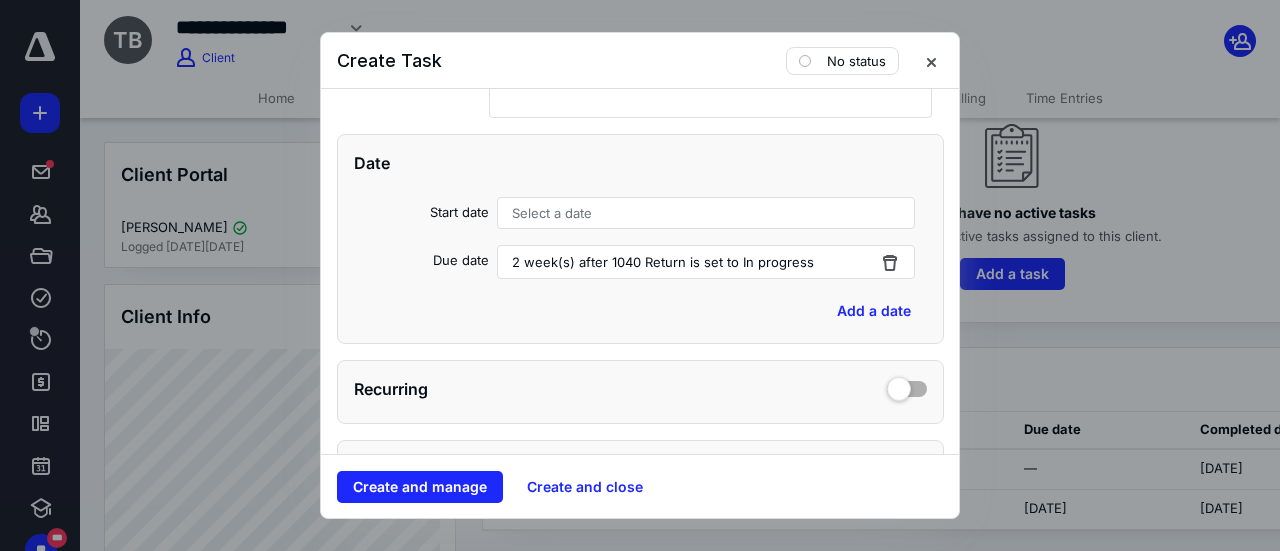 scroll, scrollTop: 600, scrollLeft: 0, axis: vertical 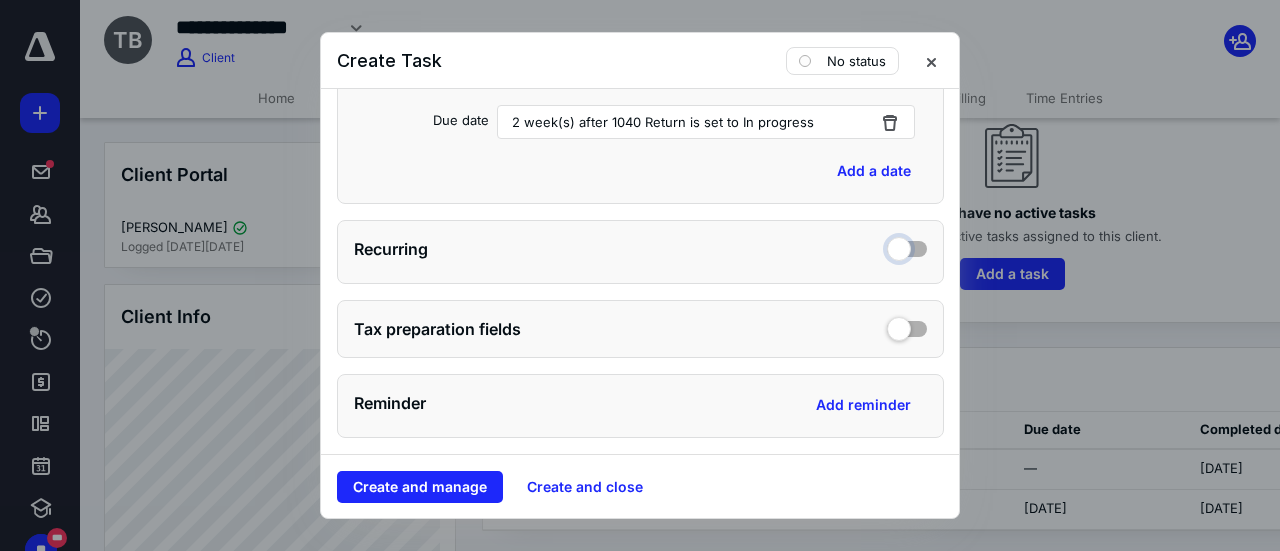 click at bounding box center (907, 246) 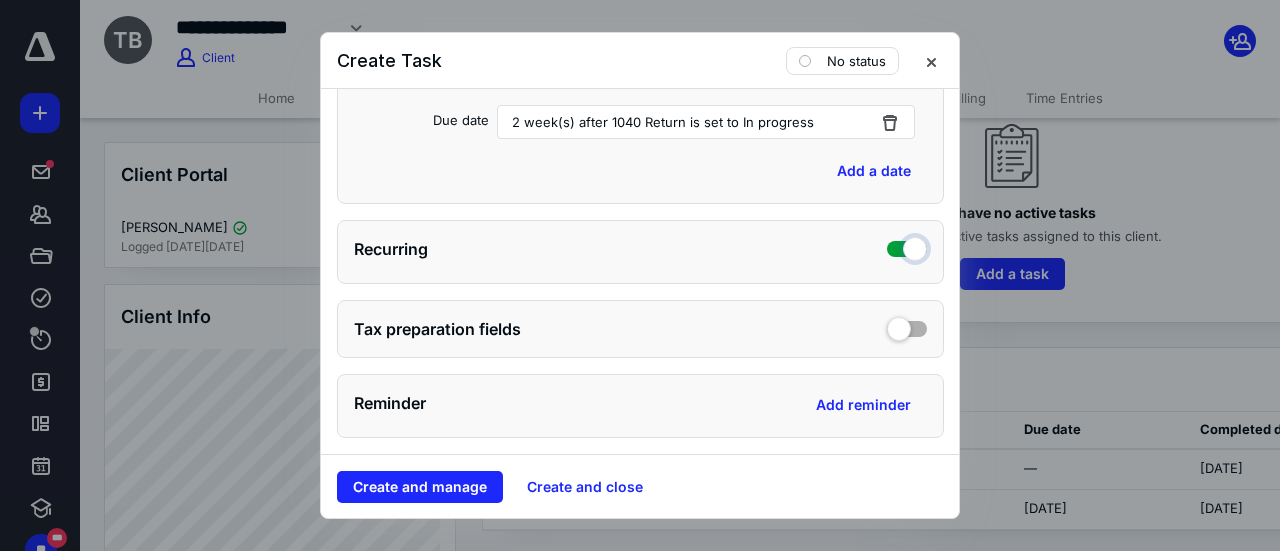 checkbox on "true" 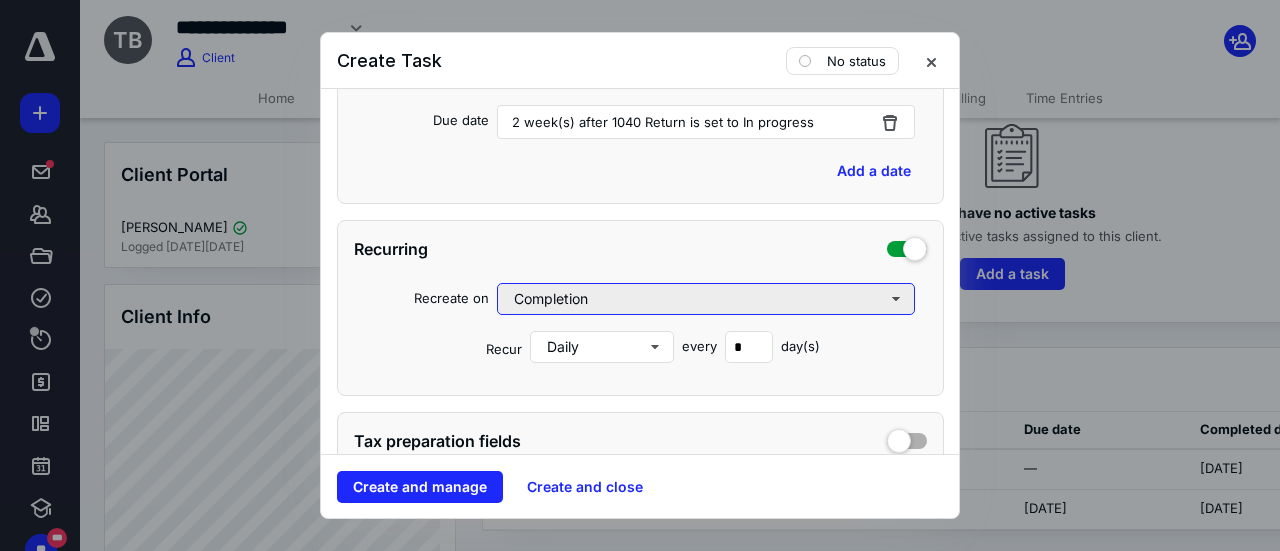click on "Completion" at bounding box center [706, 299] 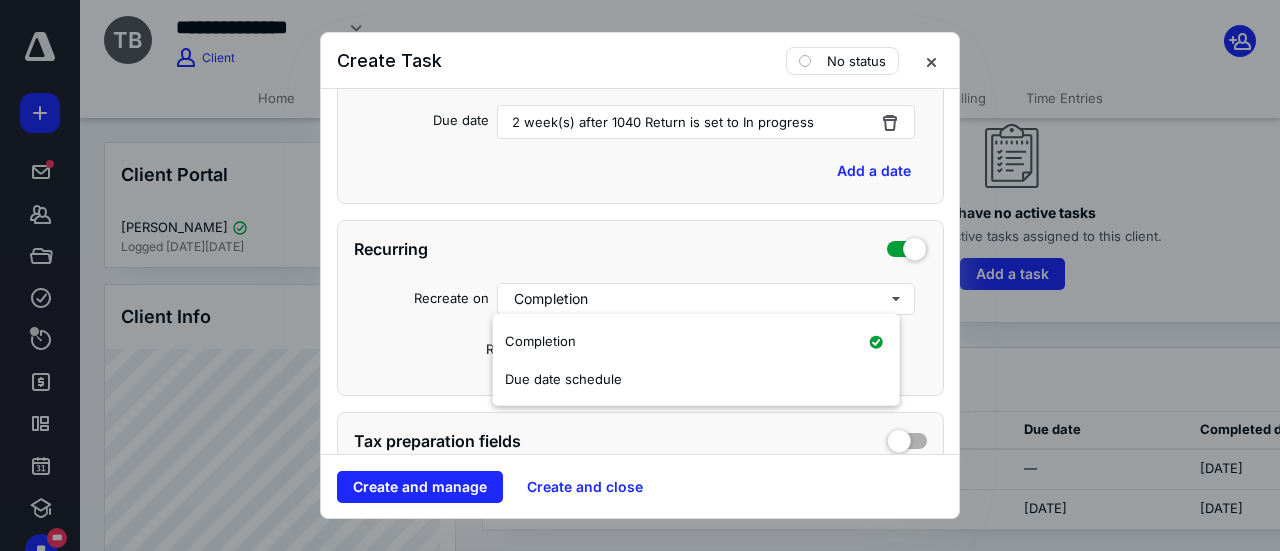 click on "Recurring" at bounding box center (640, 249) 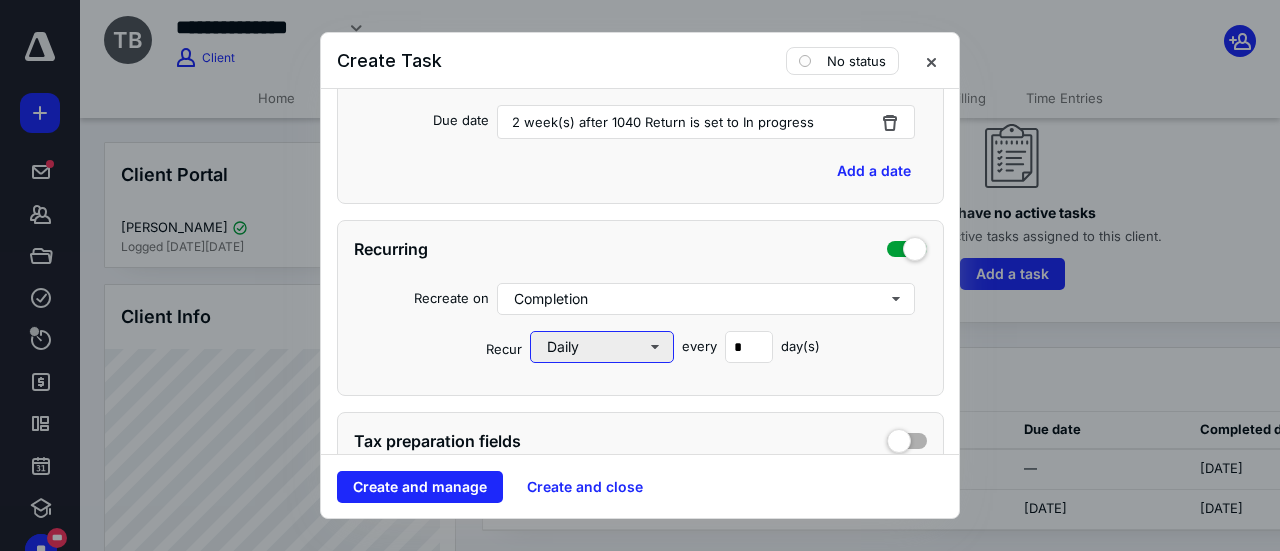 click on "Daily" at bounding box center [602, 347] 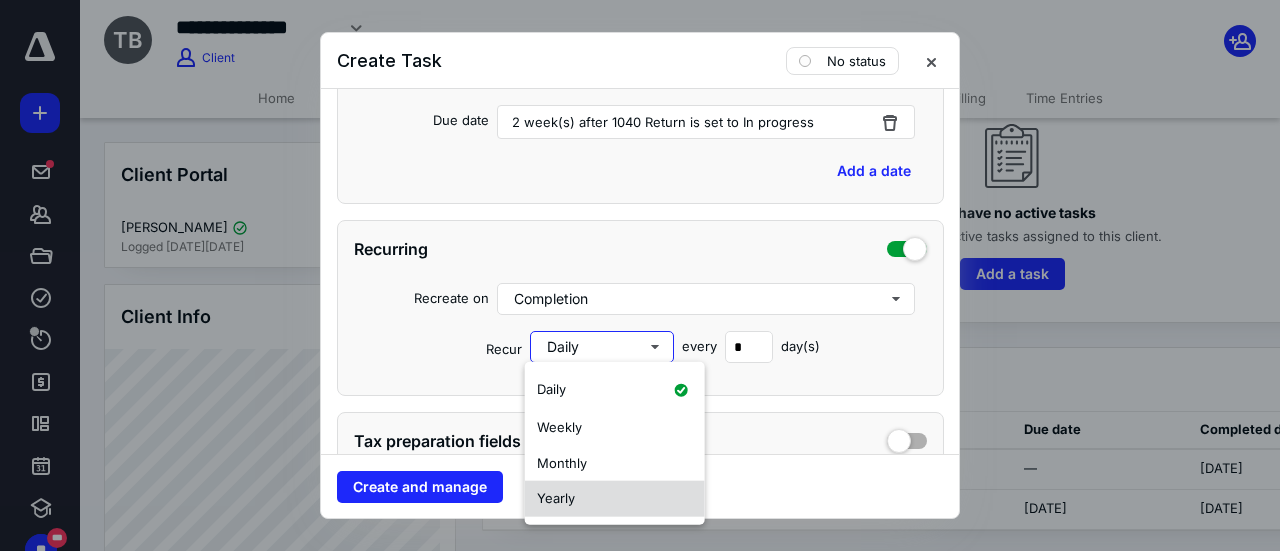 click on "Yearly" at bounding box center [615, 499] 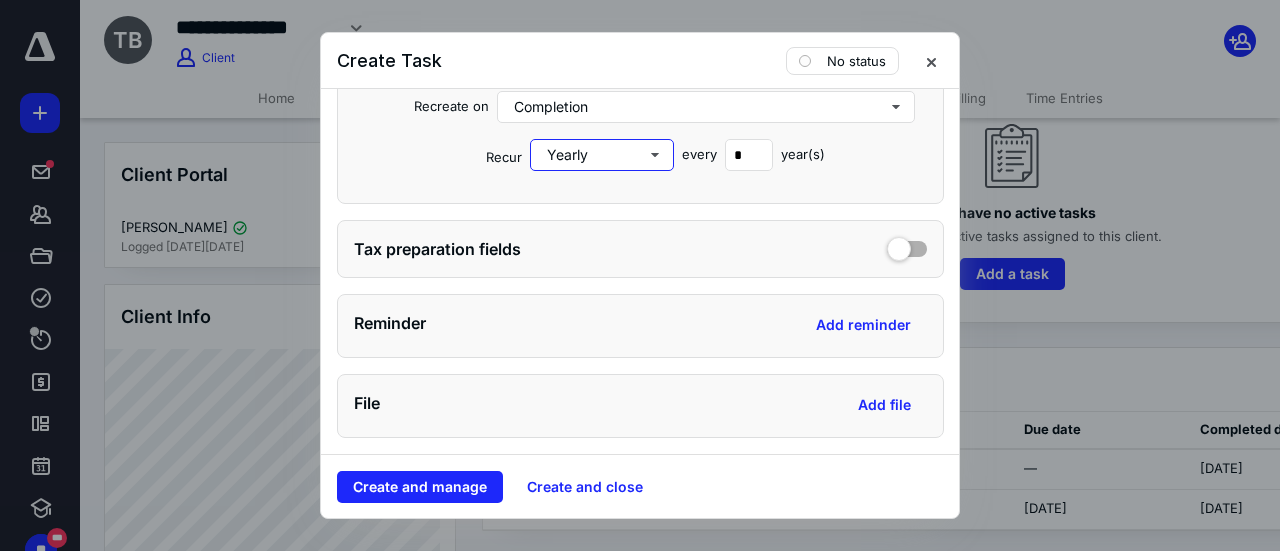 scroll, scrollTop: 800, scrollLeft: 0, axis: vertical 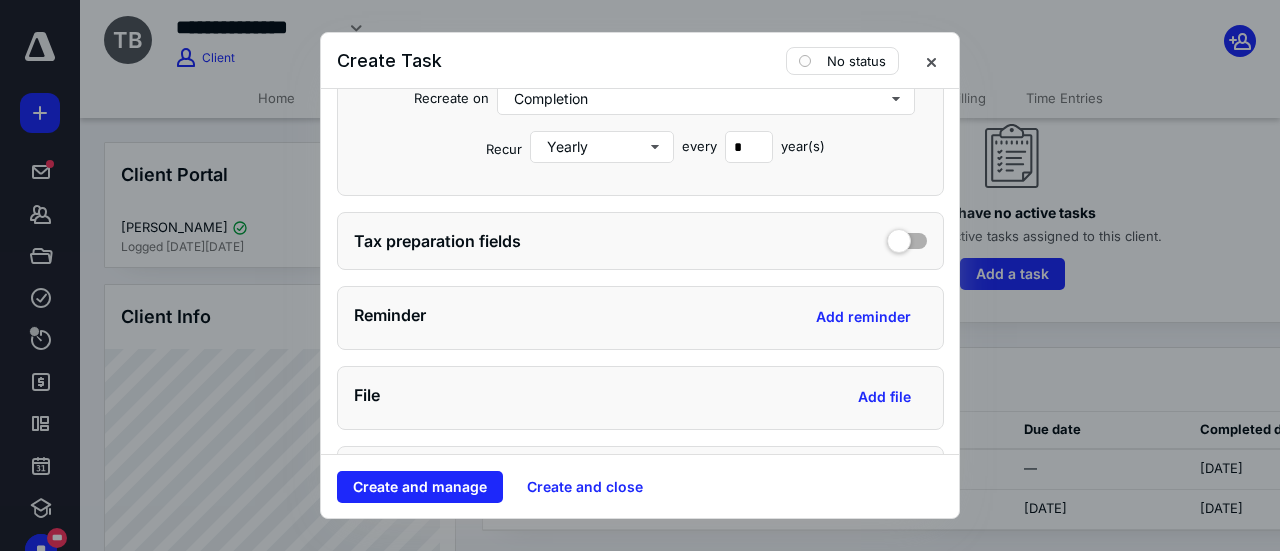 drag, startPoint x: 878, startPoint y: 245, endPoint x: 868, endPoint y: 243, distance: 10.198039 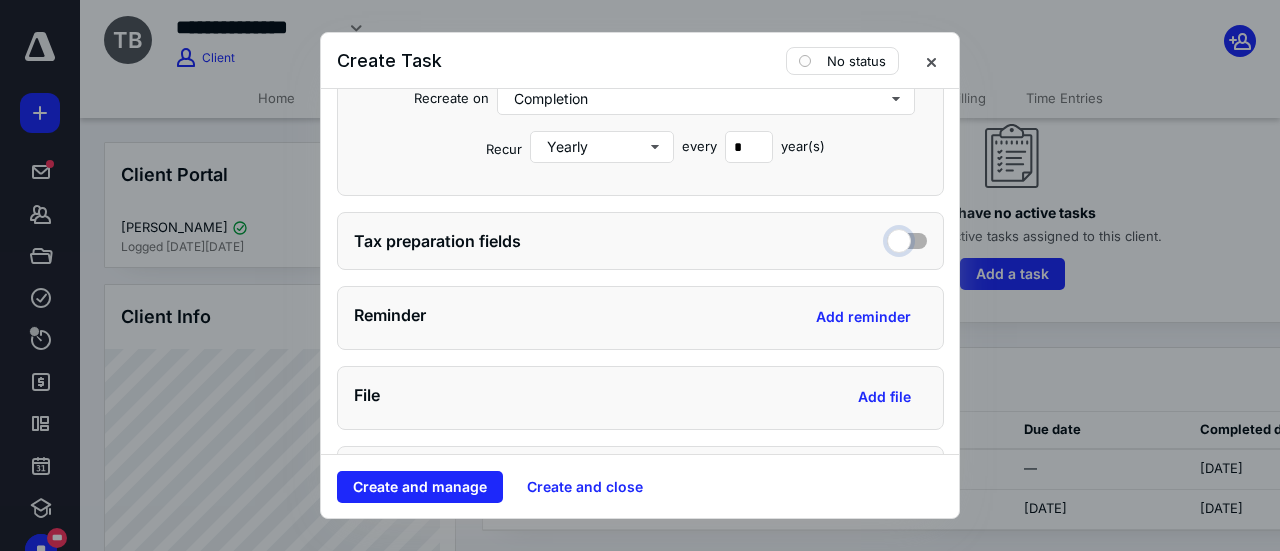 click at bounding box center (907, 238) 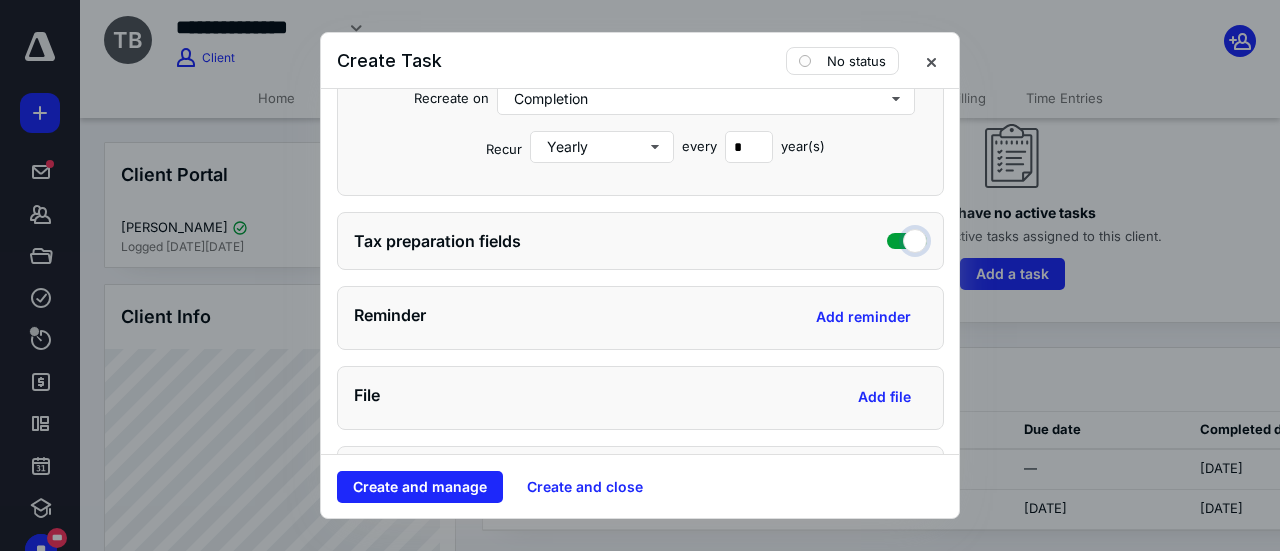 checkbox on "true" 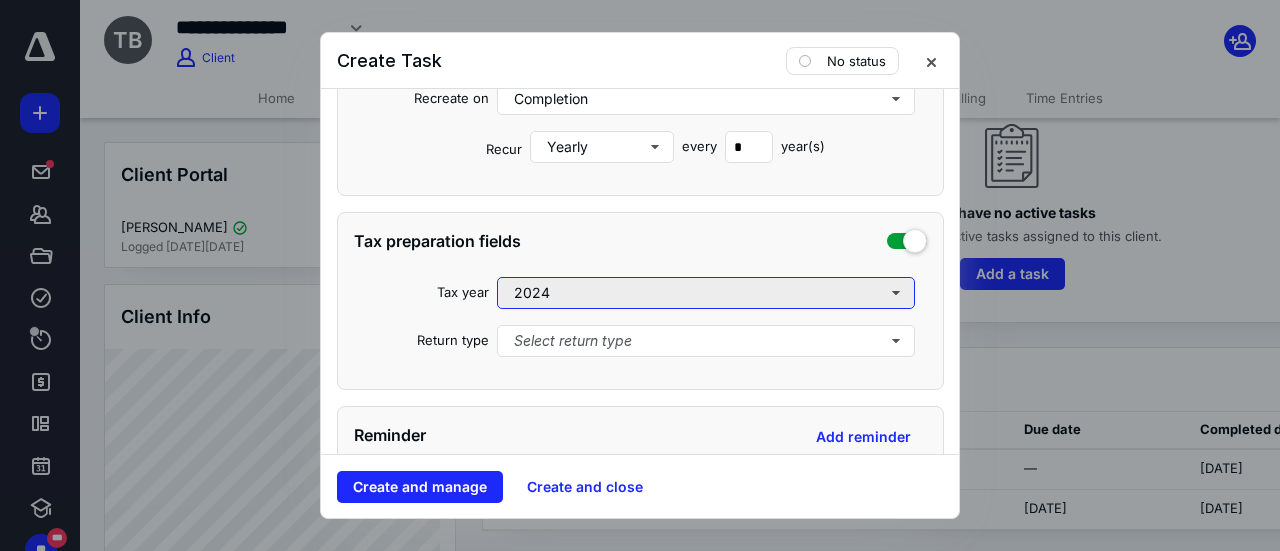 click on "2024" at bounding box center (706, 293) 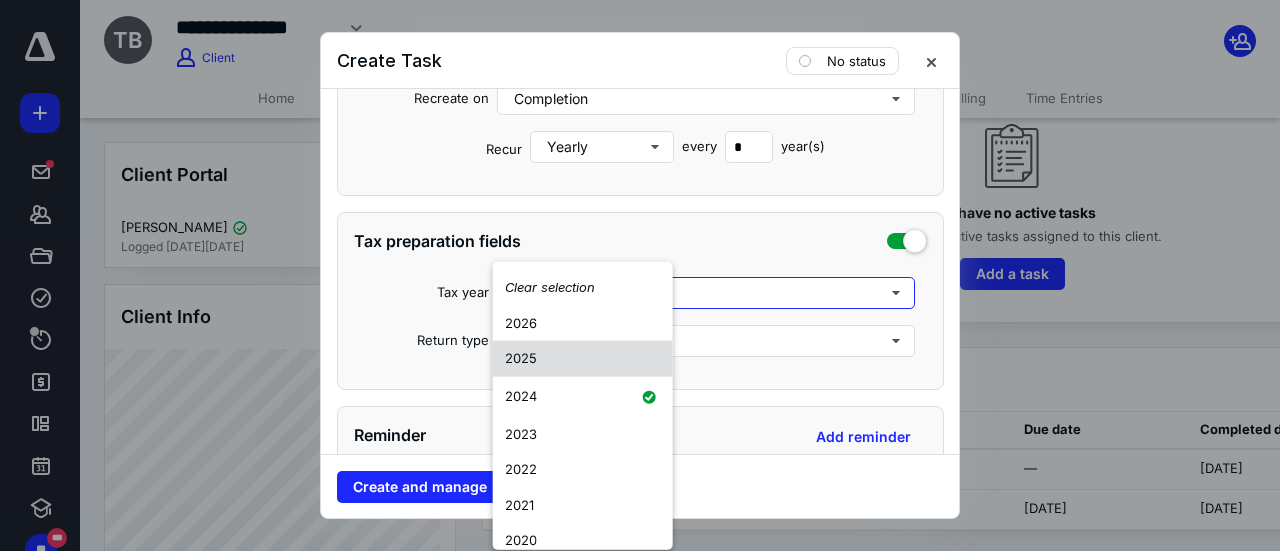 click on "2025" at bounding box center [583, 359] 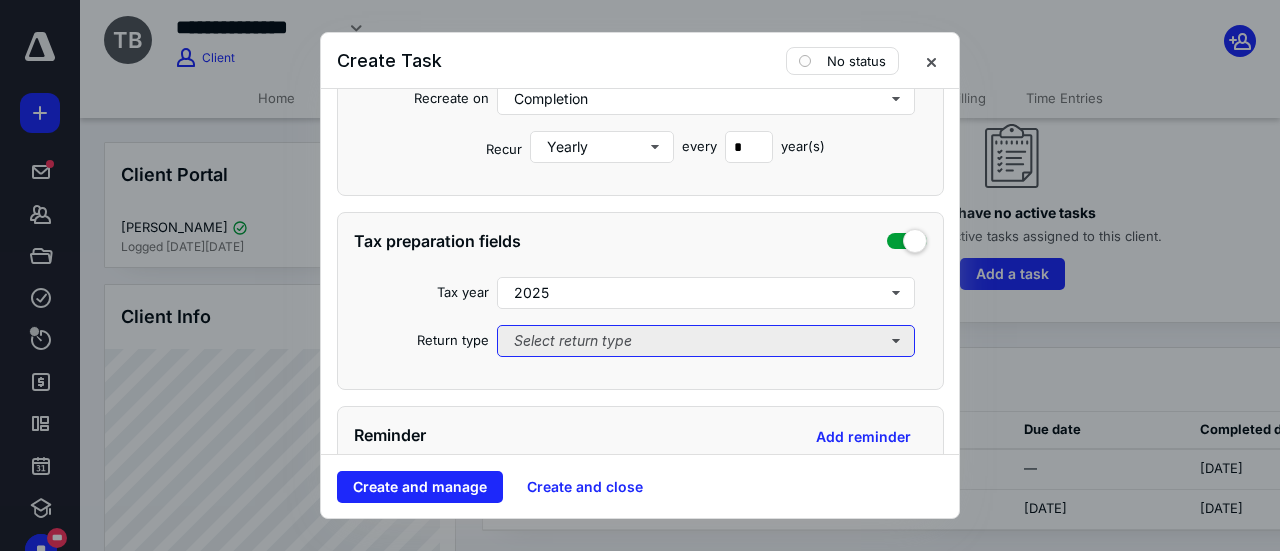 click on "Select return type" at bounding box center [706, 341] 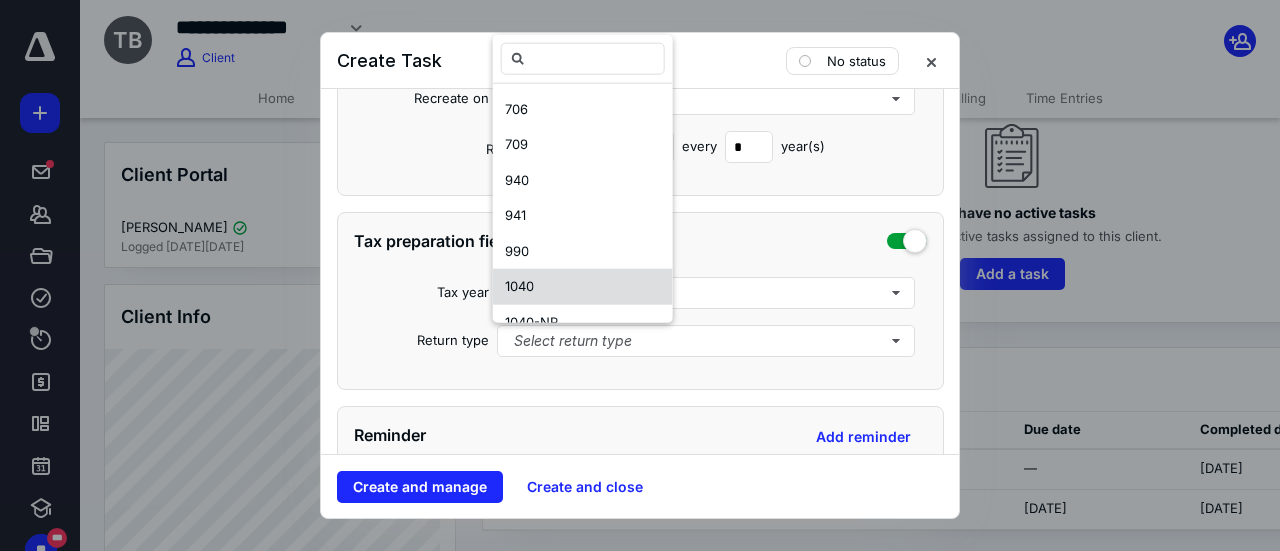 click on "1040" at bounding box center [583, 287] 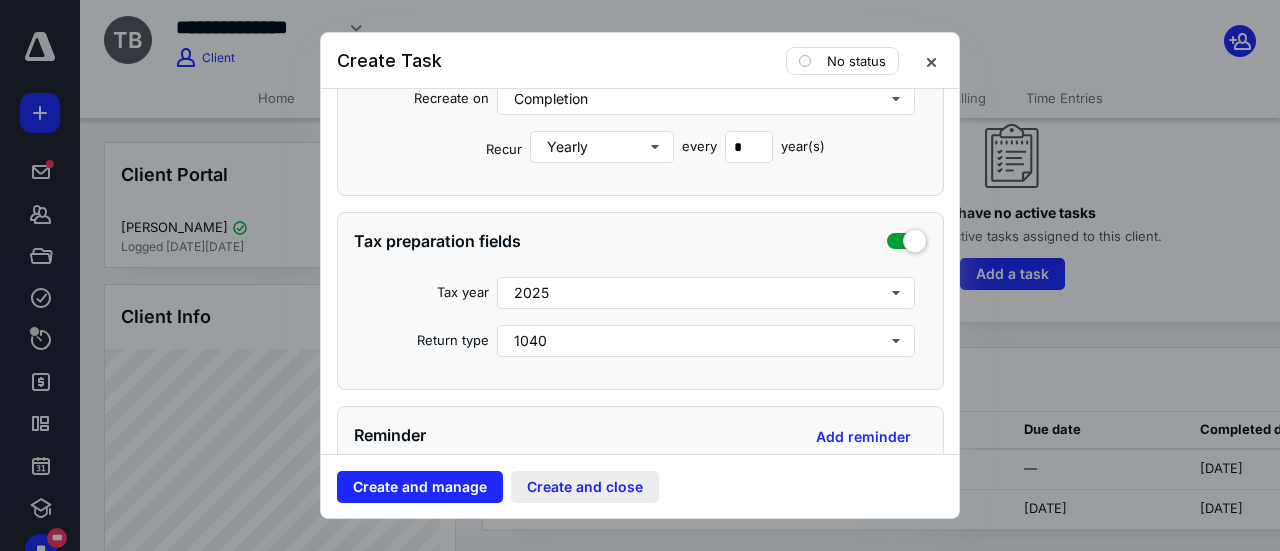 click on "Create and close" at bounding box center (585, 487) 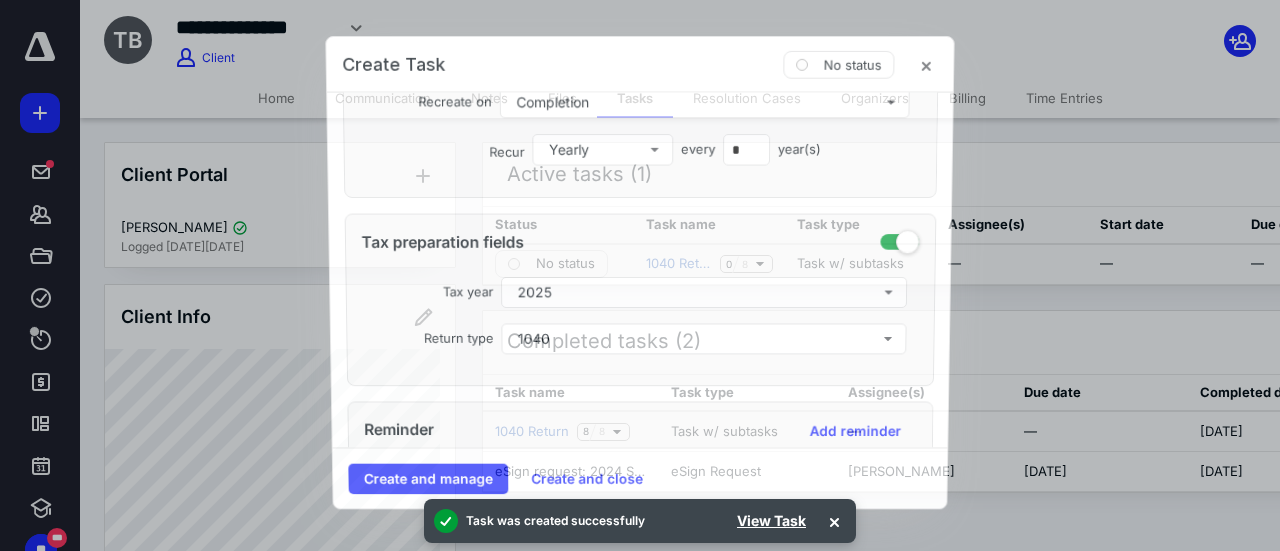 scroll, scrollTop: 0, scrollLeft: 0, axis: both 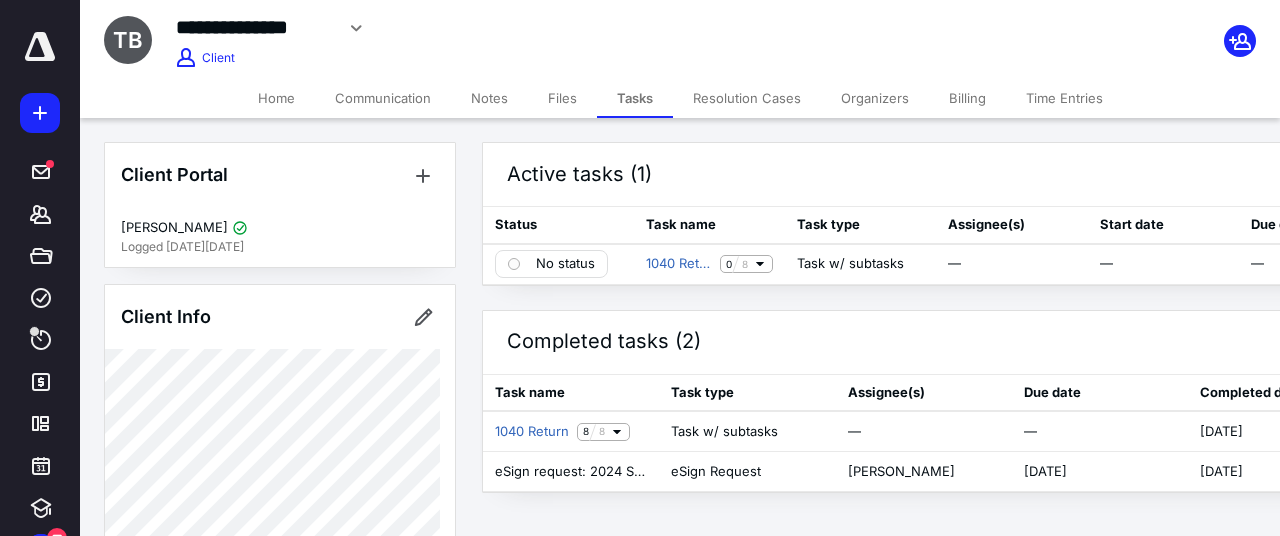 click on "Files" at bounding box center (562, 98) 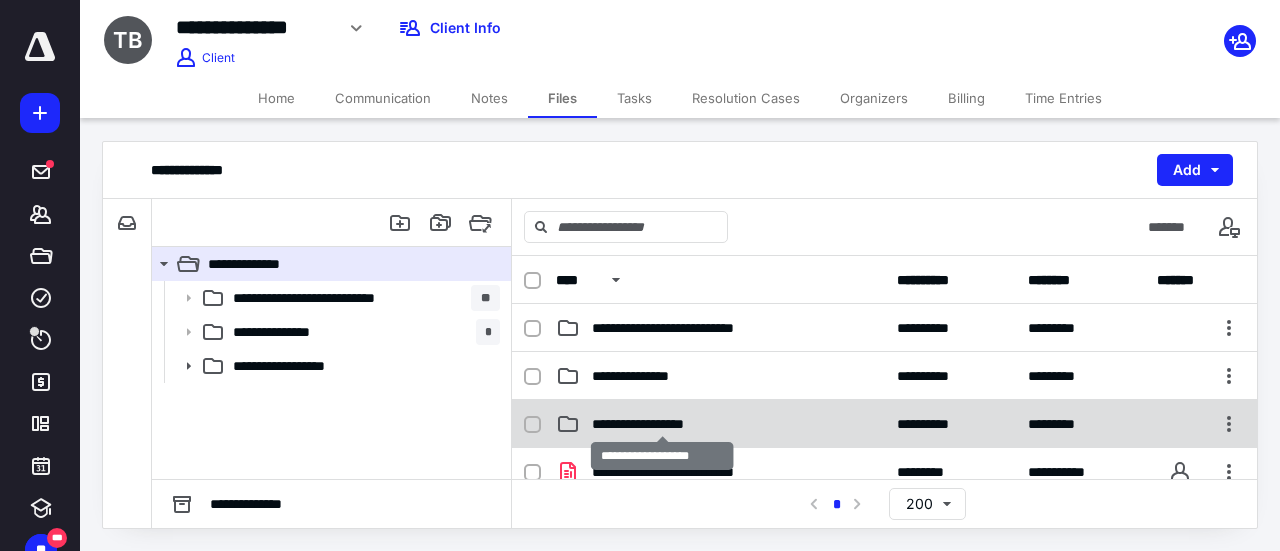 click on "**********" at bounding box center (662, 424) 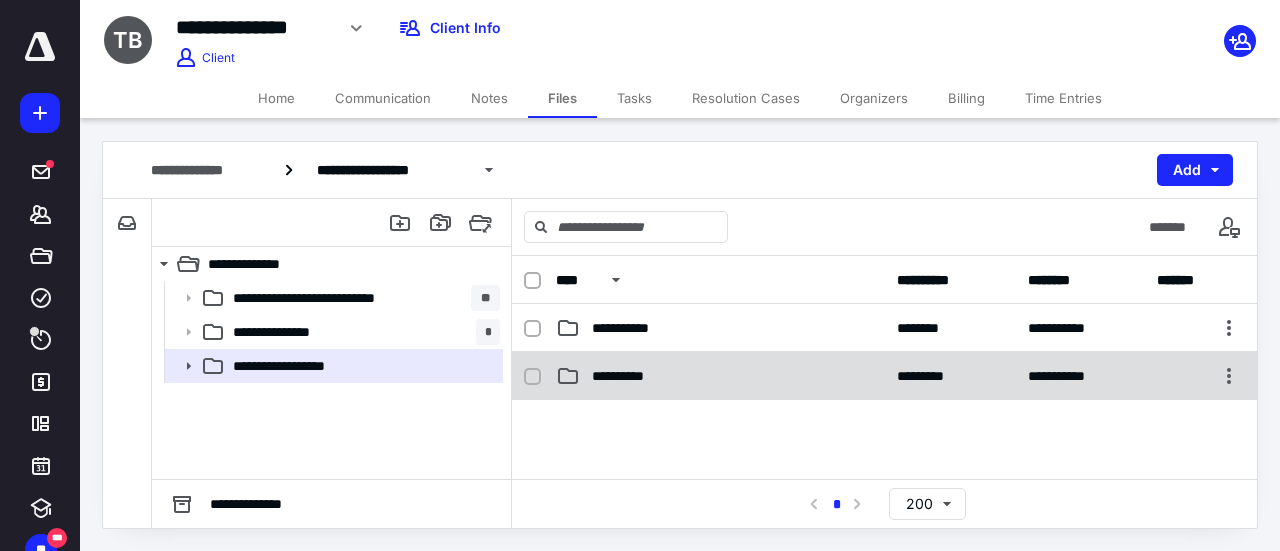 click on "**********" at bounding box center (720, 376) 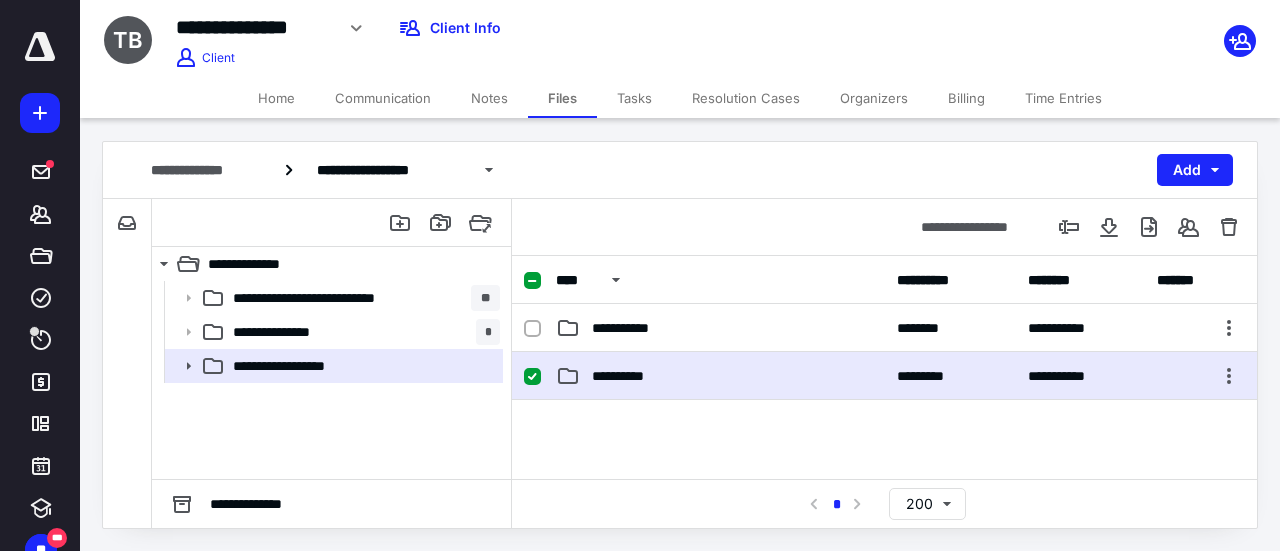 click on "**********" at bounding box center [720, 376] 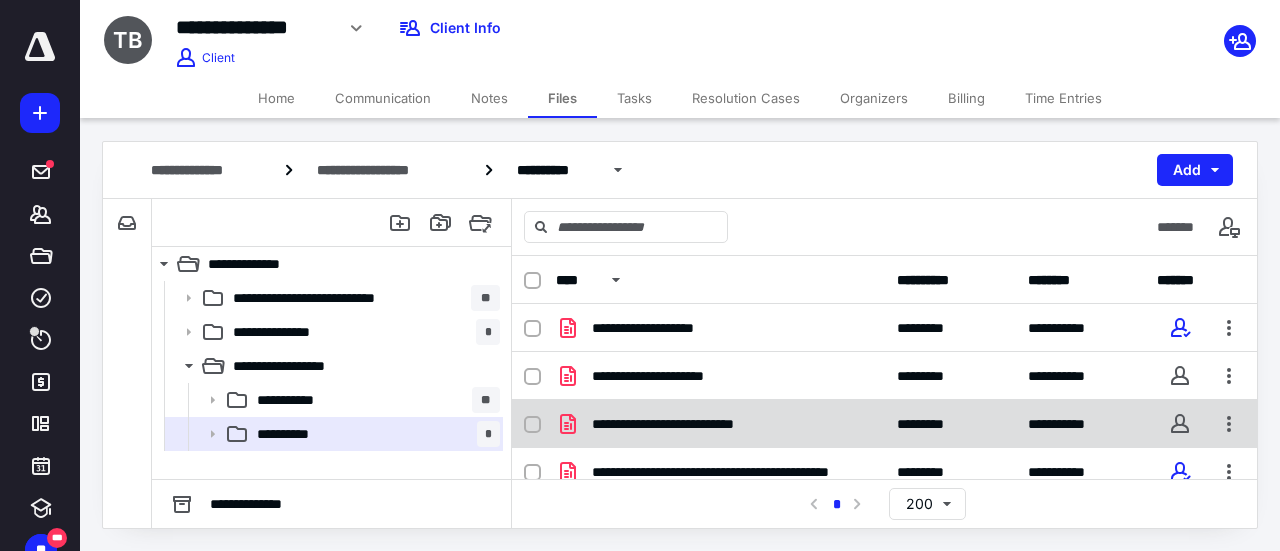 click on "**********" at bounding box center [884, 424] 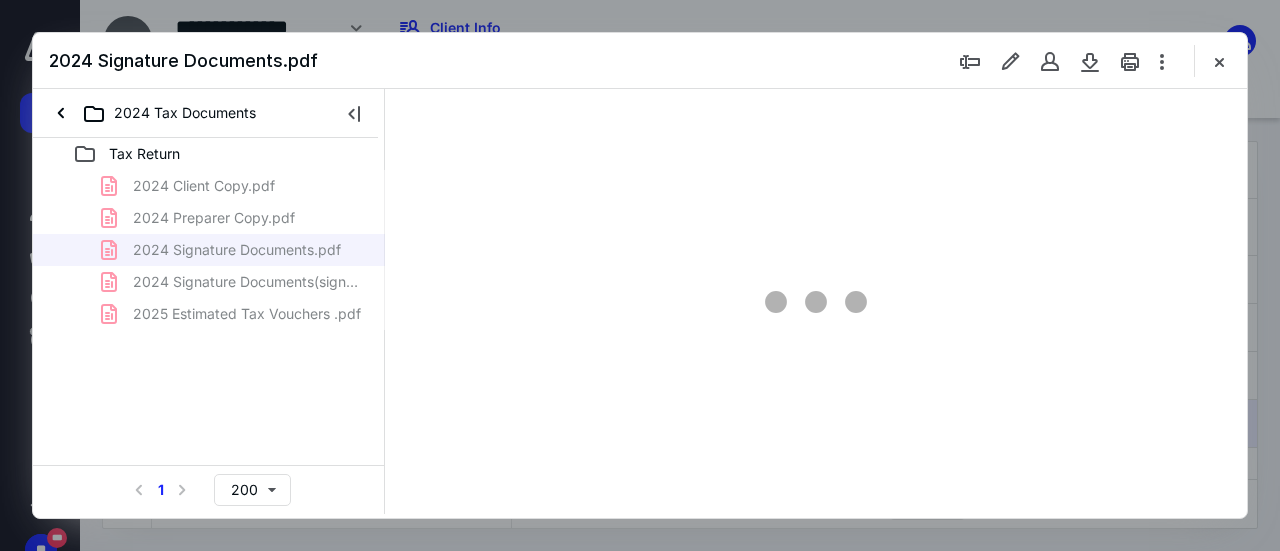 scroll, scrollTop: 0, scrollLeft: 0, axis: both 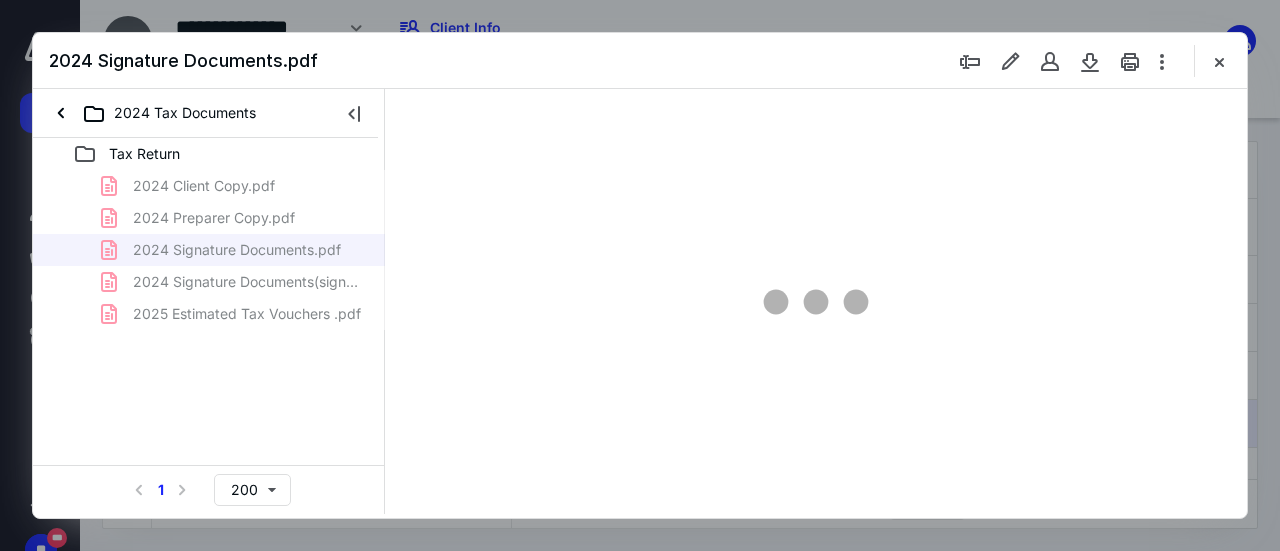 type on "41" 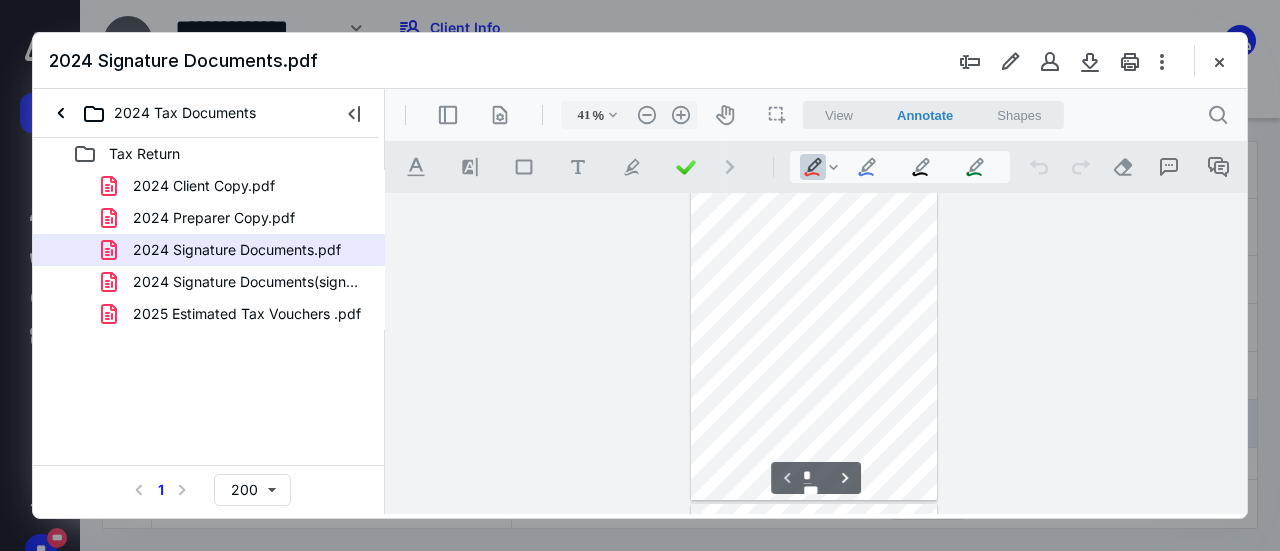 scroll, scrollTop: 0, scrollLeft: 0, axis: both 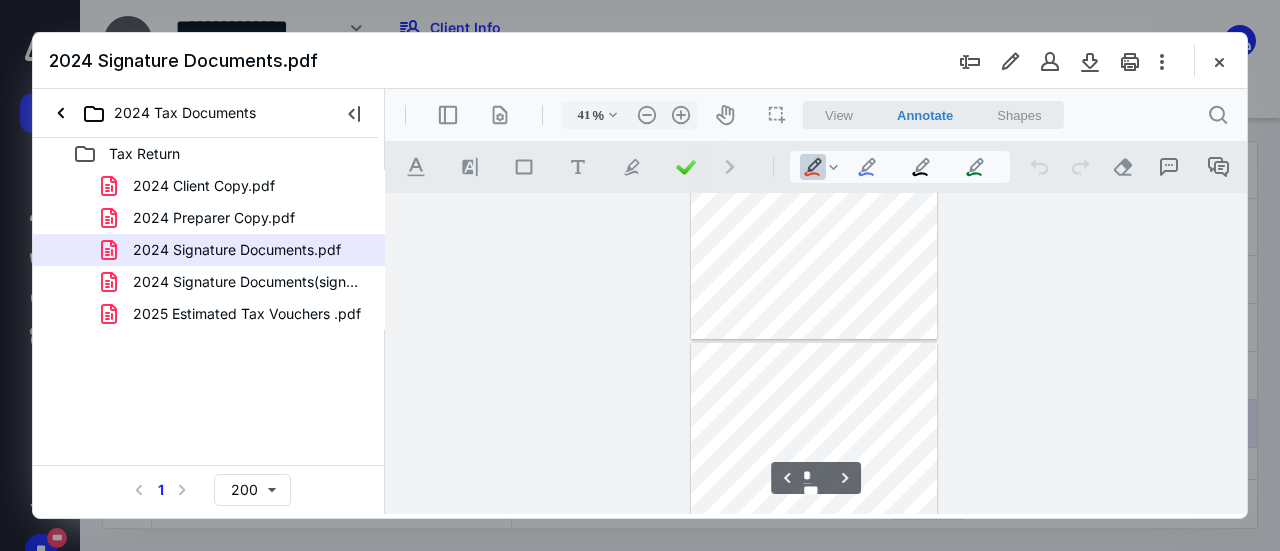 type on "*" 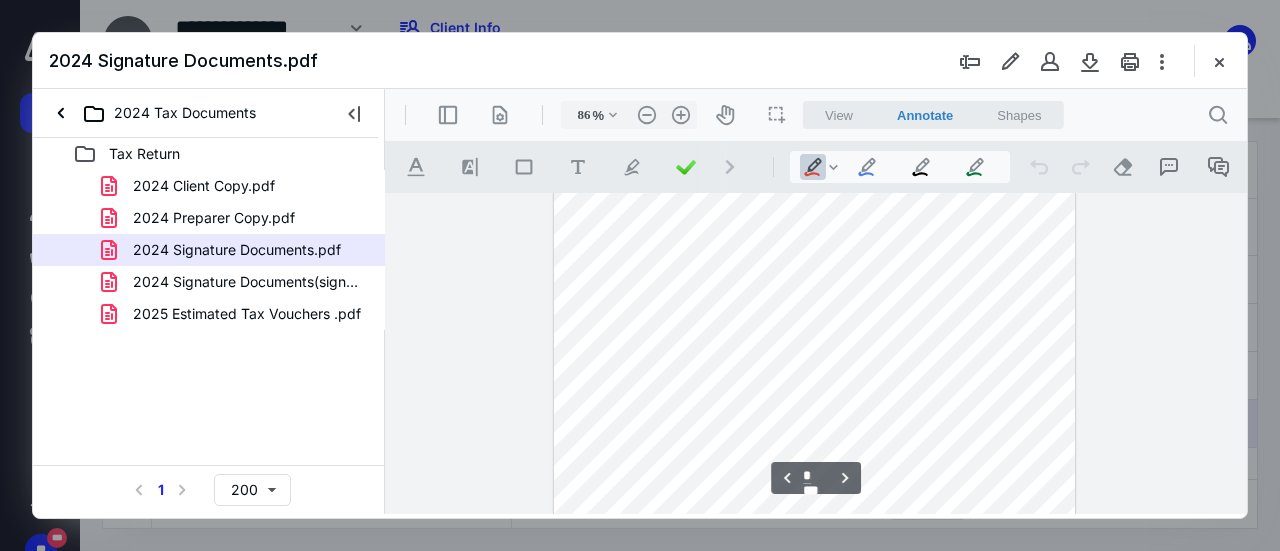 type on "111" 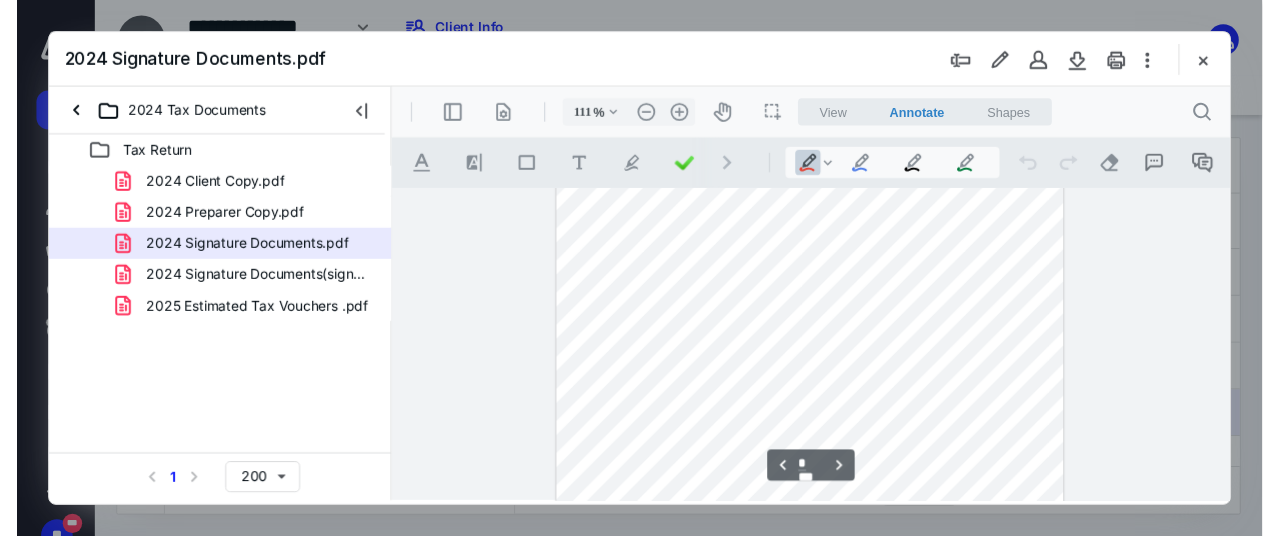 scroll, scrollTop: 2898, scrollLeft: 0, axis: vertical 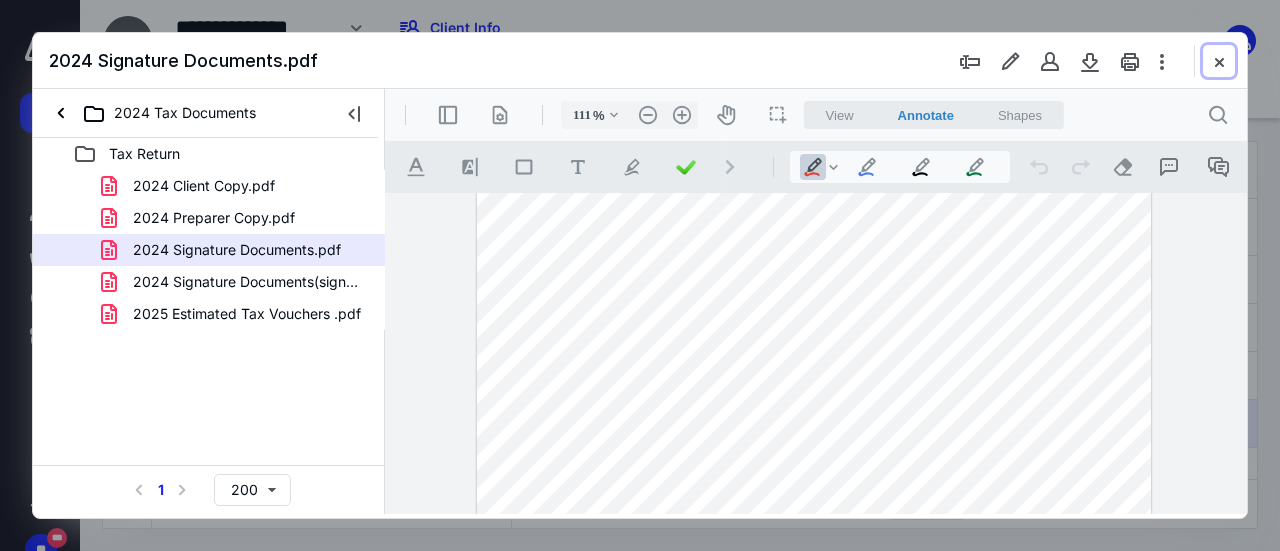 click at bounding box center (1219, 61) 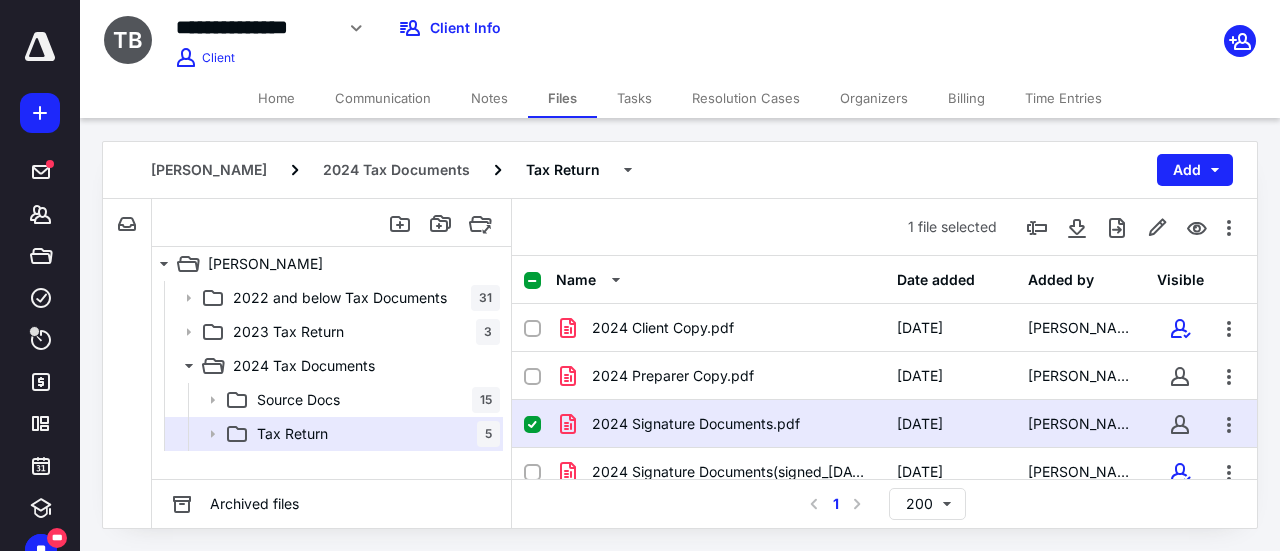 click on "Tasks" at bounding box center [634, 98] 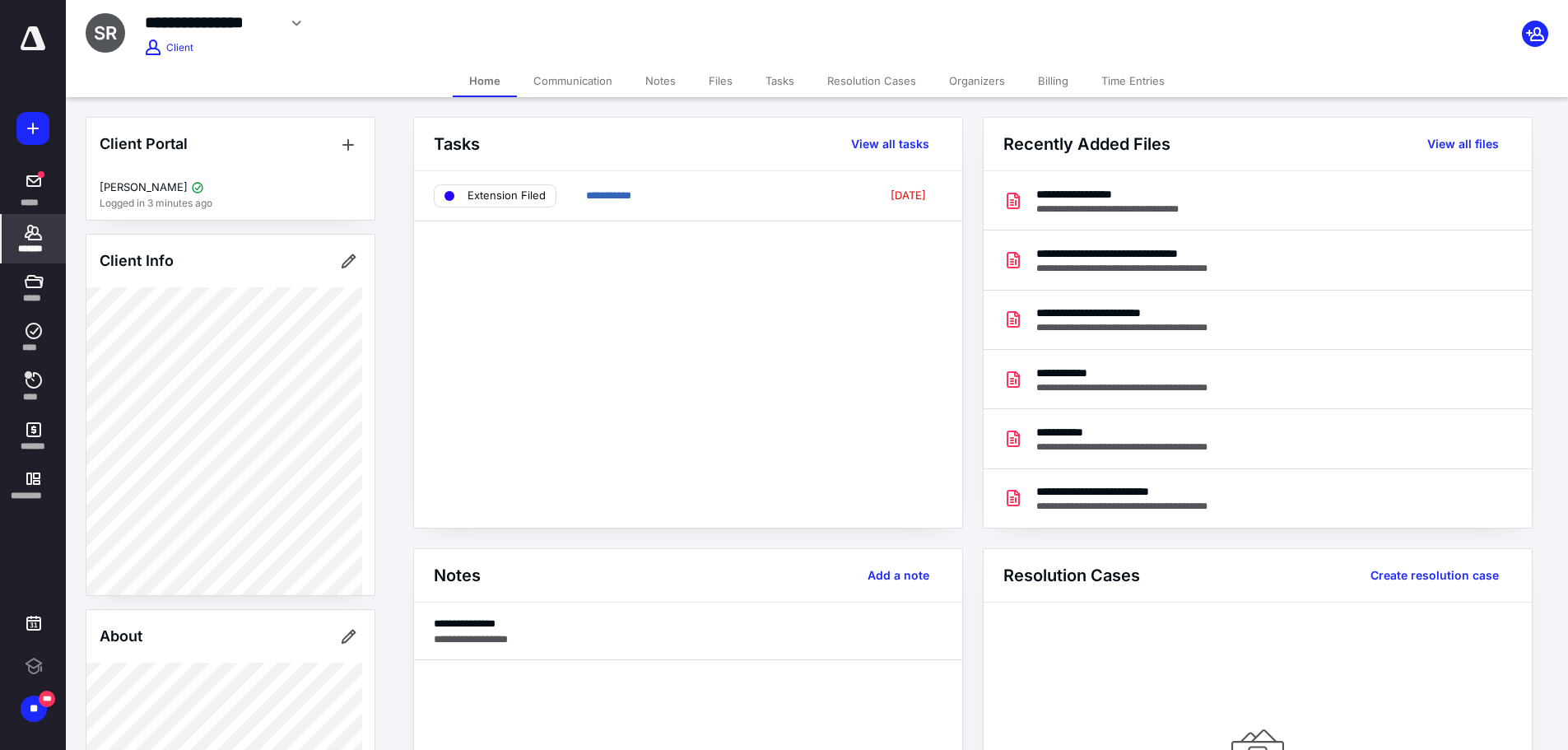 scroll, scrollTop: 0, scrollLeft: 0, axis: both 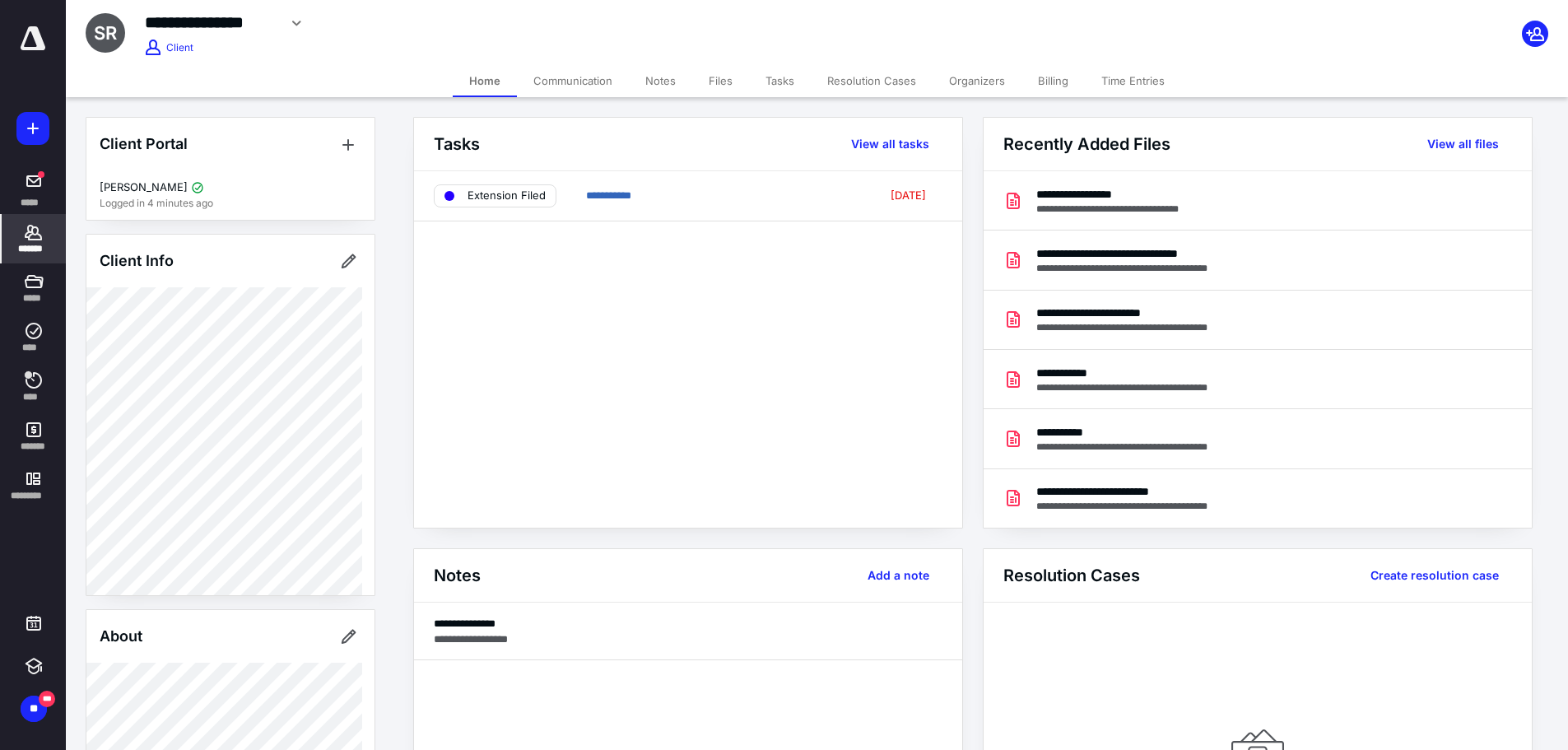 click on "Files" at bounding box center (720, 81) 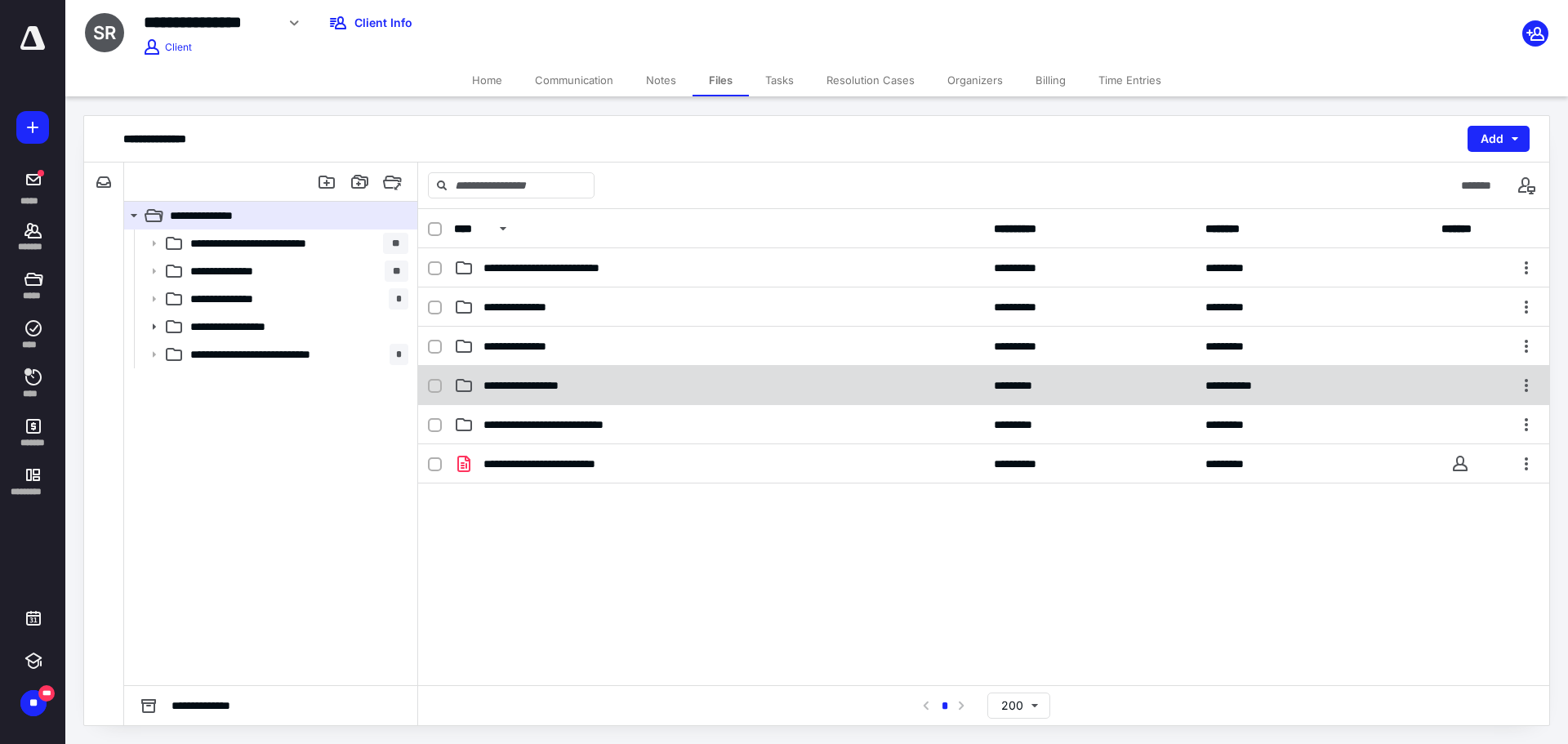 click on "**********" at bounding box center [719, 385] 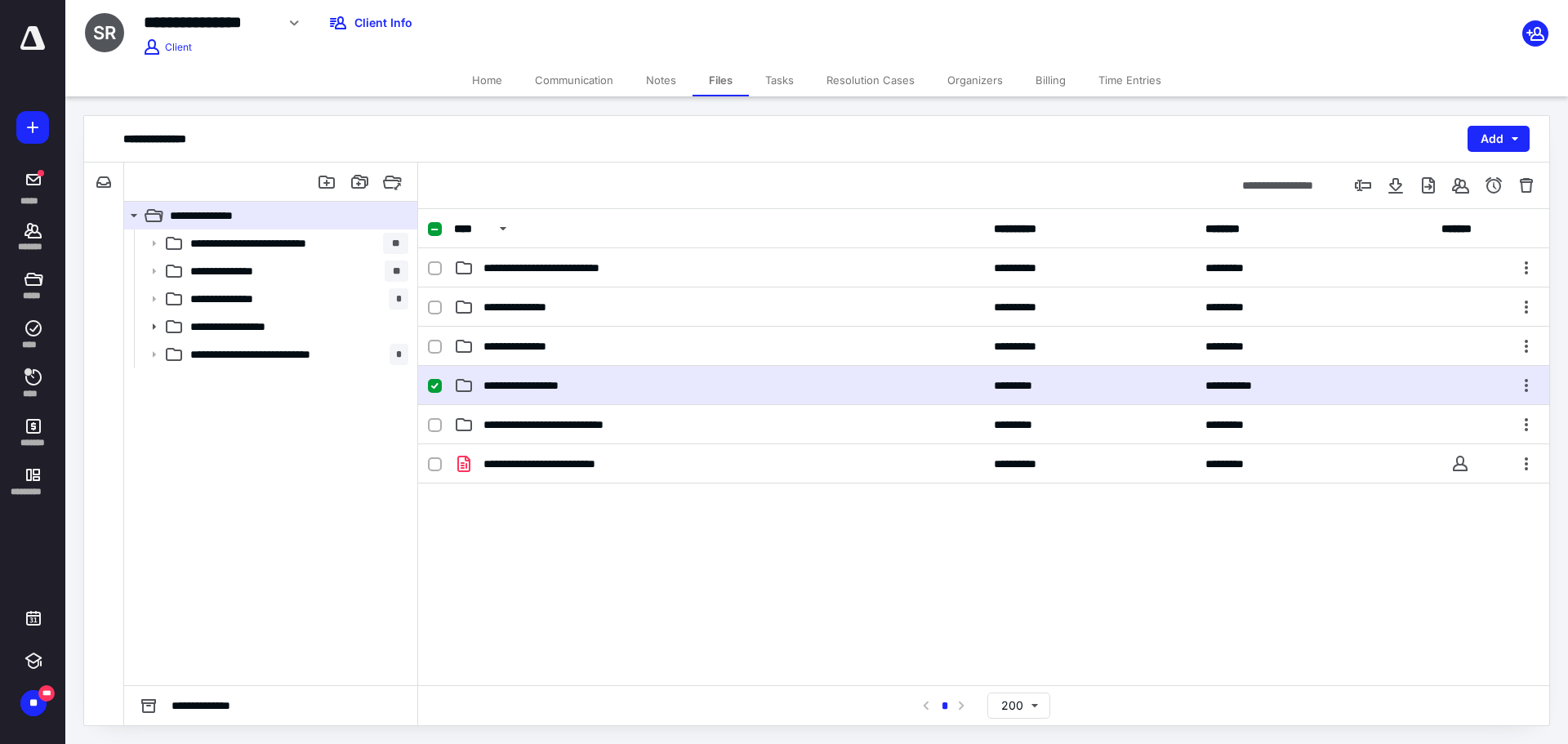 click on "**********" at bounding box center (719, 385) 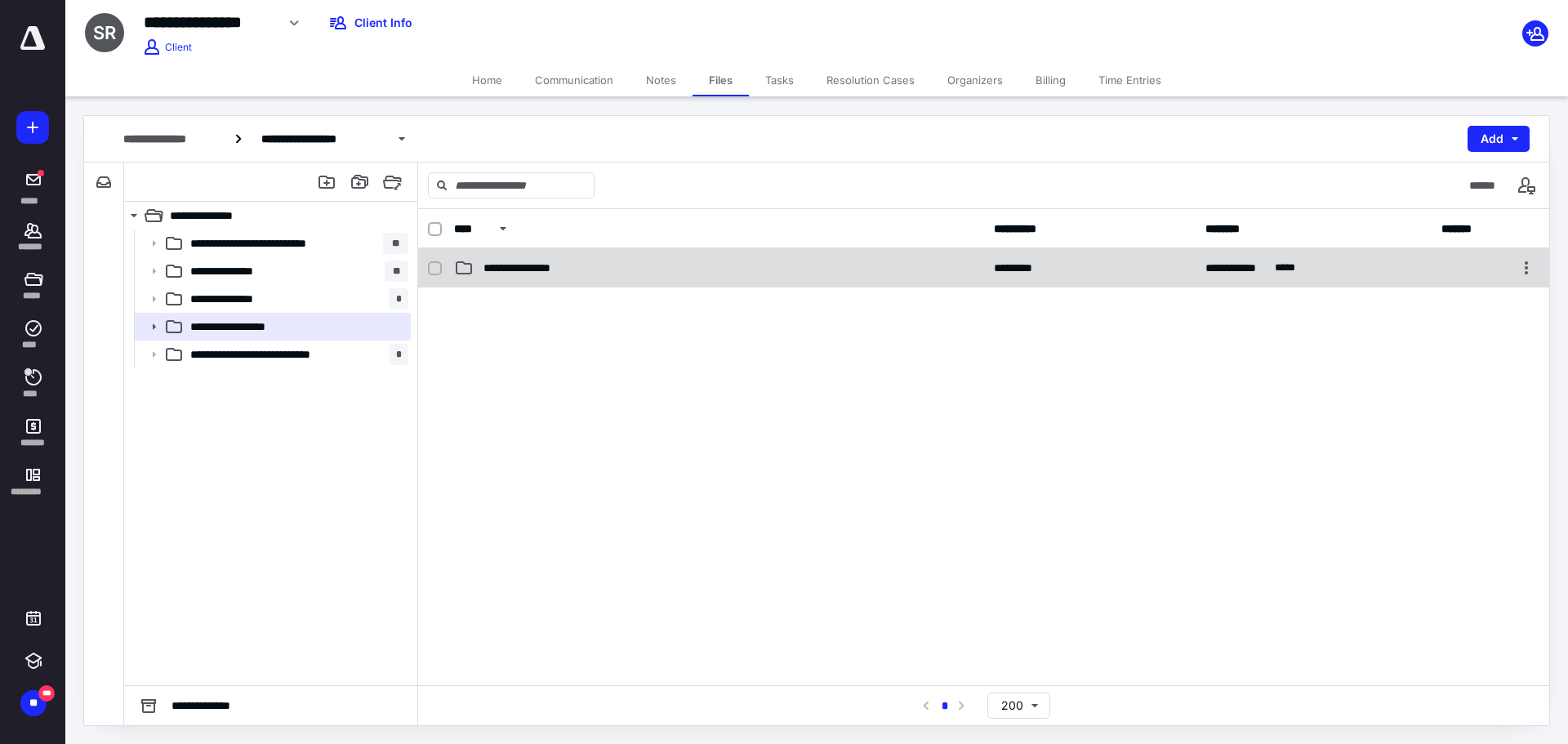 click on "**********" at bounding box center (535, 268) 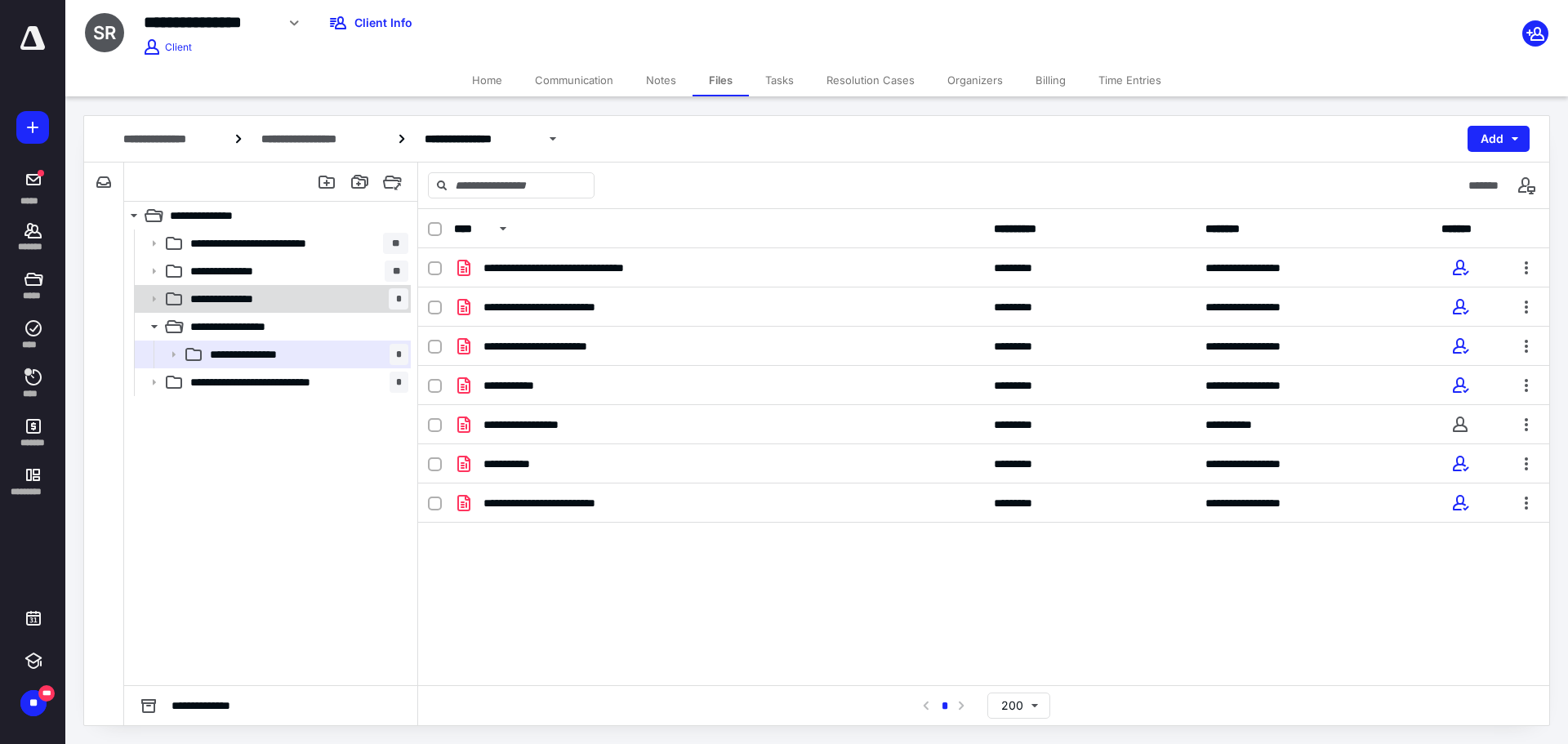 click on "**********" at bounding box center (271, 299) 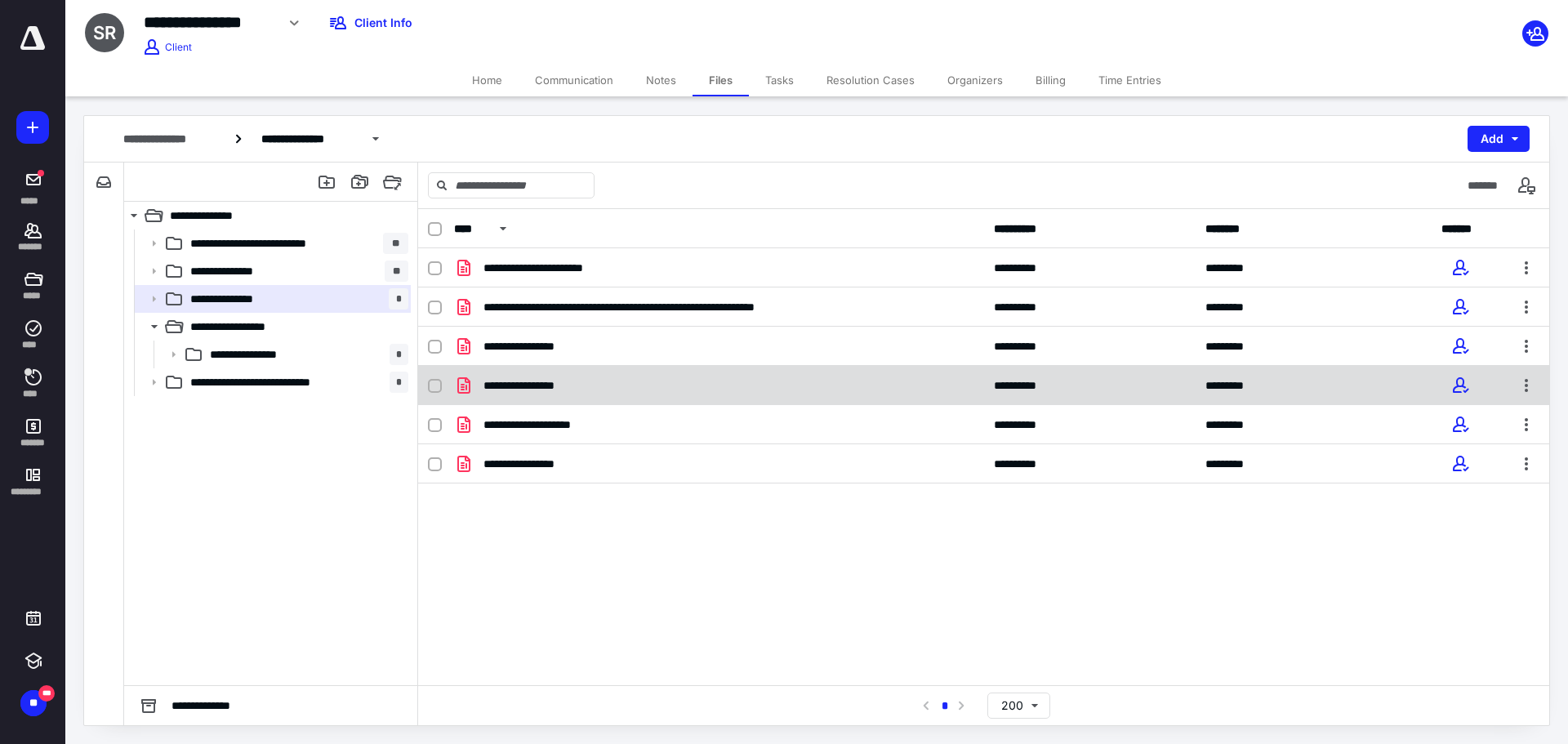 click on "**********" at bounding box center [719, 385] 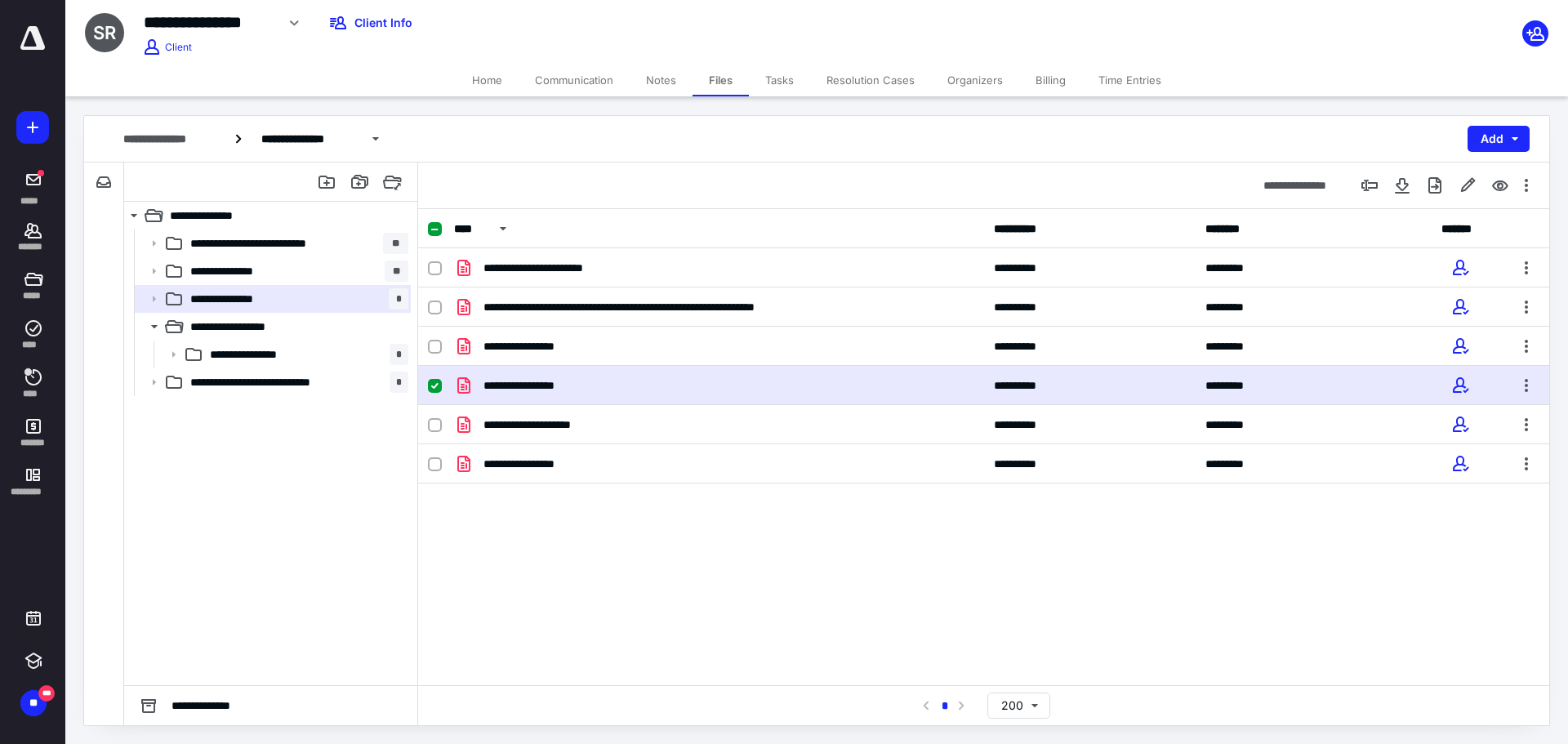 click on "**********" at bounding box center (719, 385) 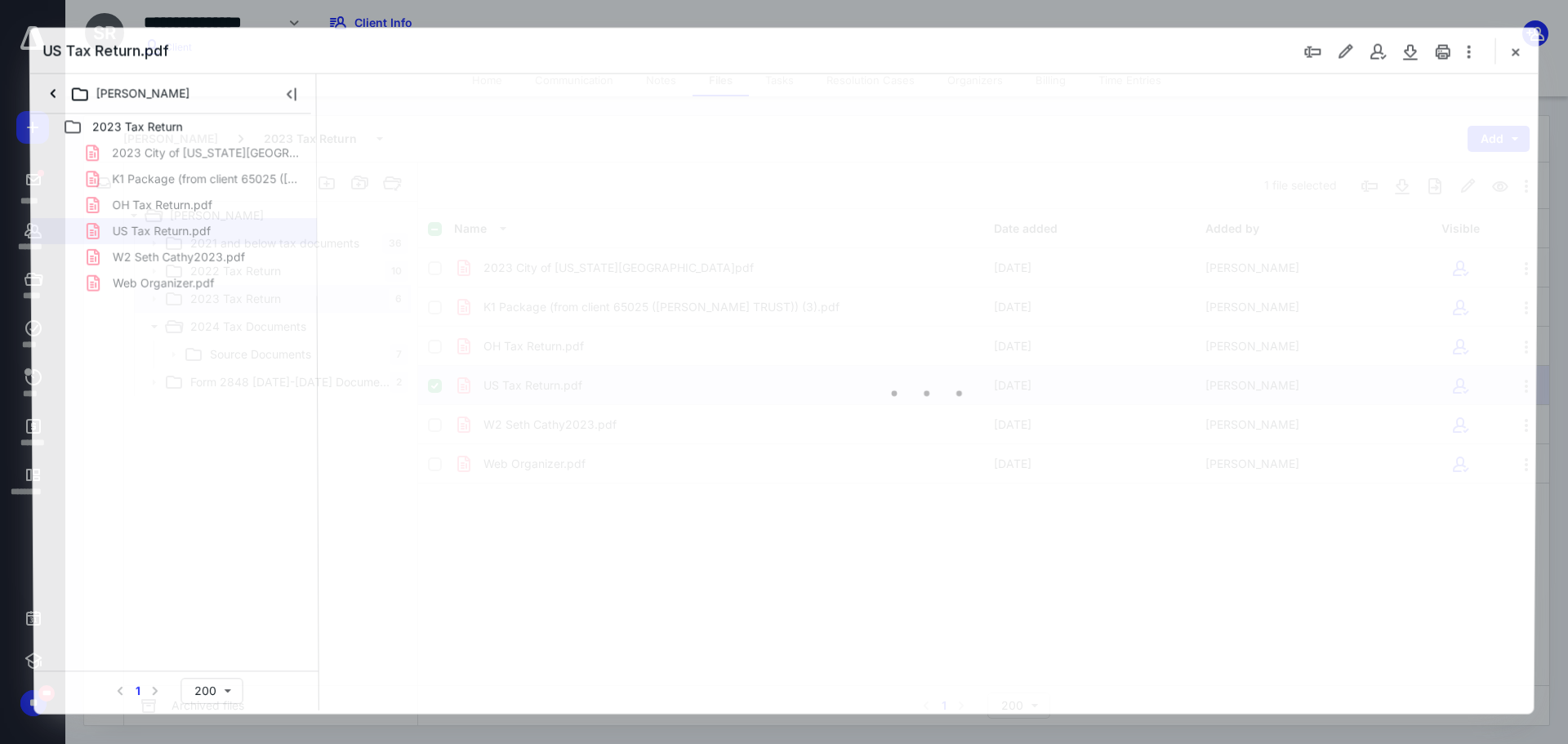scroll, scrollTop: 0, scrollLeft: 0, axis: both 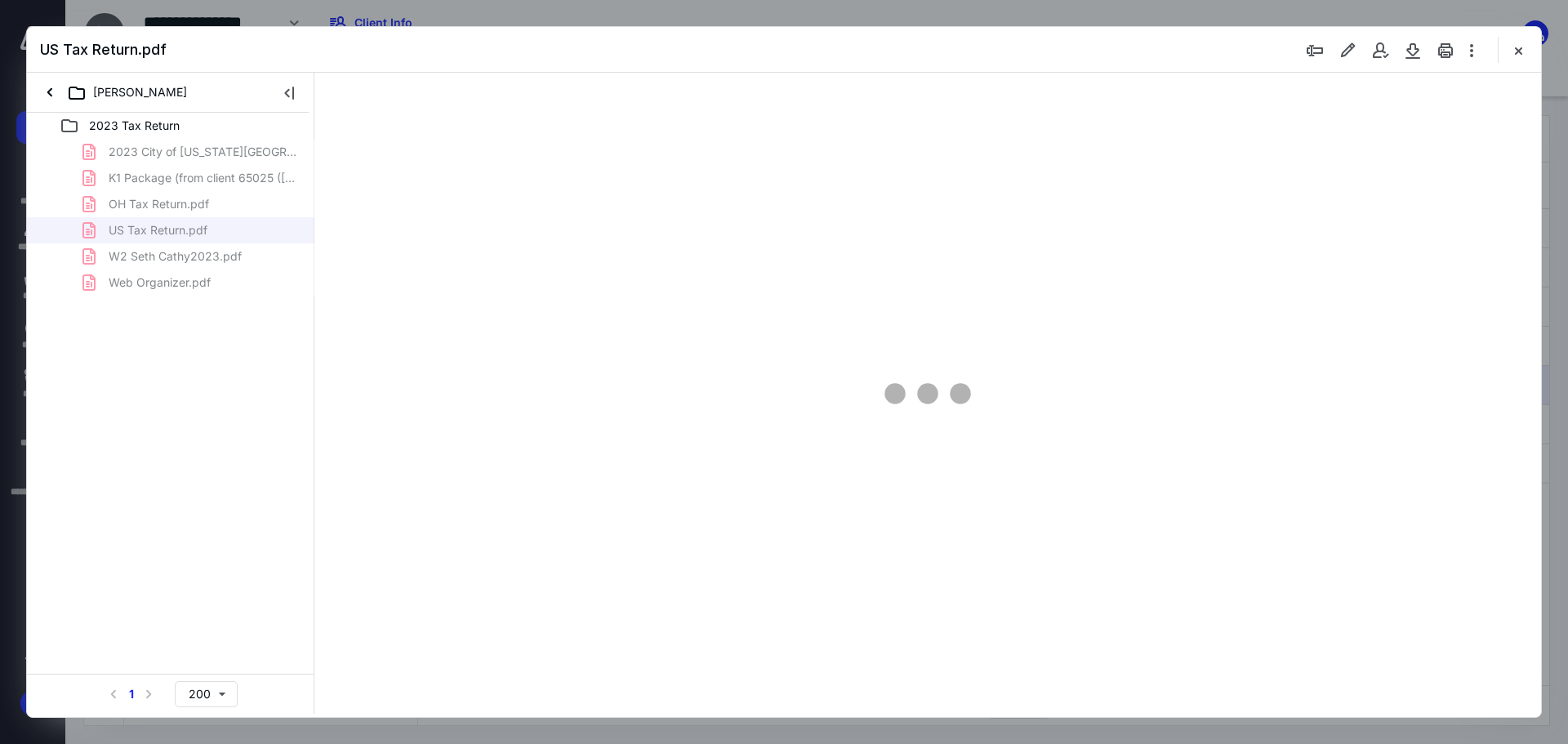 type on "89" 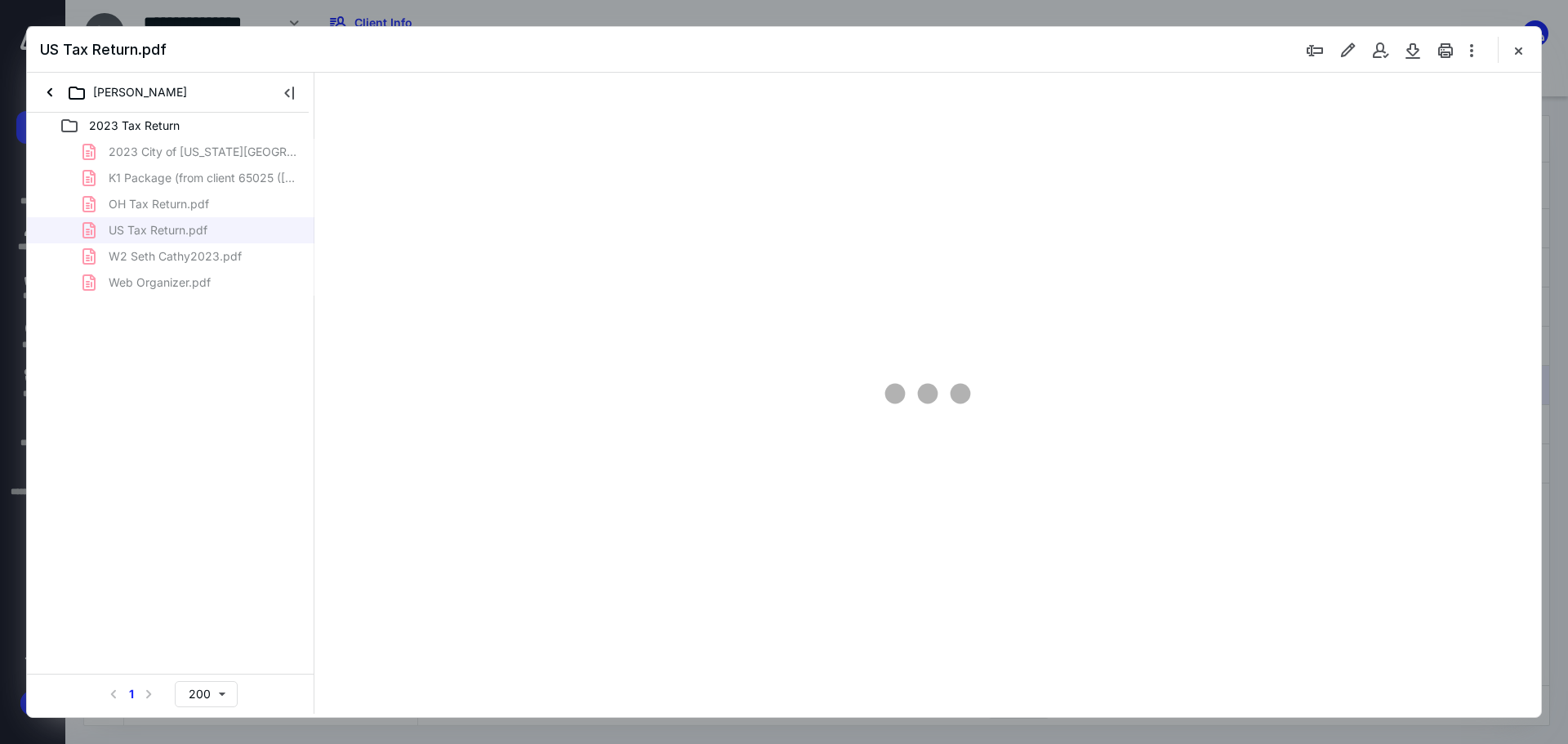 scroll, scrollTop: 65, scrollLeft: 0, axis: vertical 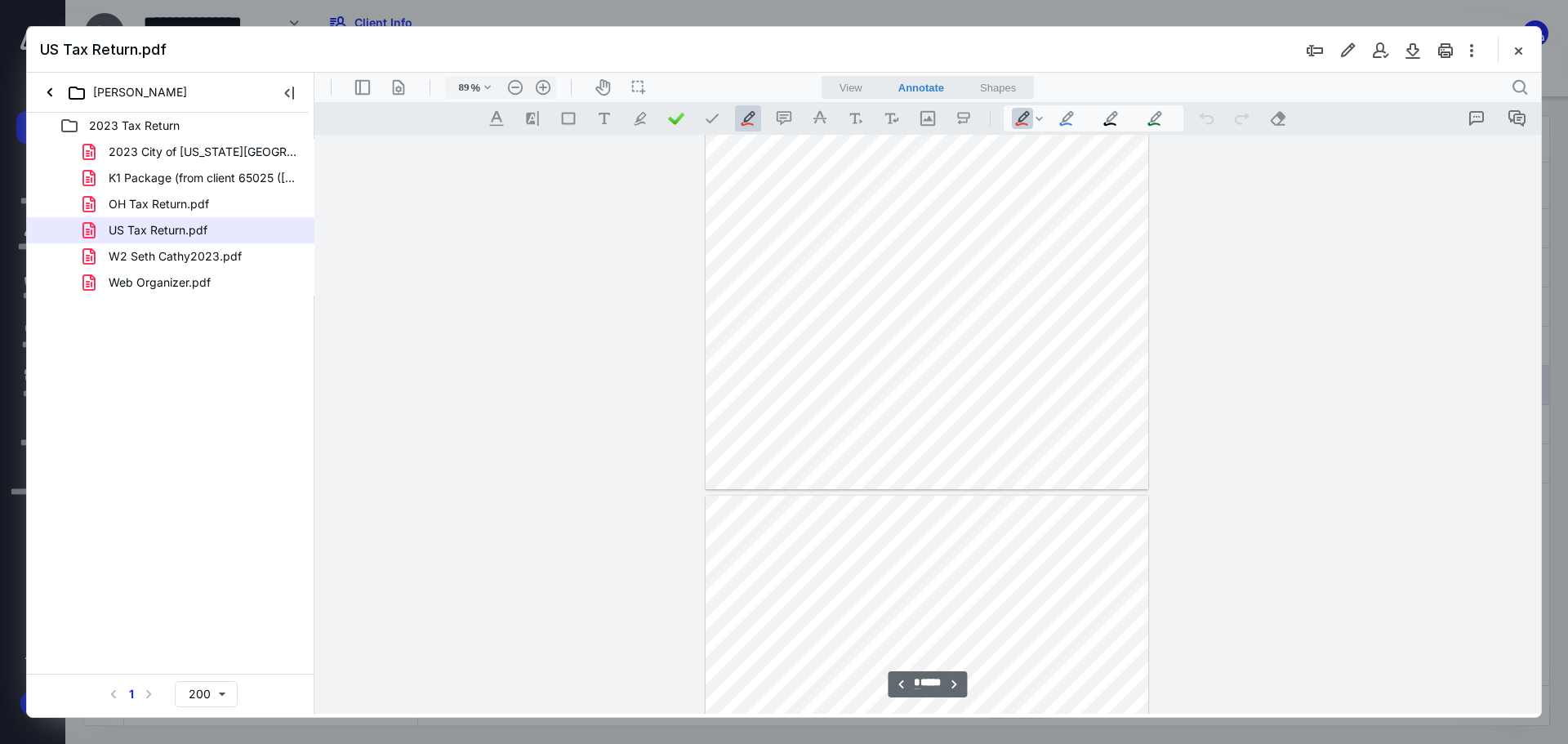type on "*" 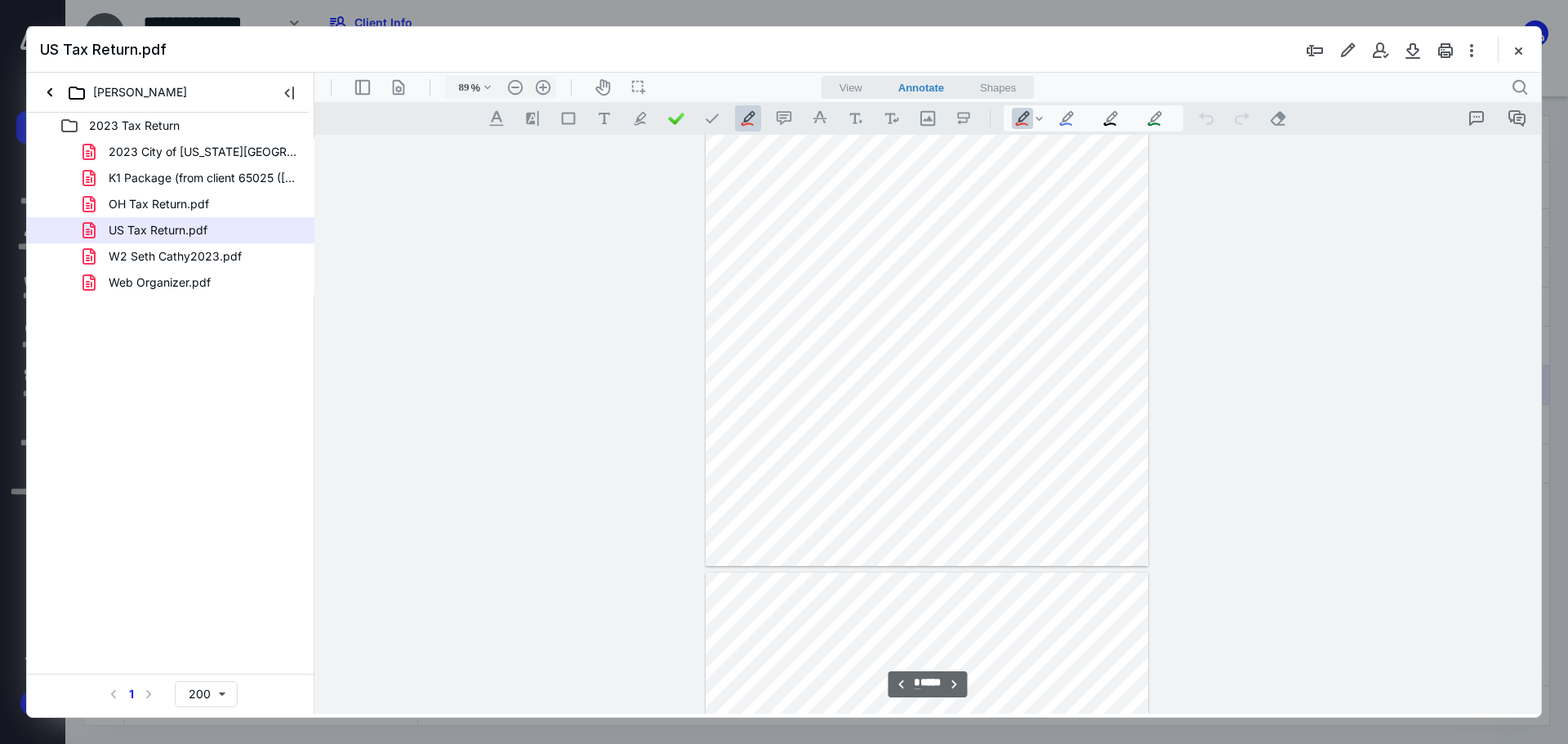 scroll, scrollTop: 1372, scrollLeft: 0, axis: vertical 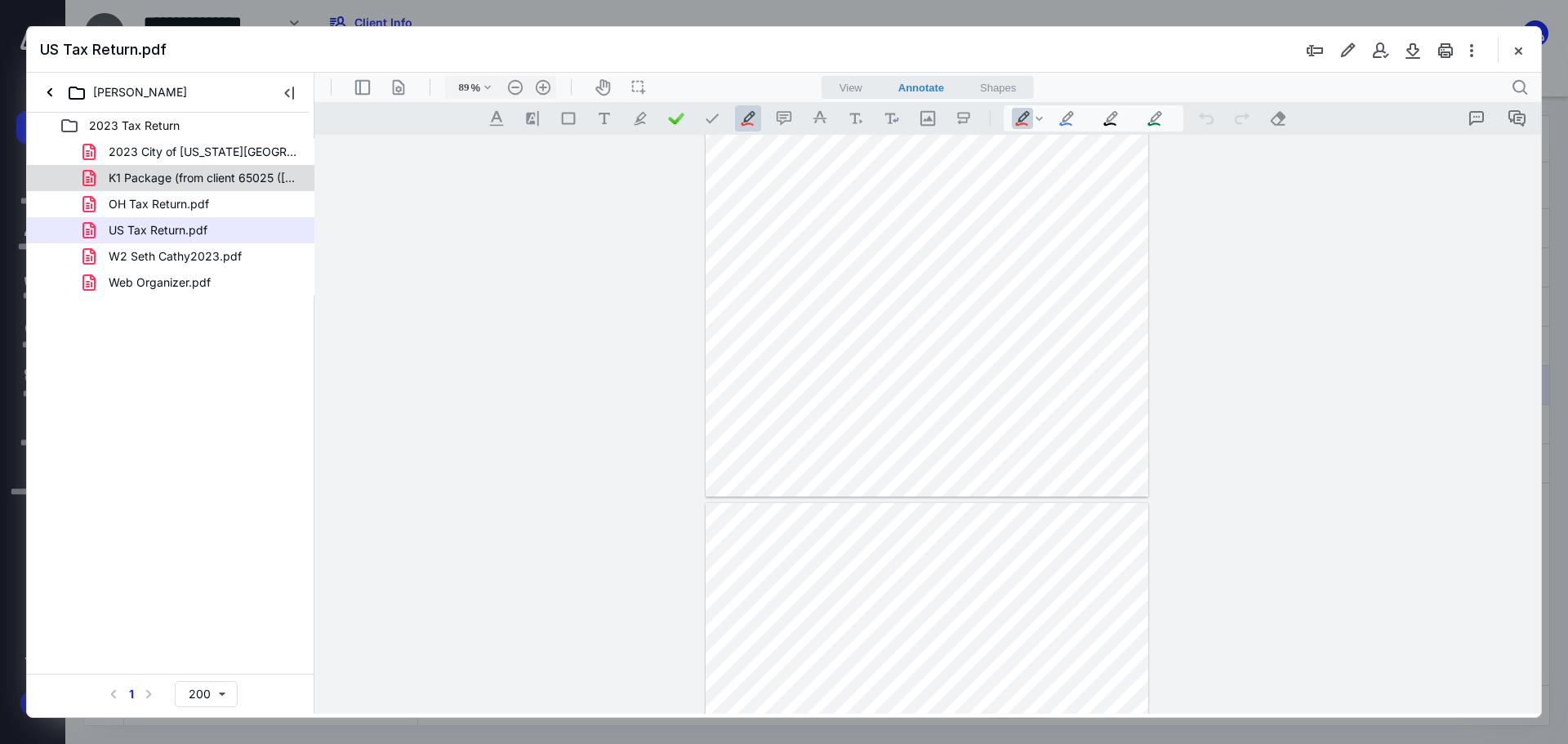 click on "K1 Package (from client 65025 ([PERSON_NAME] TRUST)) (3).pdf" at bounding box center [203, 178] 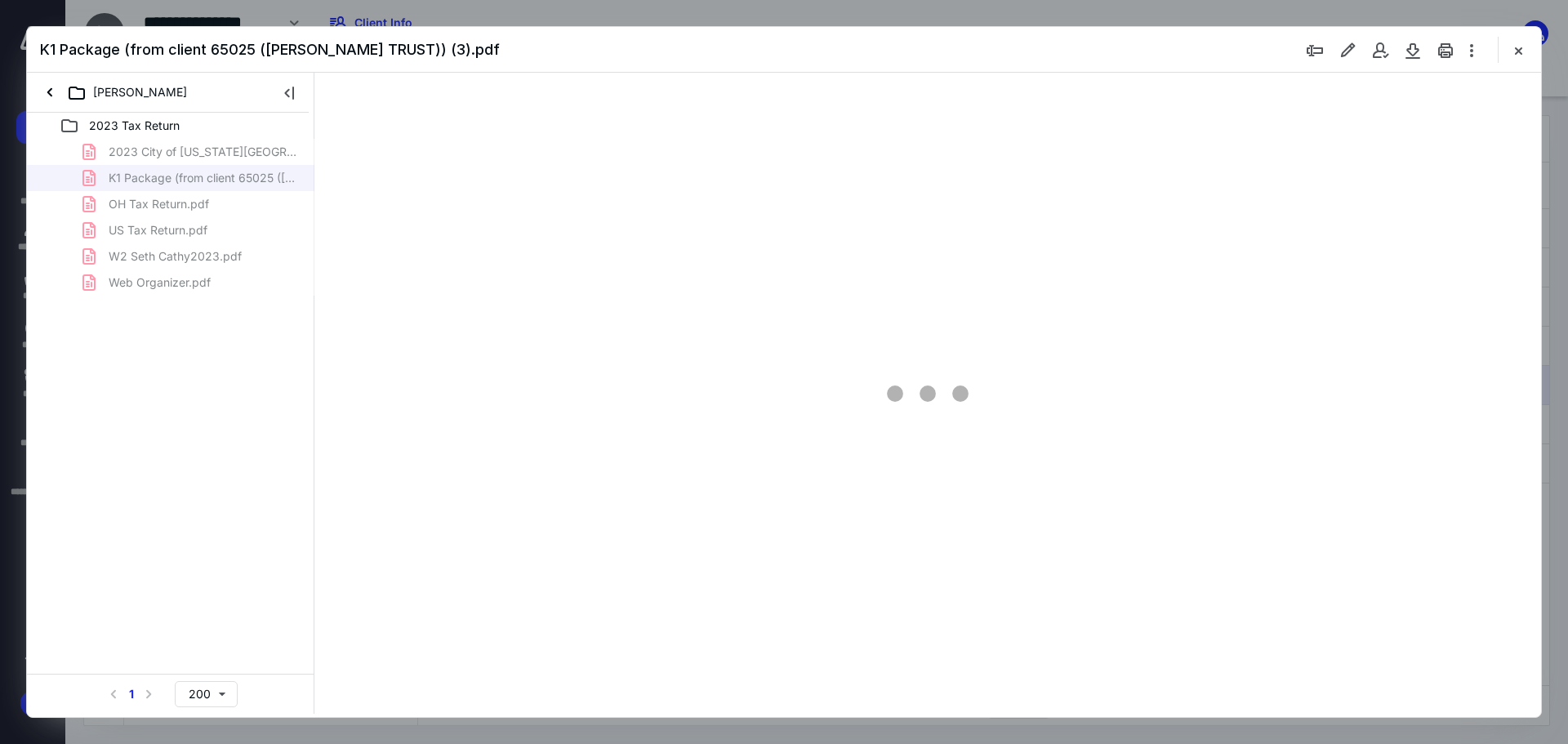type on "89" 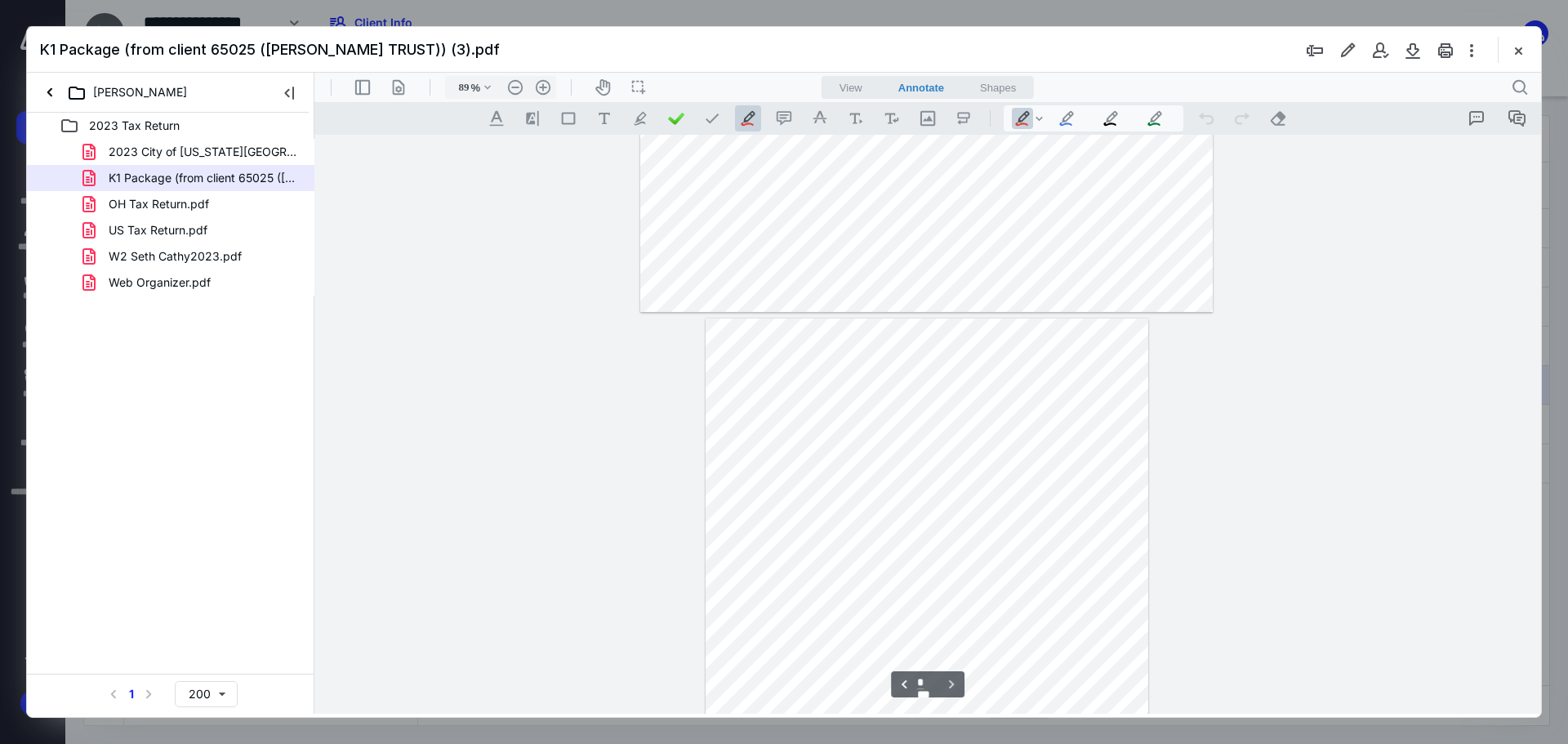 scroll, scrollTop: 2765, scrollLeft: 0, axis: vertical 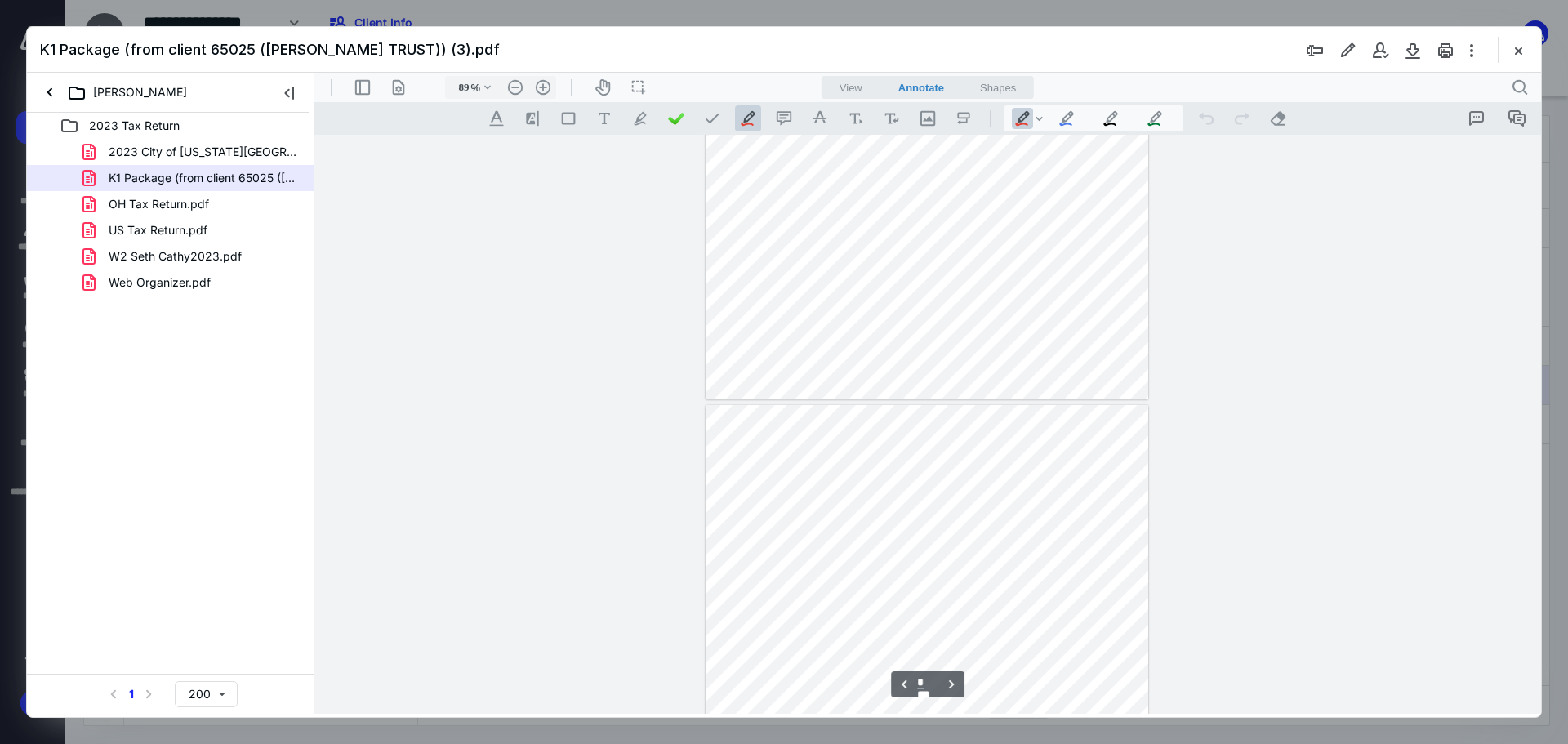type on "*" 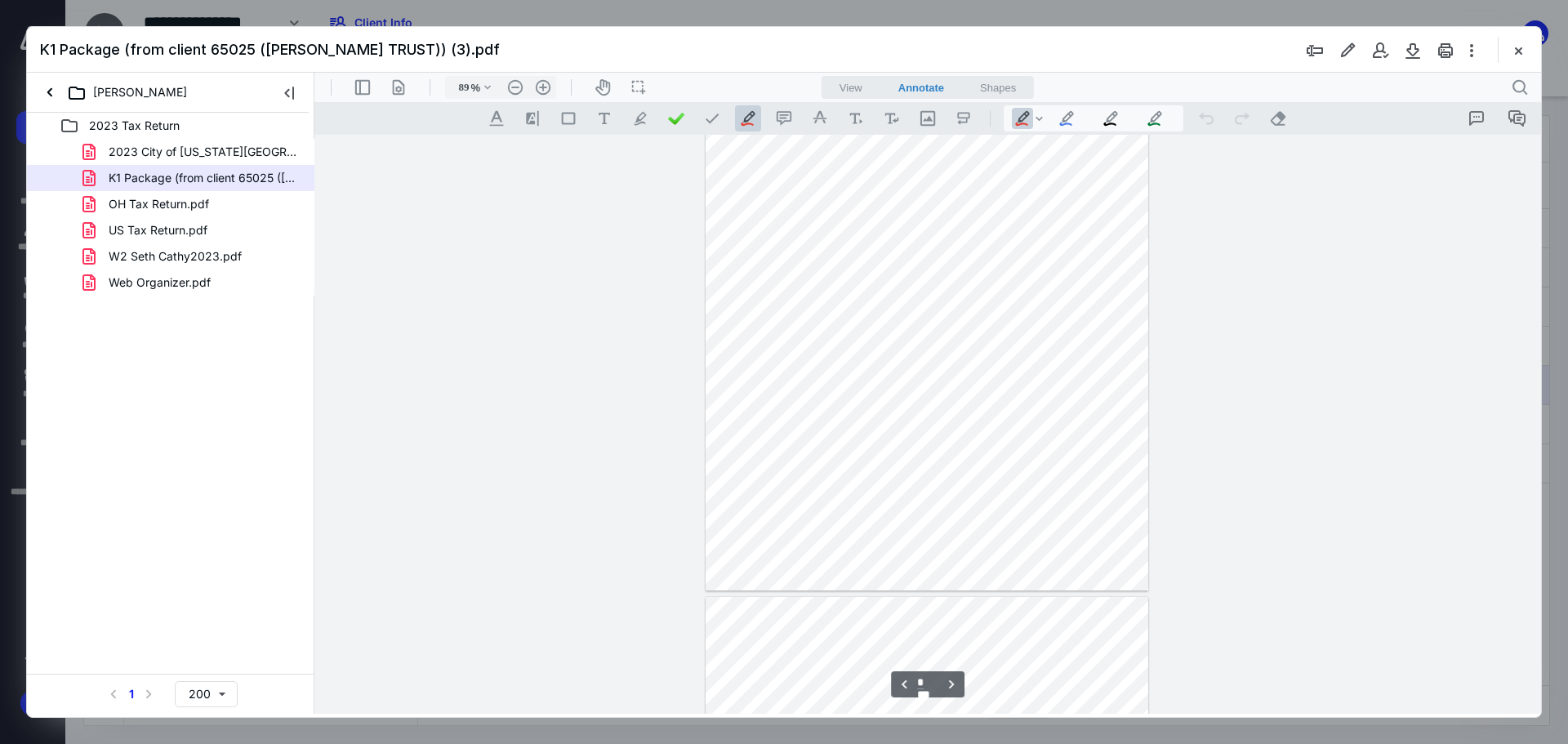 scroll, scrollTop: 1214, scrollLeft: 0, axis: vertical 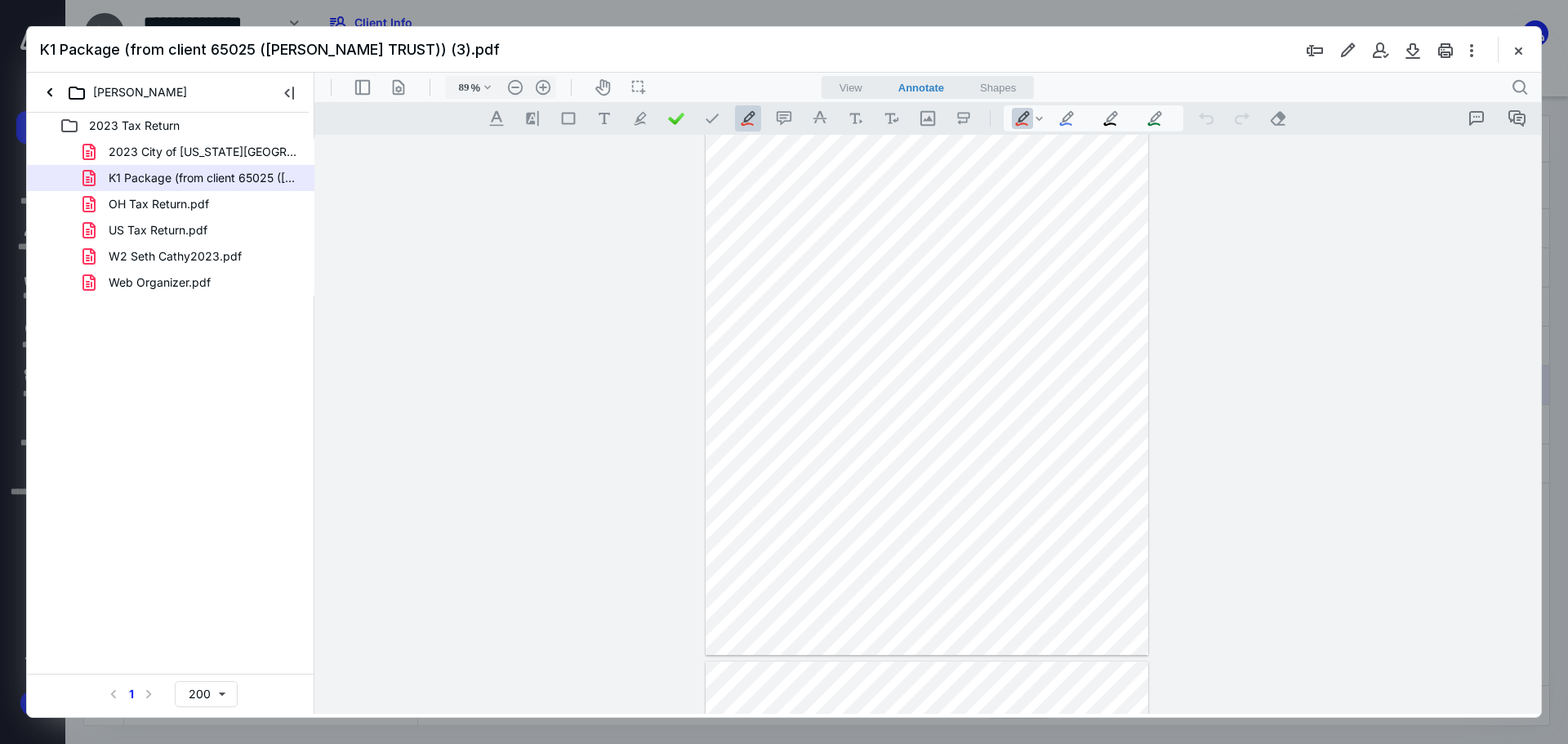 click on "US Tax Return.pdf" at bounding box center [158, 230] 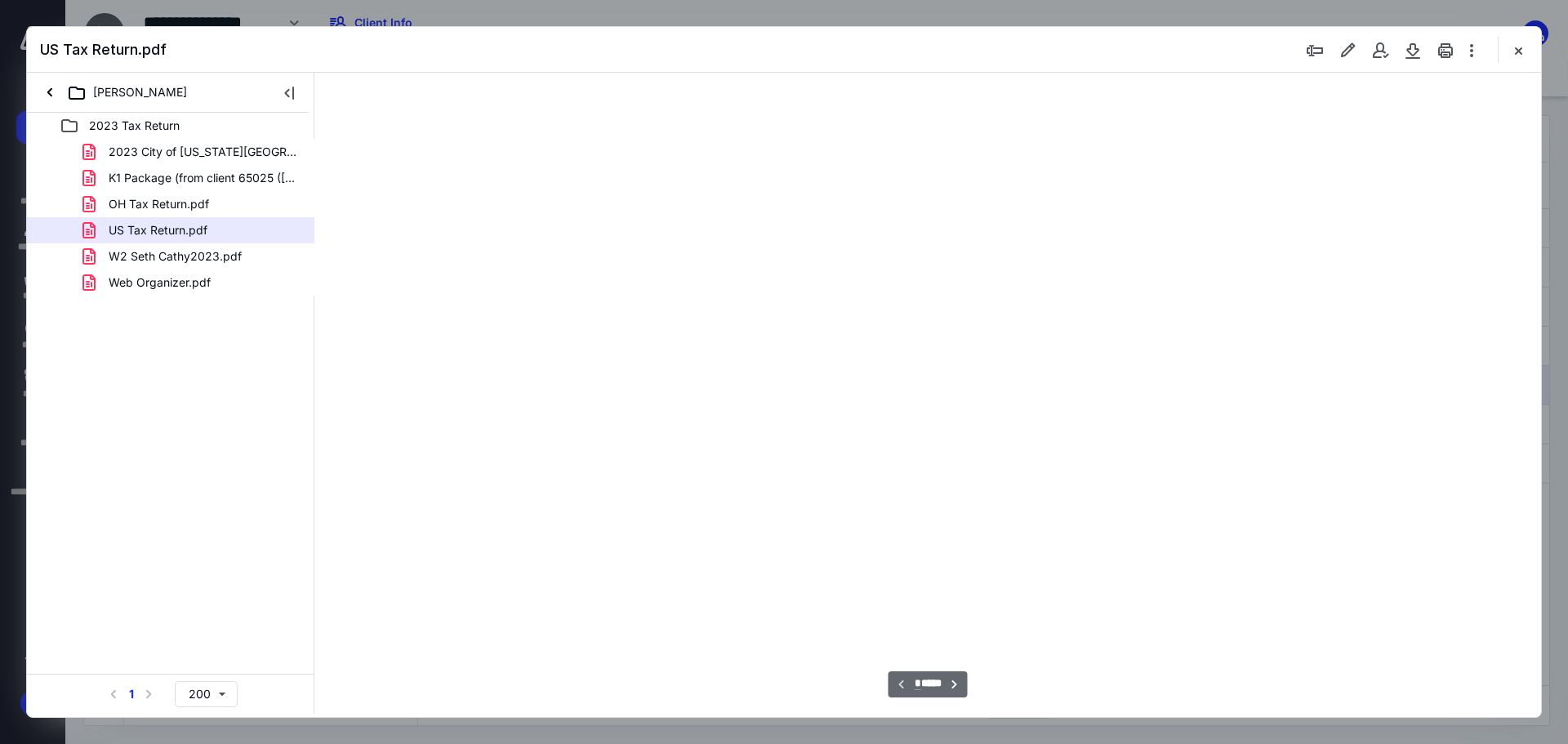 type on "89" 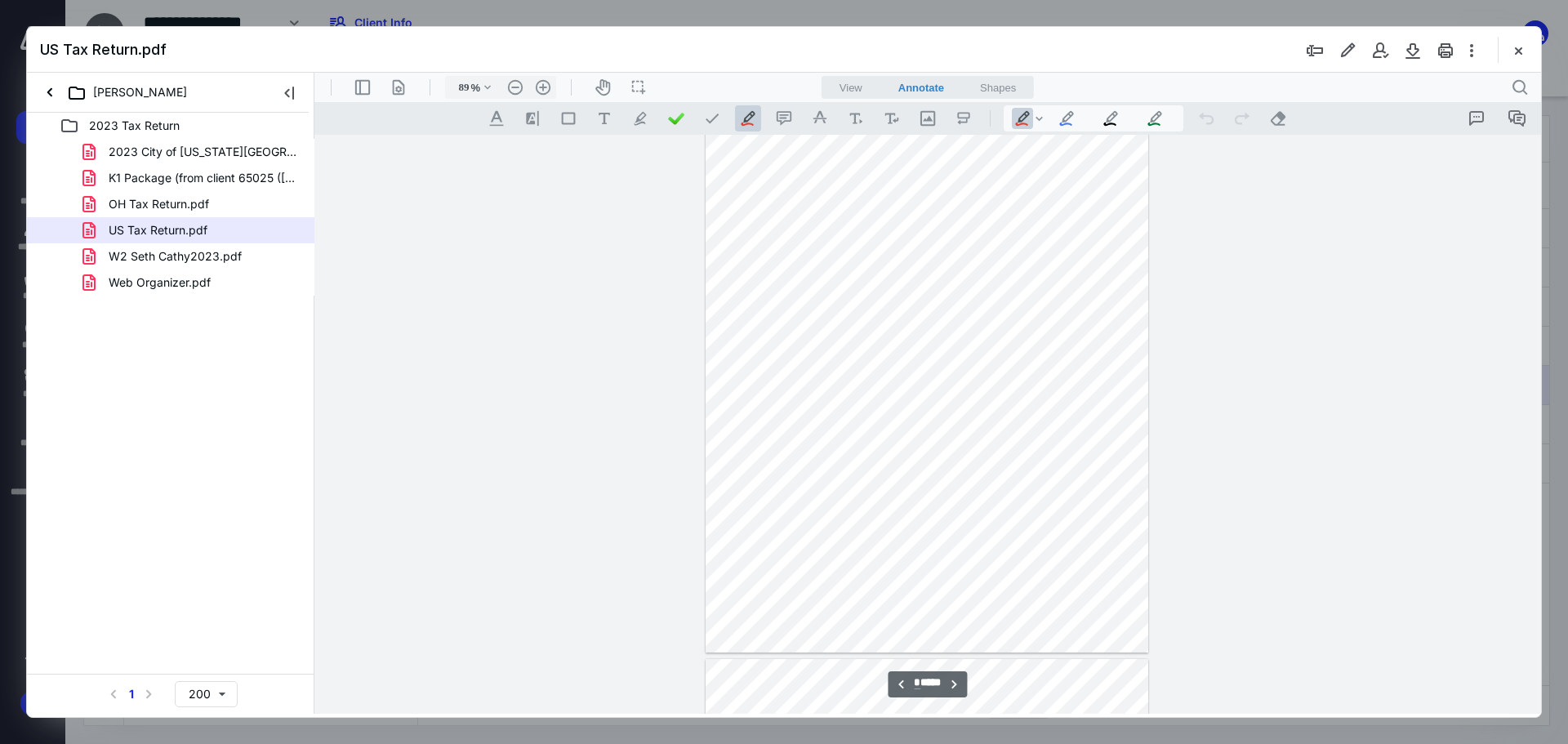 scroll, scrollTop: 1127, scrollLeft: 0, axis: vertical 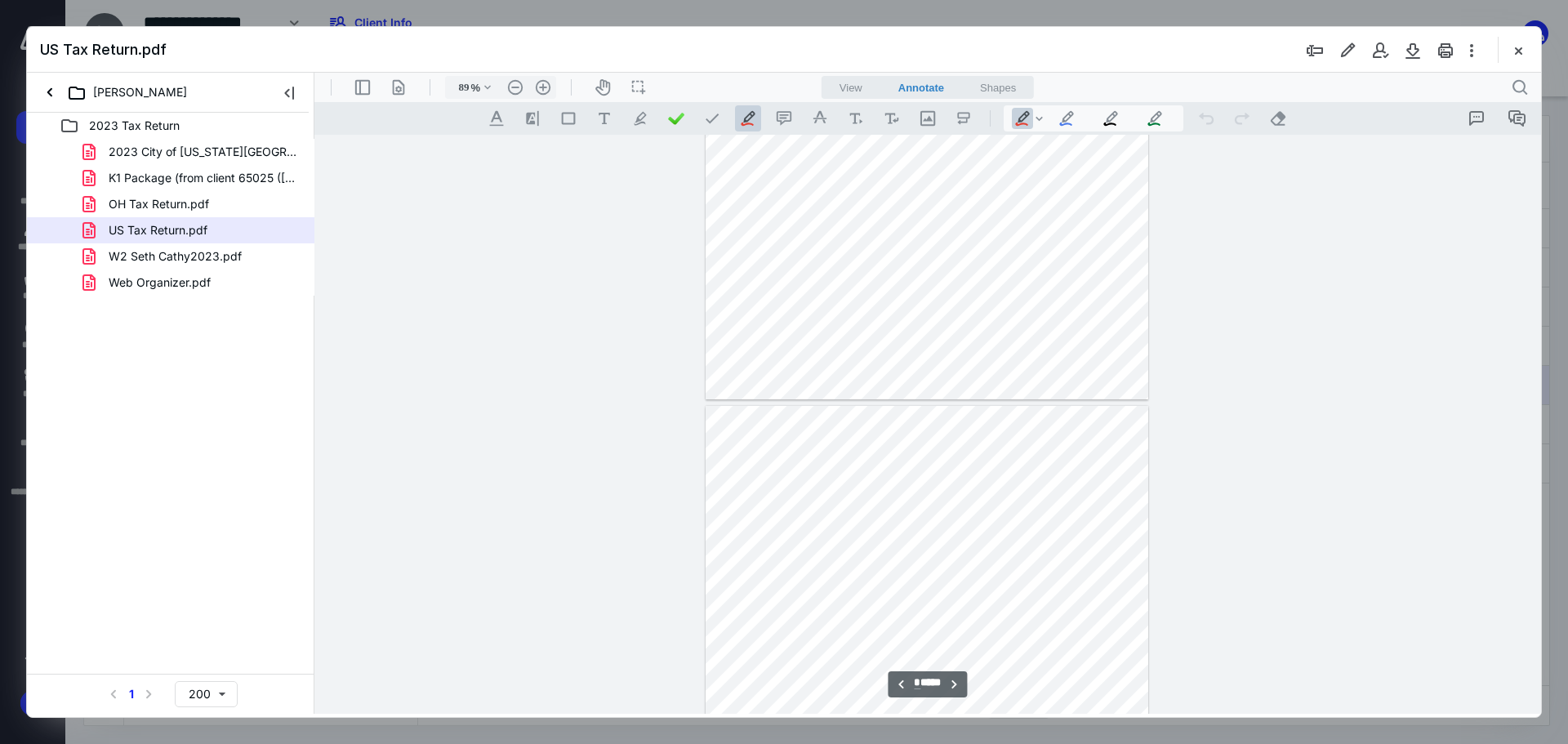 type on "*" 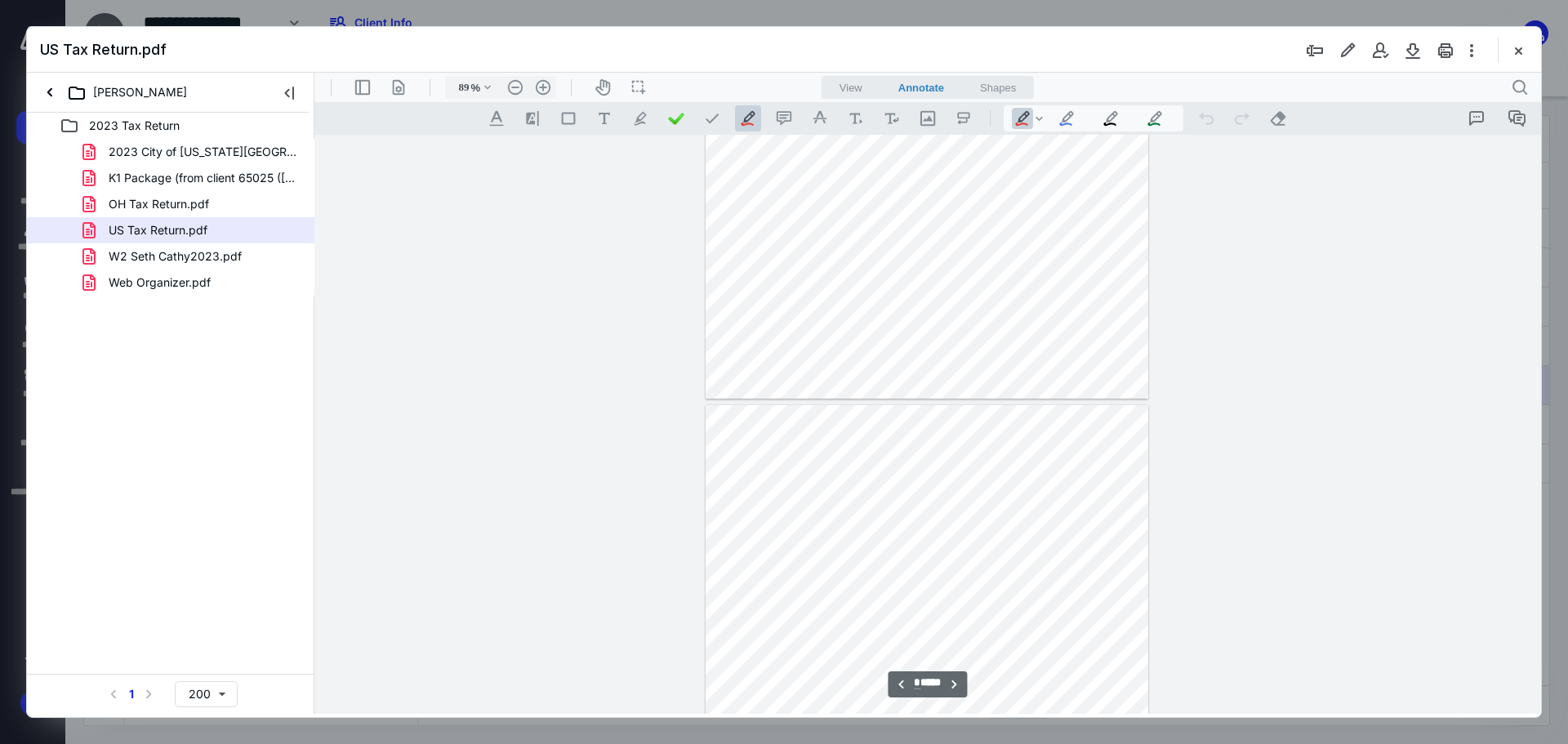 scroll, scrollTop: 1699, scrollLeft: 0, axis: vertical 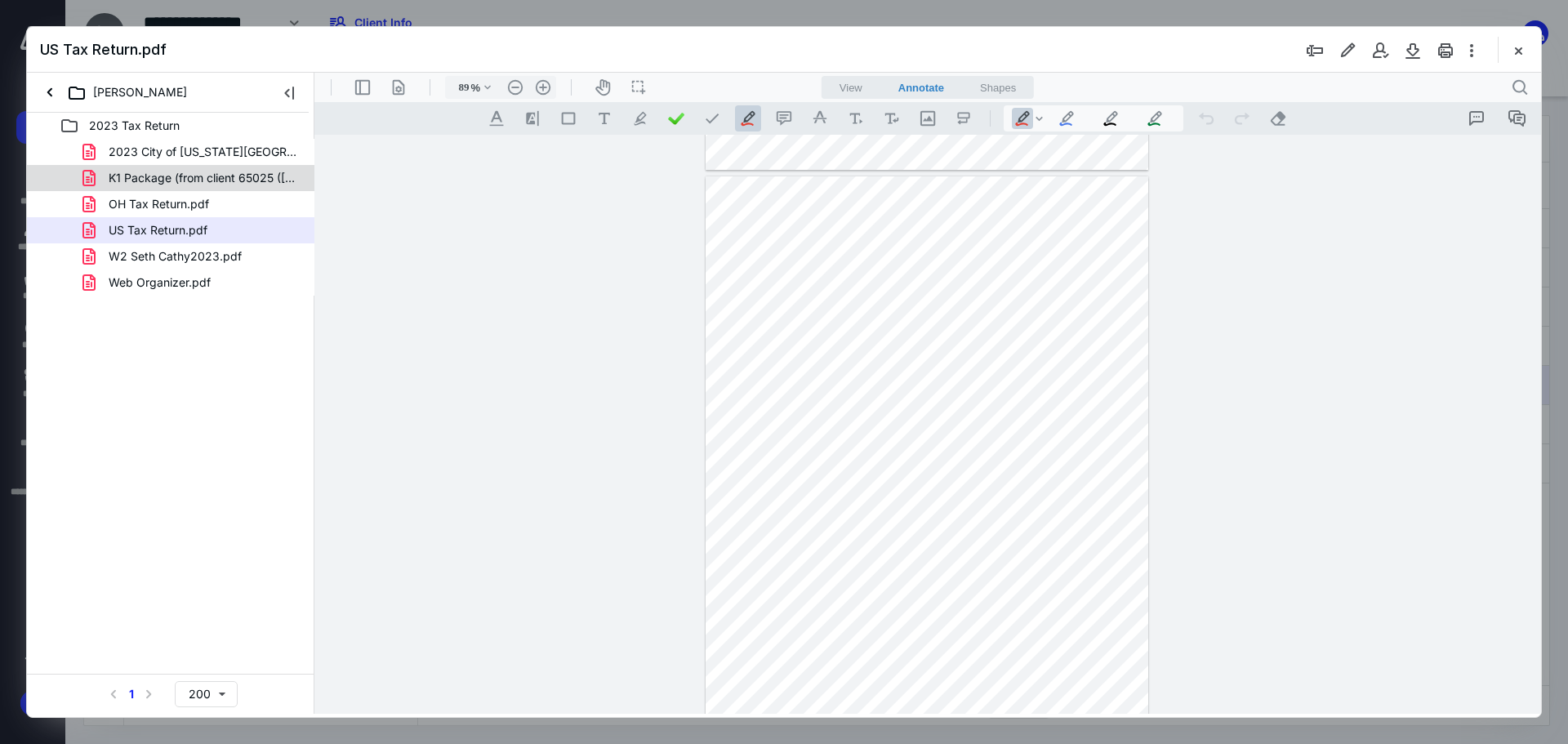 click on "K1 Package (from client 65025 (MILES L. MICHAELSON TRUST)) (3).pdf" at bounding box center (203, 178) 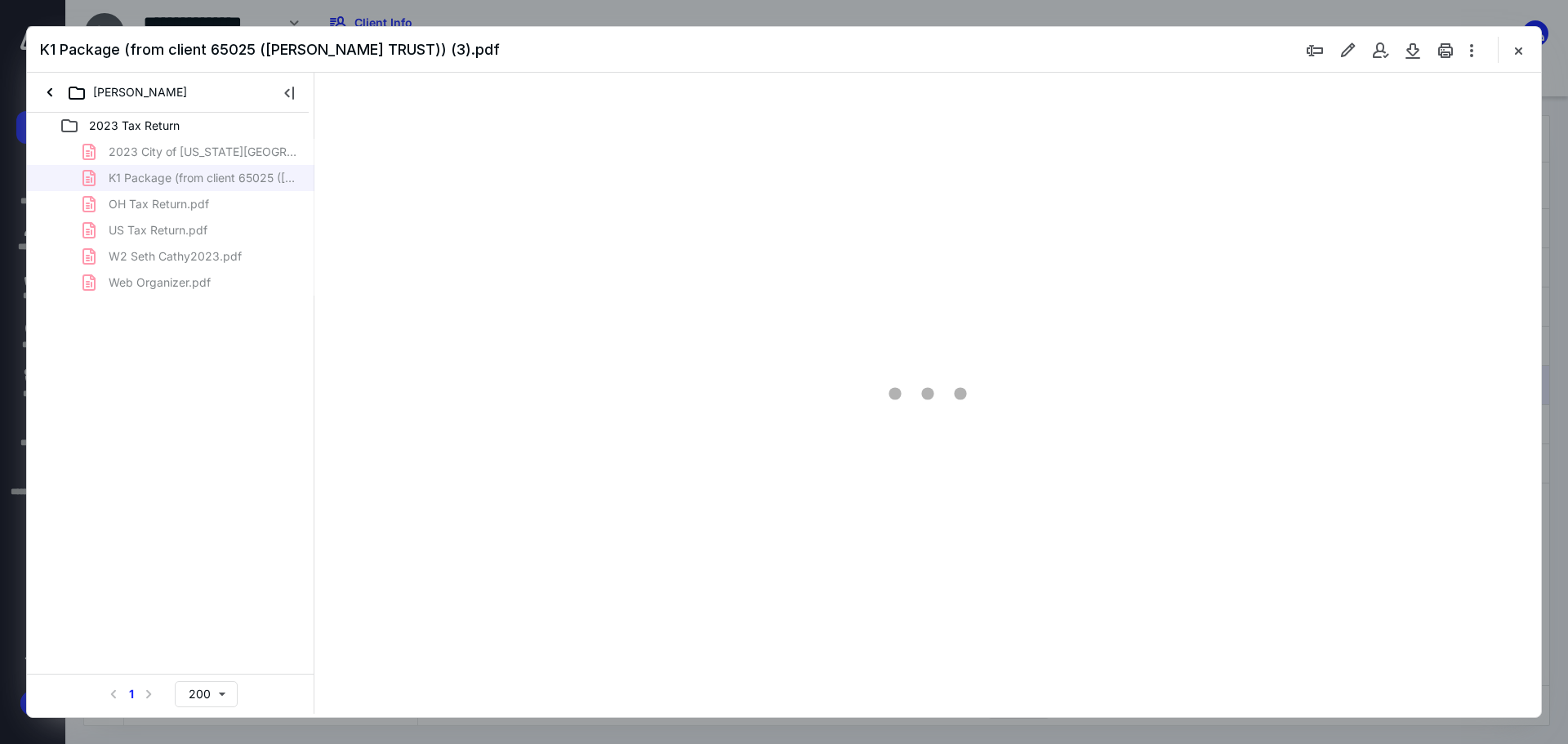 type on "89" 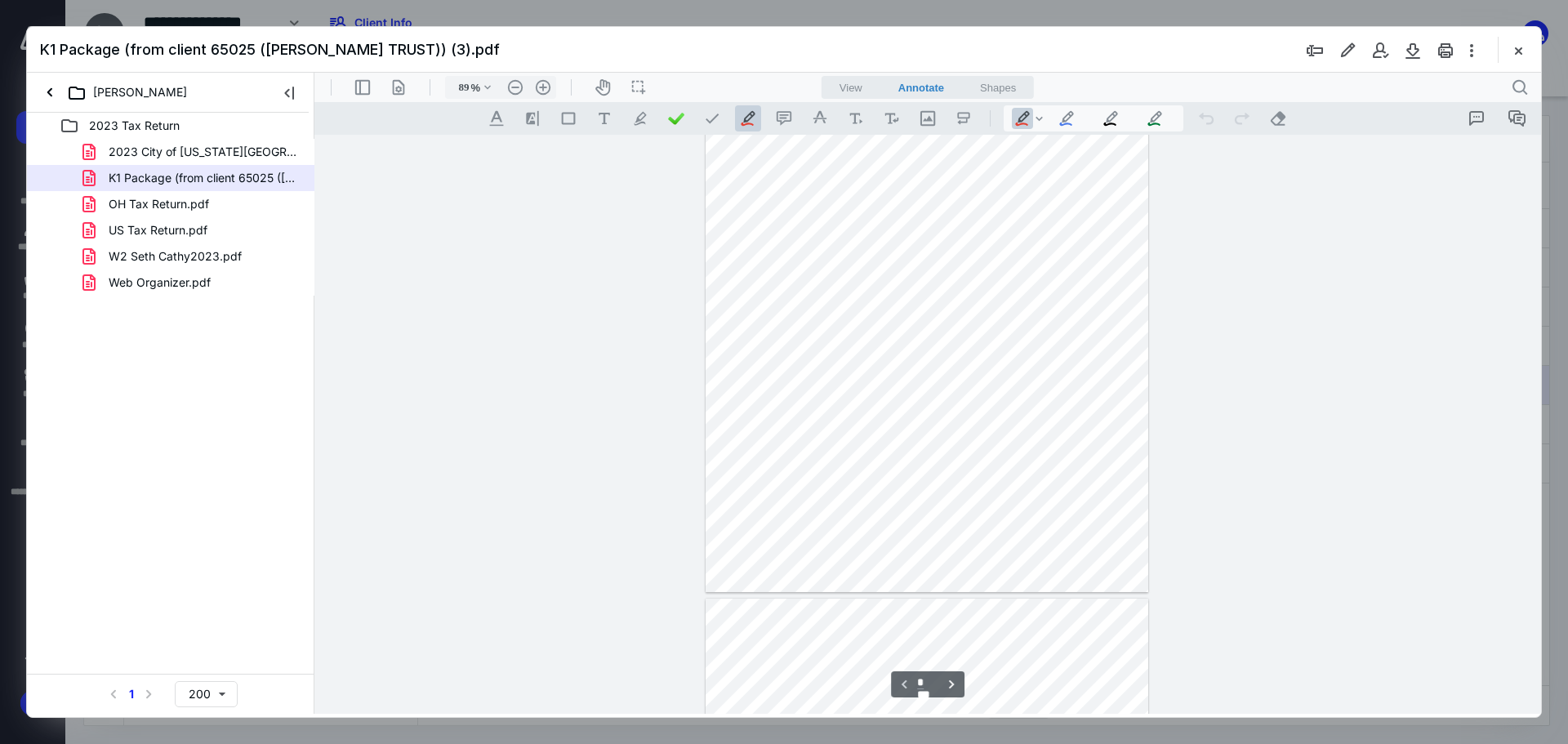 scroll, scrollTop: 147, scrollLeft: 0, axis: vertical 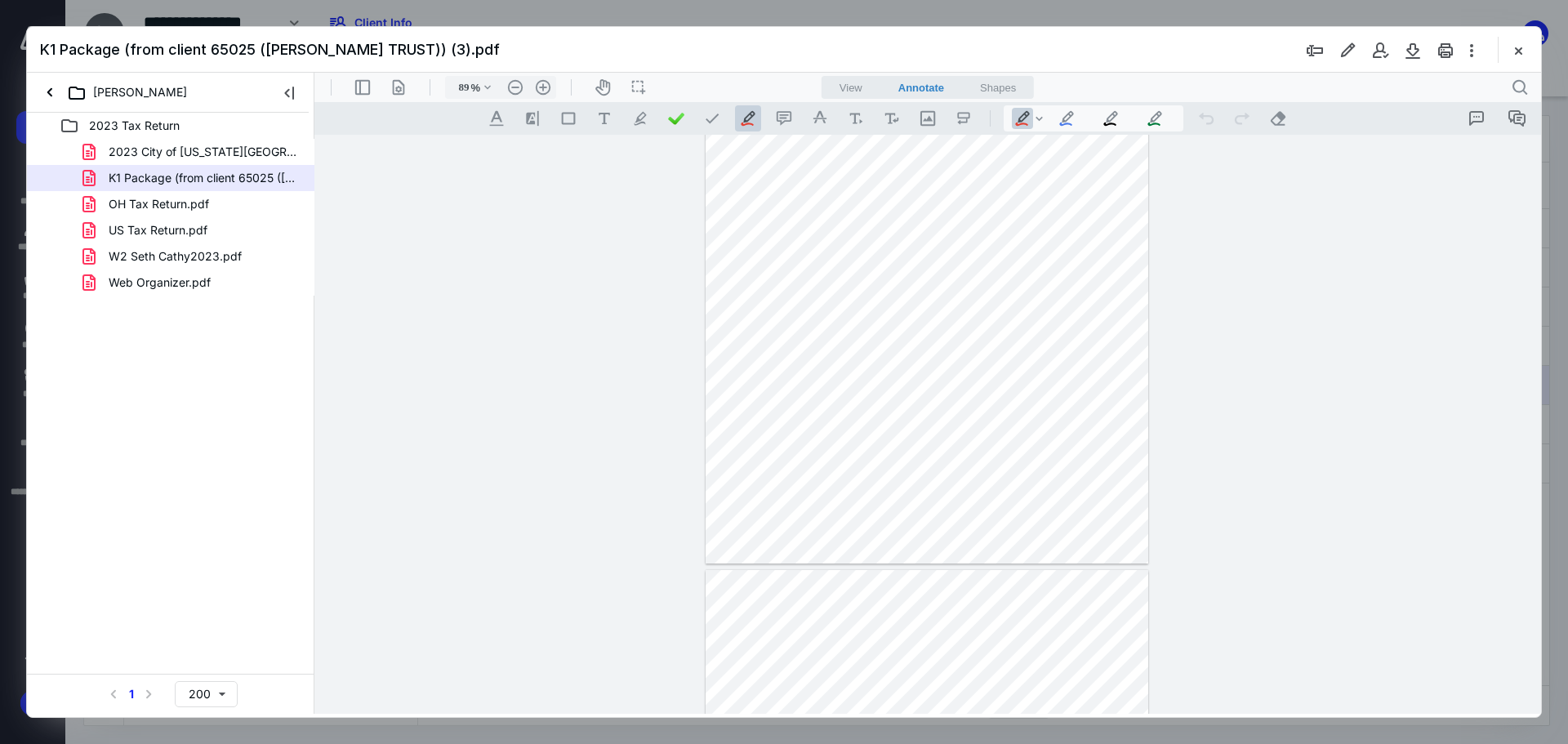 click at bounding box center [1518, 50] 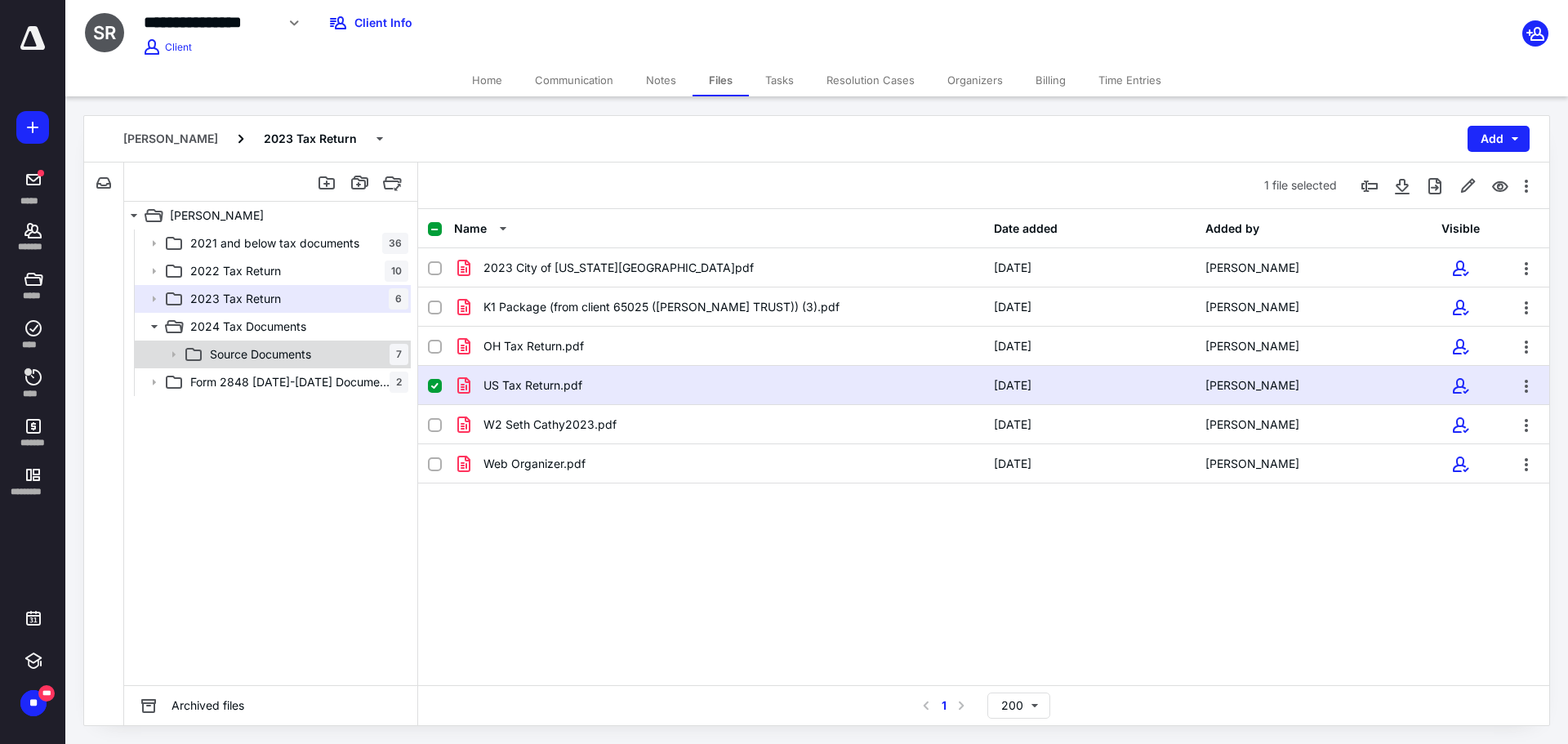 click on "Source Documents 7" at bounding box center (271, 354) 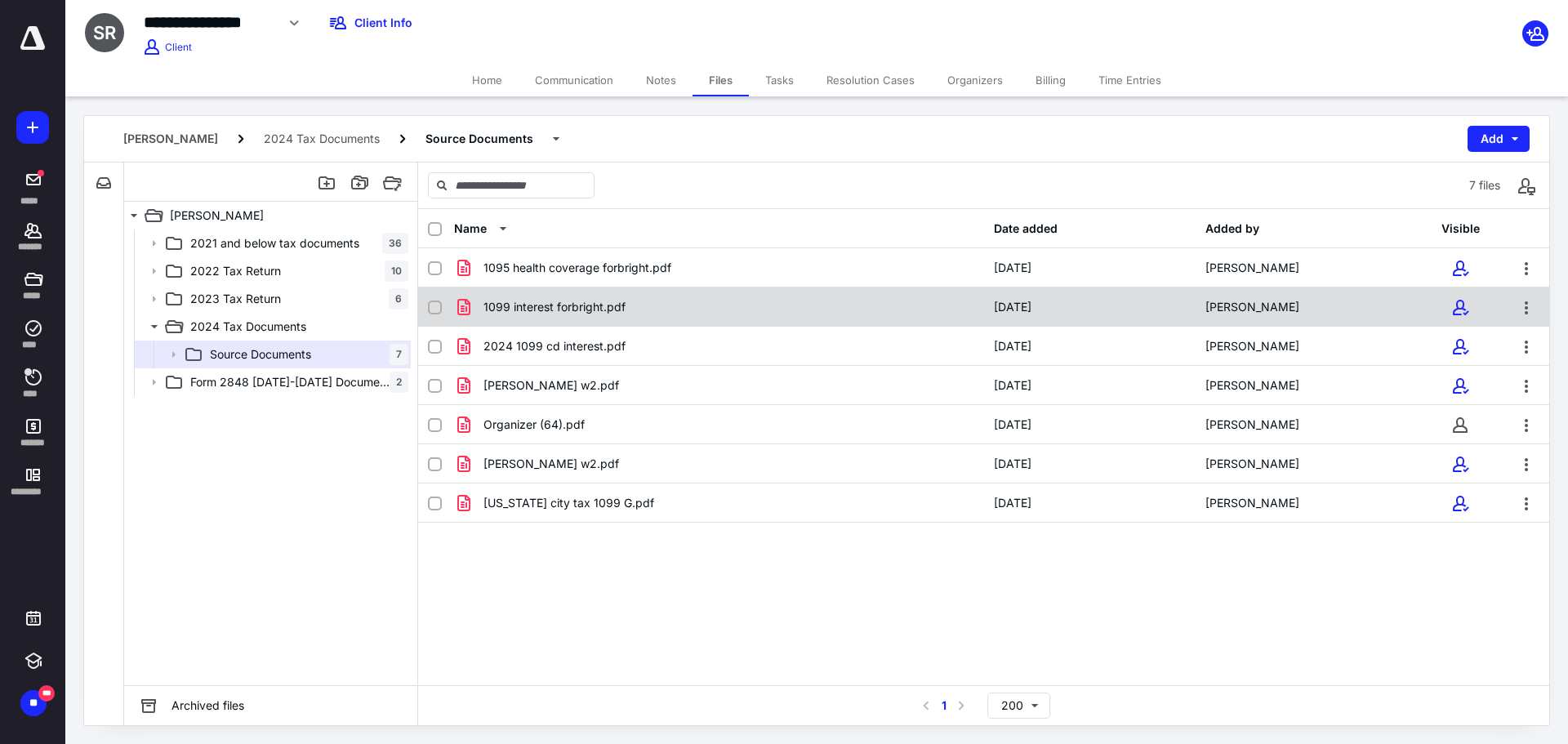click on "1099 interest forbright.pdf" at bounding box center [719, 307] 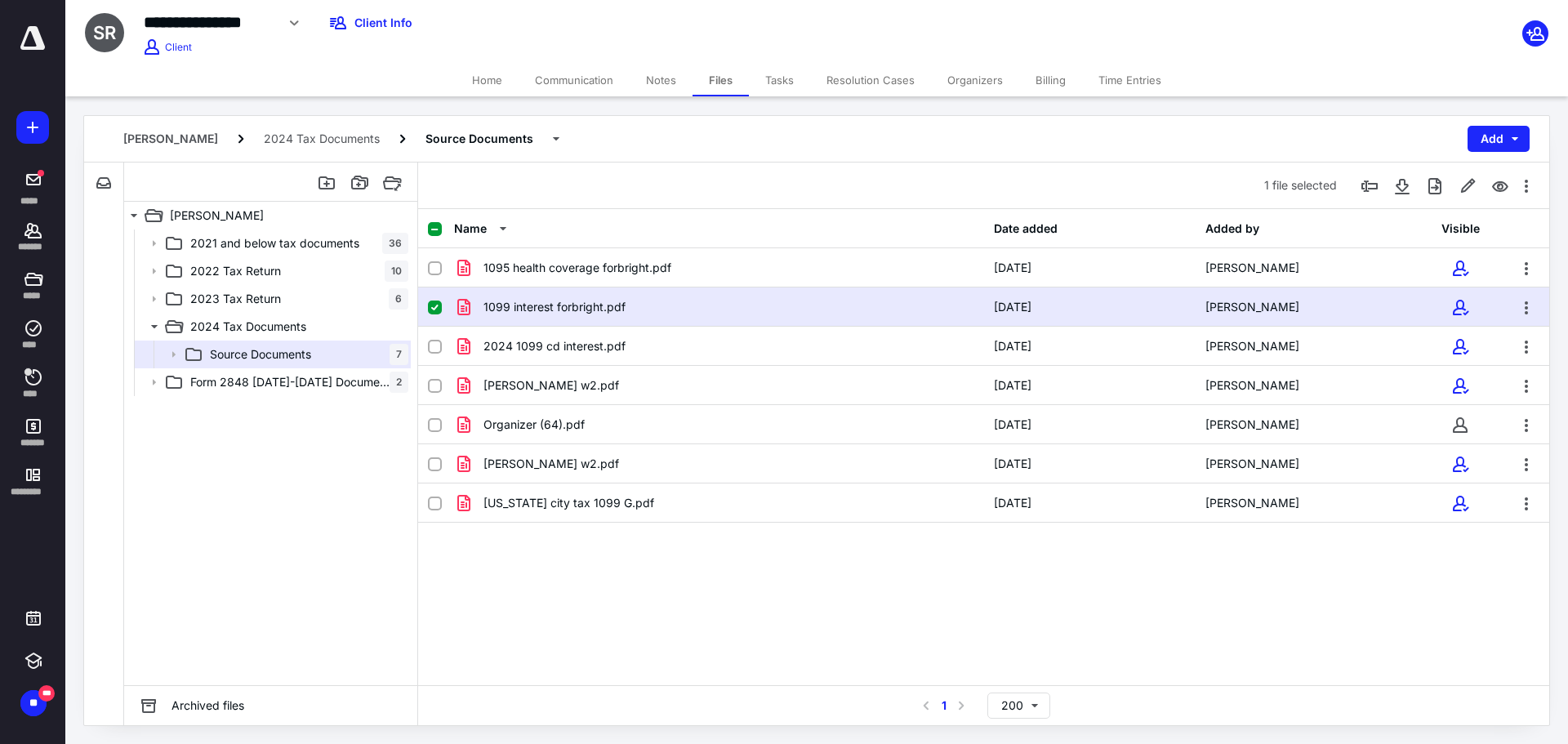 click on "1099 interest forbright.pdf" at bounding box center (719, 307) 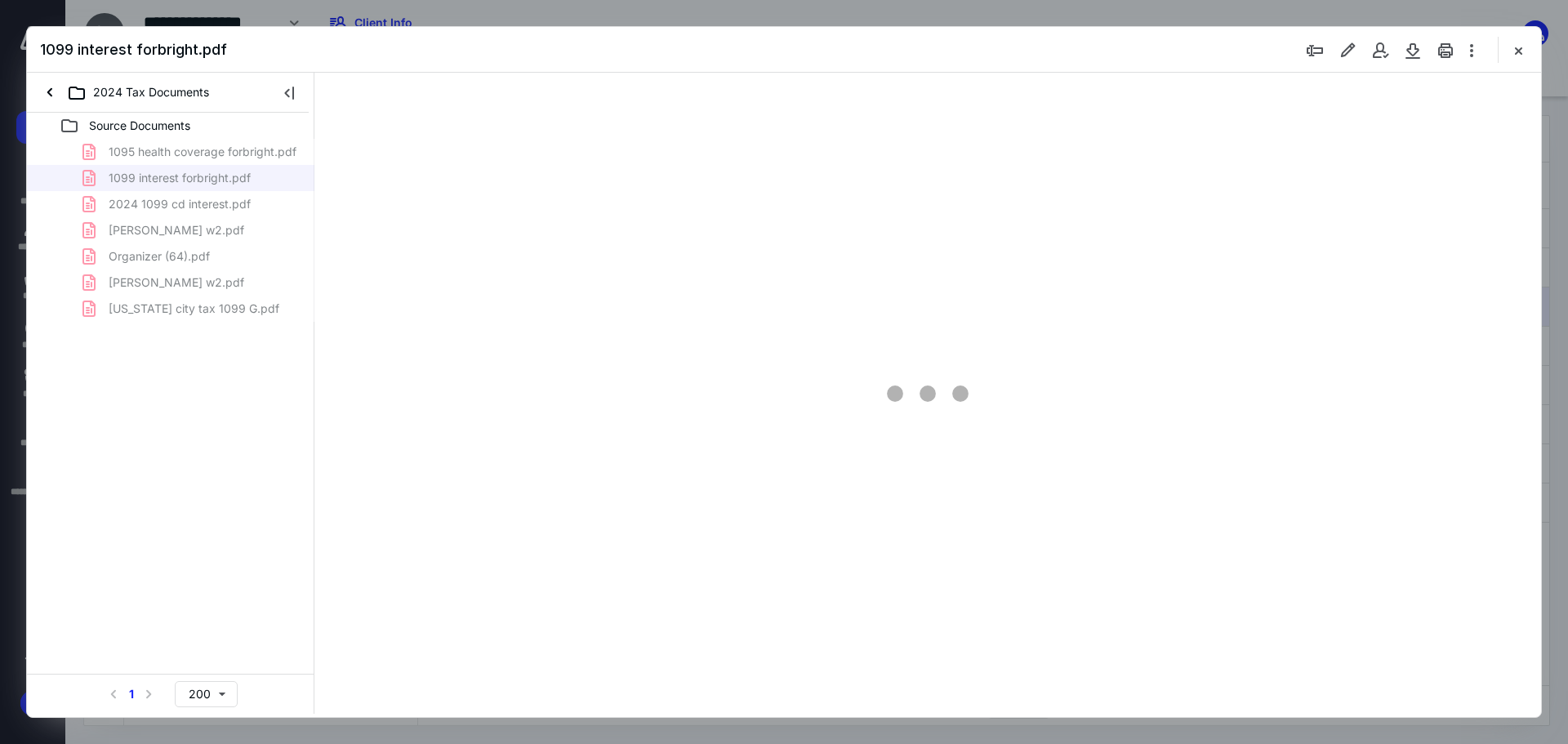 scroll, scrollTop: 0, scrollLeft: 0, axis: both 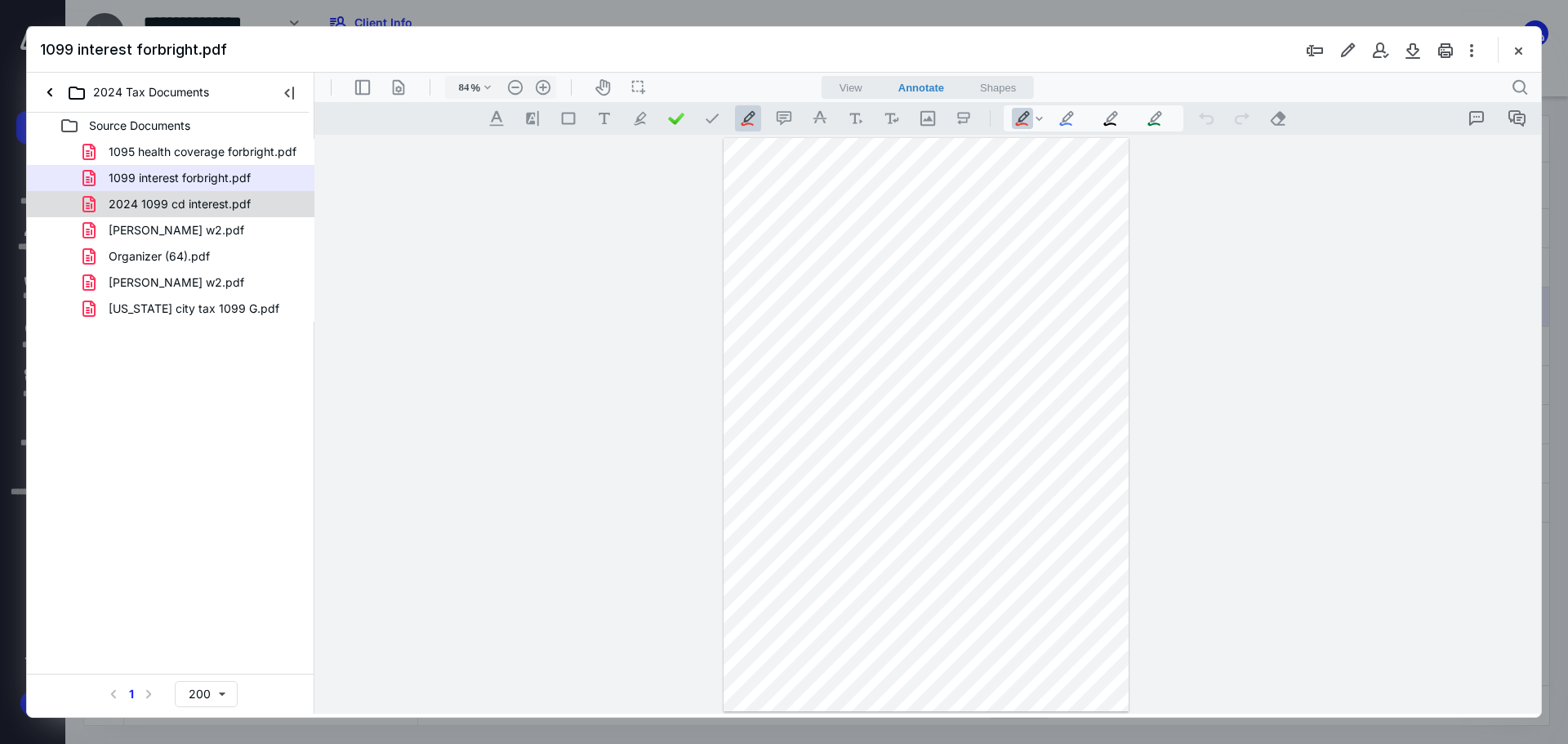 click on "2024 1099 cd interest.pdf" at bounding box center (180, 204) 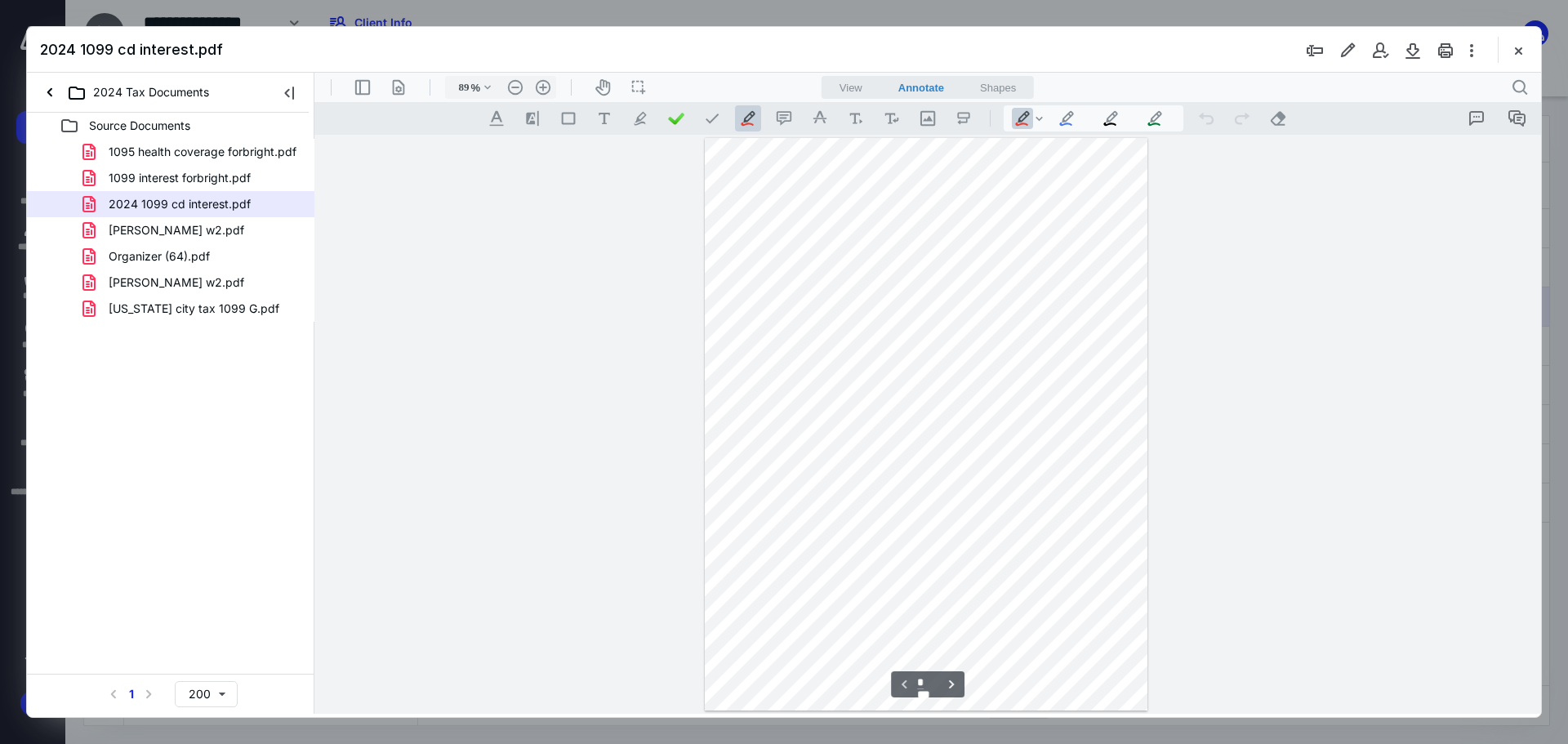 click on "seth w2.pdf" at bounding box center (194, 283) 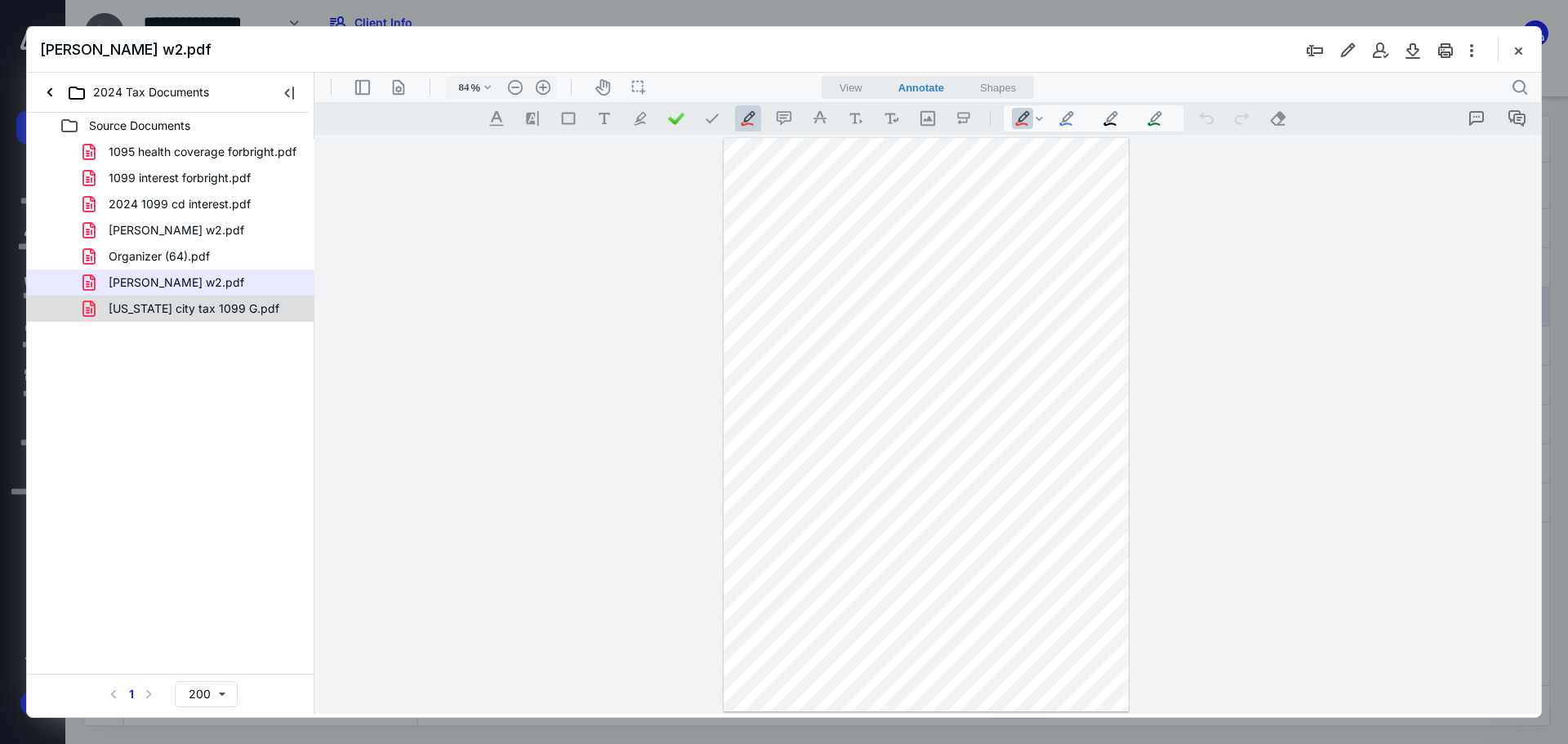 click on "wyoming city tax 1099 G.pdf" at bounding box center [184, 309] 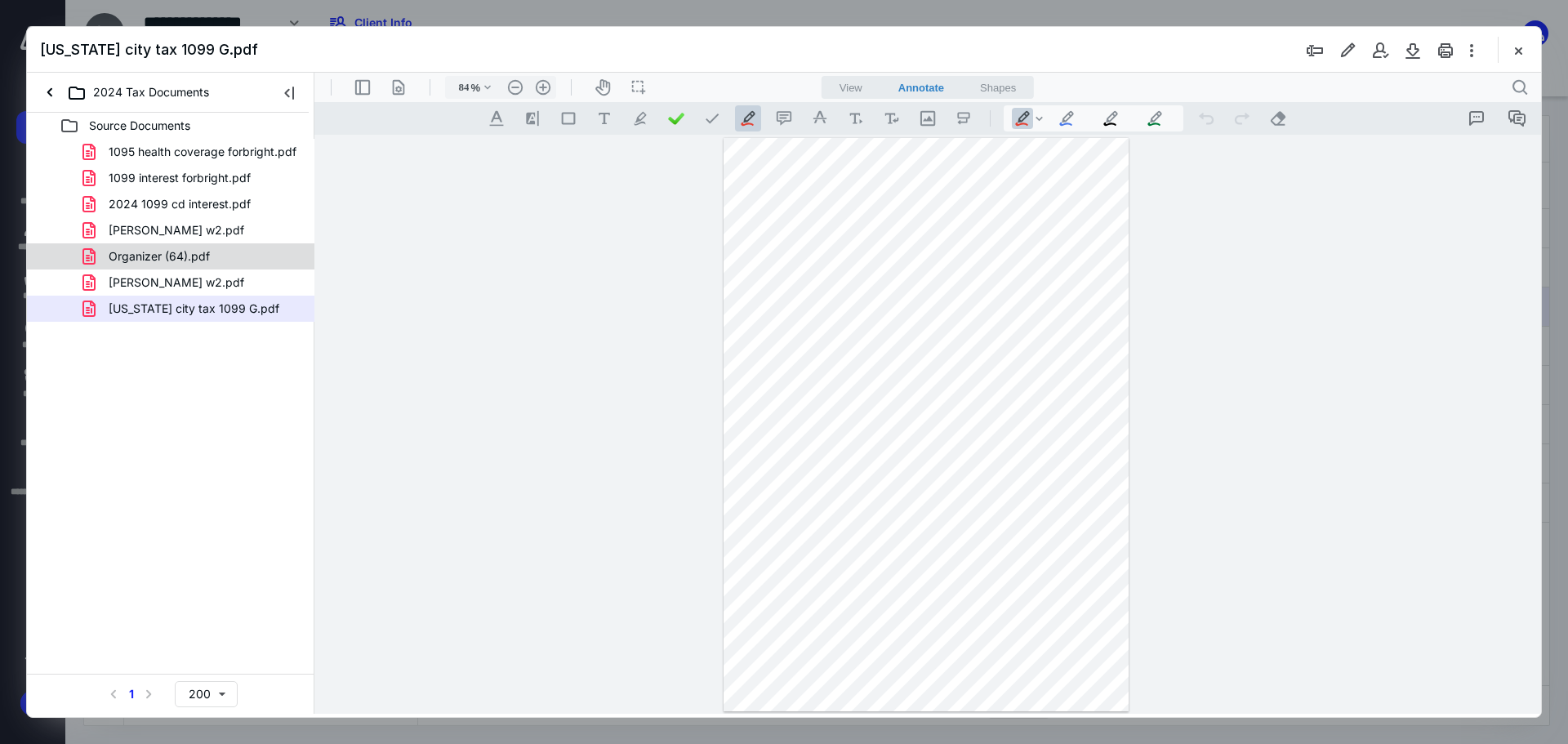 click on "Organizer (64).pdf" at bounding box center [149, 256] 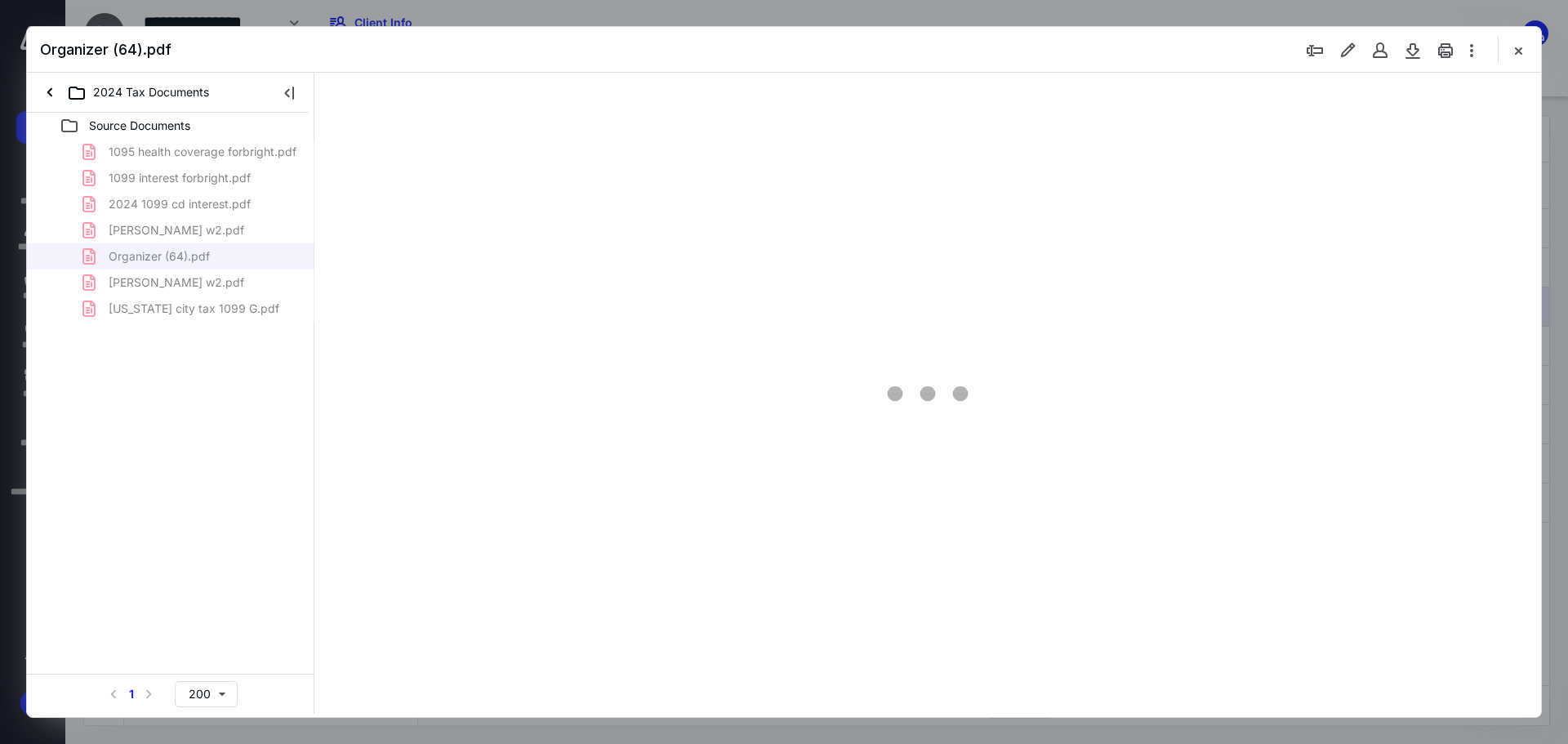type on "89" 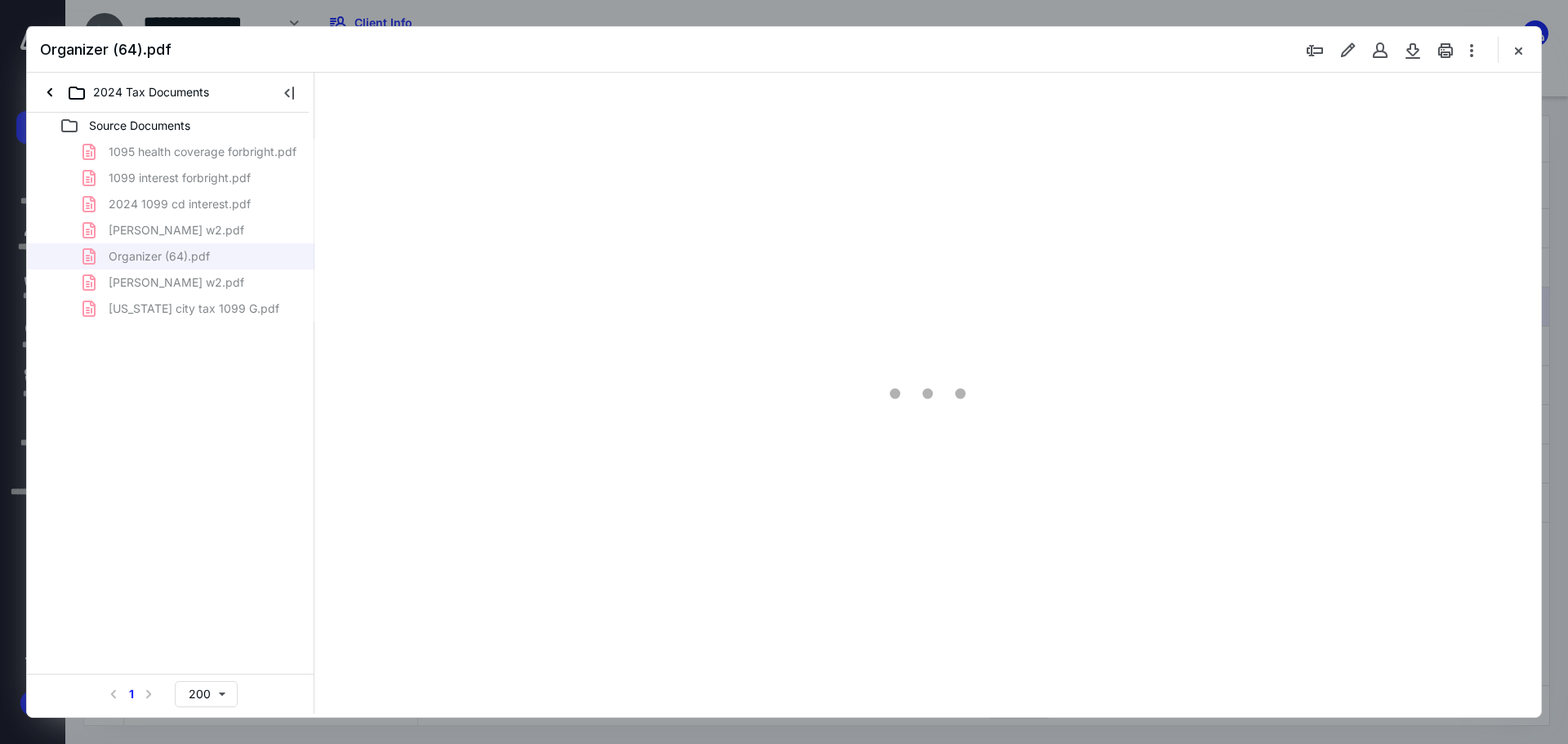 scroll, scrollTop: 65, scrollLeft: 0, axis: vertical 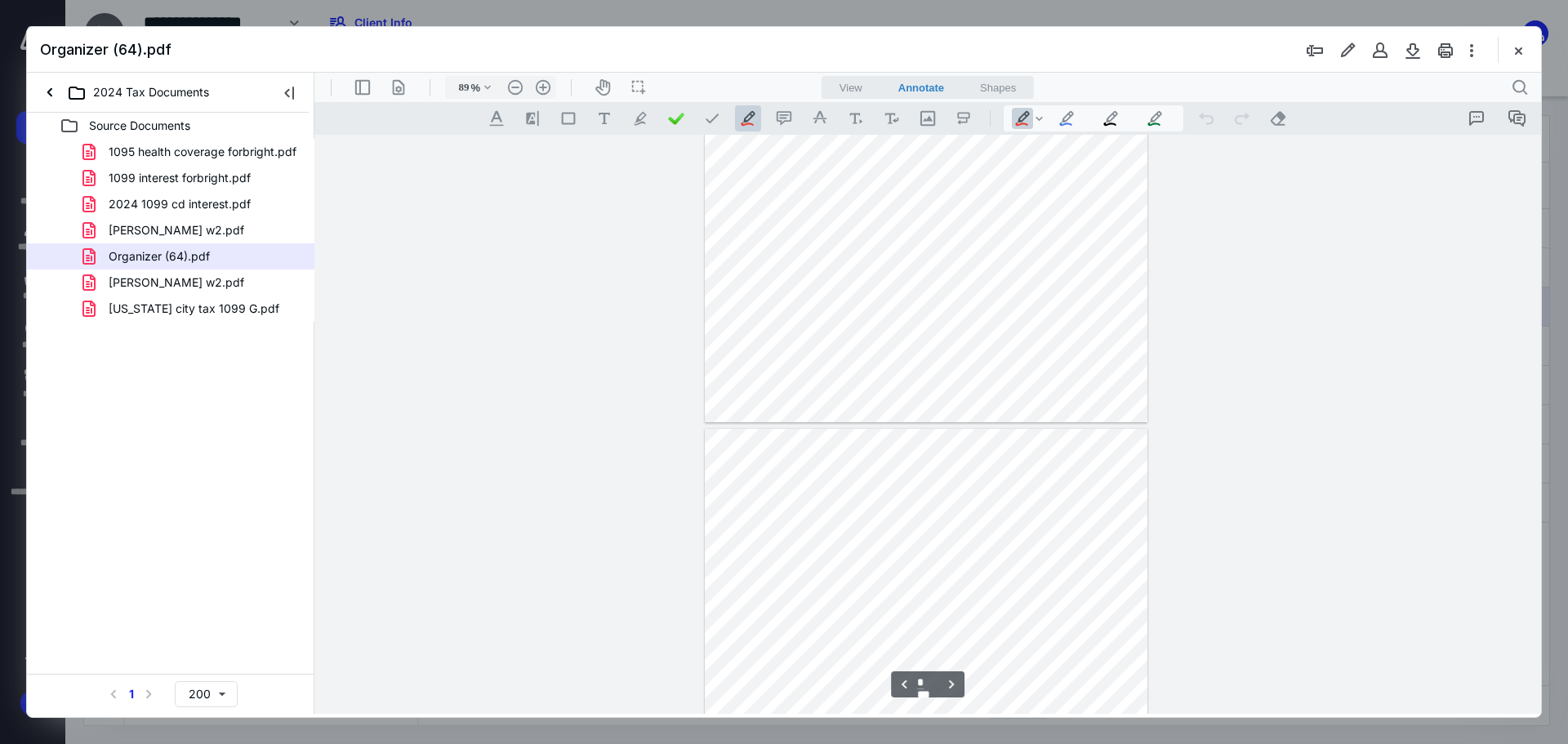 type on "*" 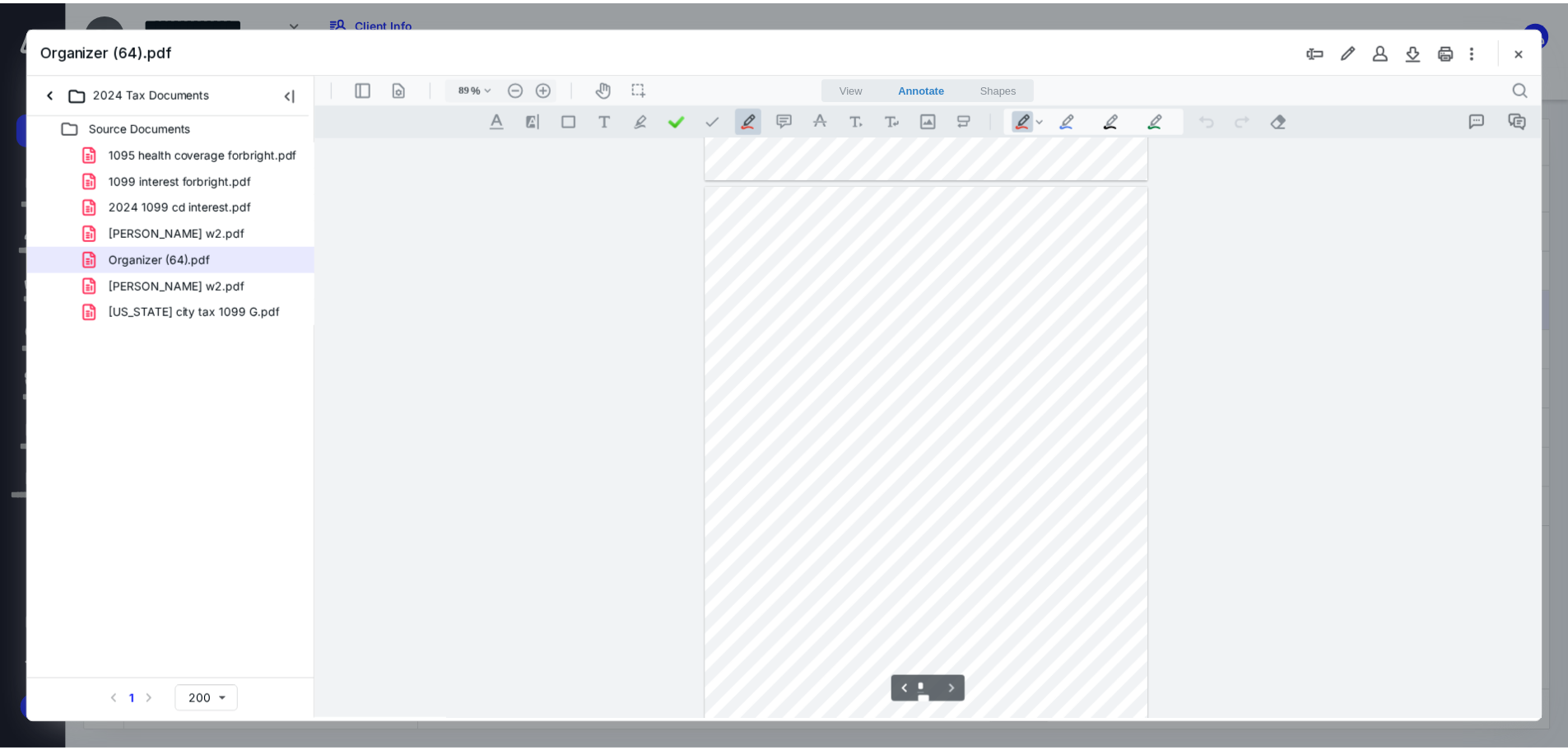 scroll, scrollTop: 2335, scrollLeft: 0, axis: vertical 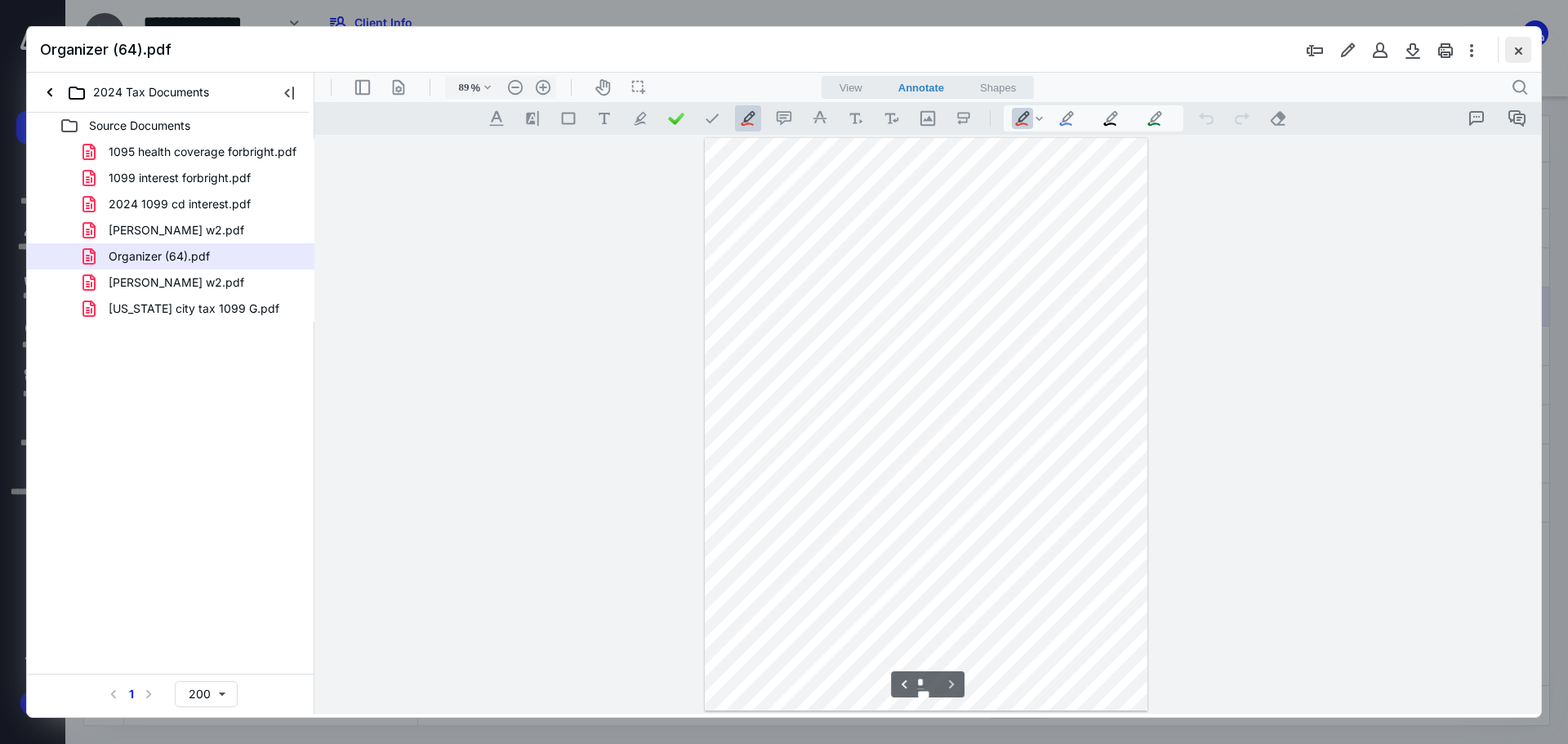 click at bounding box center [1518, 50] 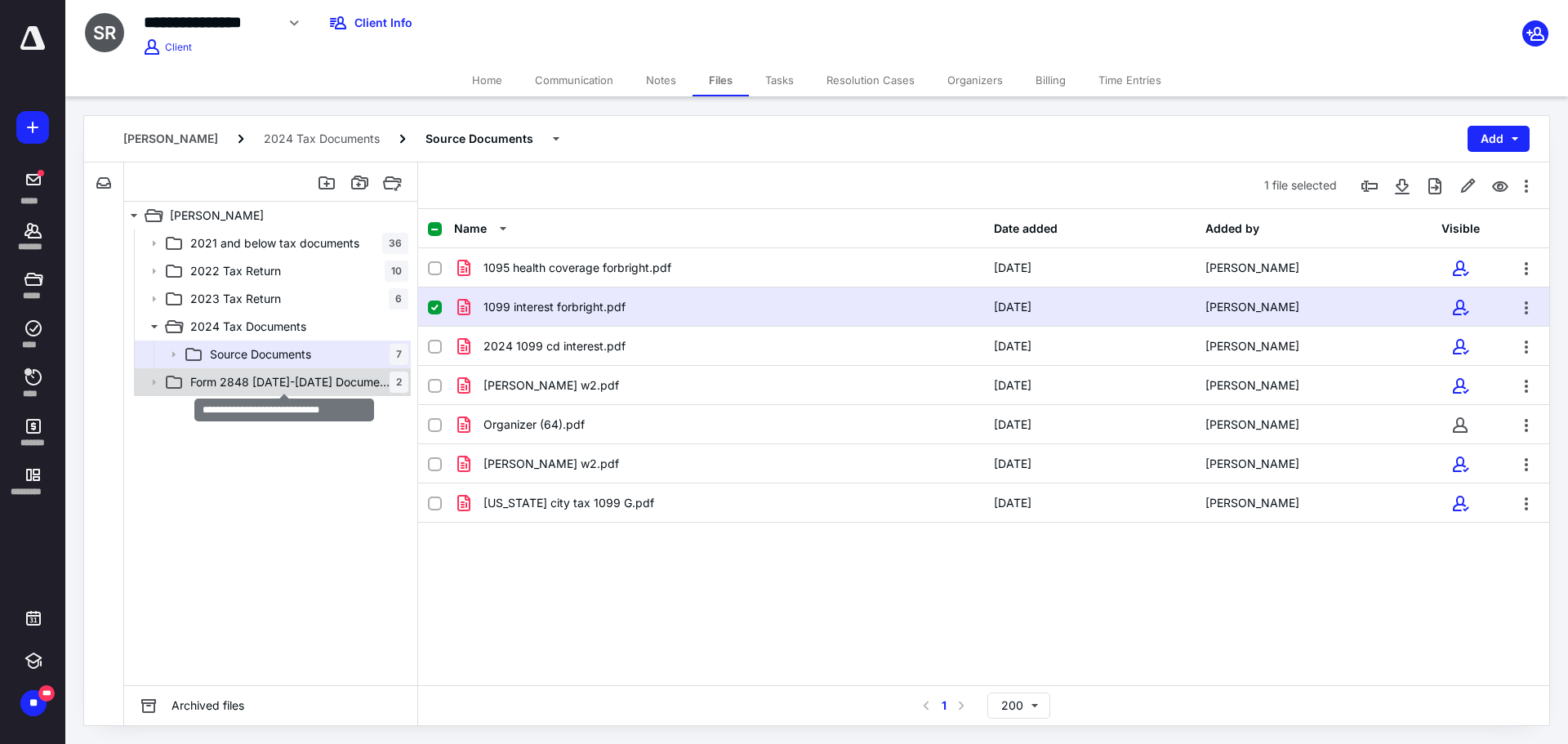 click on "Form 2848 2020-2023 Documents" at bounding box center (290, 382) 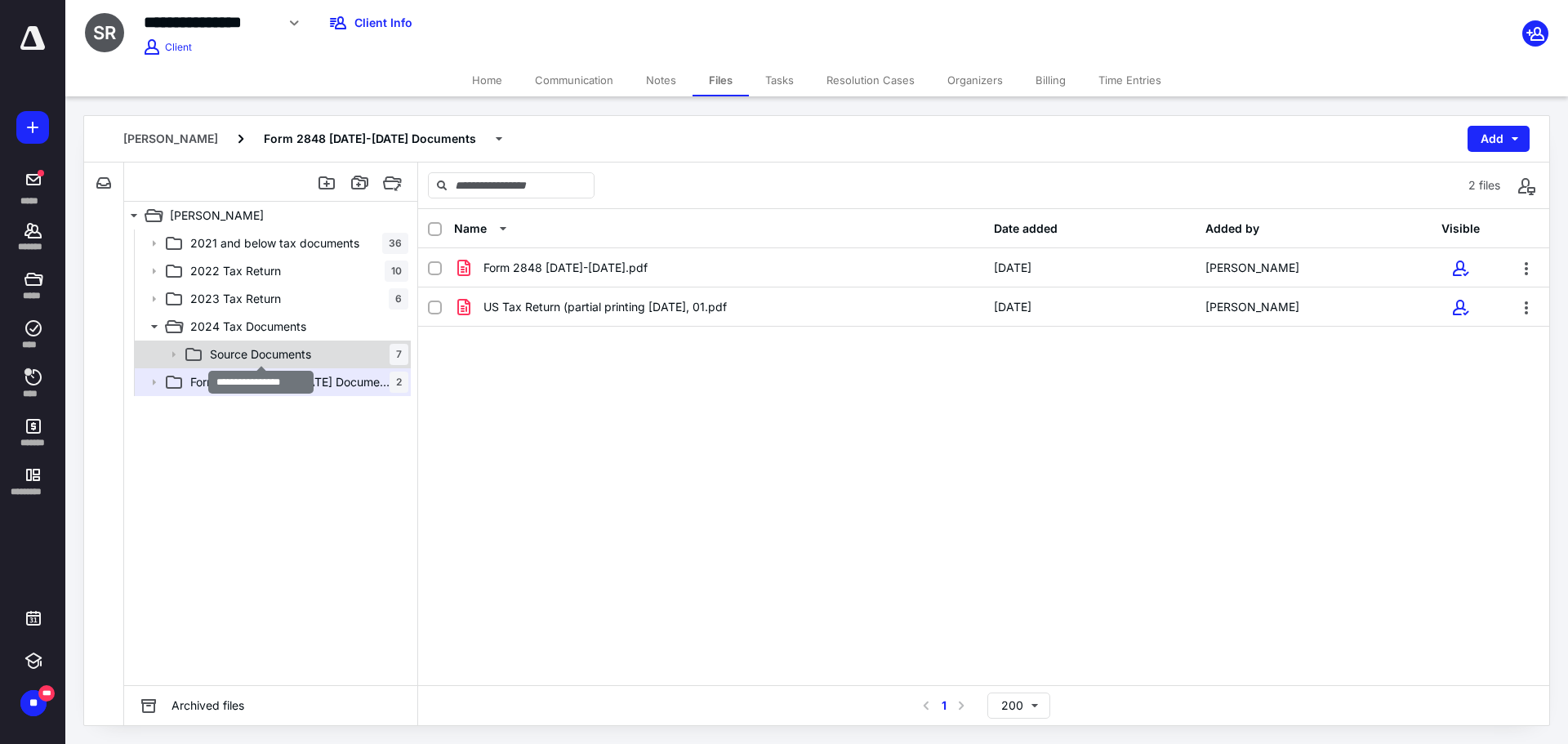 click on "Source Documents" at bounding box center [261, 354] 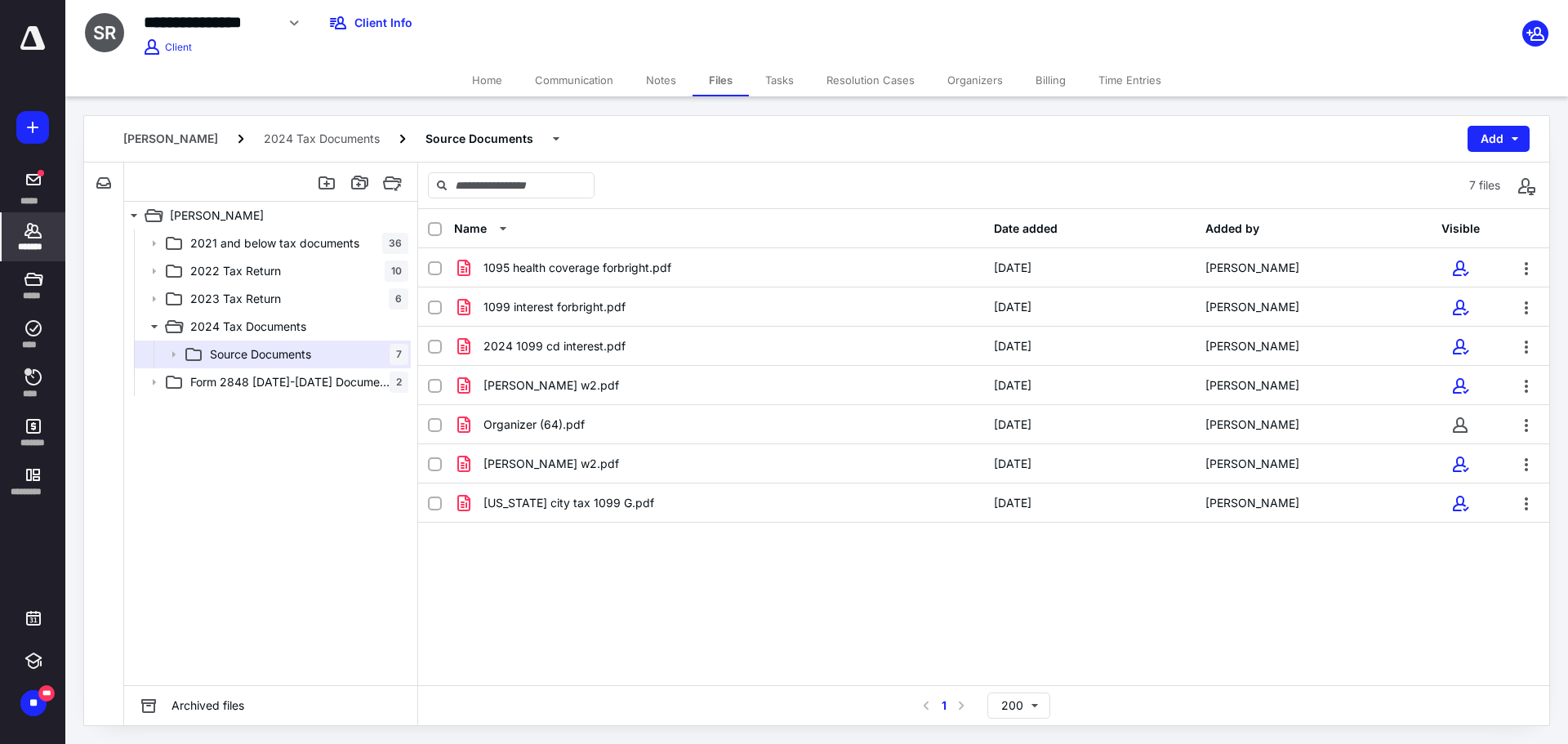 click 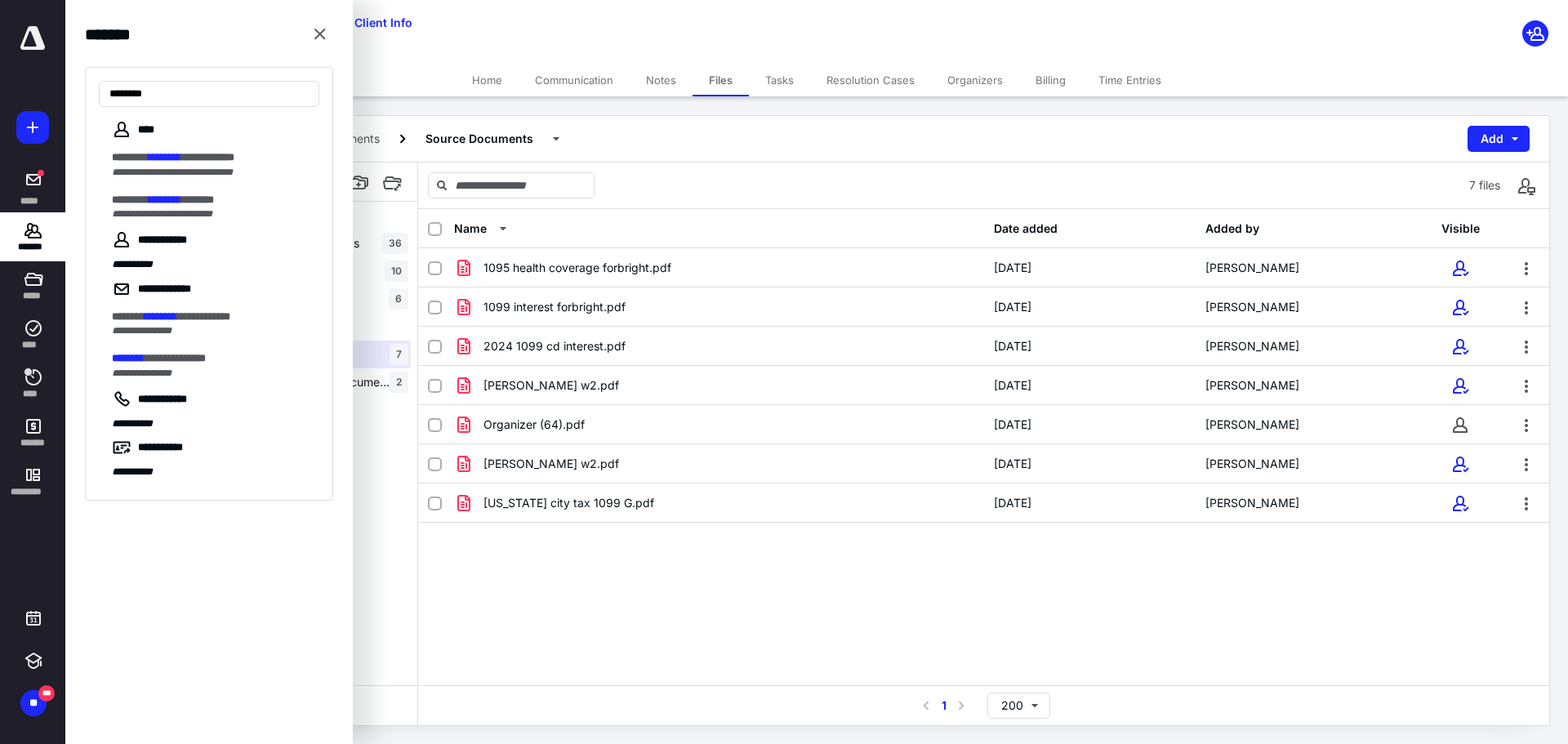 type on "********" 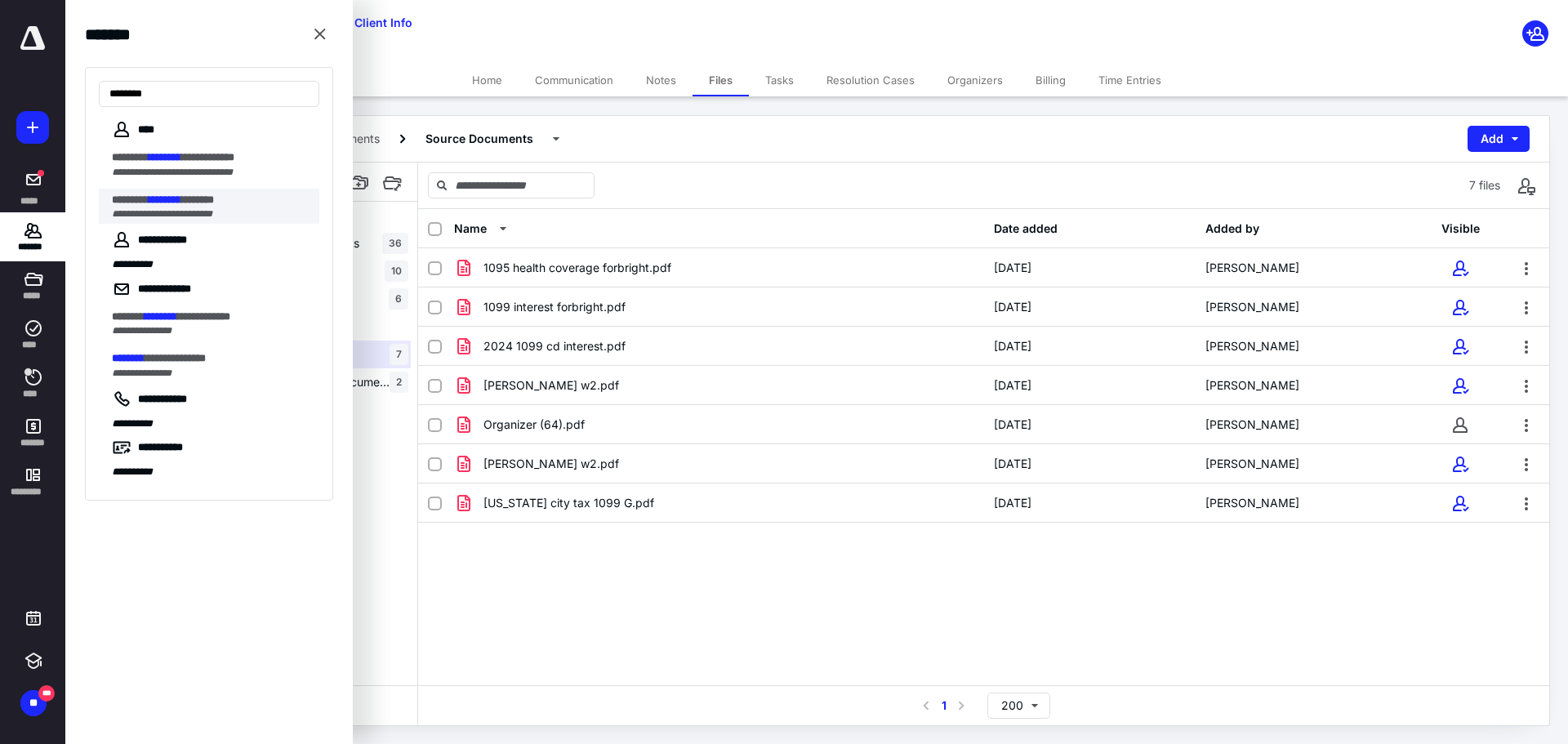 drag, startPoint x: 220, startPoint y: 187, endPoint x: 159, endPoint y: 212, distance: 65.9242 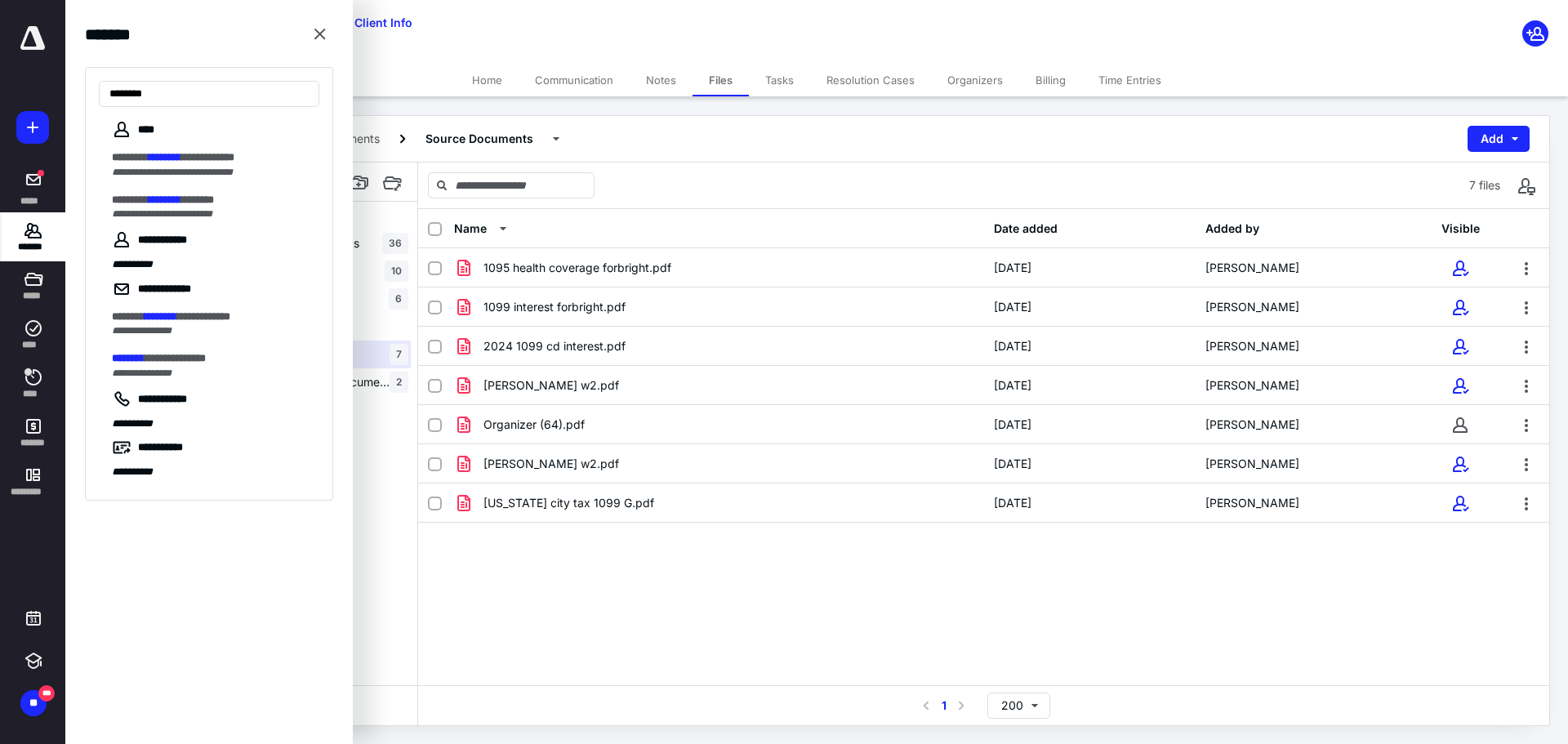 click on "*******" at bounding box center [33, 247] 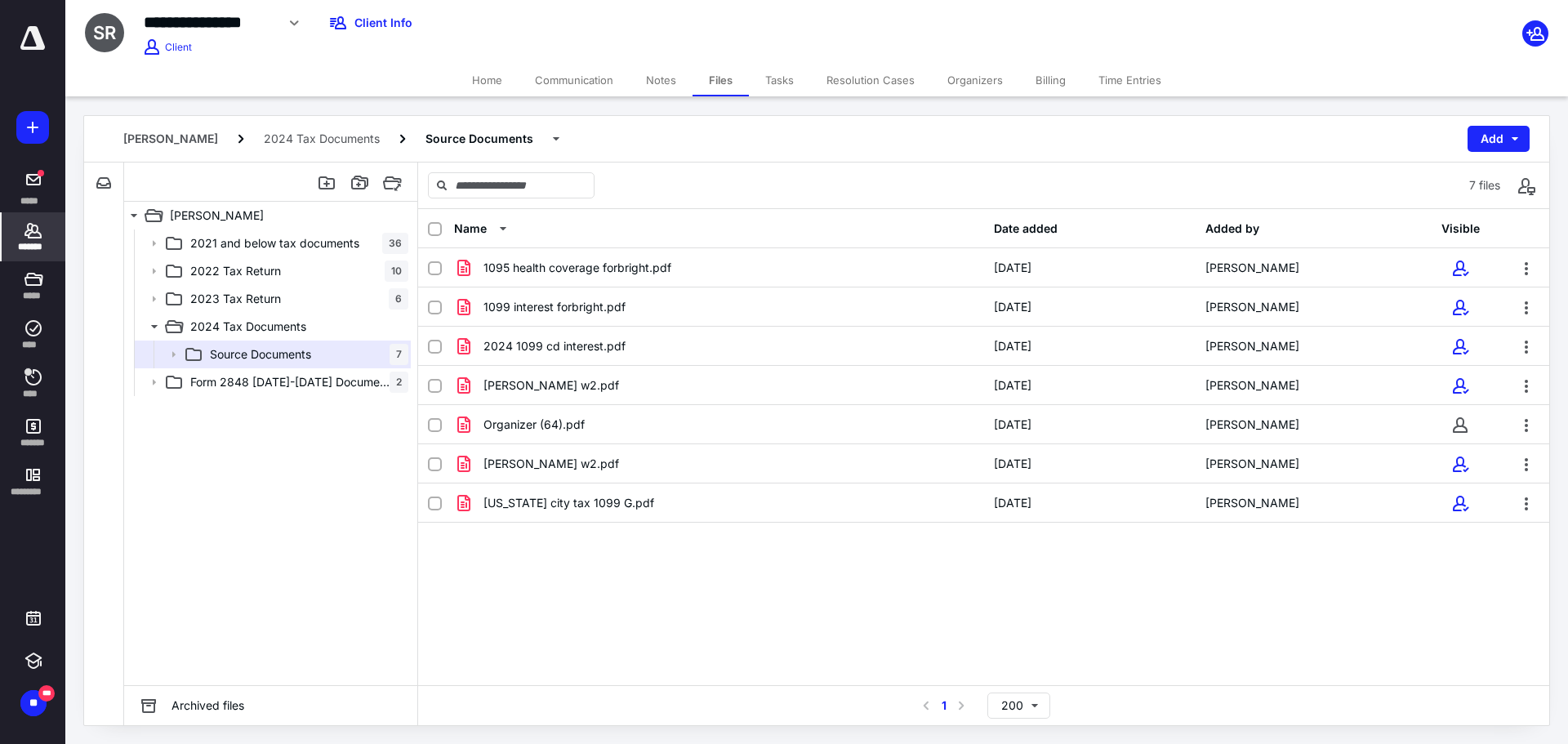click on "*******" at bounding box center (33, 247) 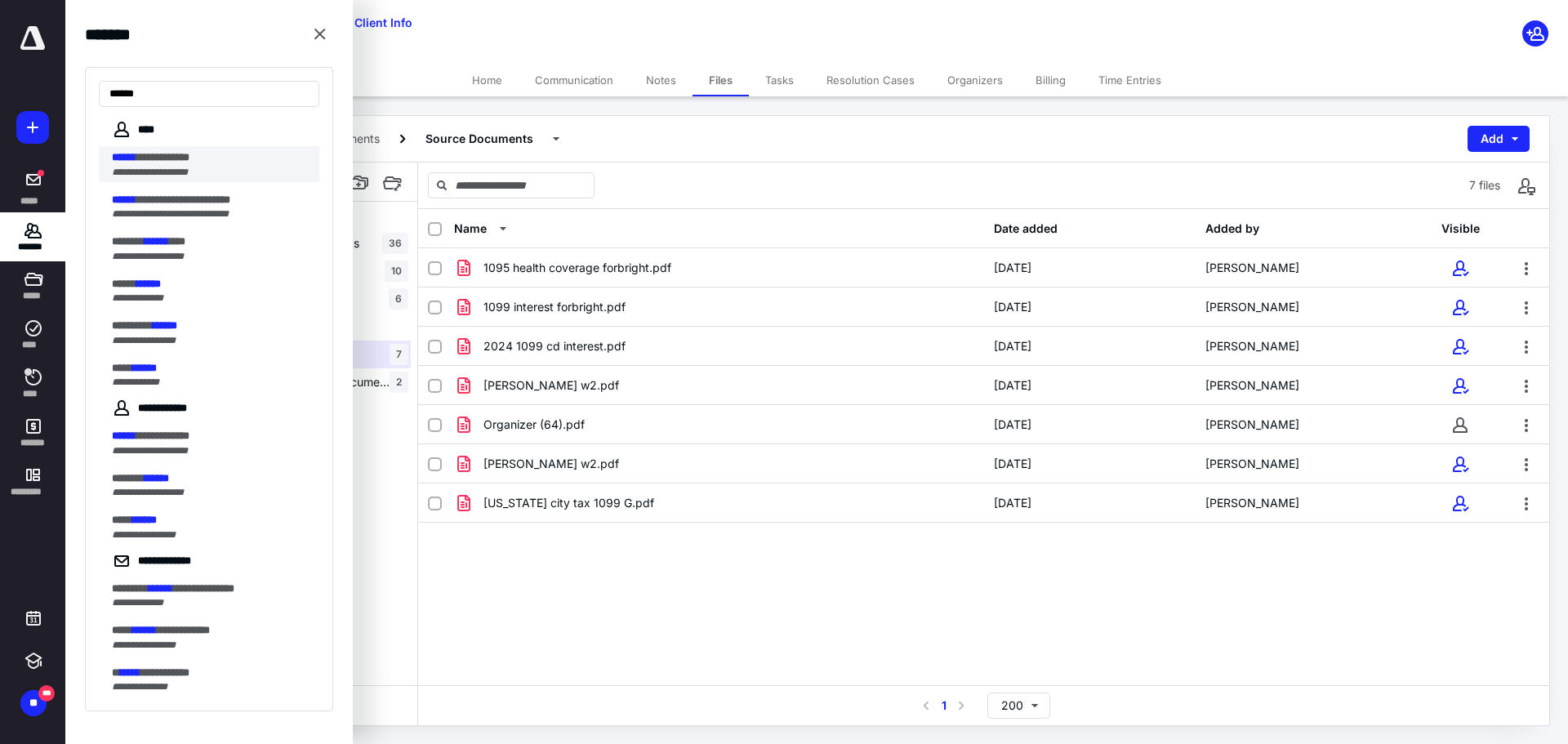 type on "******" 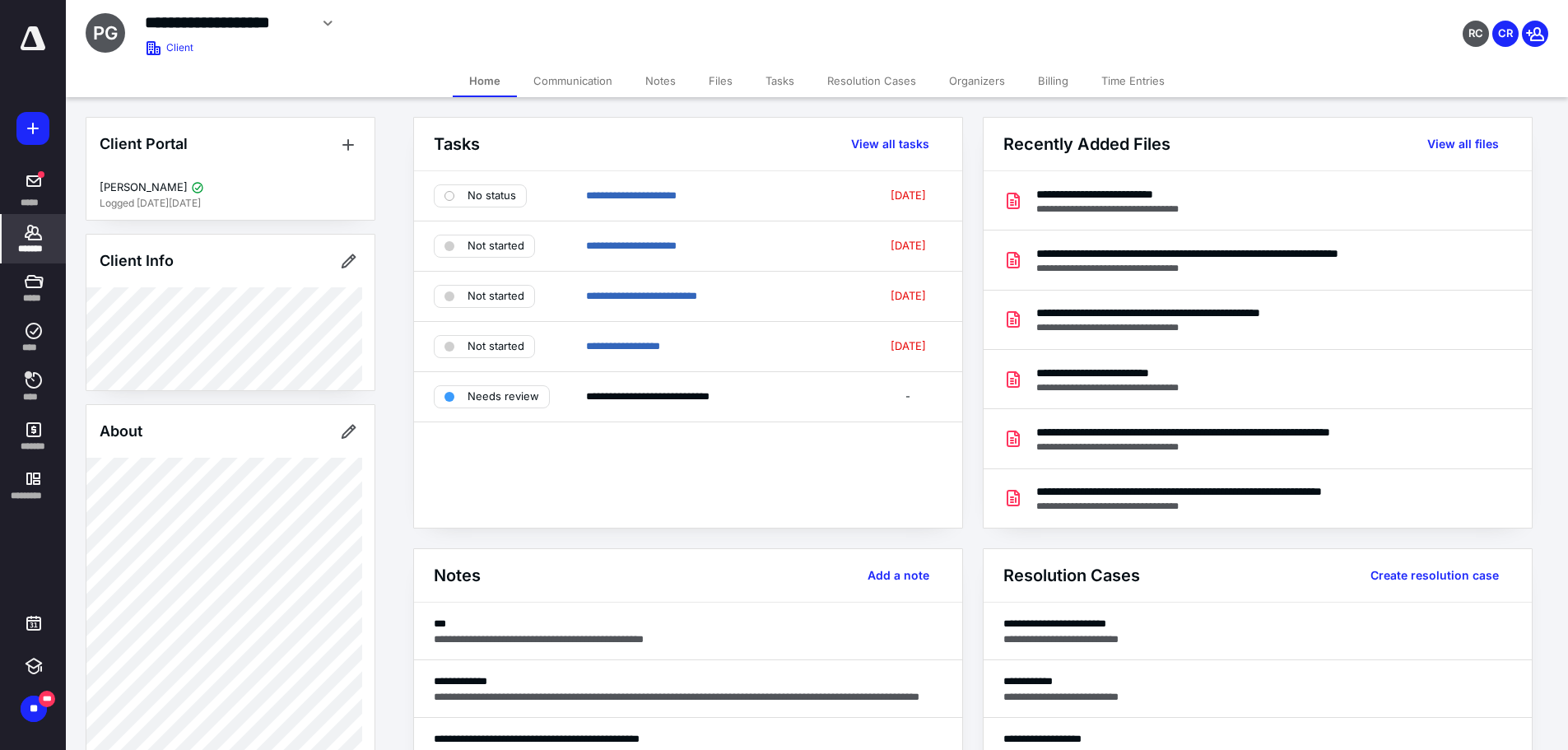 click on "Files" at bounding box center (720, 81) 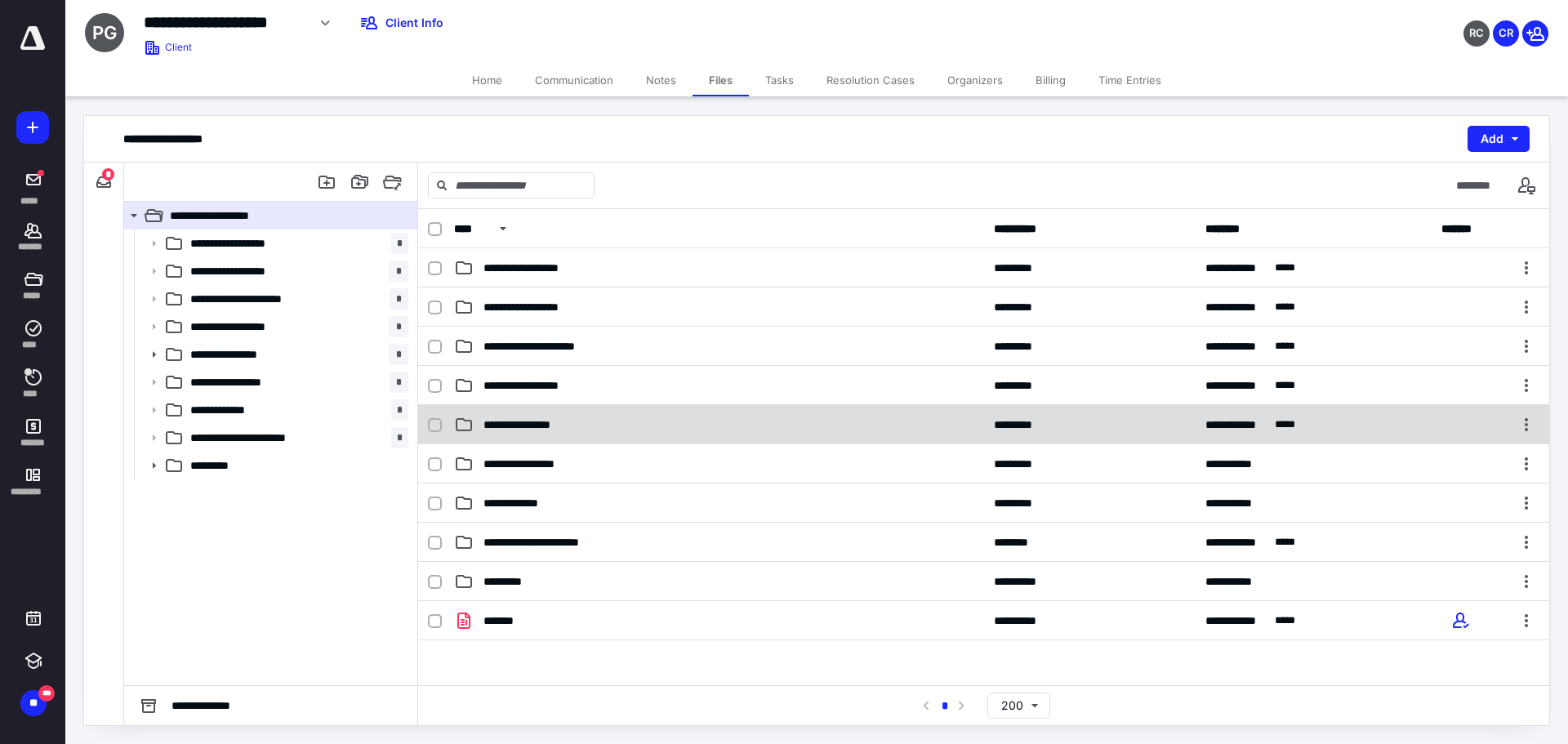 click on "**********" at bounding box center (531, 425) 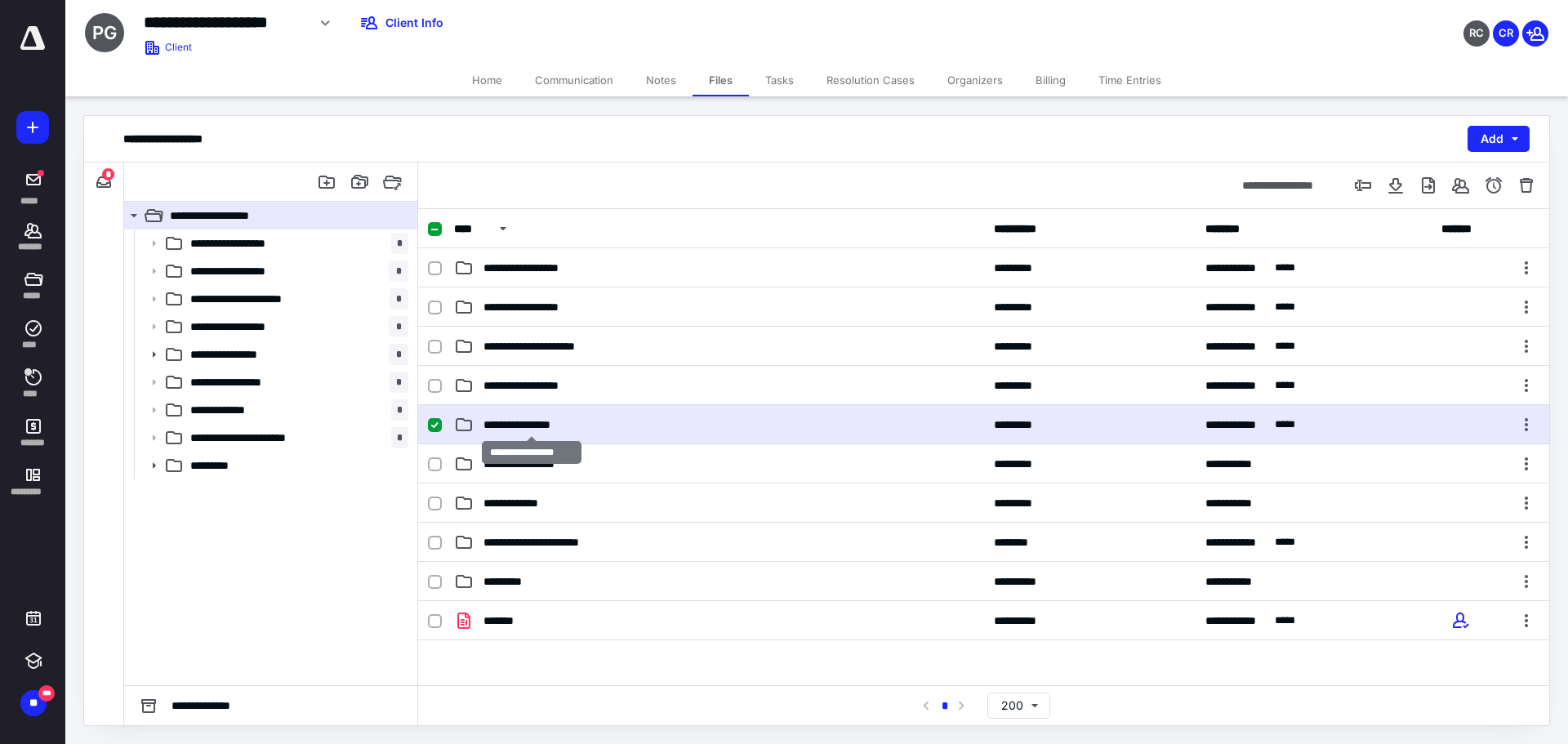 click on "**********" at bounding box center [531, 425] 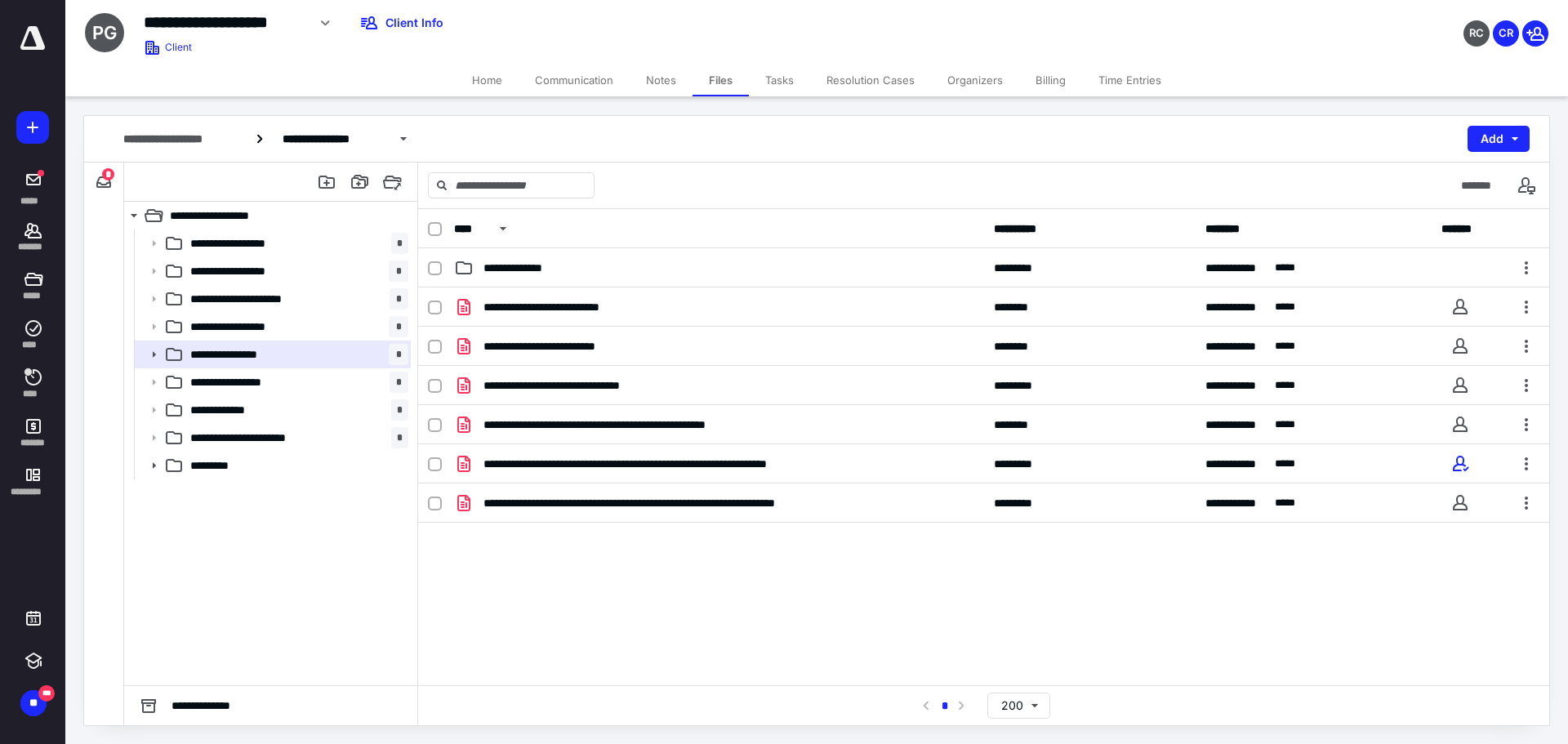 click on "*" at bounding box center (108, 174) 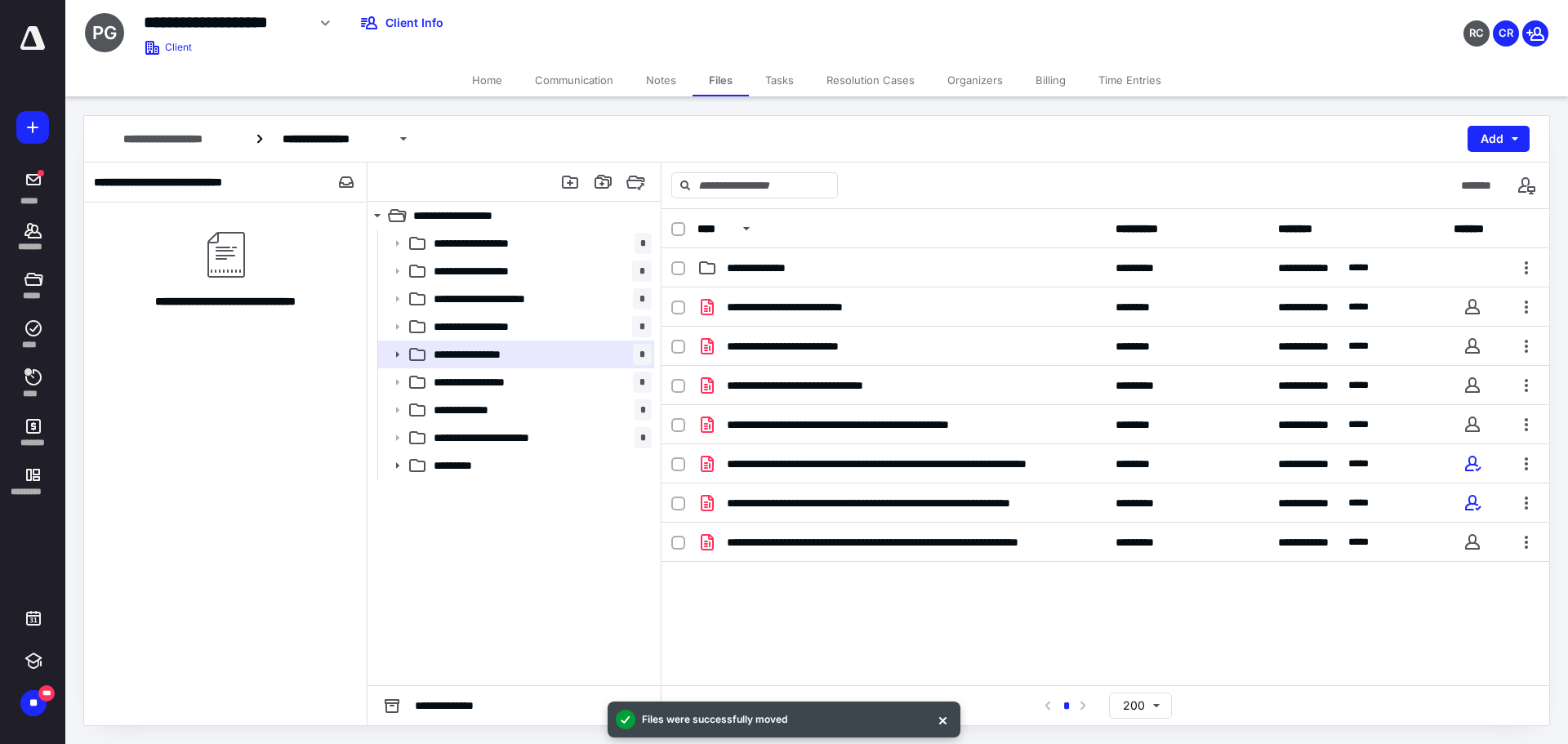 click on "Tasks" at bounding box center (779, 80) 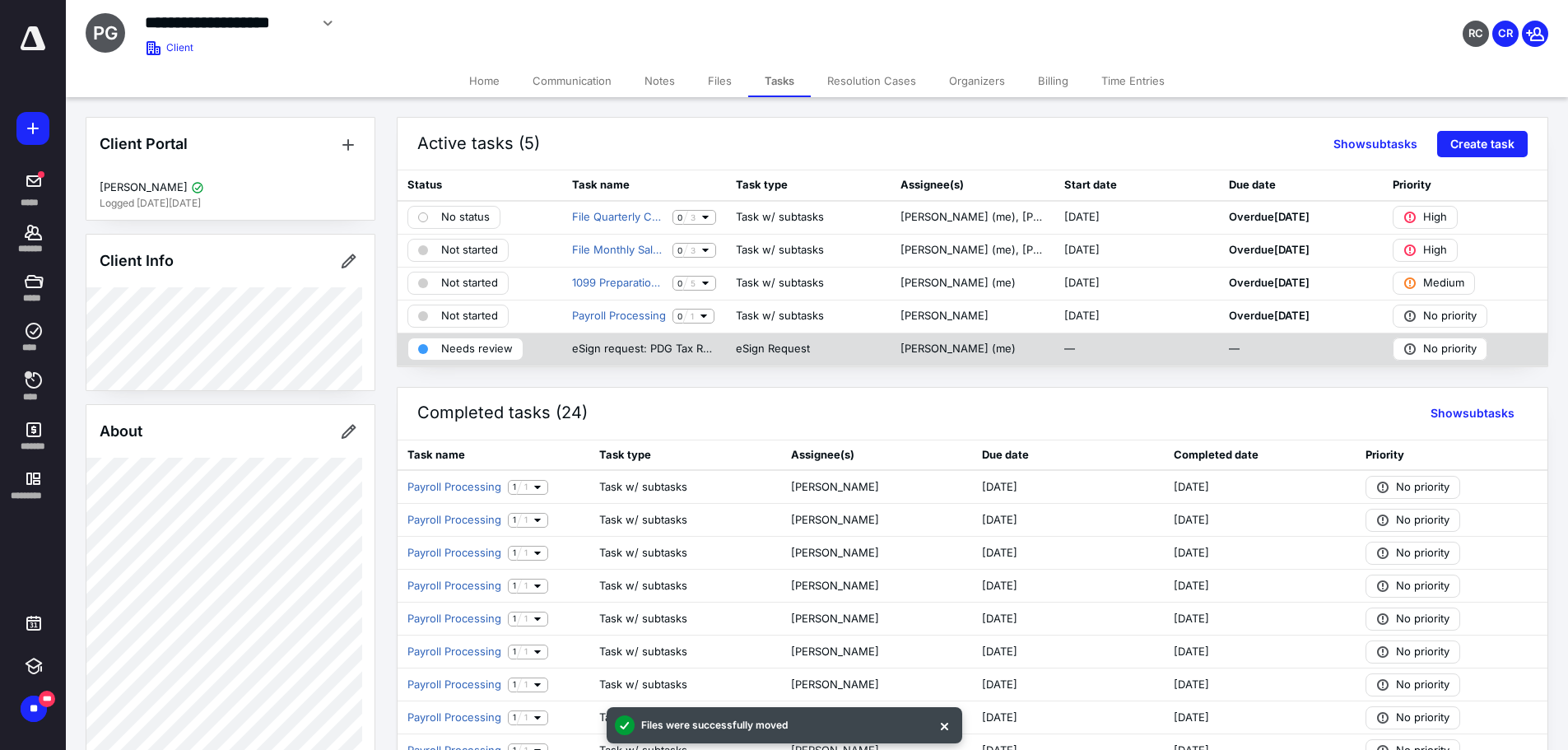 click on "Needs review" at bounding box center (477, 349) 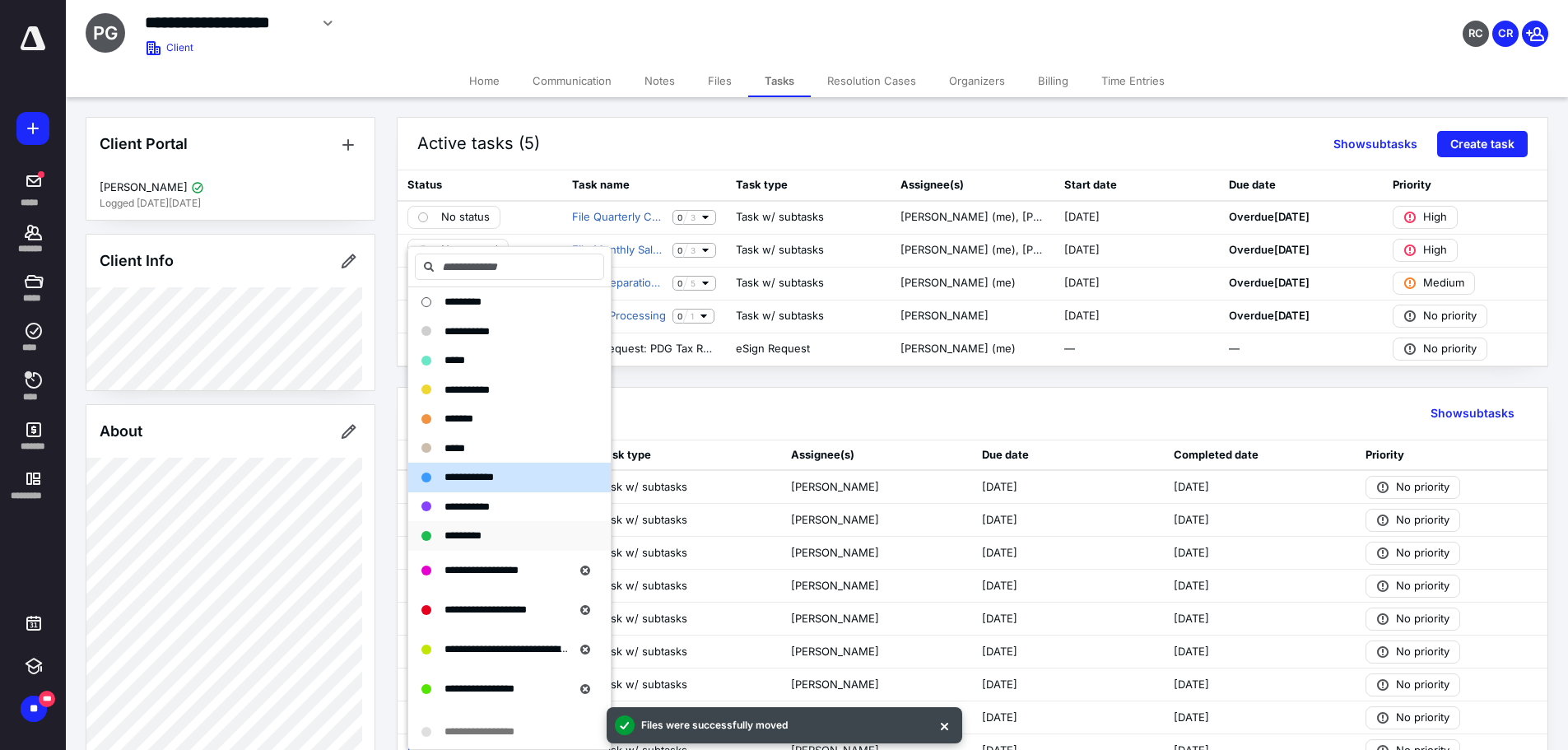 click on "*********" at bounding box center [463, 535] 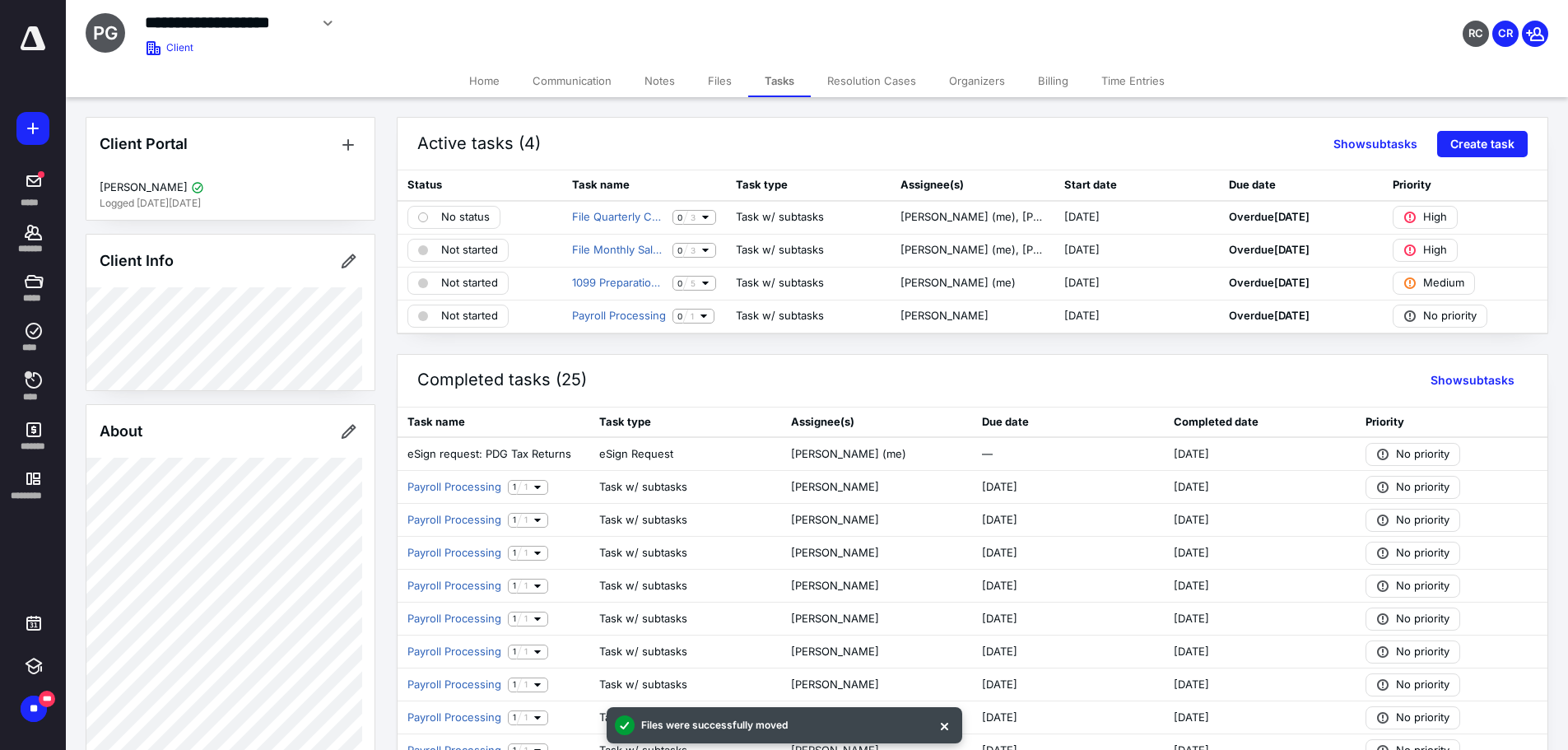 click on "Home" at bounding box center [484, 81] 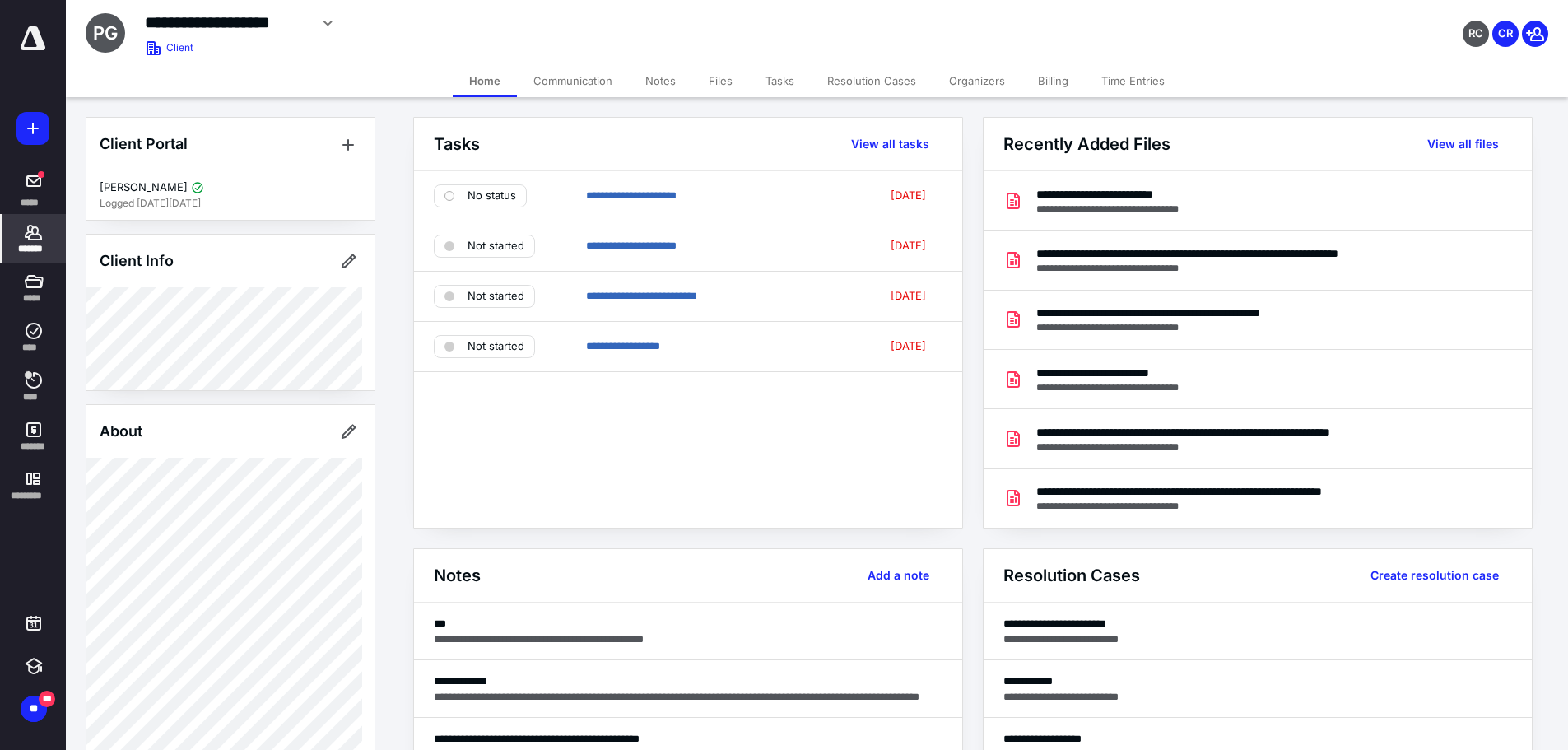 click on "Billing" at bounding box center (1053, 81) 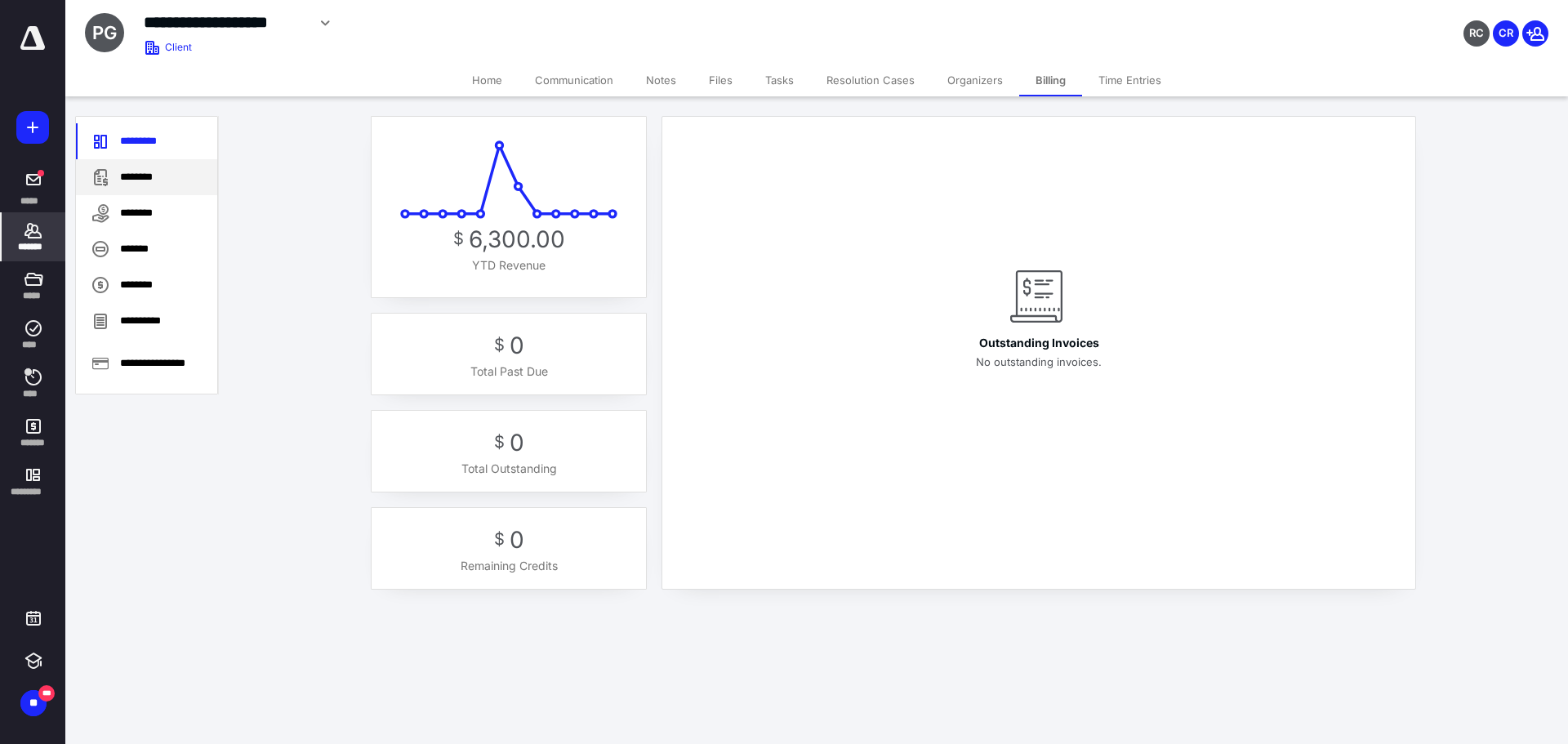 click on "********" at bounding box center [146, 177] 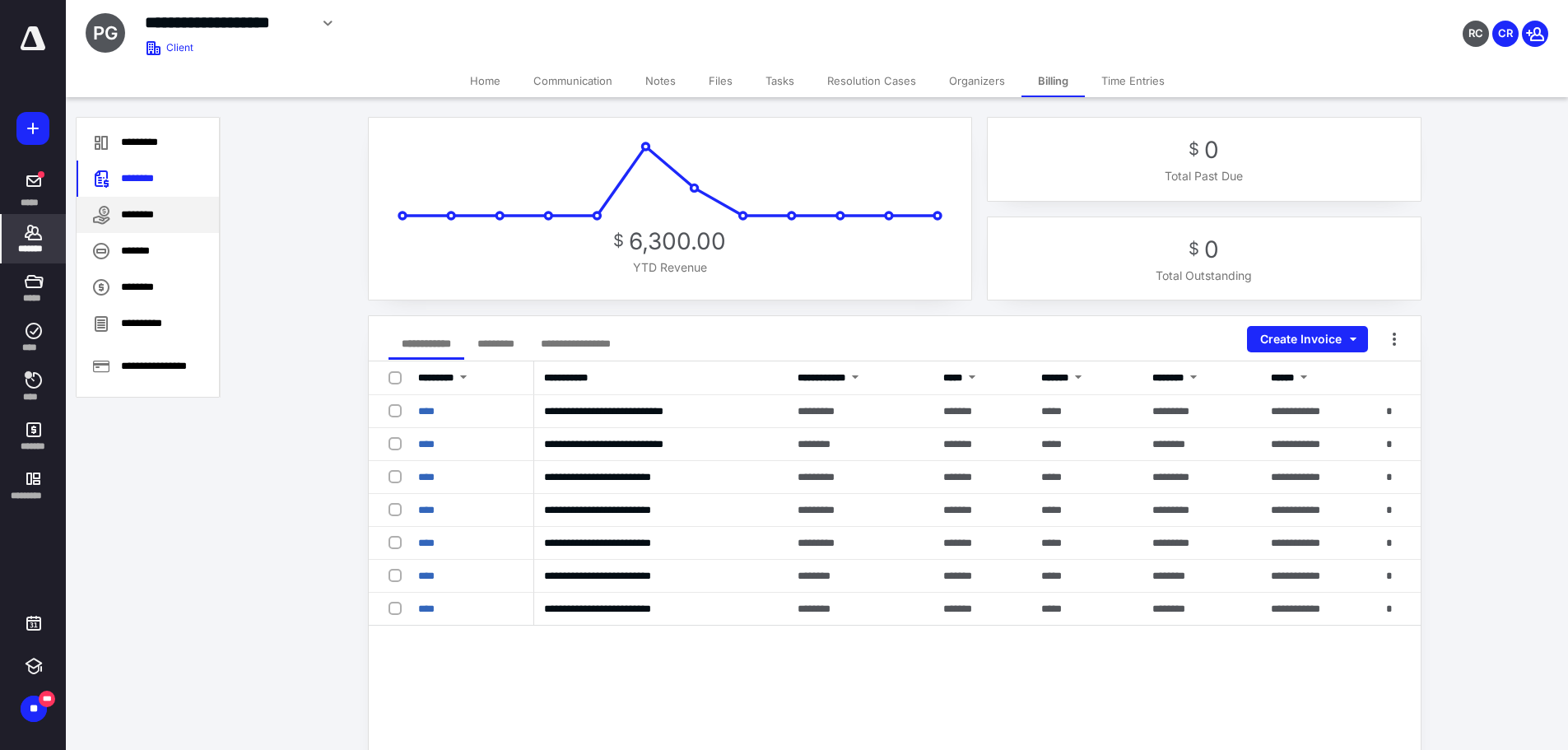 click on "********" at bounding box center (147, 215) 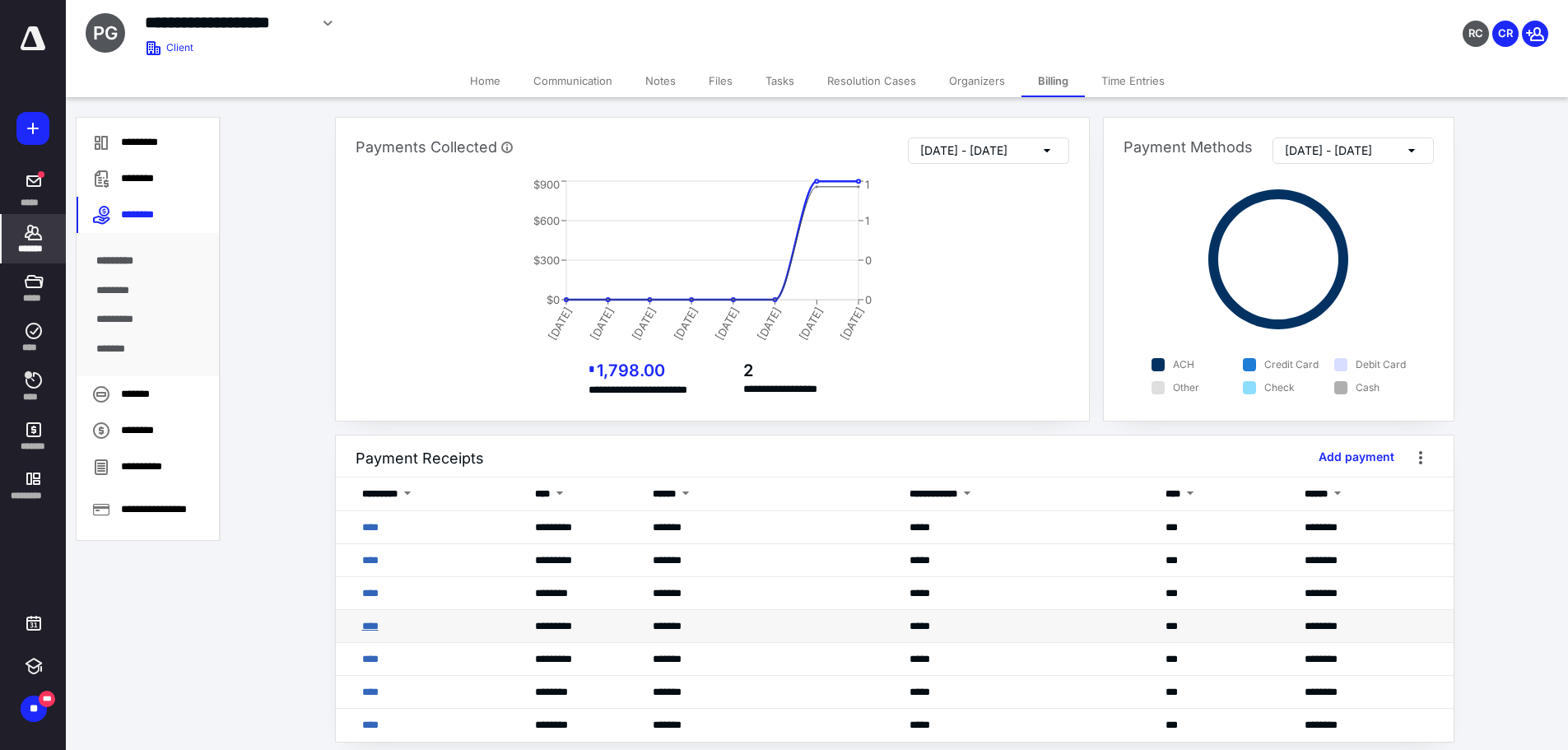 click on "****" at bounding box center (370, 626) 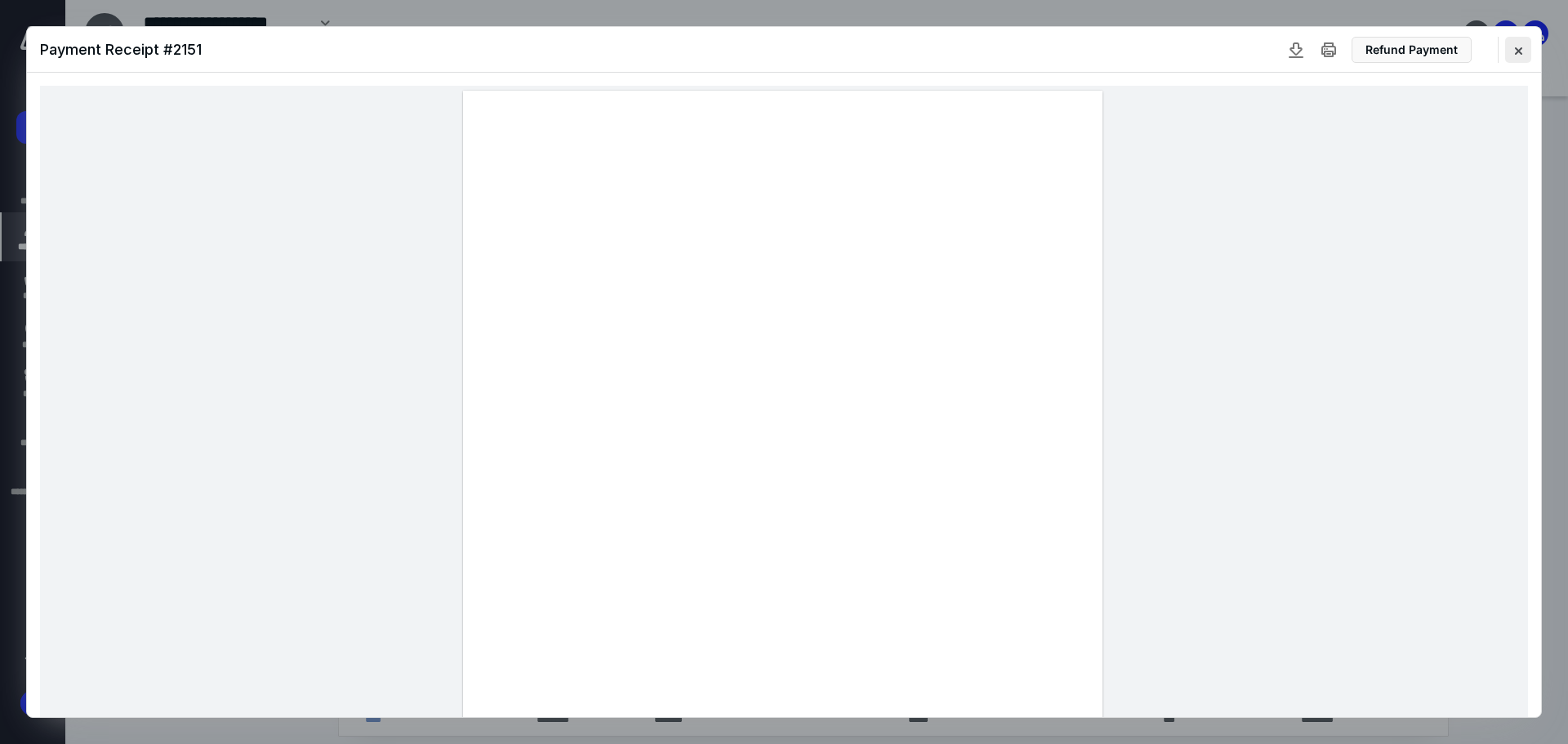 click at bounding box center [1518, 50] 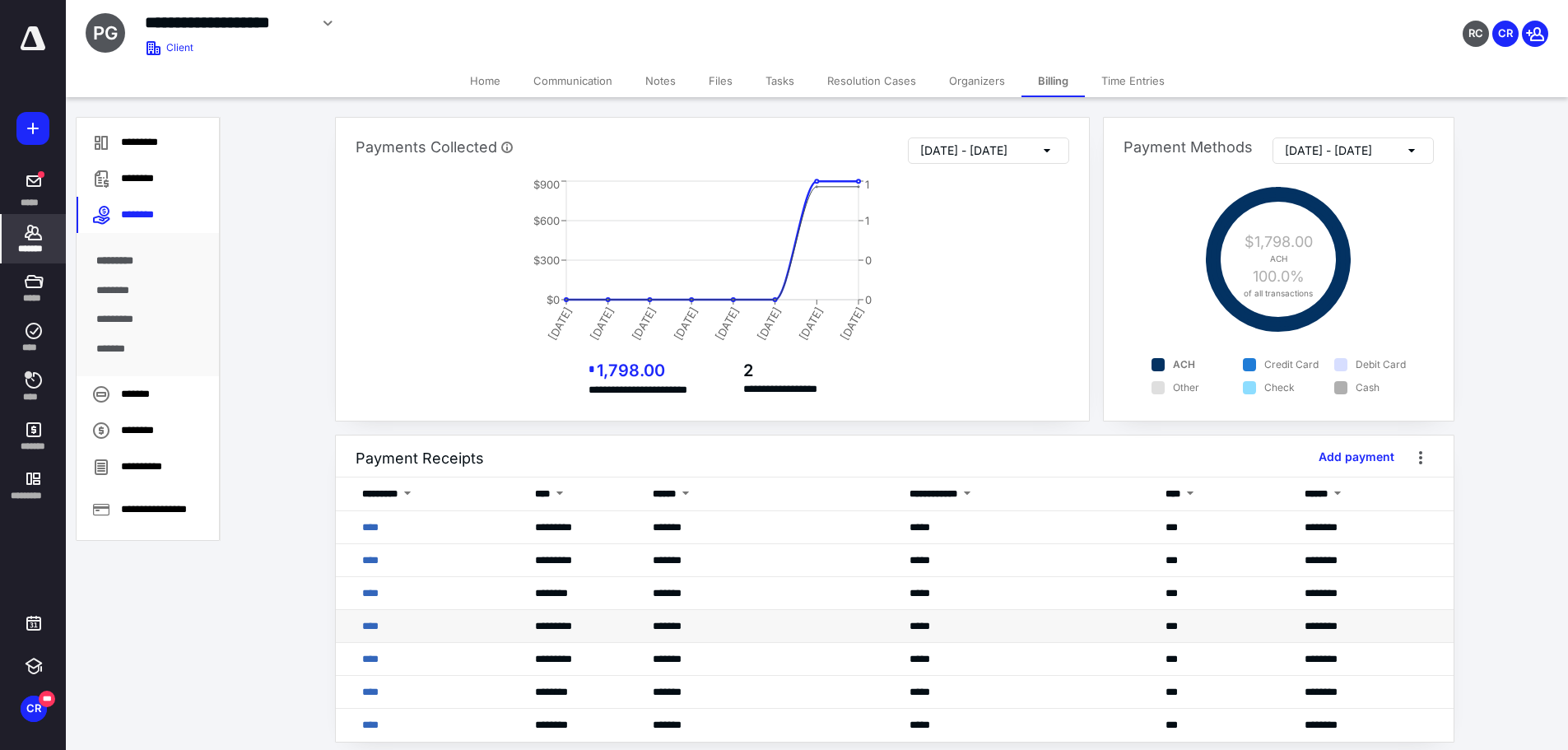 scroll, scrollTop: 29, scrollLeft: 0, axis: vertical 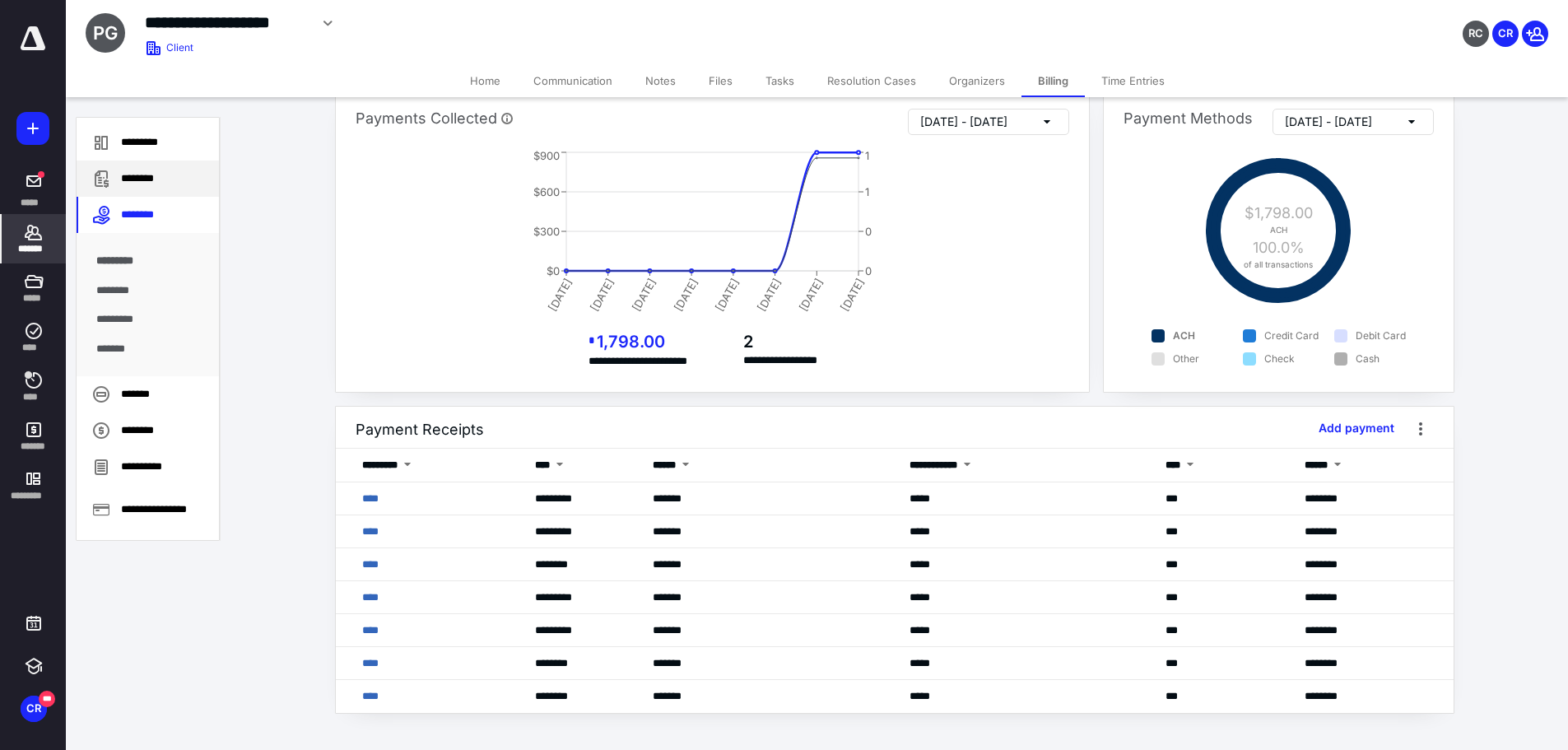 click on "********" at bounding box center (147, 179) 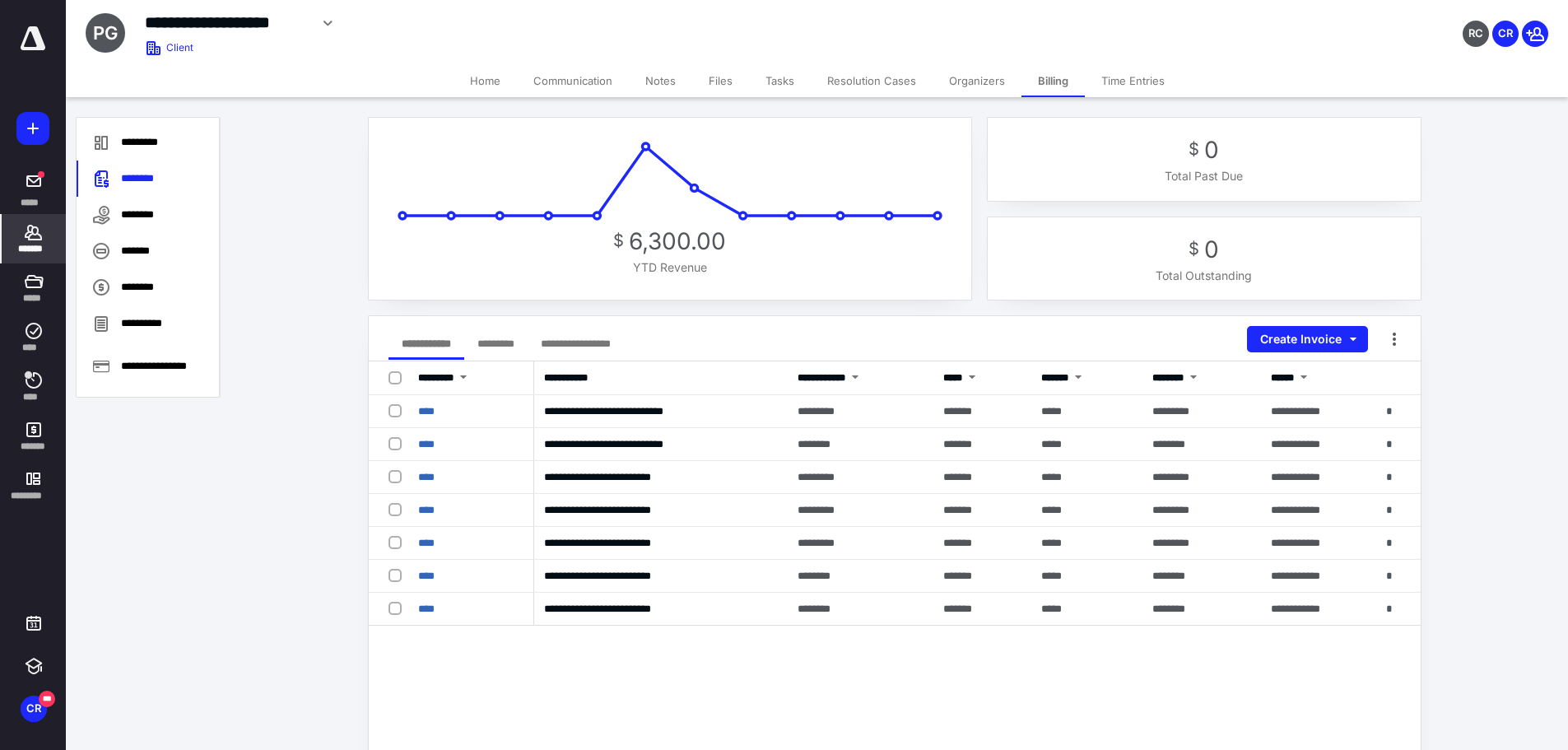 click on "*******" at bounding box center [34, 249] 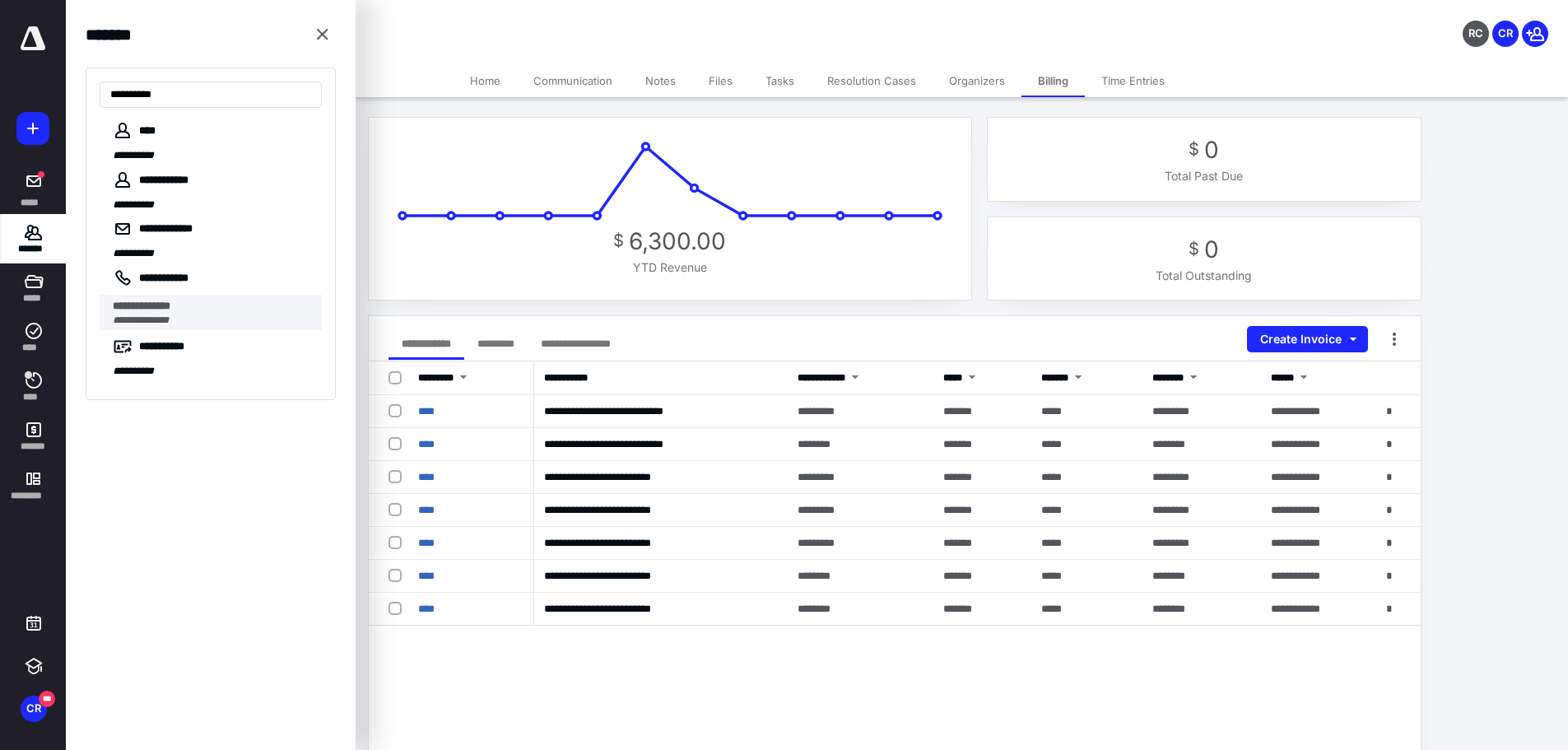 type on "**********" 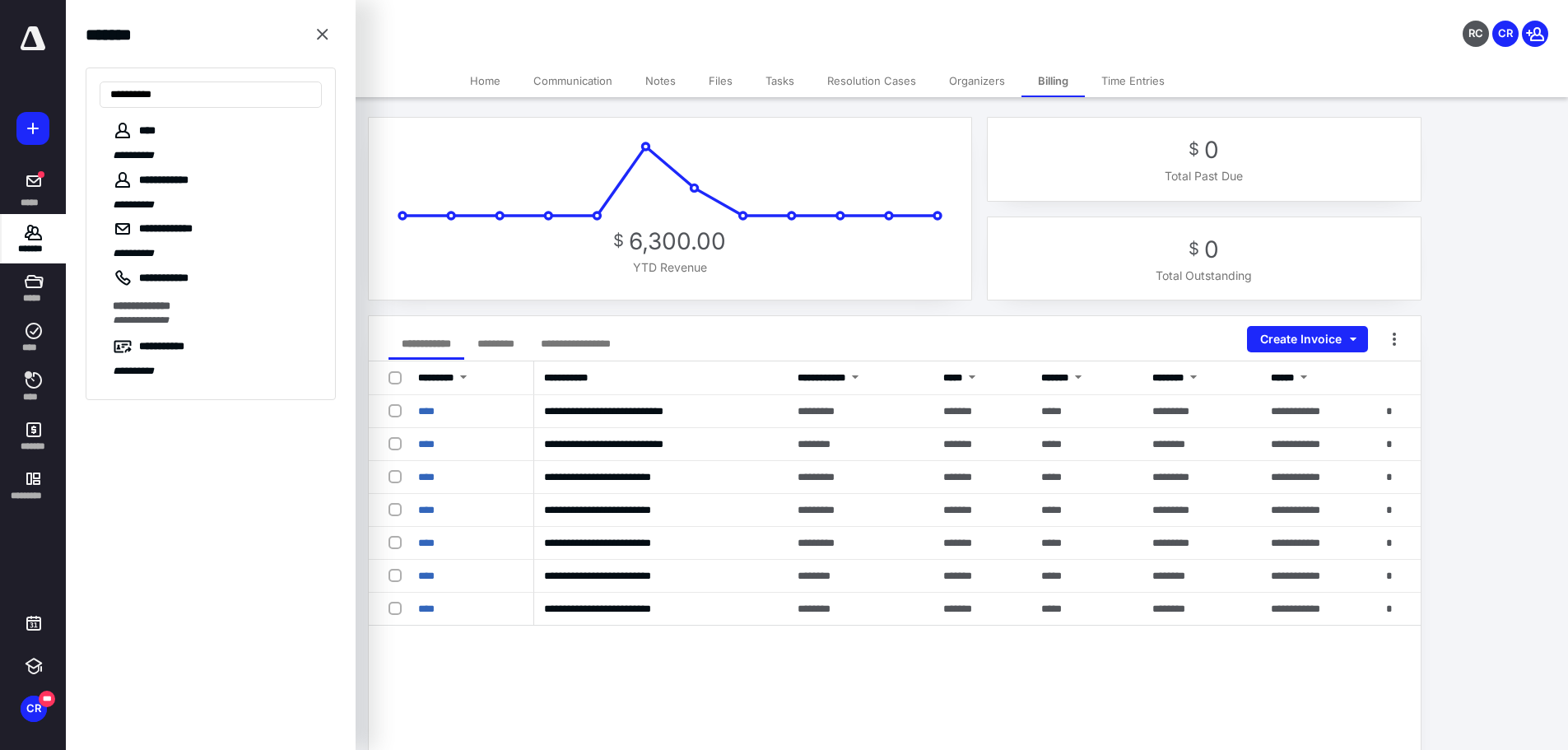 click 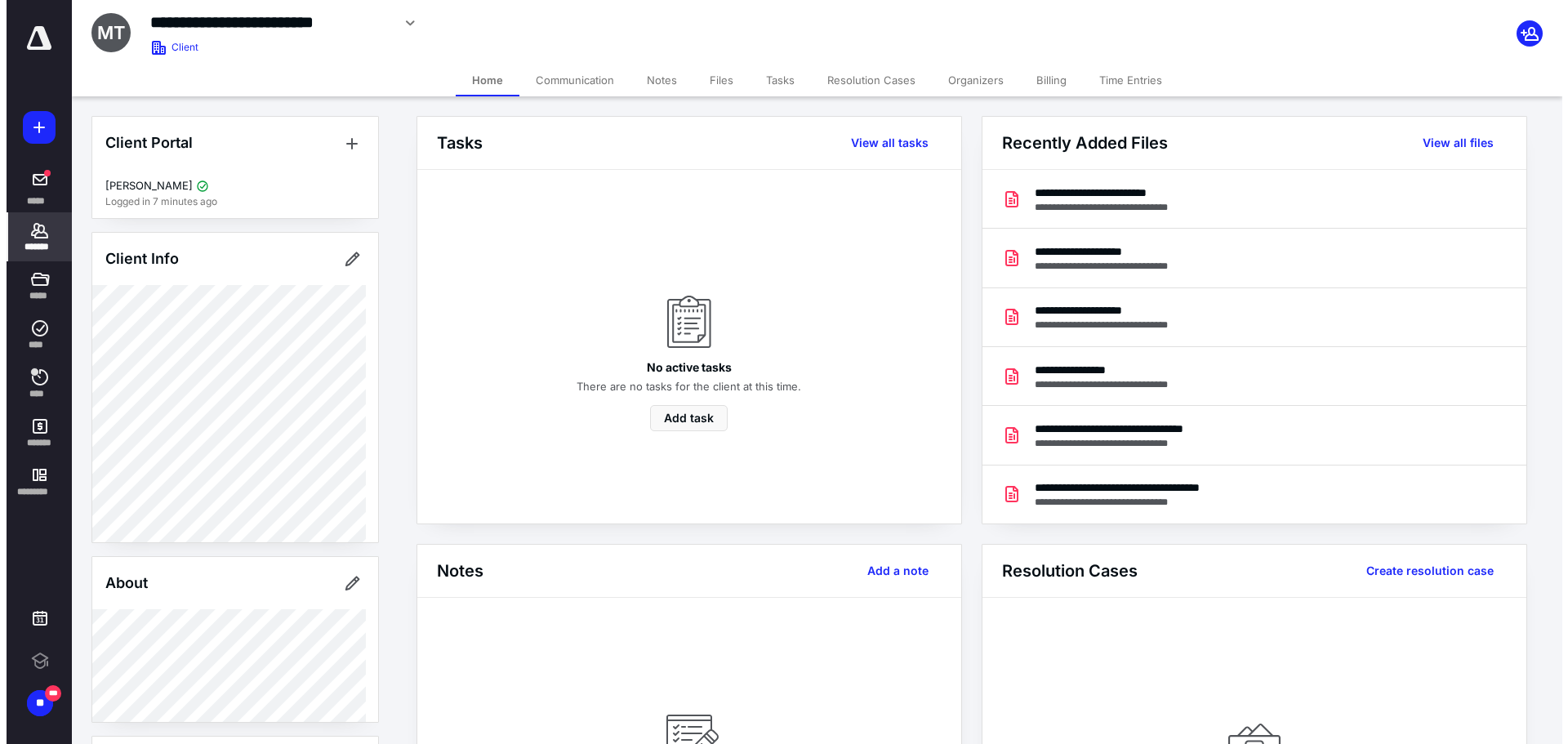 scroll, scrollTop: 0, scrollLeft: 0, axis: both 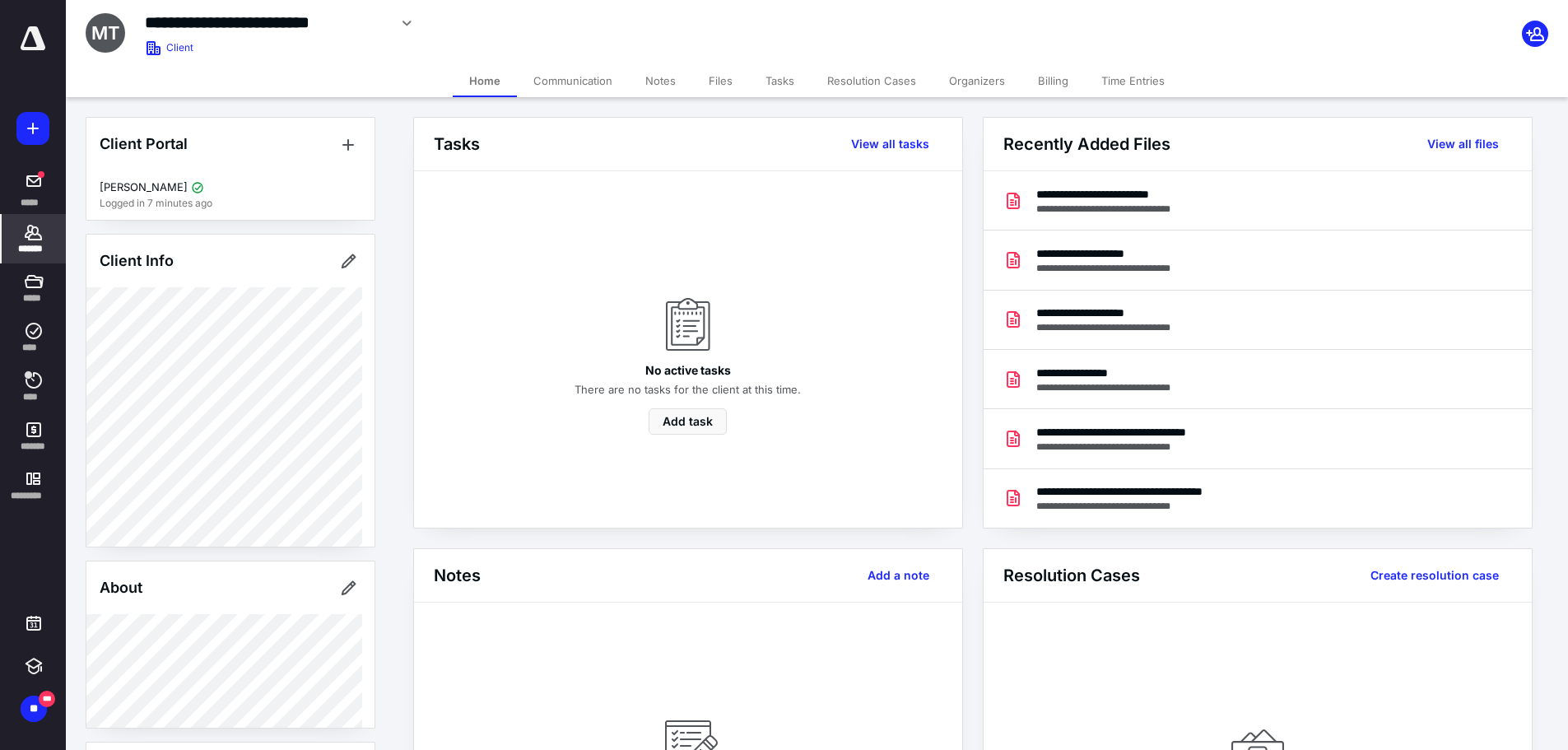 click on "Files" at bounding box center [720, 81] 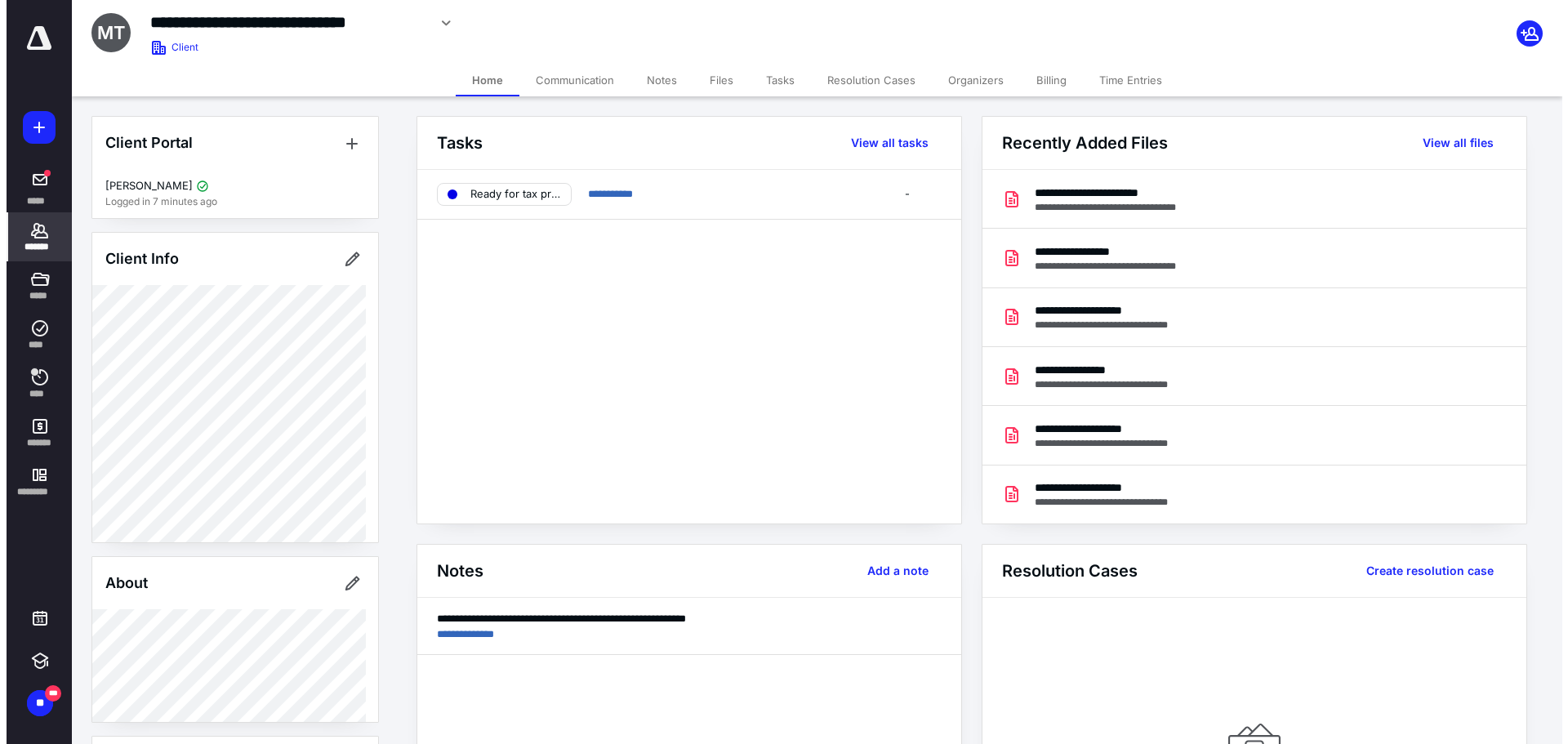 scroll, scrollTop: 0, scrollLeft: 0, axis: both 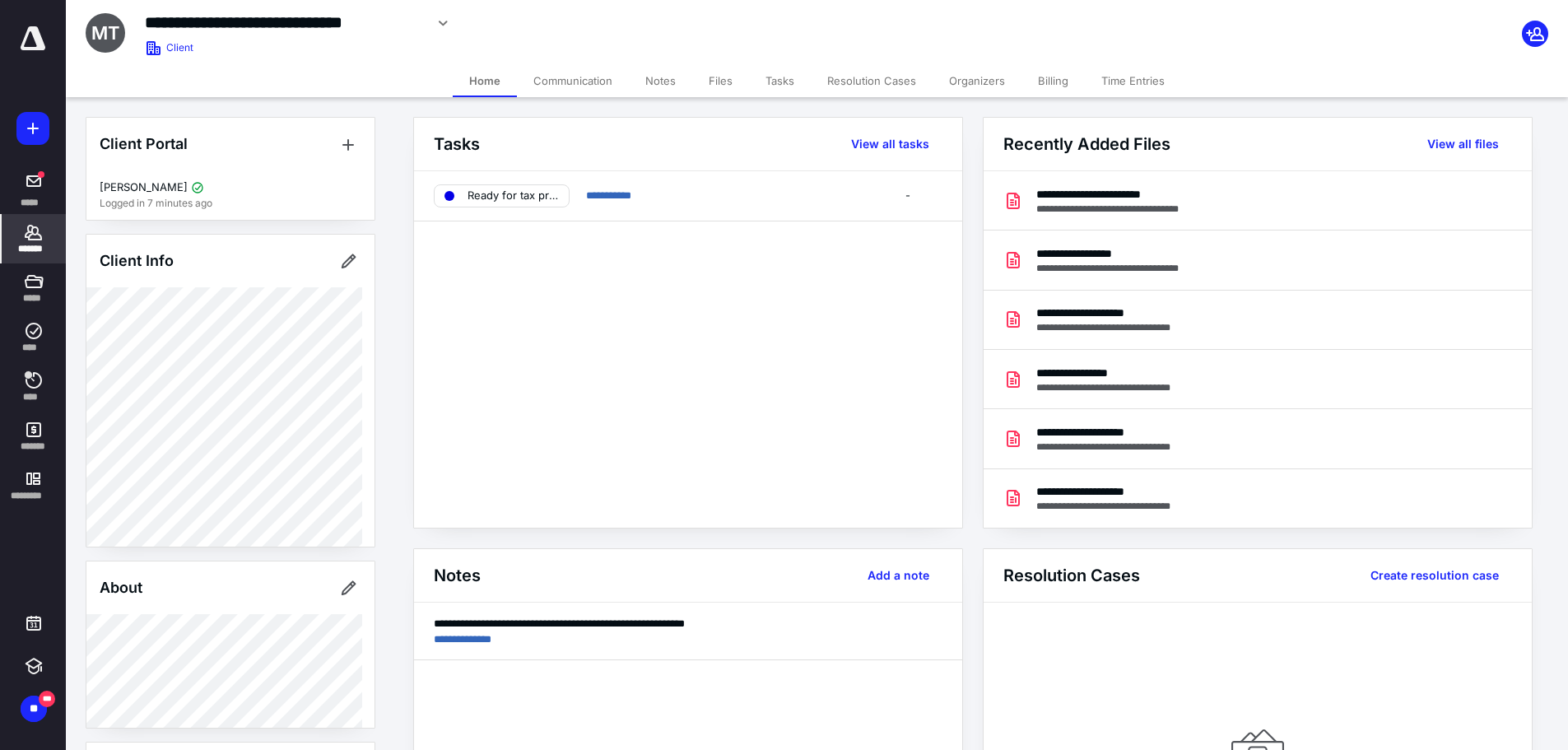 click on "Files" at bounding box center [720, 81] 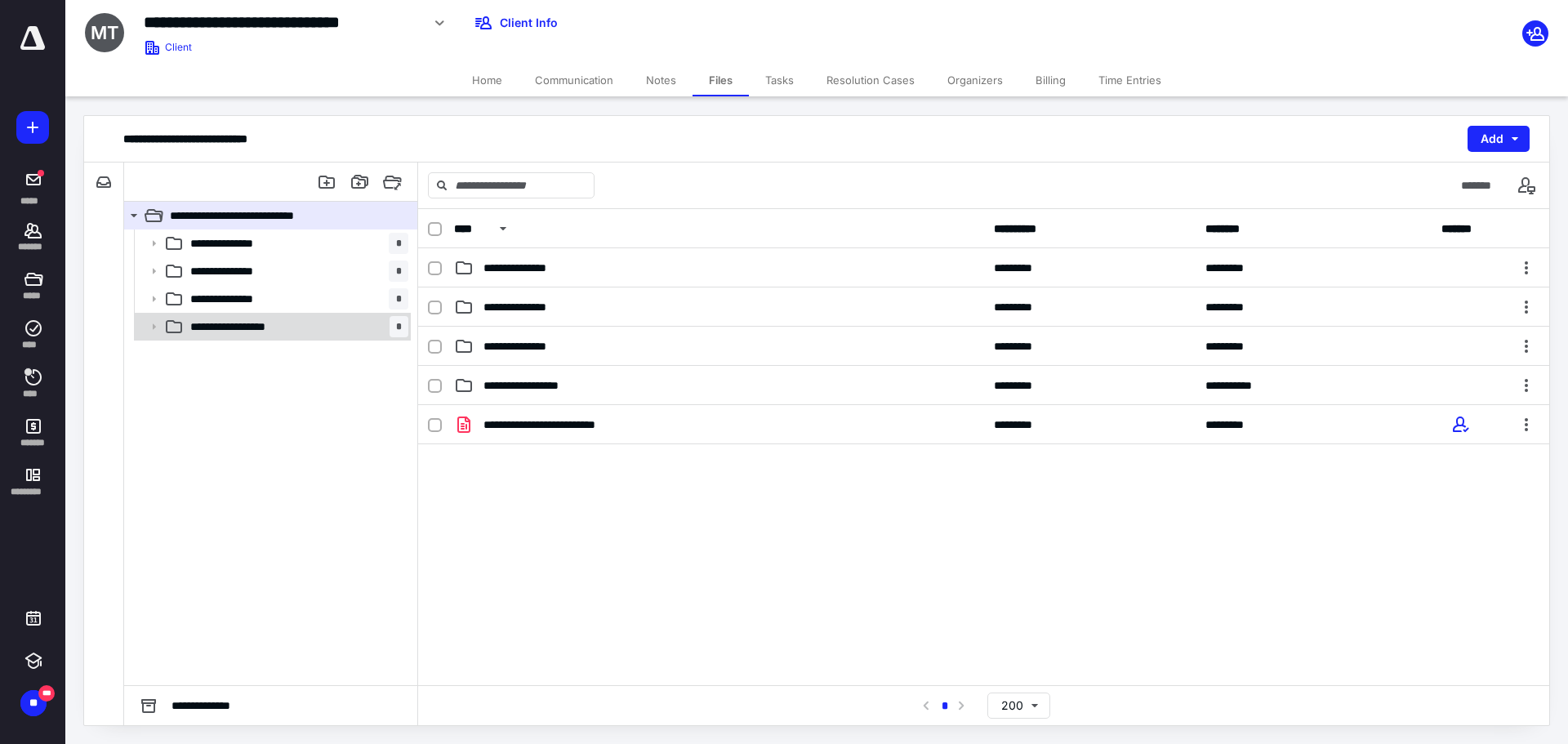click on "**********" at bounding box center [247, 327] 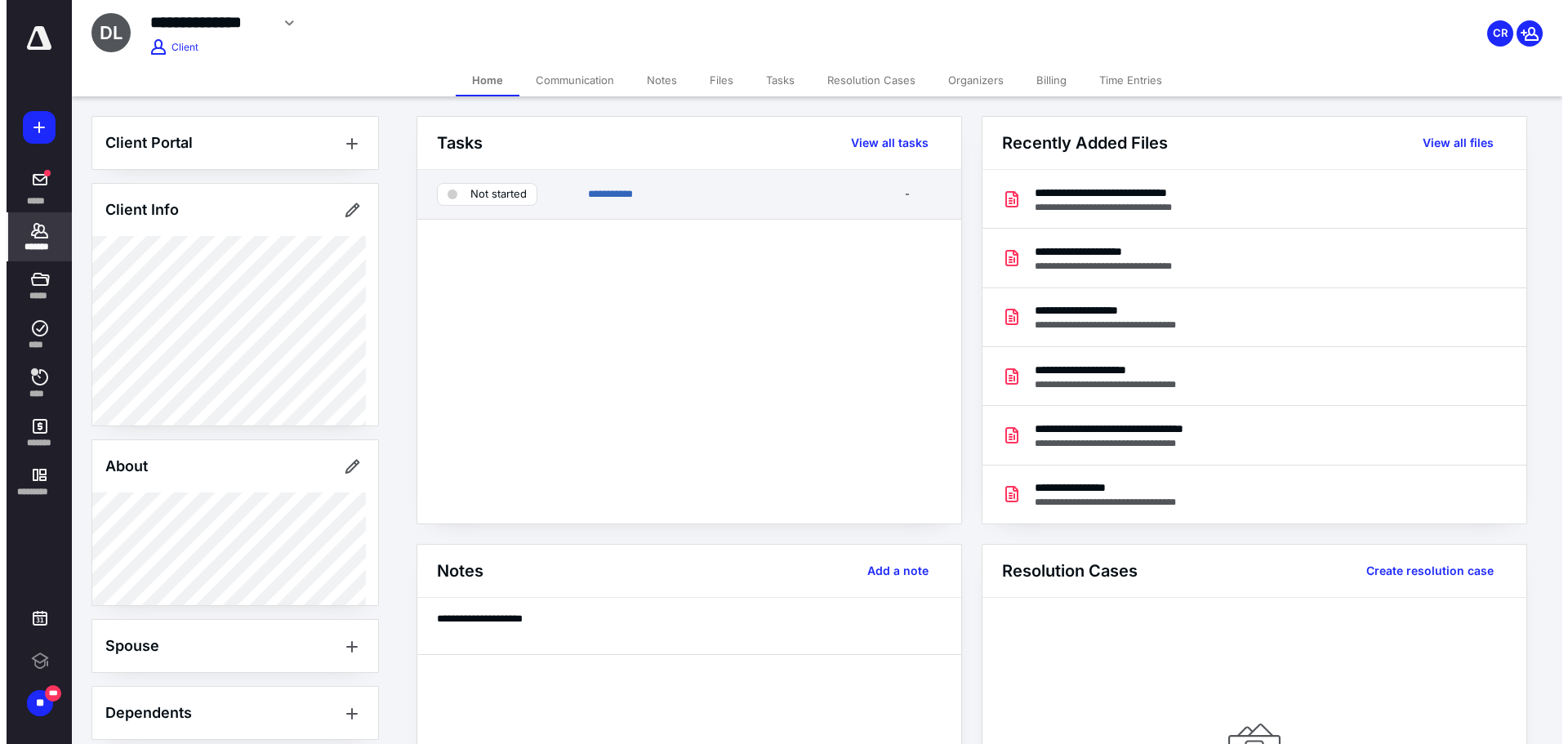 scroll, scrollTop: 0, scrollLeft: 0, axis: both 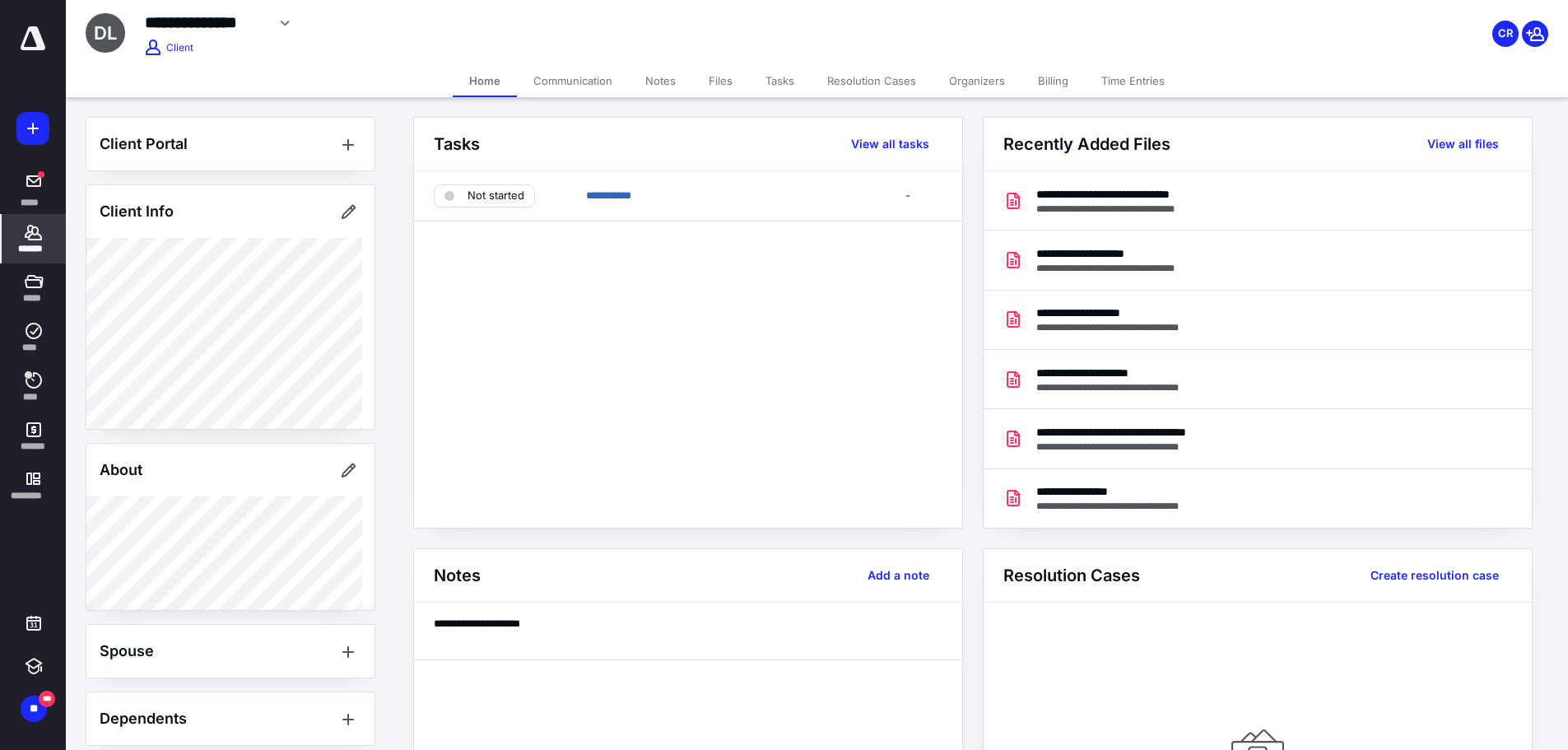 click on "Files" at bounding box center [720, 81] 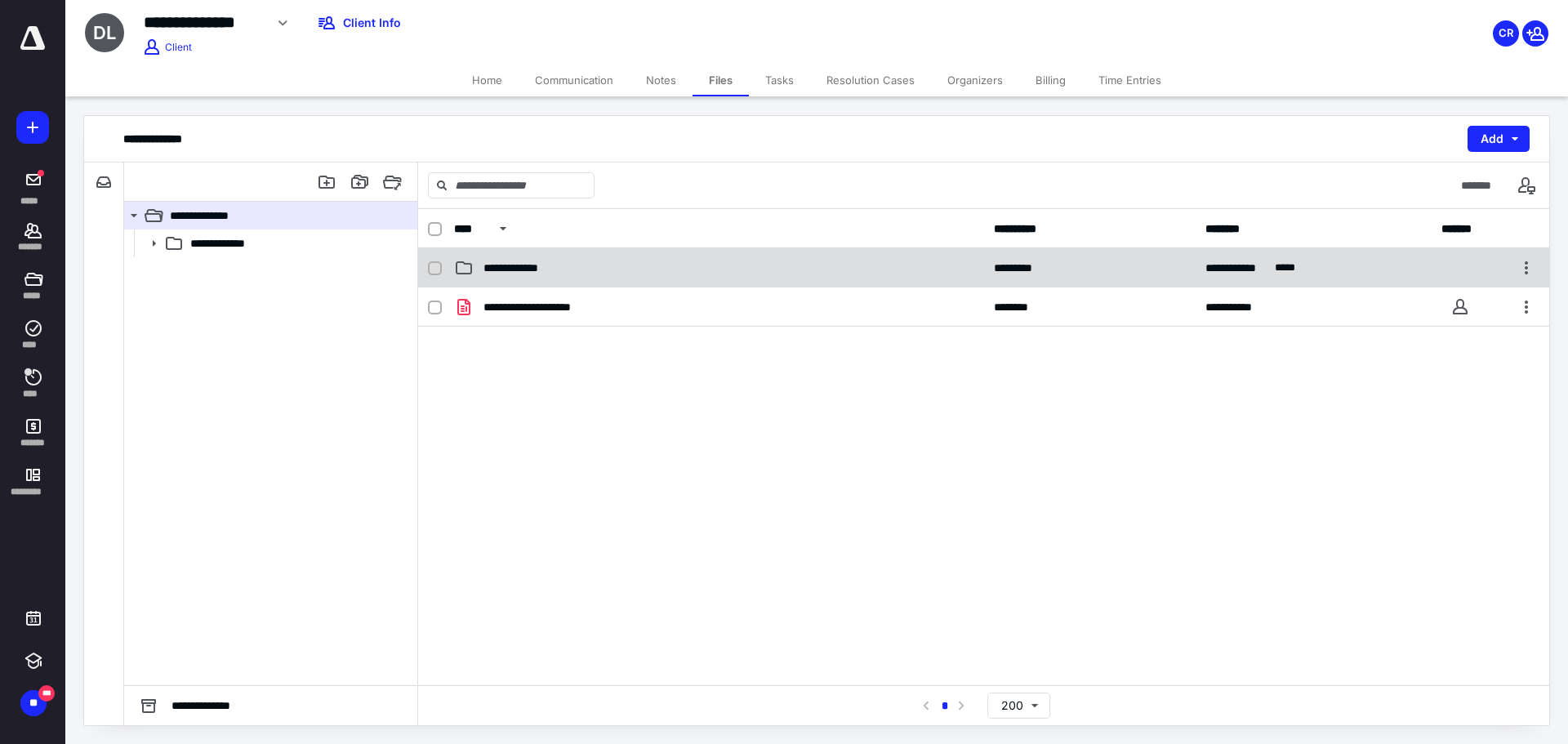 click on "**********" at bounding box center (524, 268) 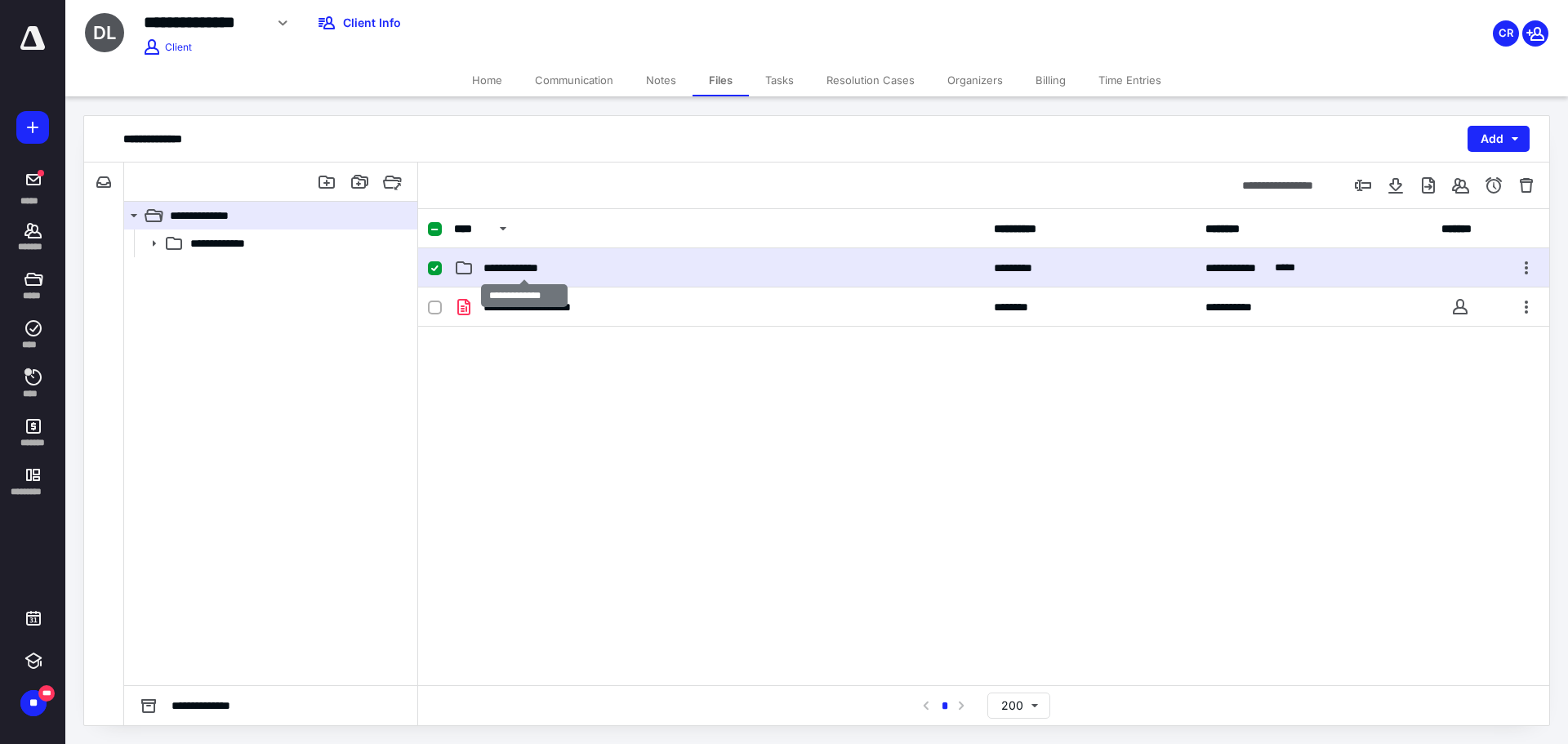 click on "**********" at bounding box center [524, 268] 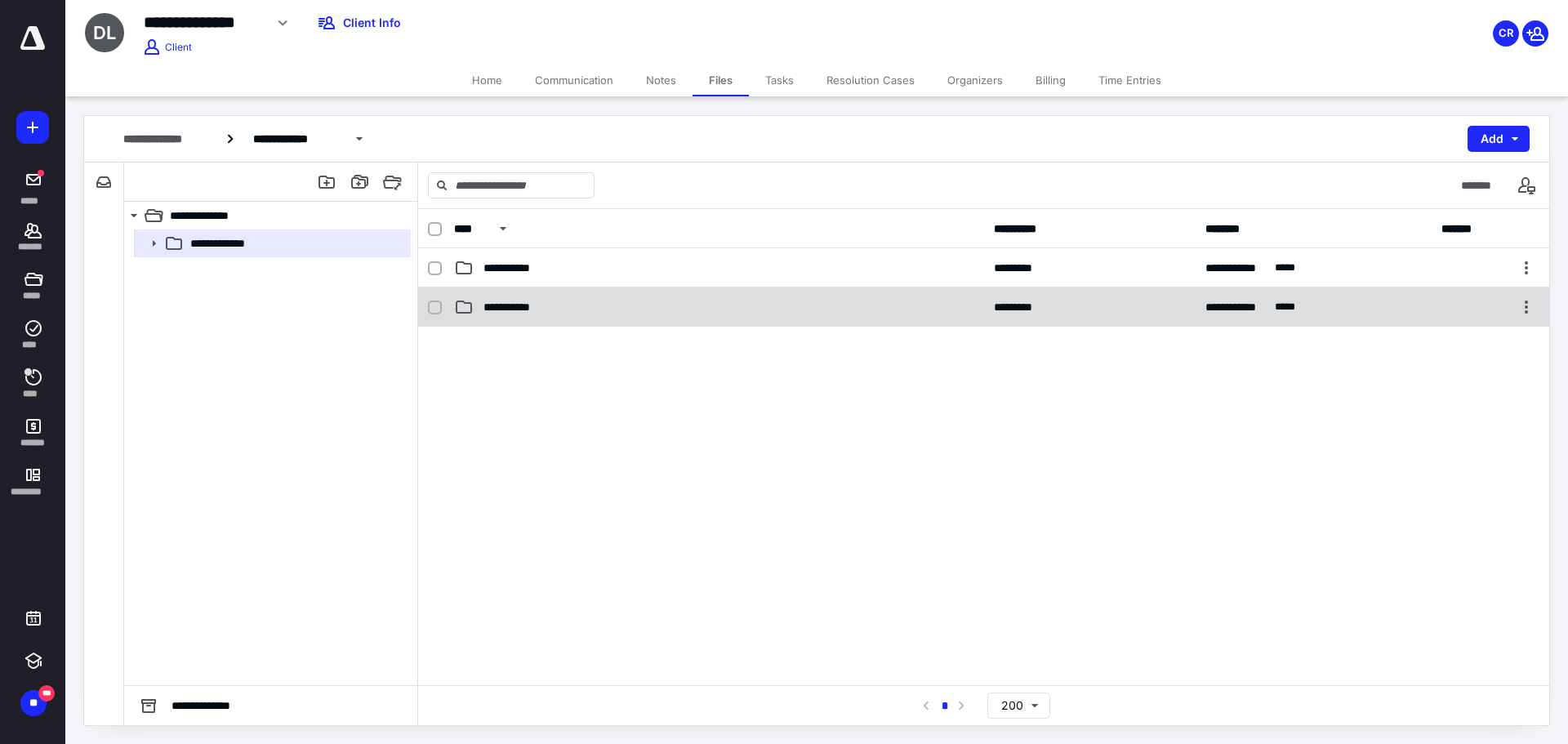 click on "**********" at bounding box center [719, 307] 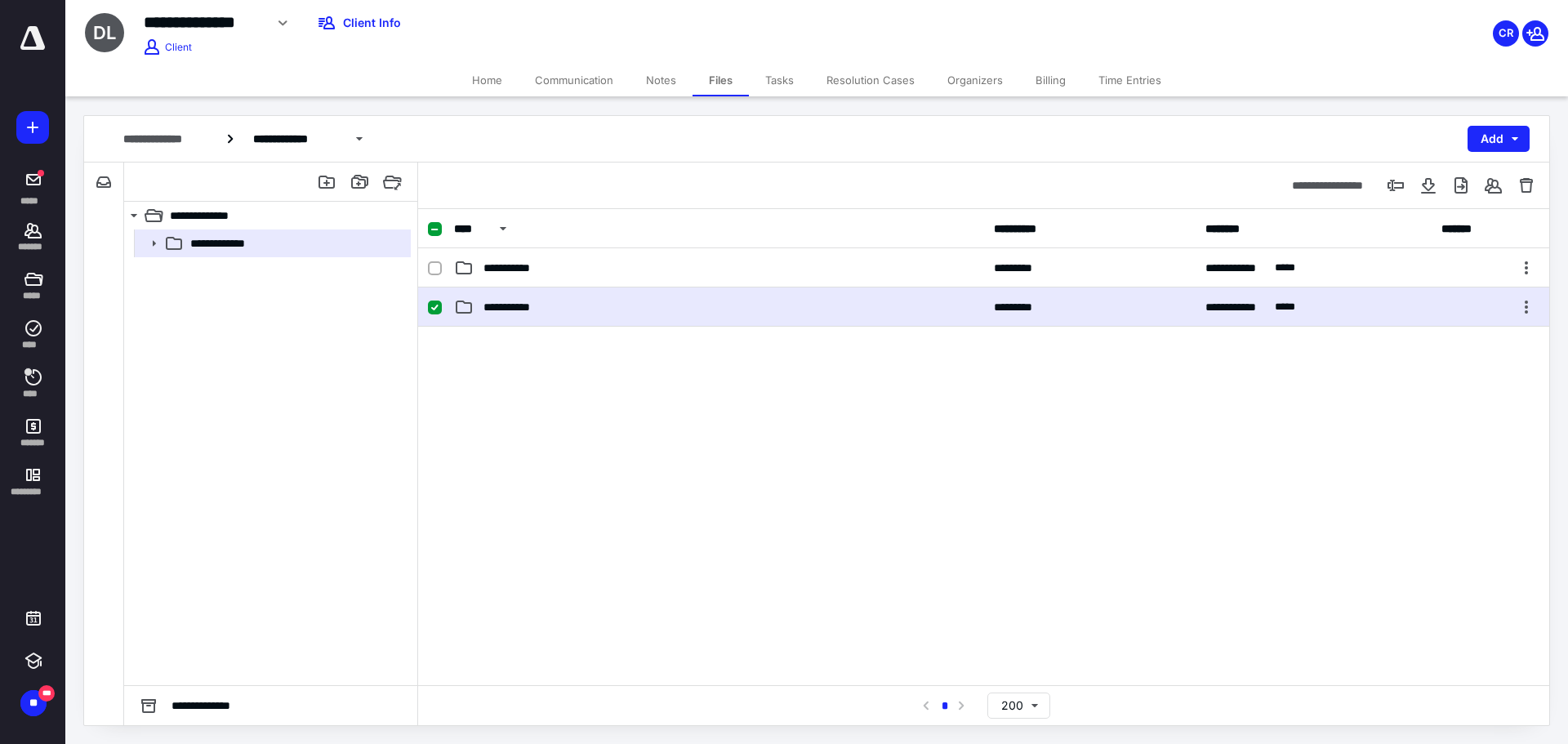 click on "**********" at bounding box center [719, 307] 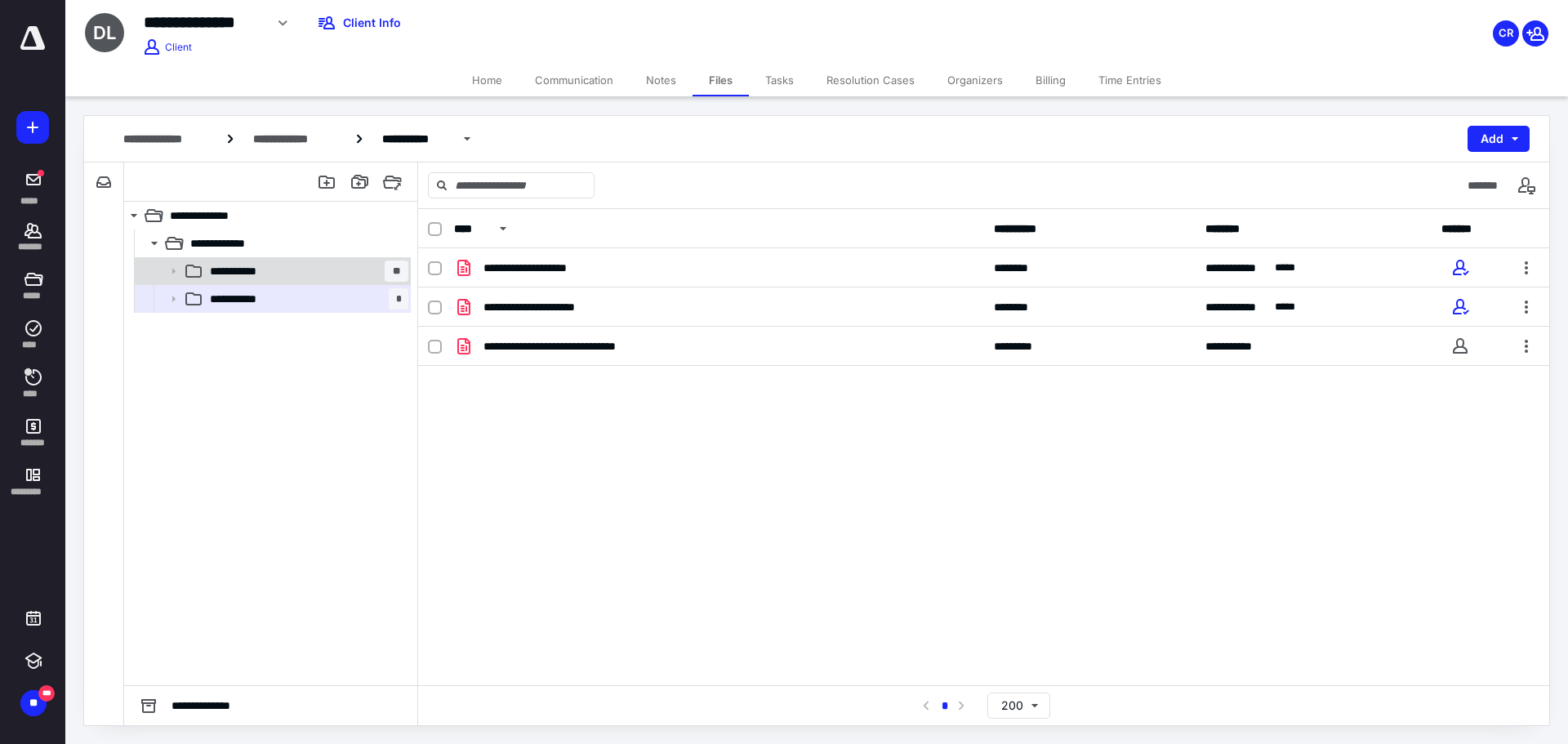 click on "**********" at bounding box center (305, 271) 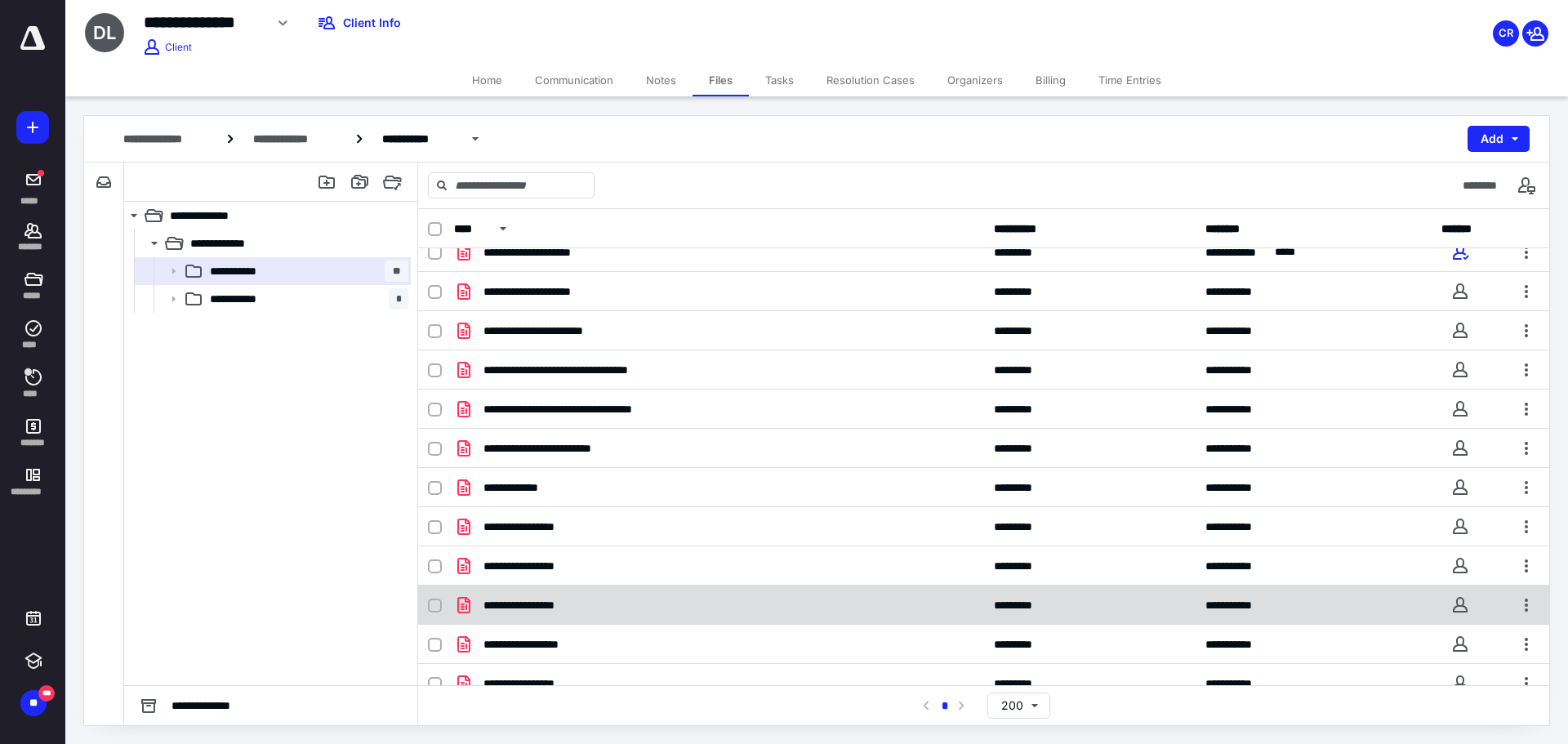 scroll, scrollTop: 0, scrollLeft: 0, axis: both 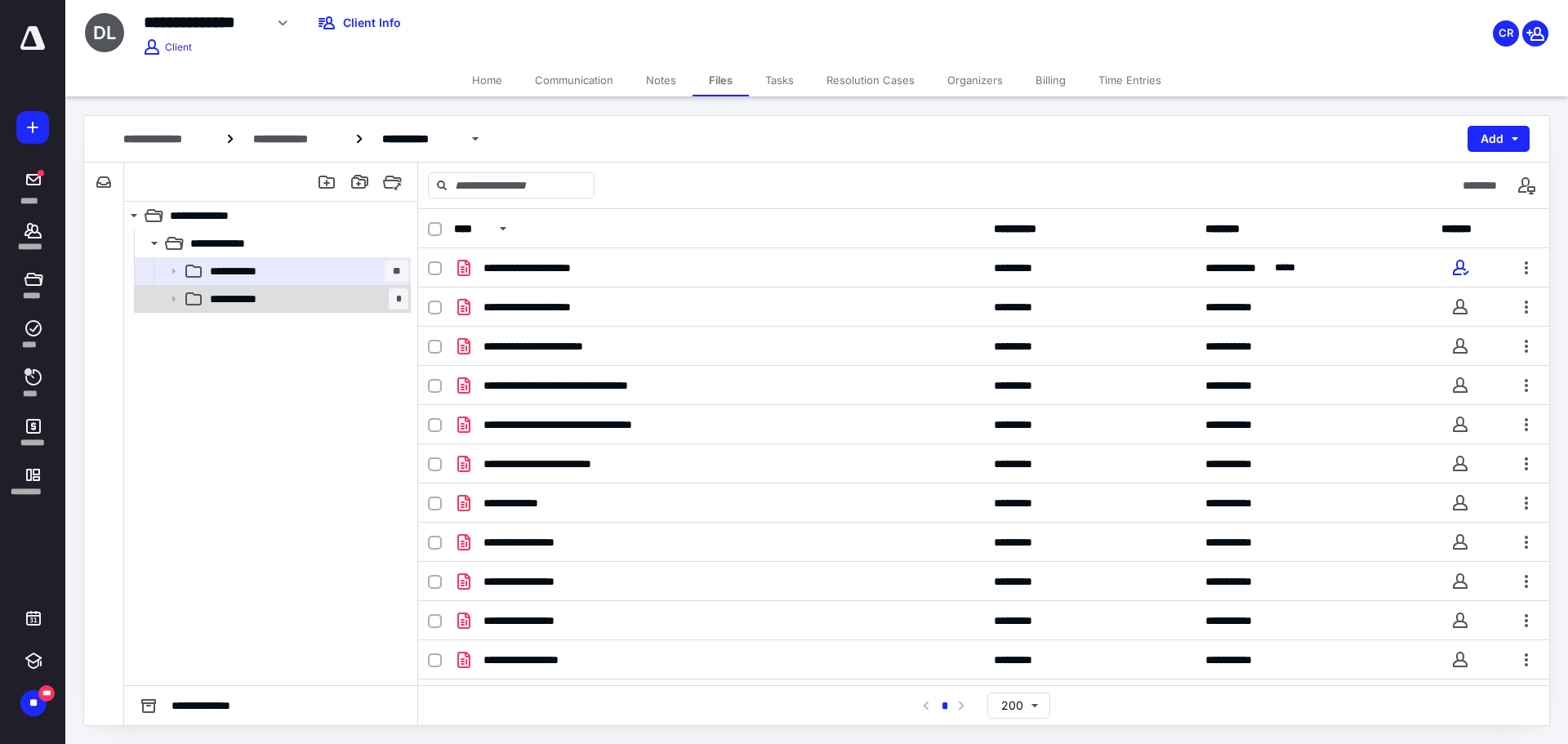 click on "**********" at bounding box center (305, 299) 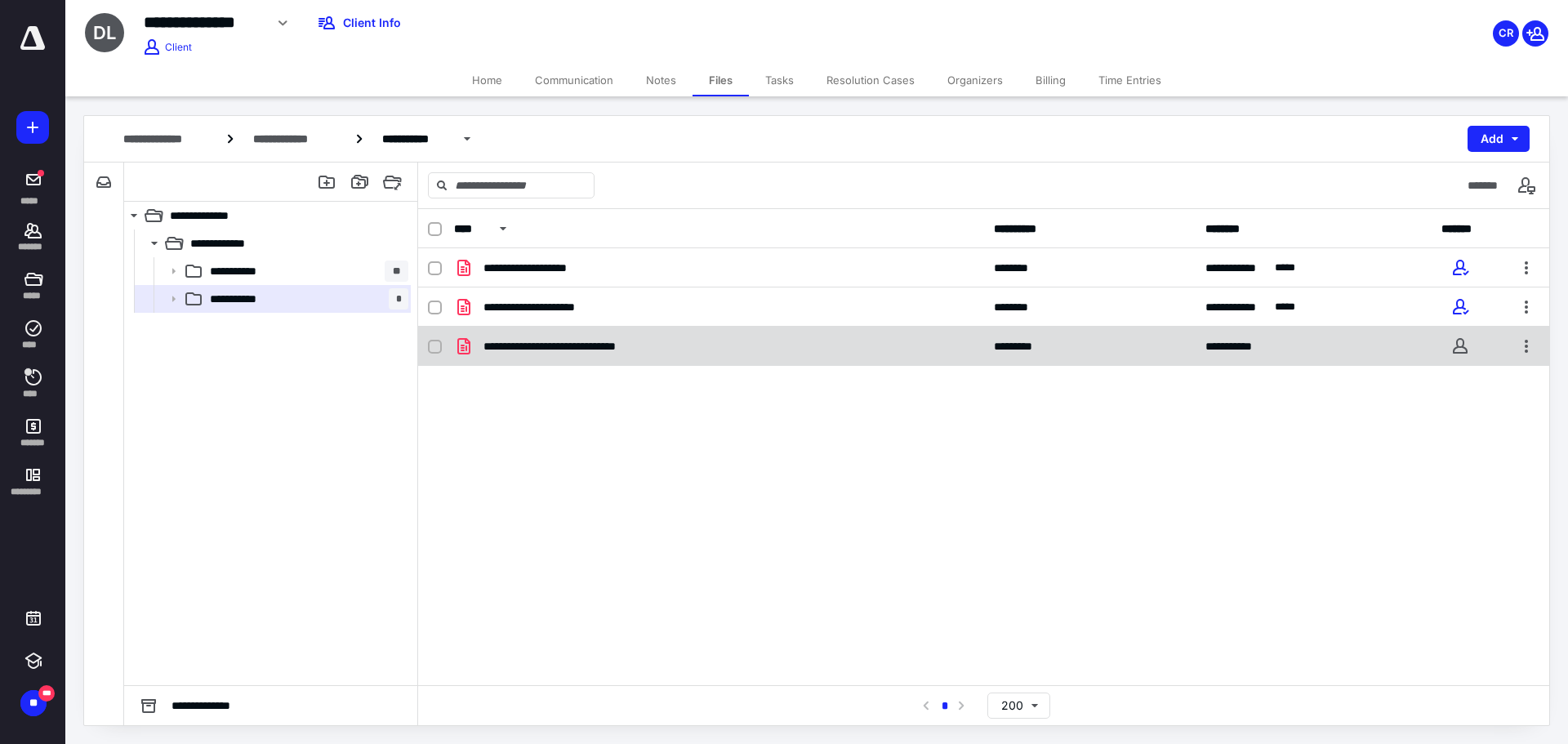 click on "**********" at bounding box center [719, 346] 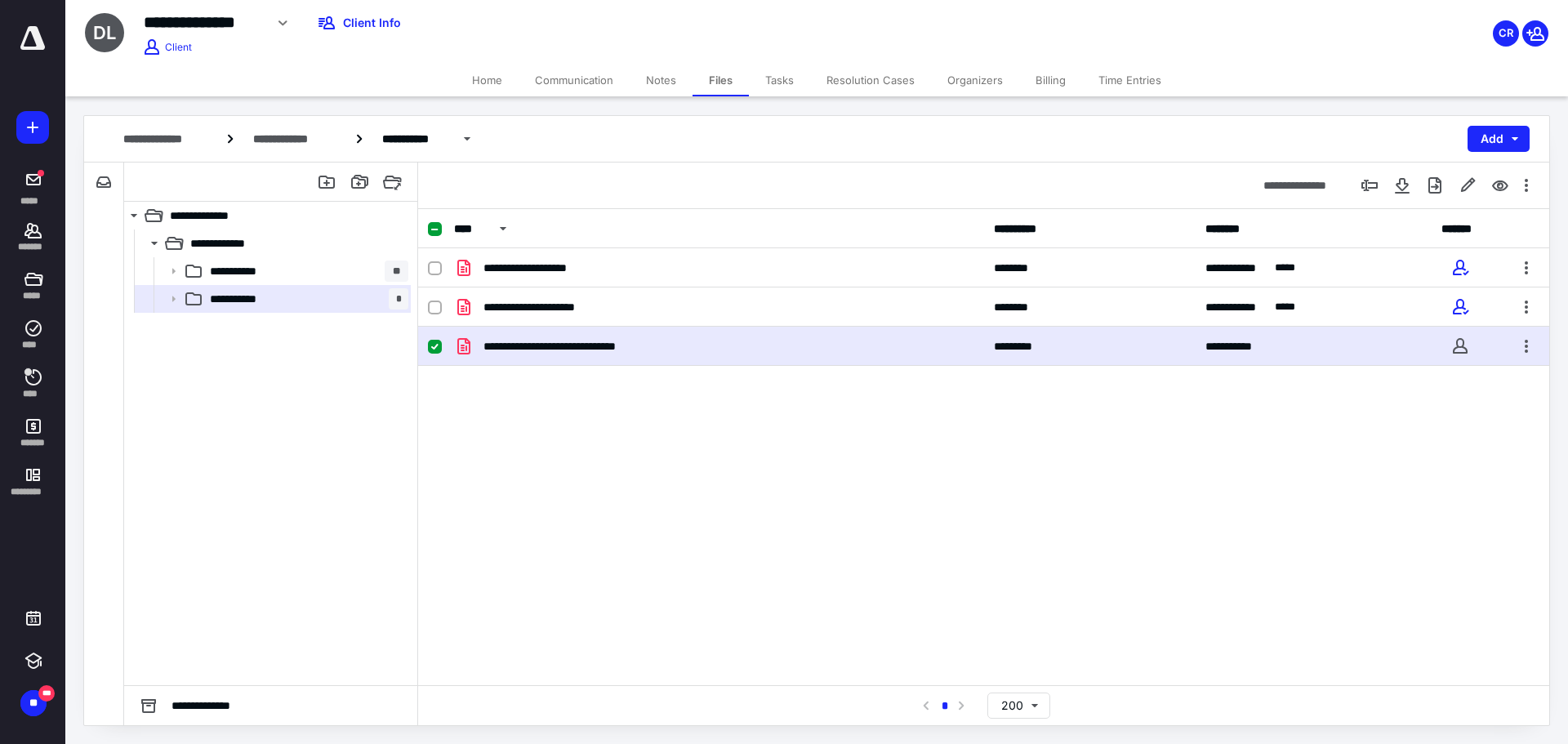 click on "**********" at bounding box center (719, 346) 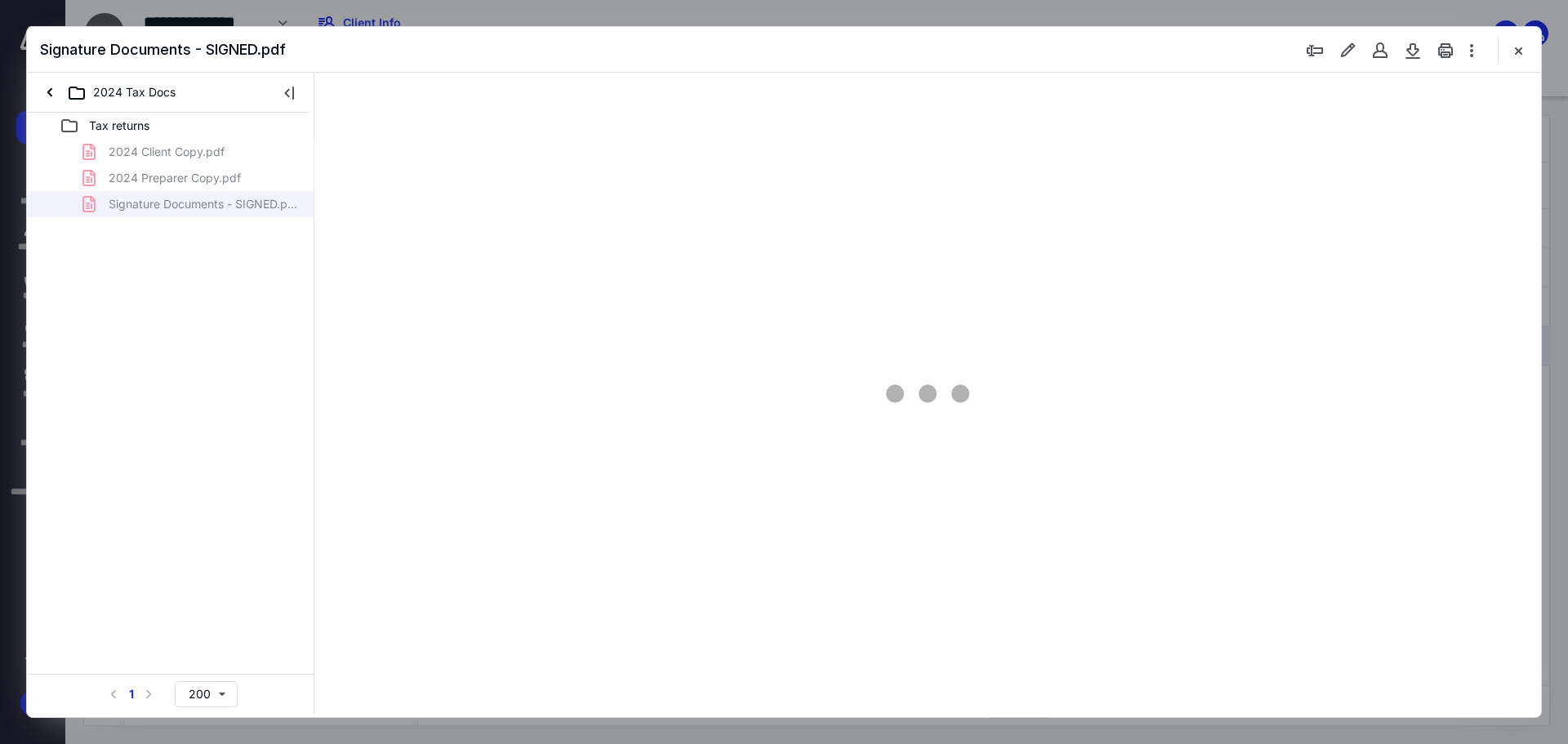 scroll, scrollTop: 0, scrollLeft: 0, axis: both 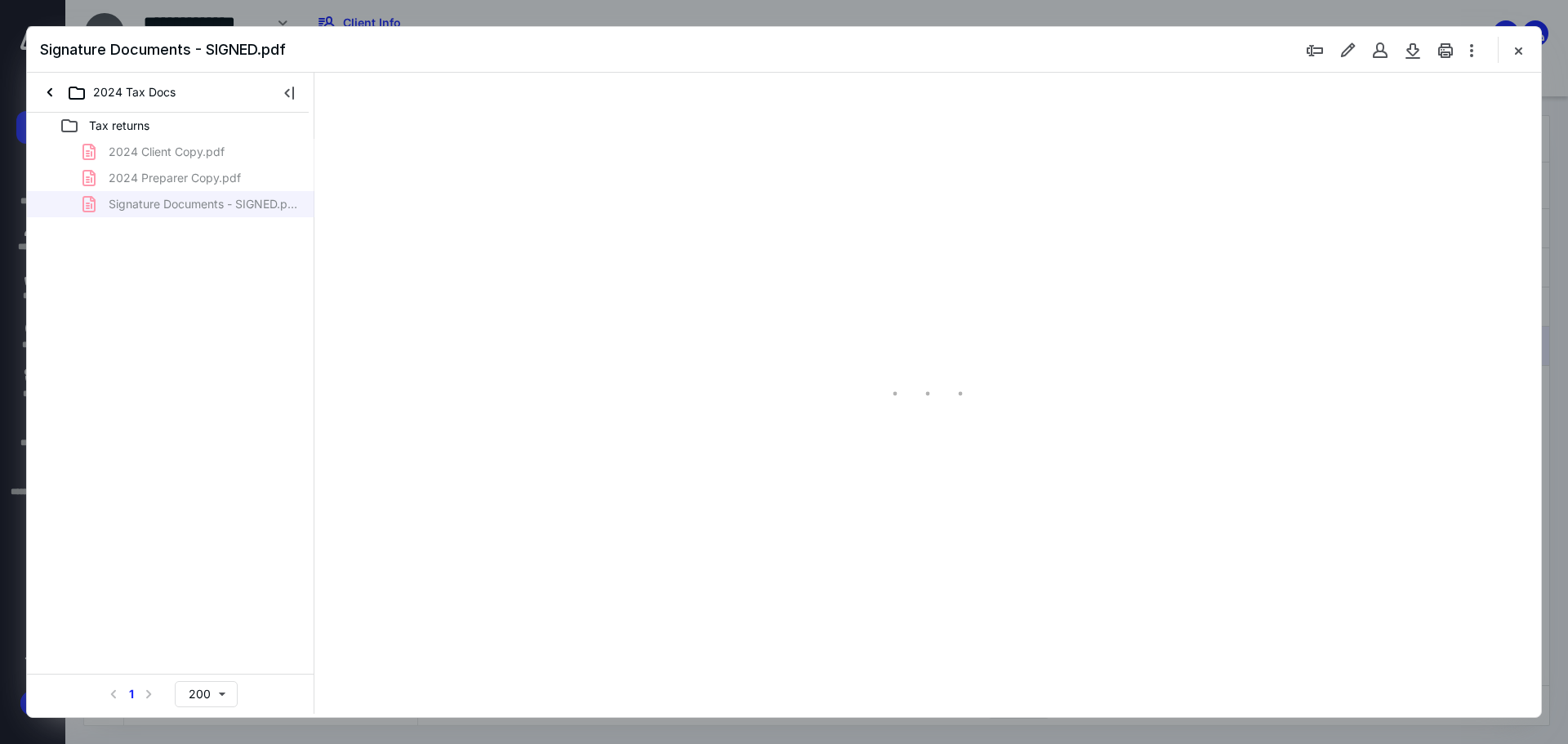 type on "89" 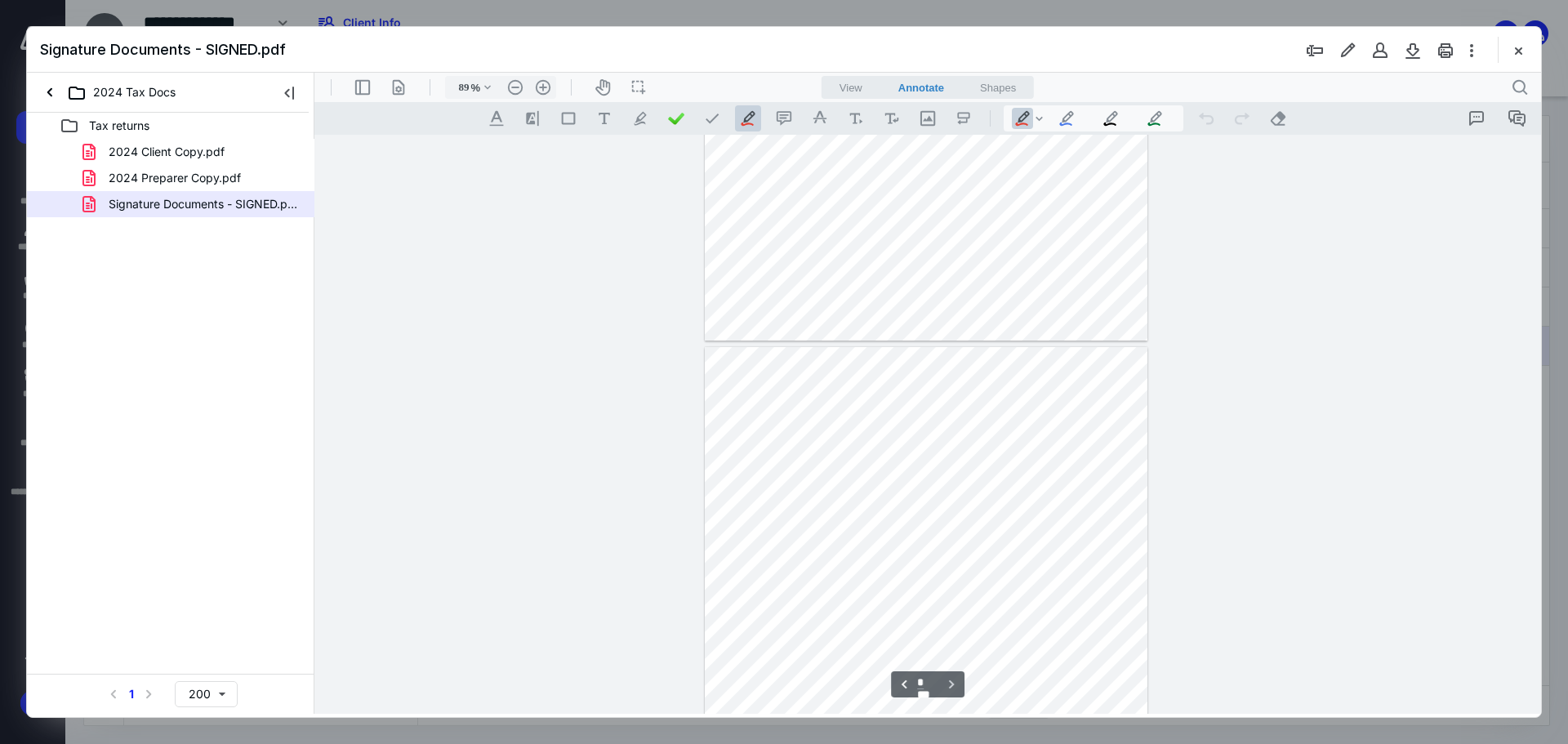 type on "*" 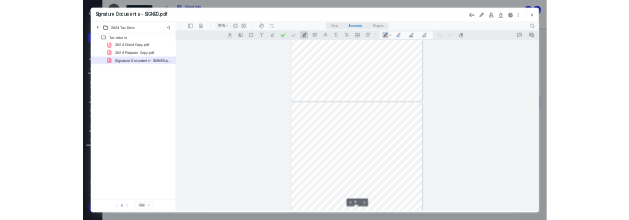 scroll, scrollTop: 2080, scrollLeft: 0, axis: vertical 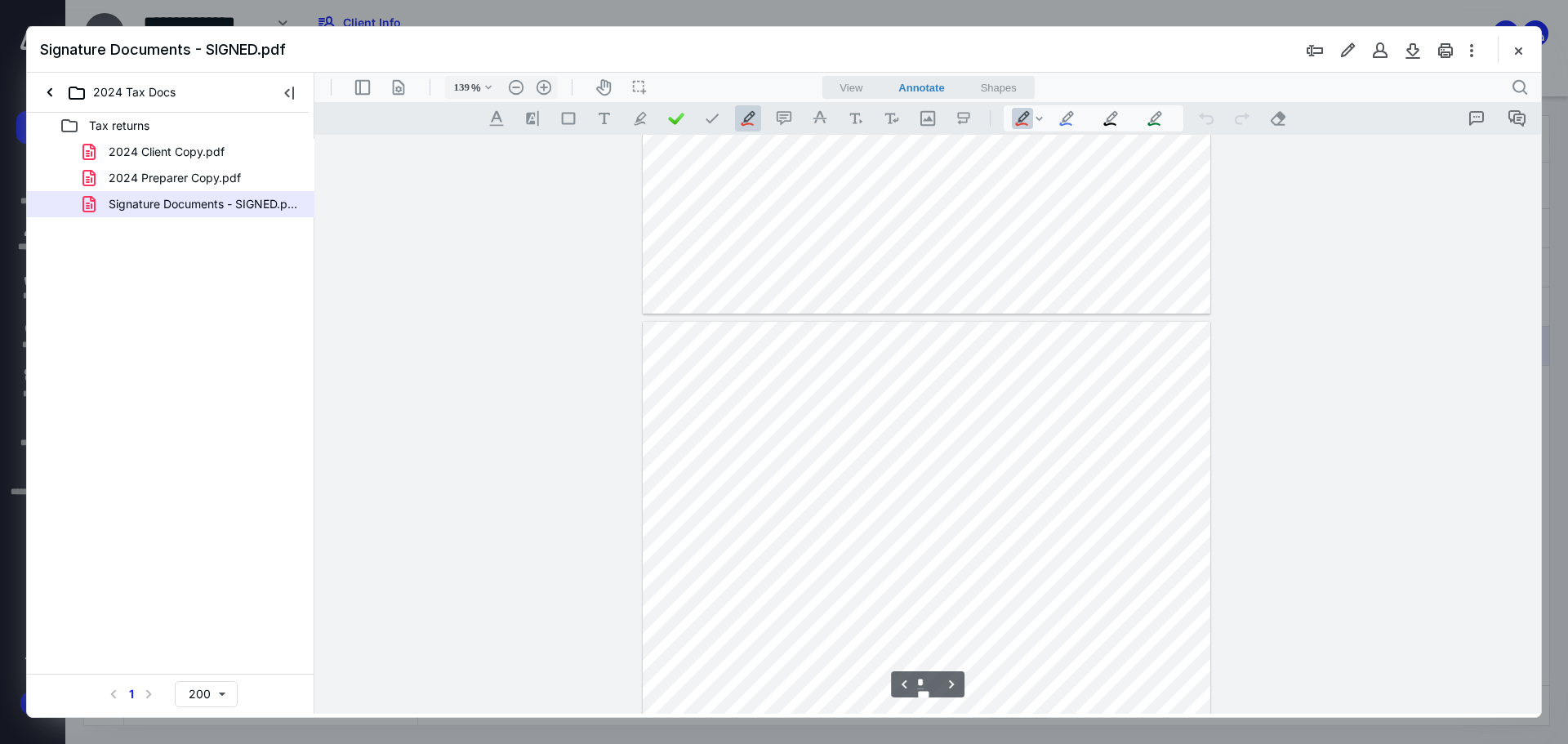 type on "164" 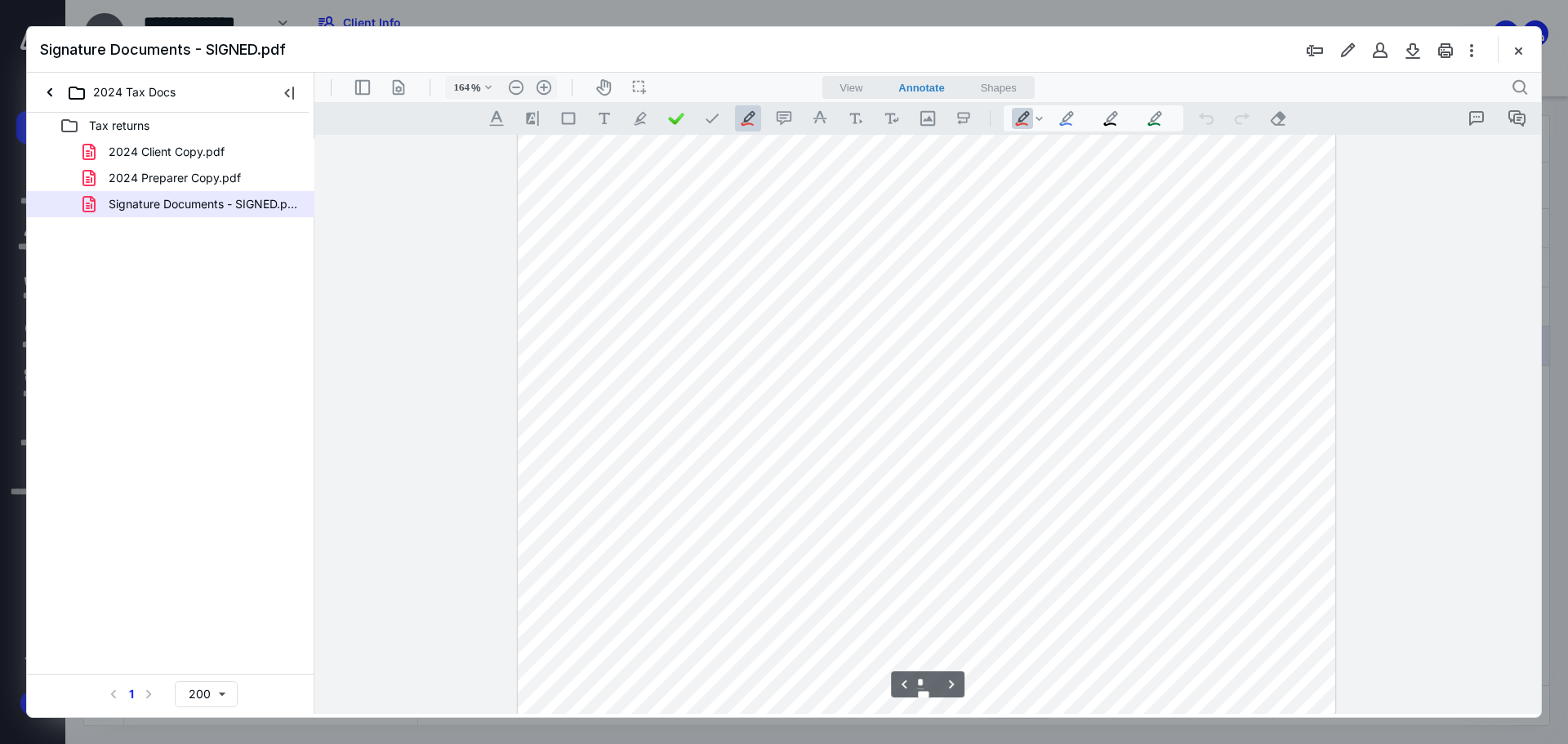 scroll, scrollTop: 3401, scrollLeft: 0, axis: vertical 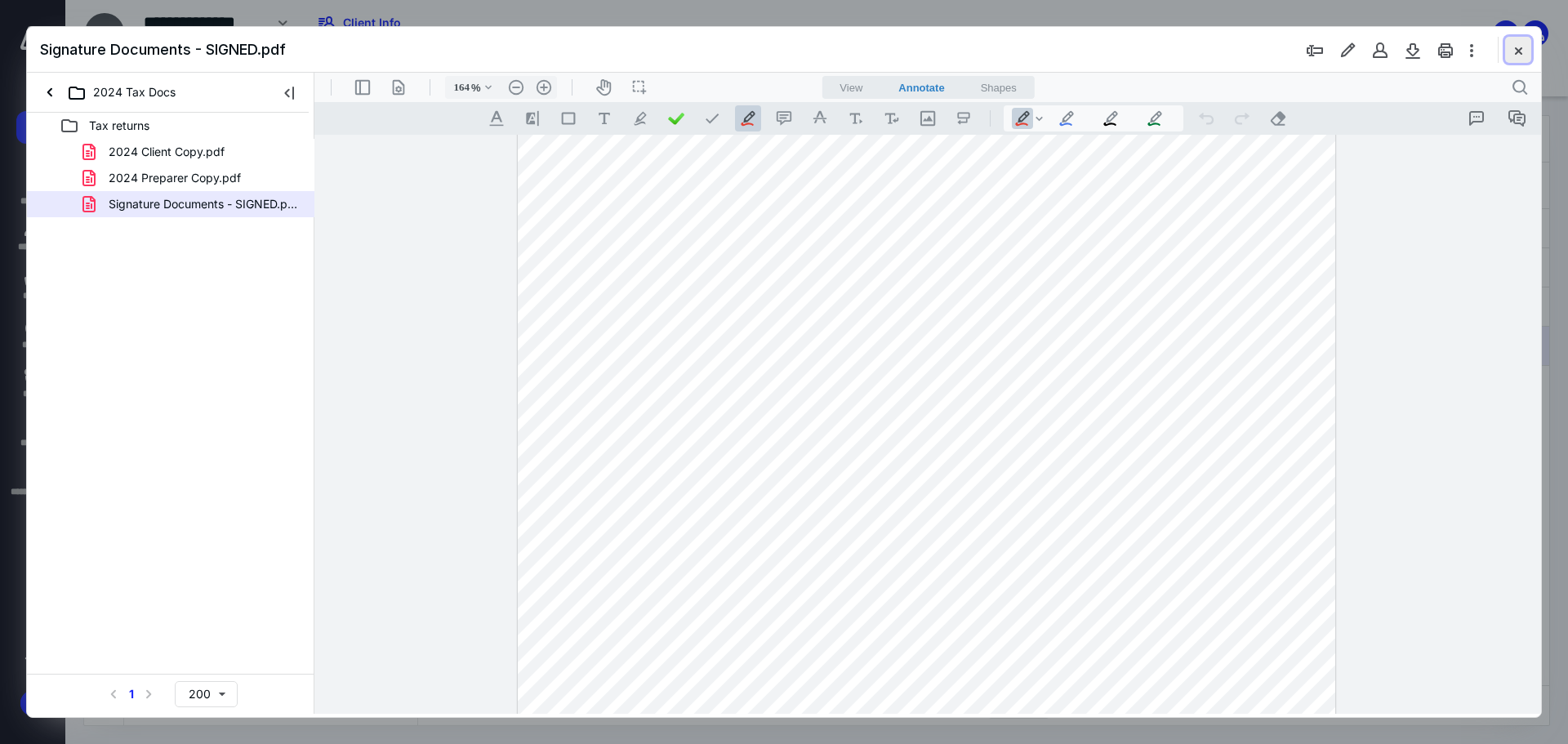 click at bounding box center (1518, 50) 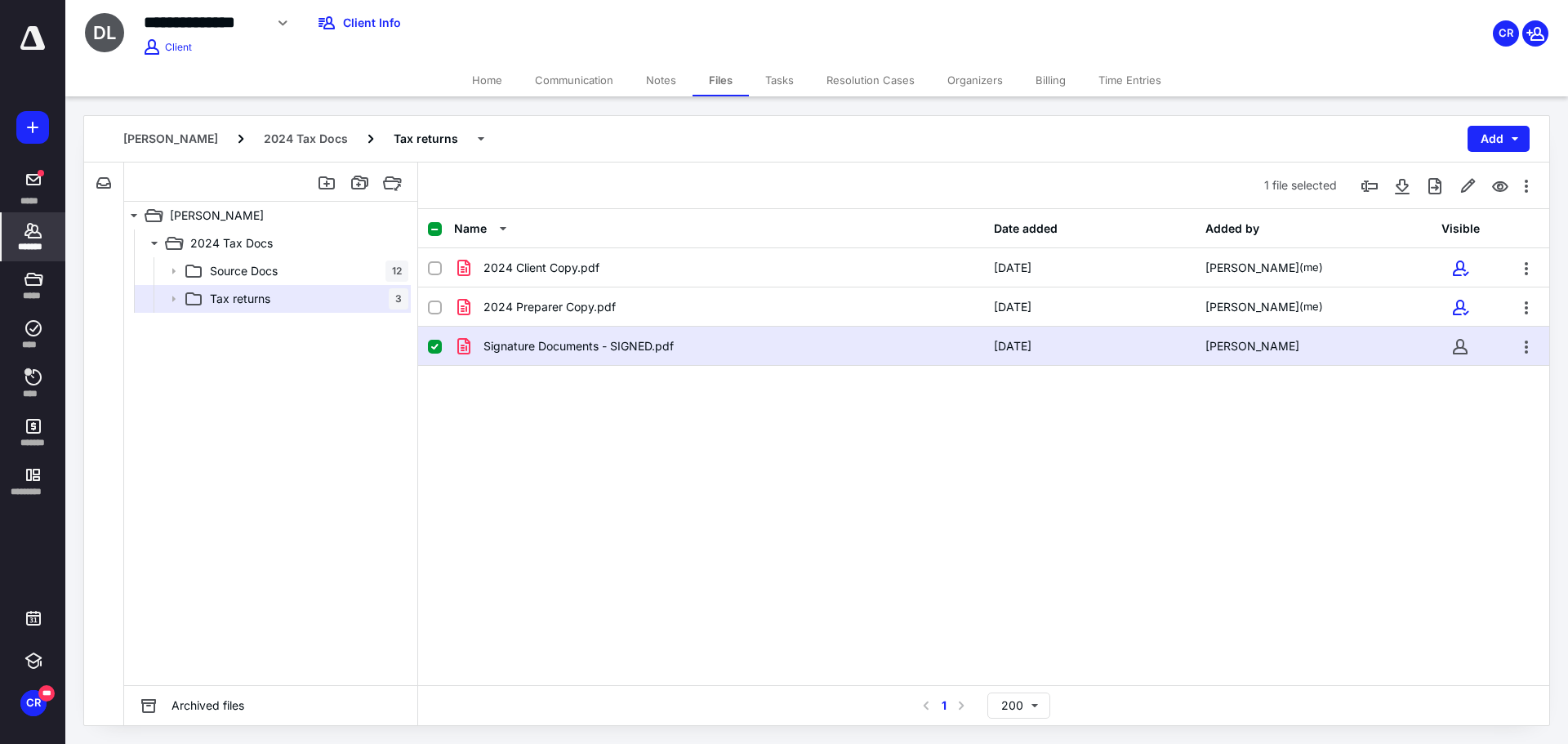 click 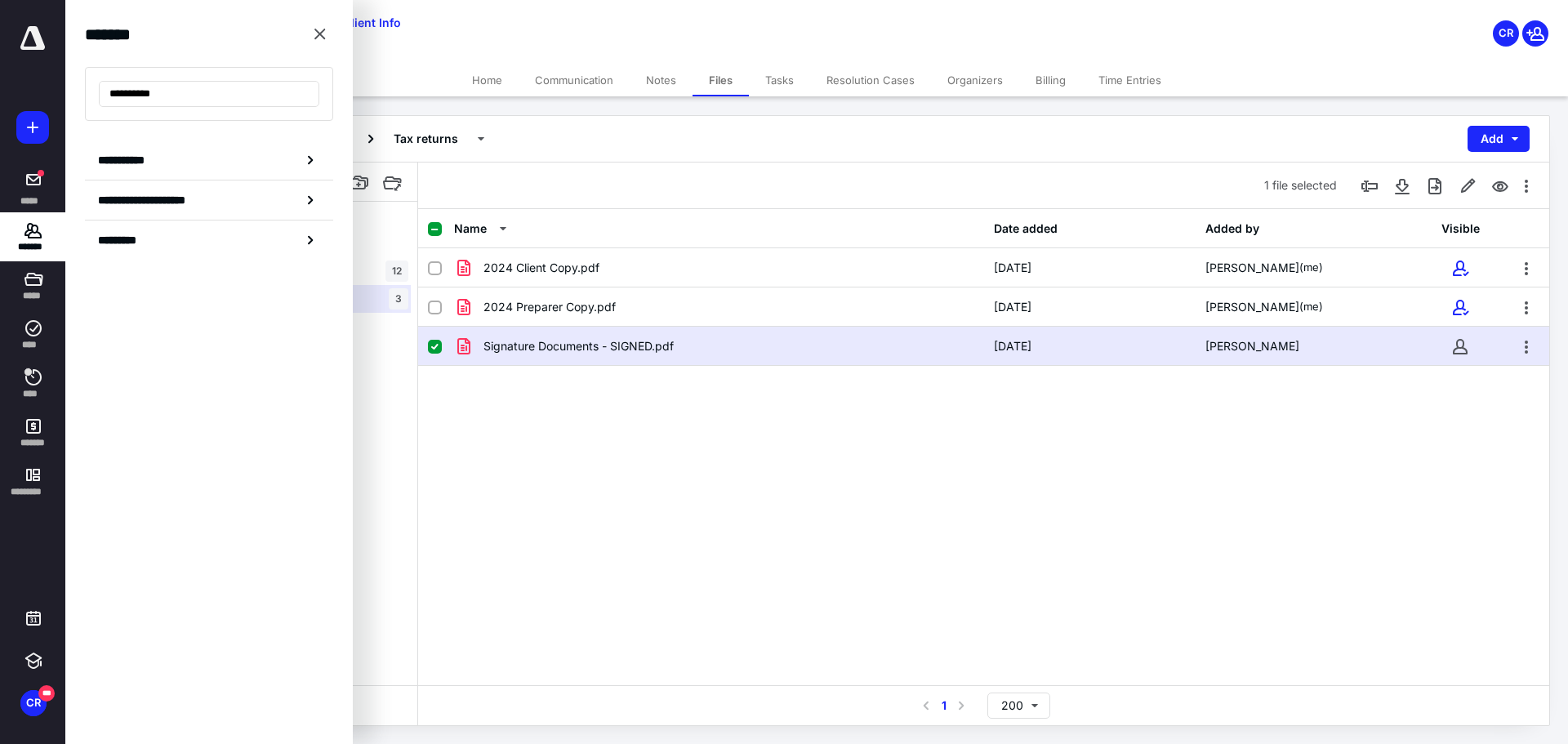drag, startPoint x: 195, startPoint y: 93, endPoint x: 65, endPoint y: 93, distance: 130 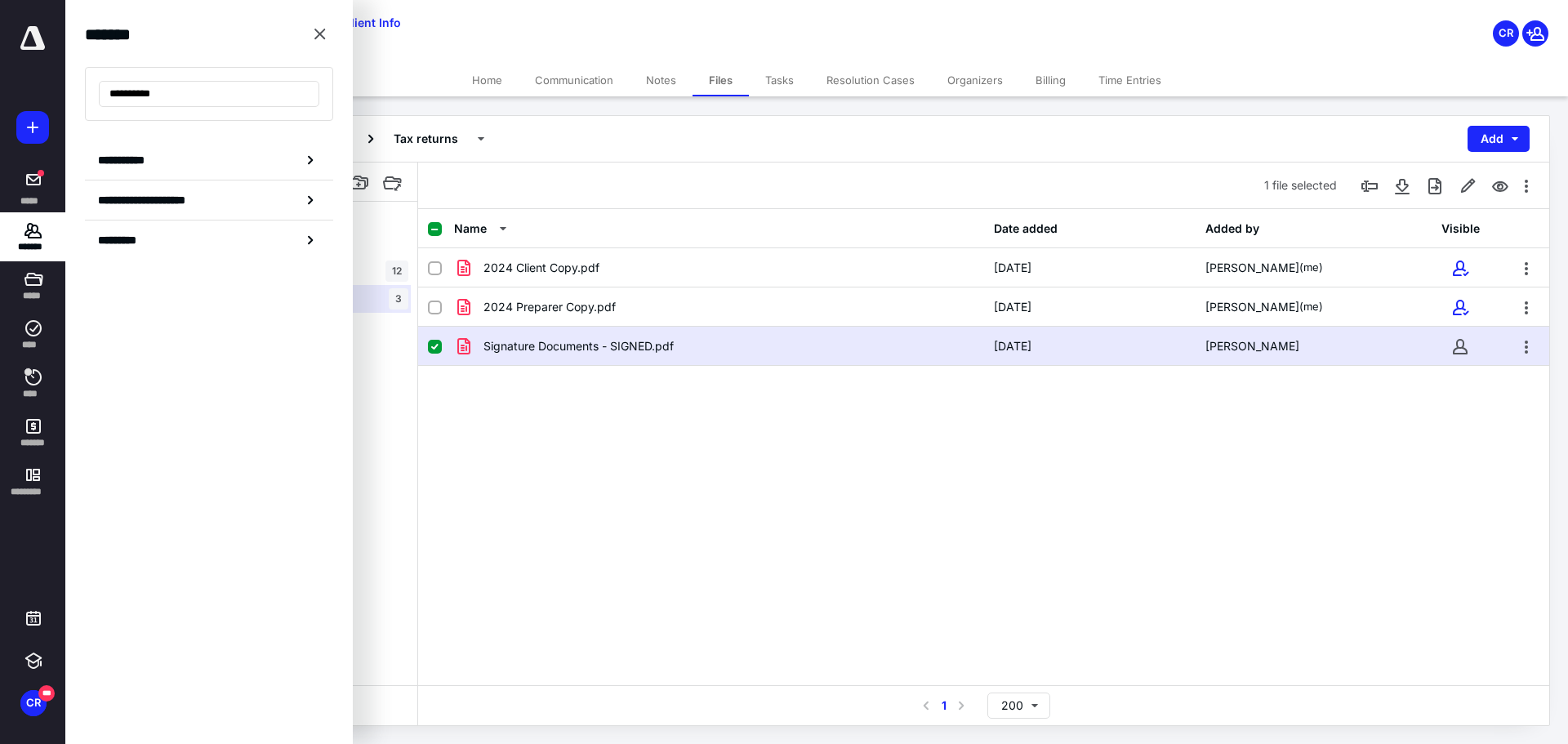 type on "**********" 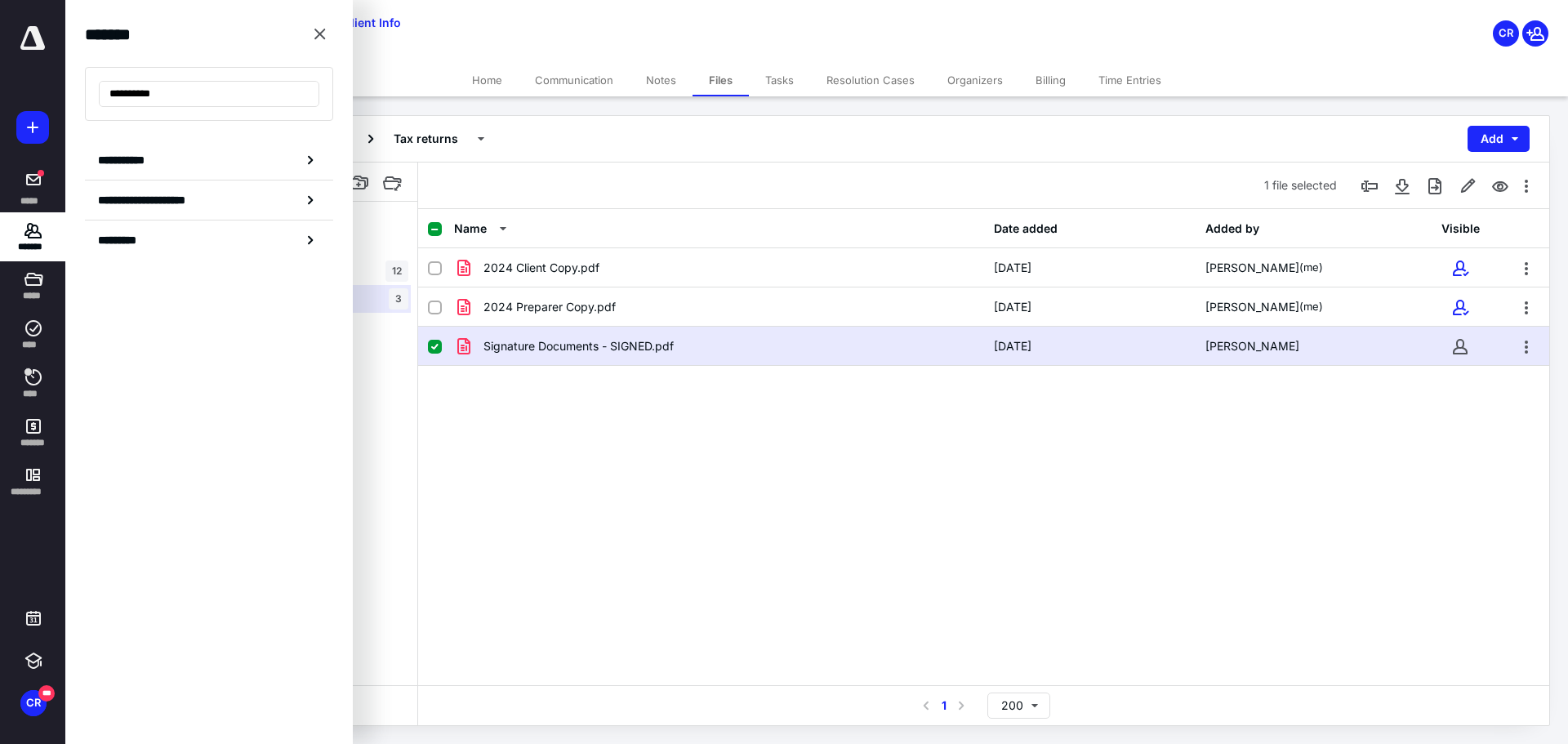 click on "Name Date added Added by Visible 2024 Client Copy.pdf [DATE] [PERSON_NAME]  (me) 2024 Preparer Copy.pdf [DATE] [PERSON_NAME]  (me) Signature Documents - SIGNED.pdf [DATE] [PERSON_NAME]" at bounding box center (983, 447) 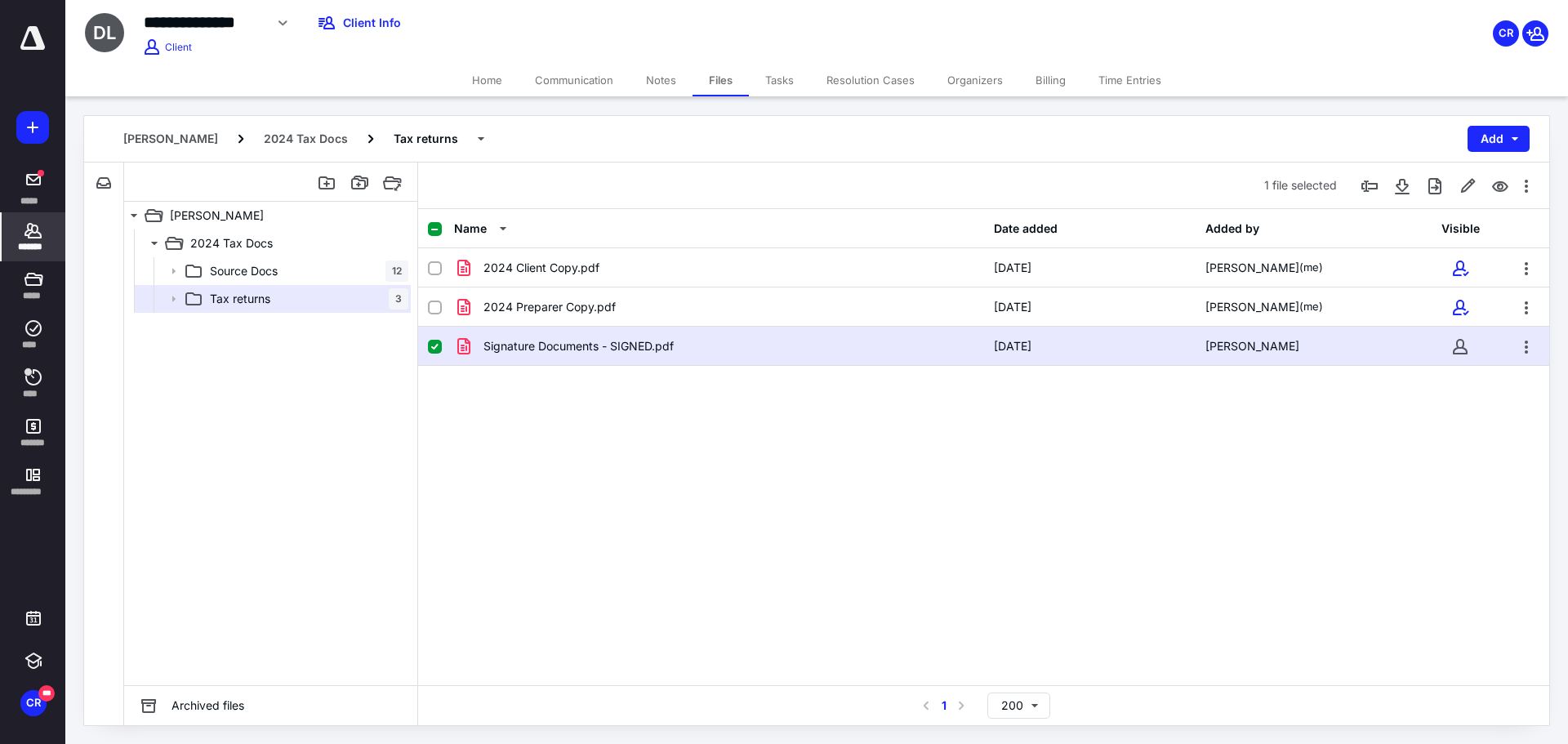 click 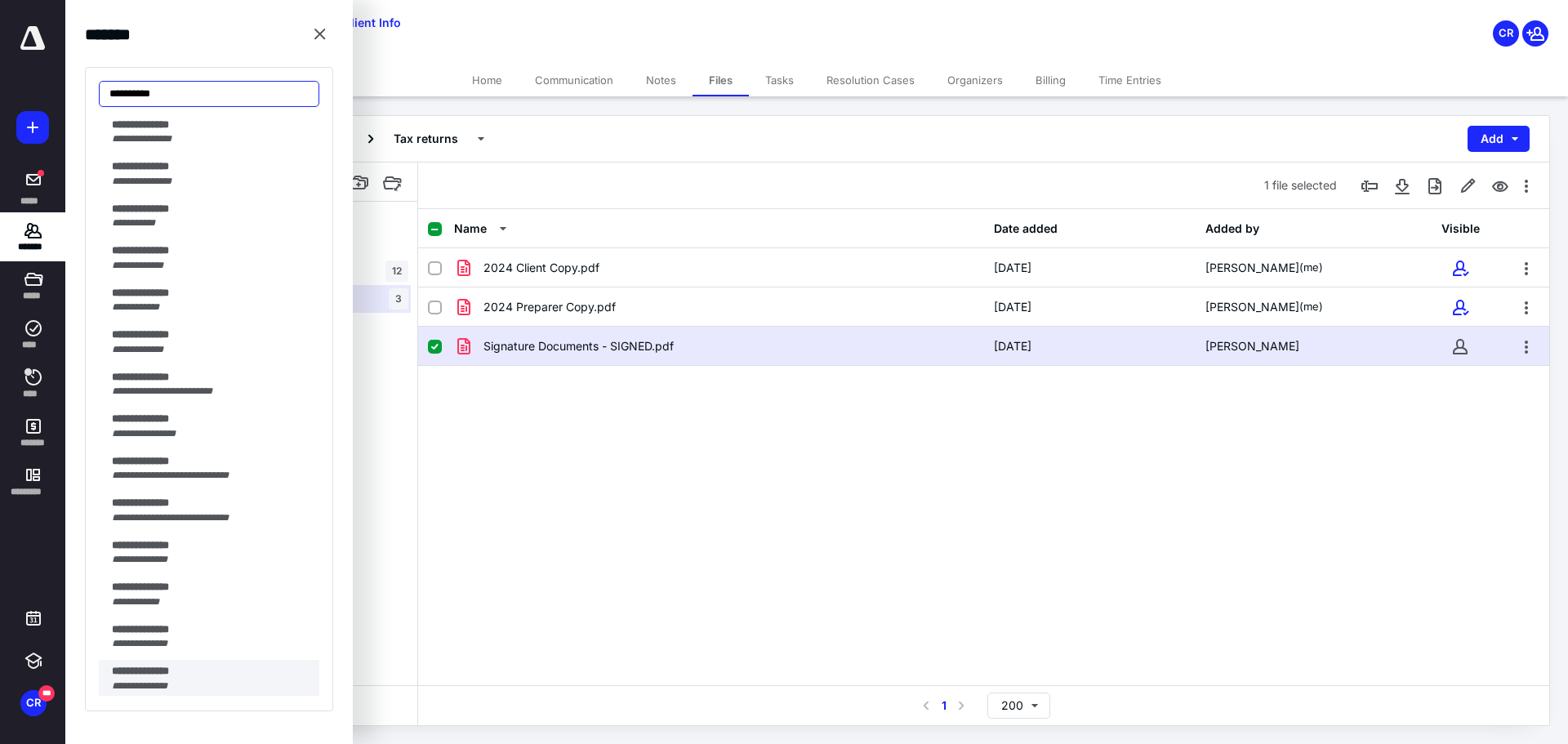 scroll, scrollTop: 735, scrollLeft: 0, axis: vertical 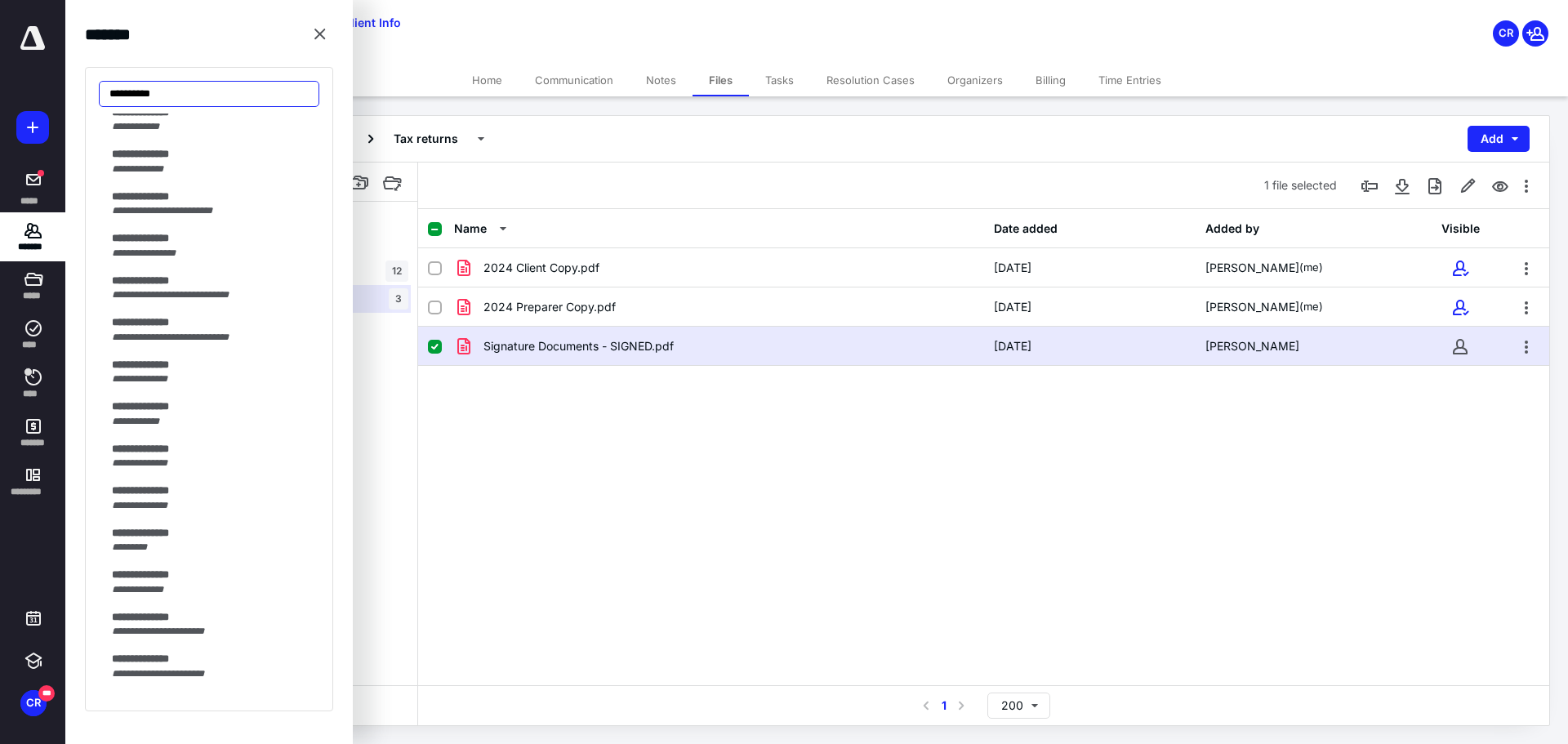 click on "**********" at bounding box center (209, 94) 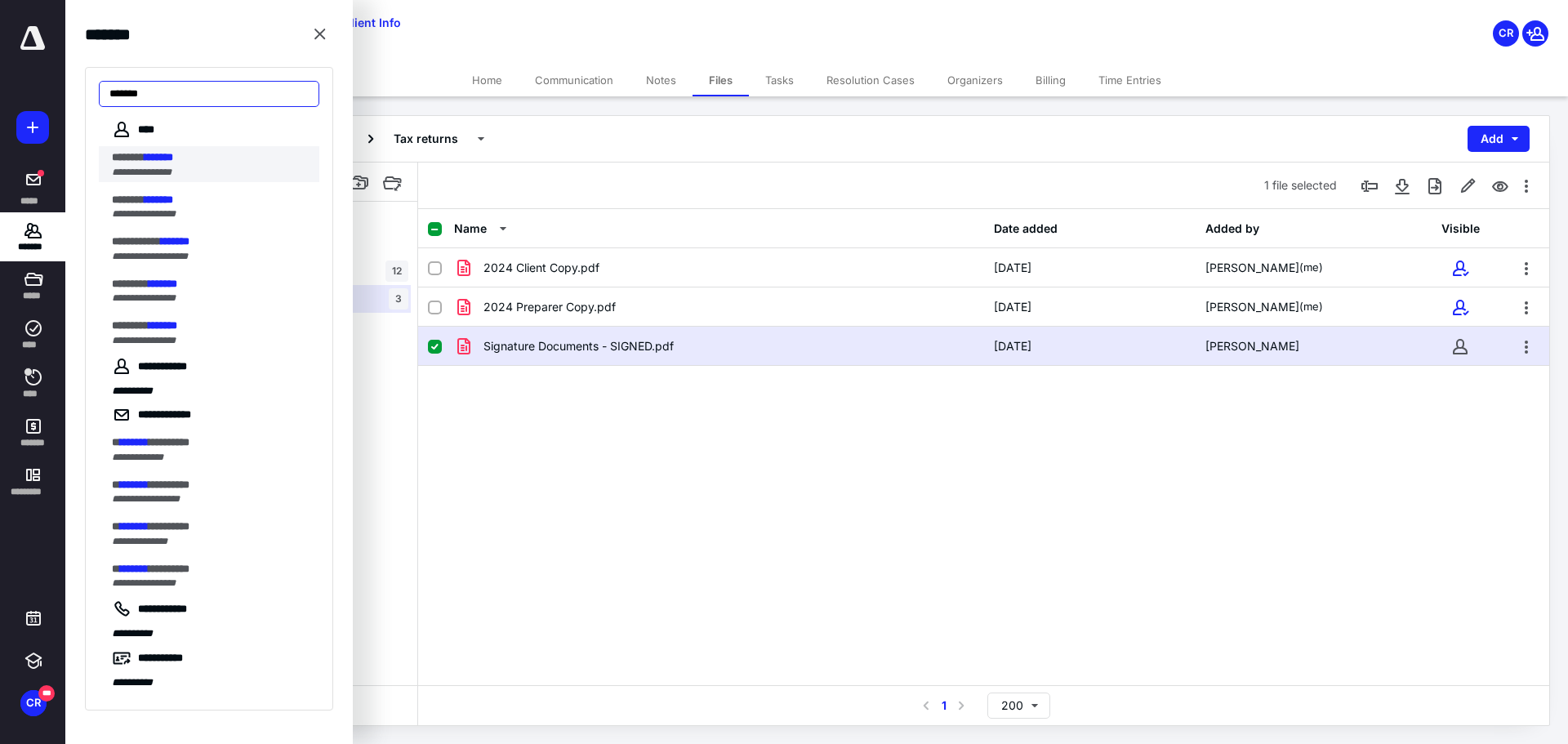 type on "*******" 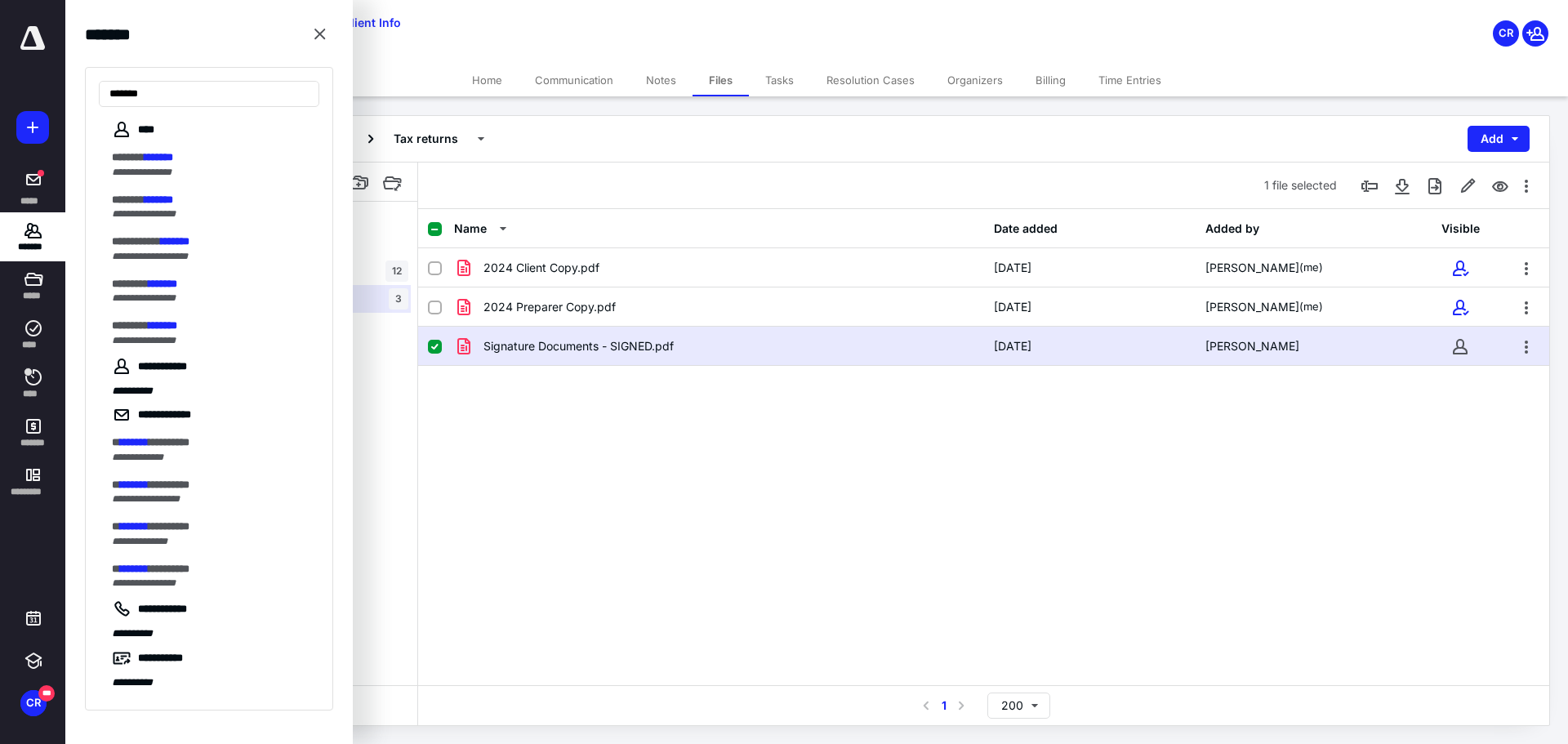 click on "******* *******" at bounding box center [211, 158] 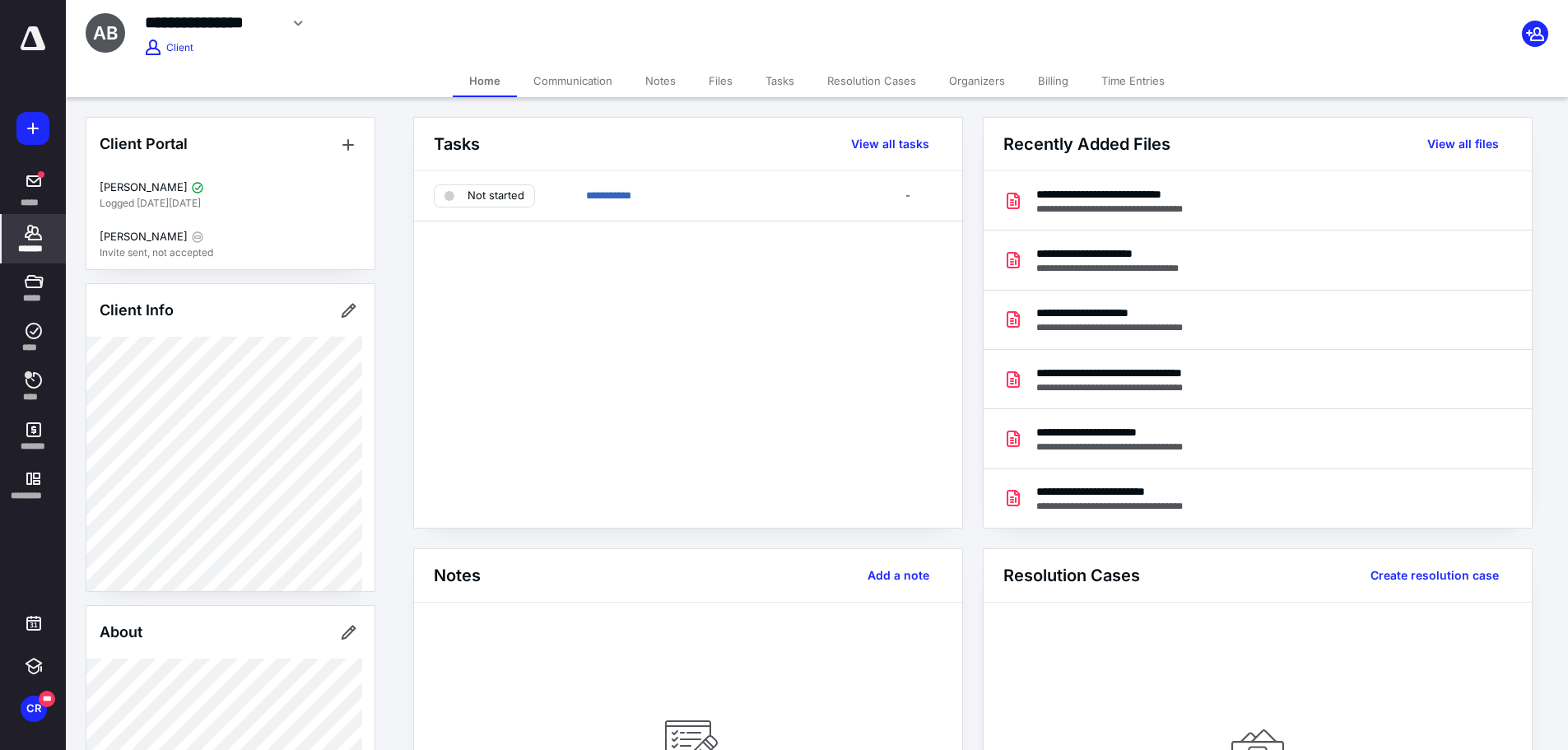 click on "Files" at bounding box center [720, 81] 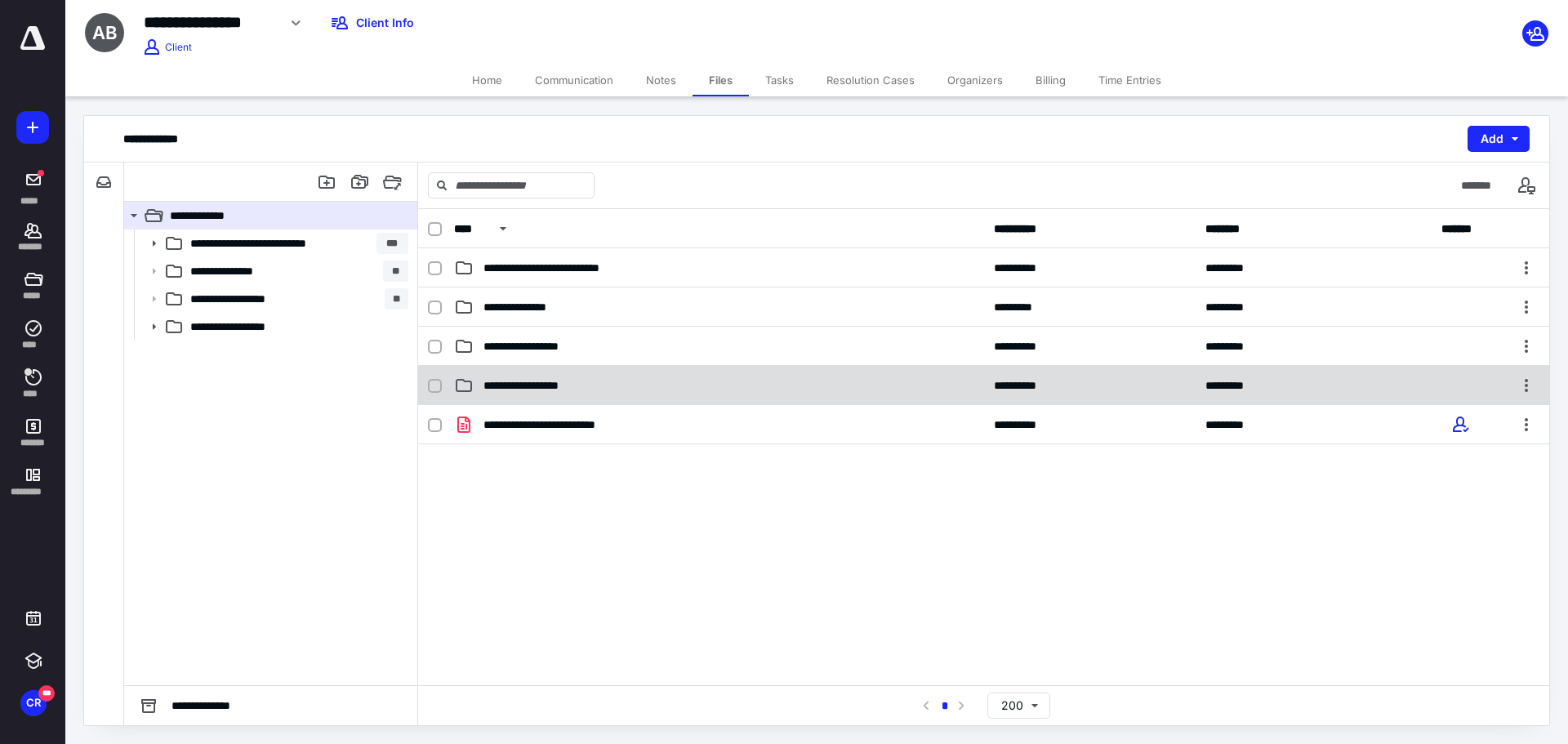 click on "**********" at bounding box center [541, 385] 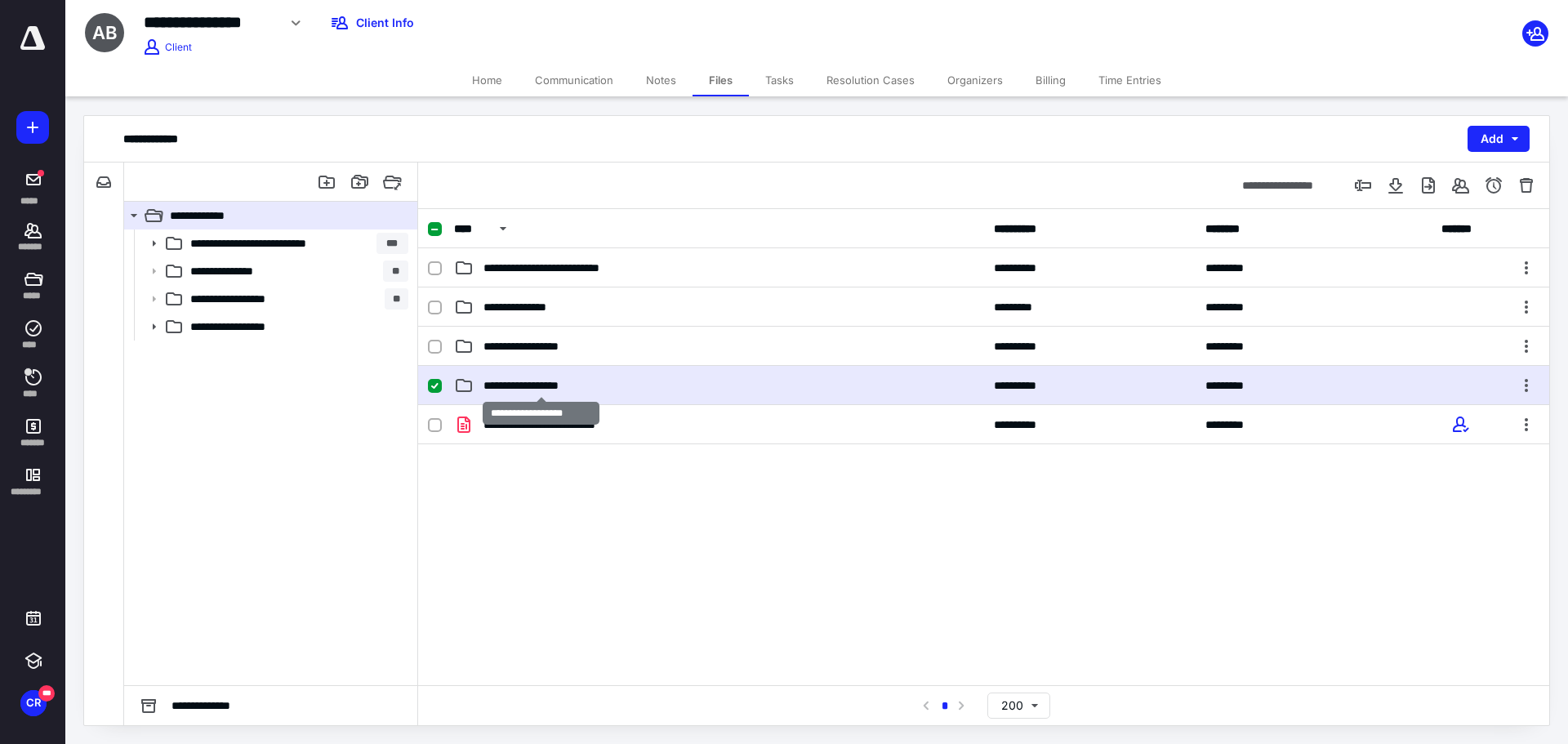 click on "**********" at bounding box center (541, 385) 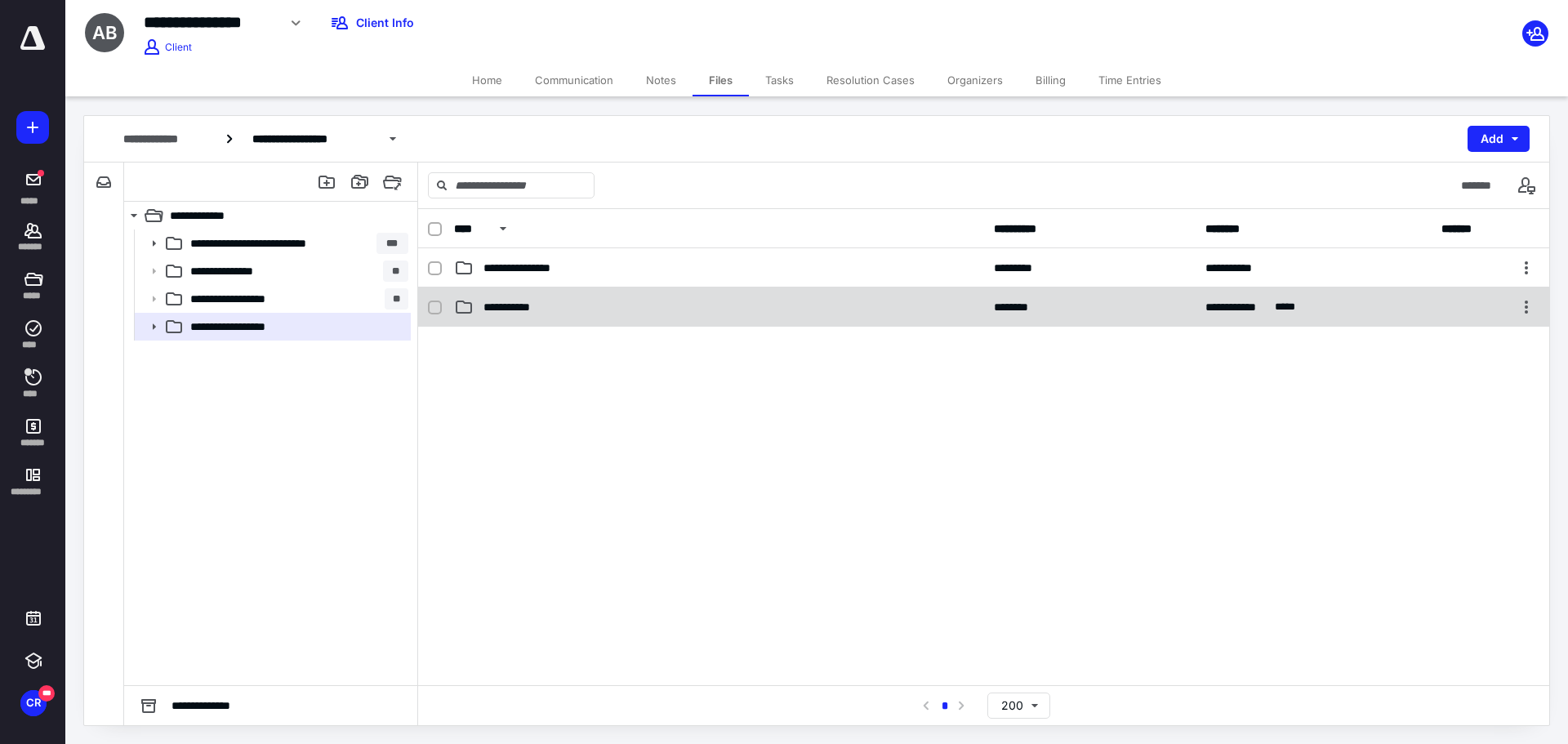 click on "**********" at bounding box center (515, 307) 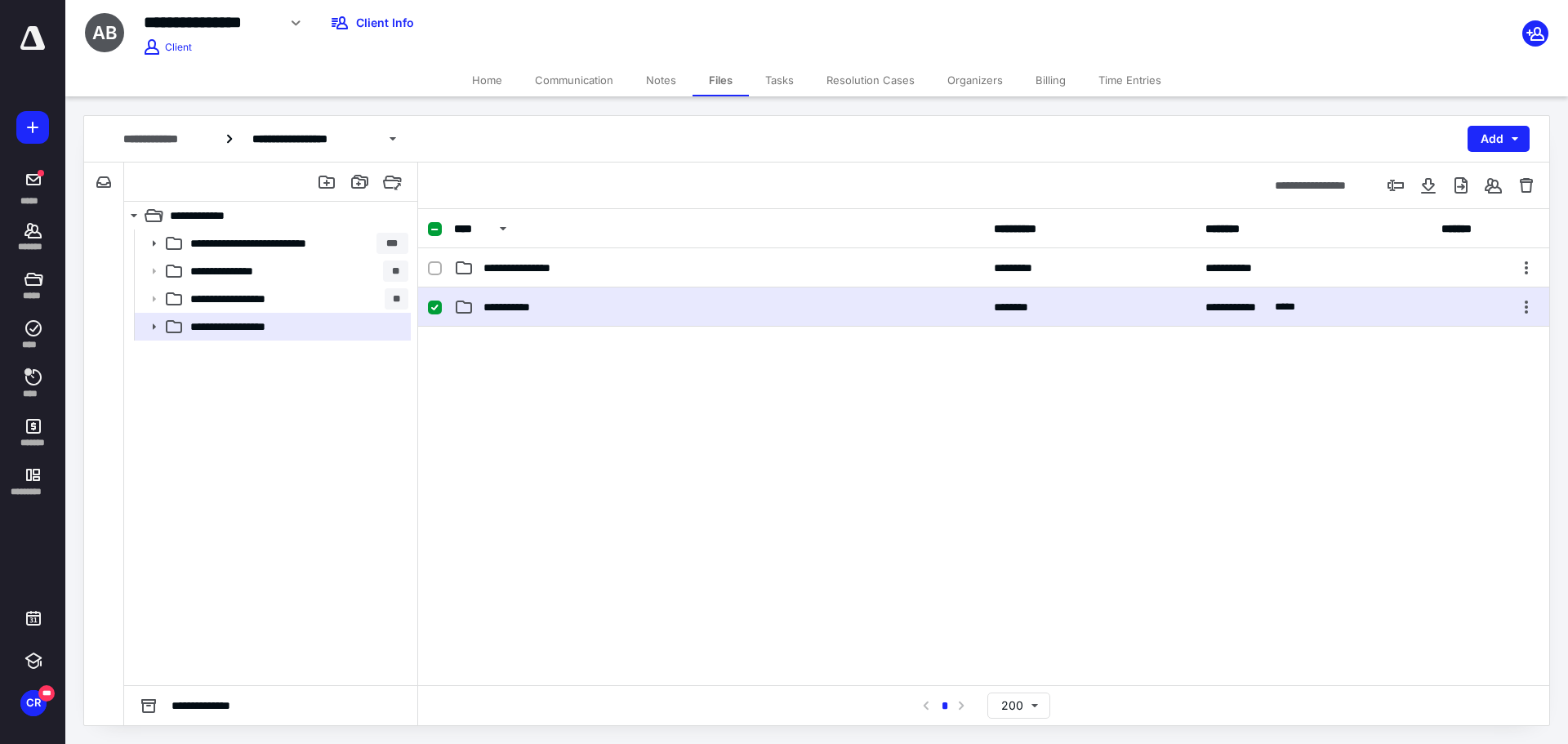 click on "**********" at bounding box center (515, 307) 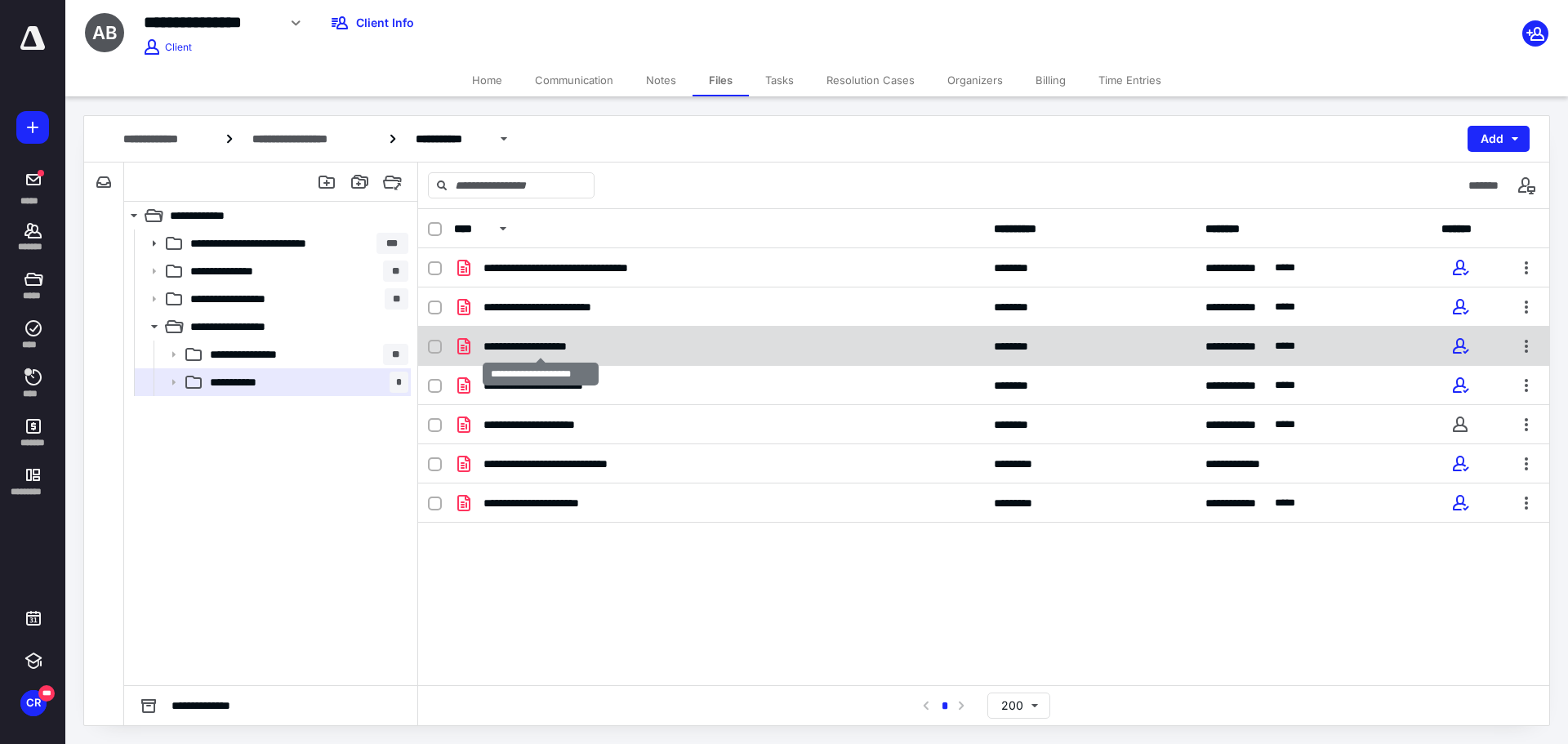 click on "**********" at bounding box center (541, 346) 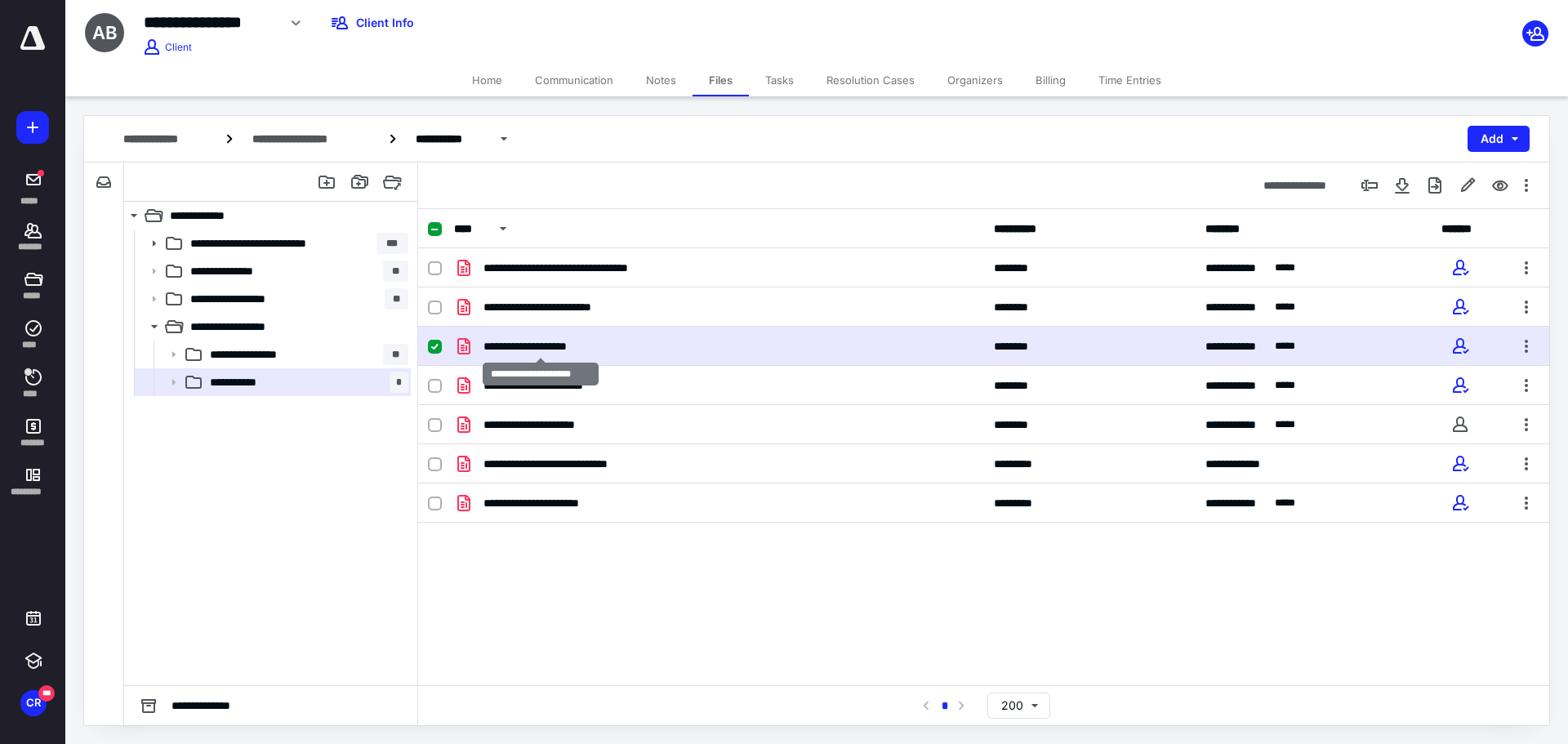 click on "**********" at bounding box center (541, 346) 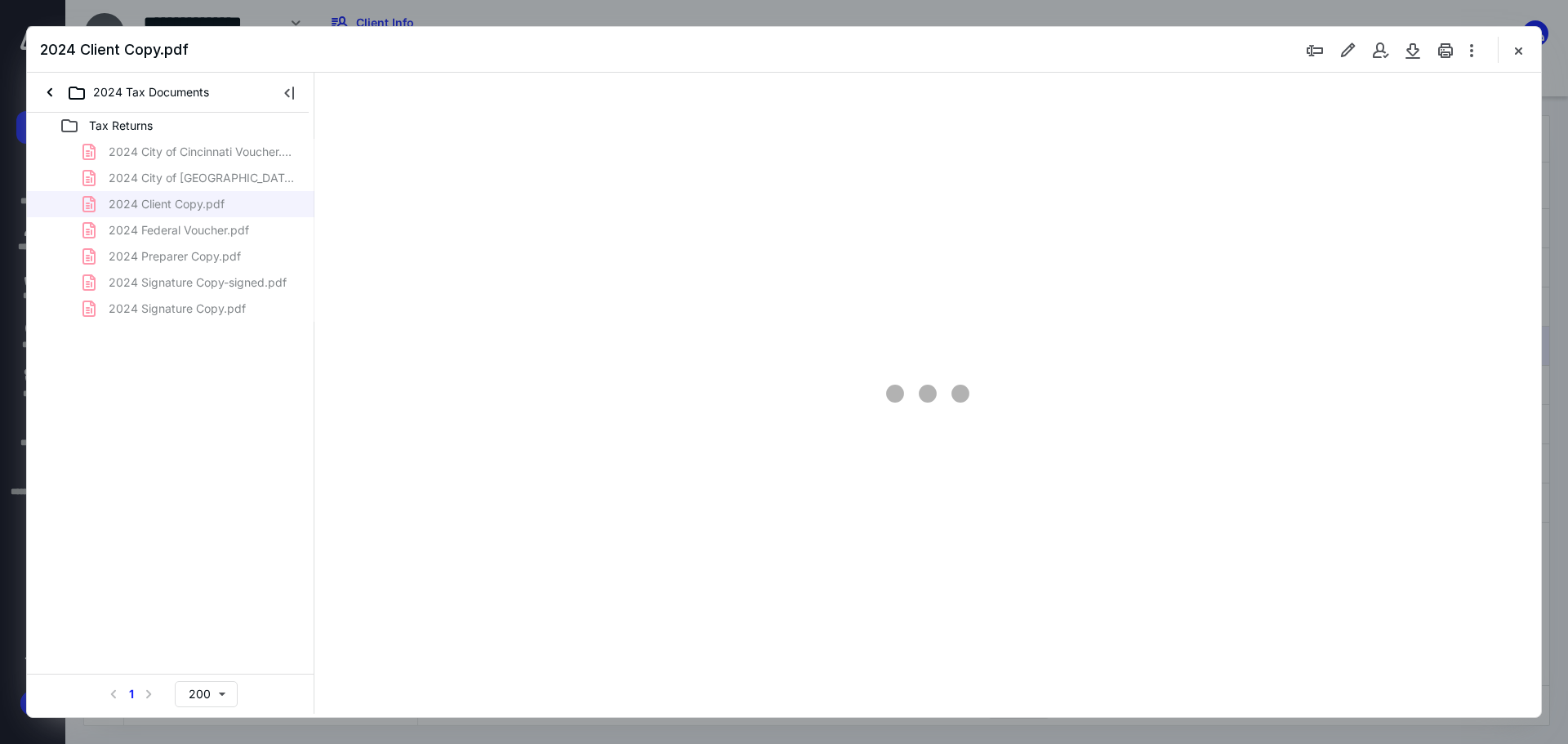 scroll, scrollTop: 0, scrollLeft: 0, axis: both 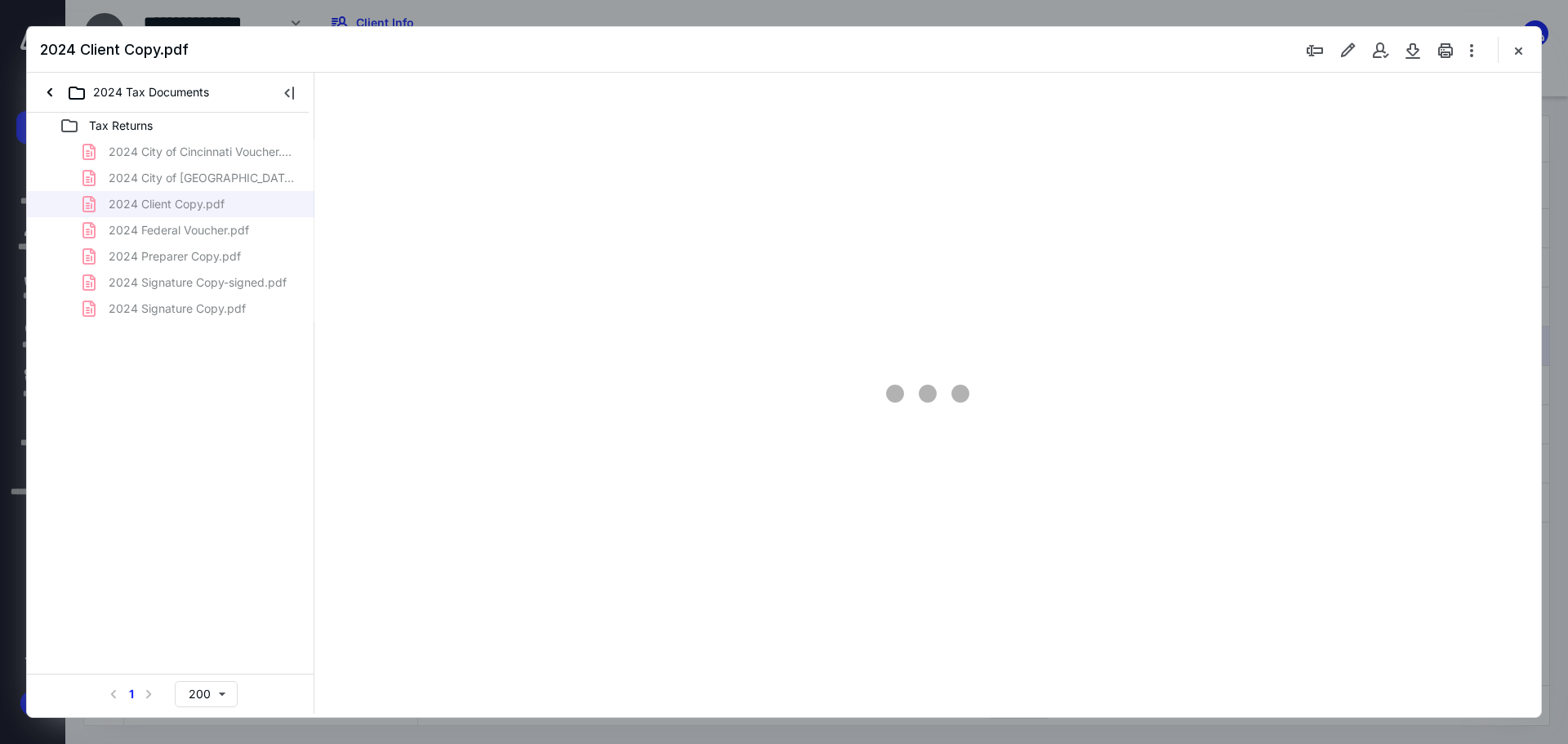 type on "89" 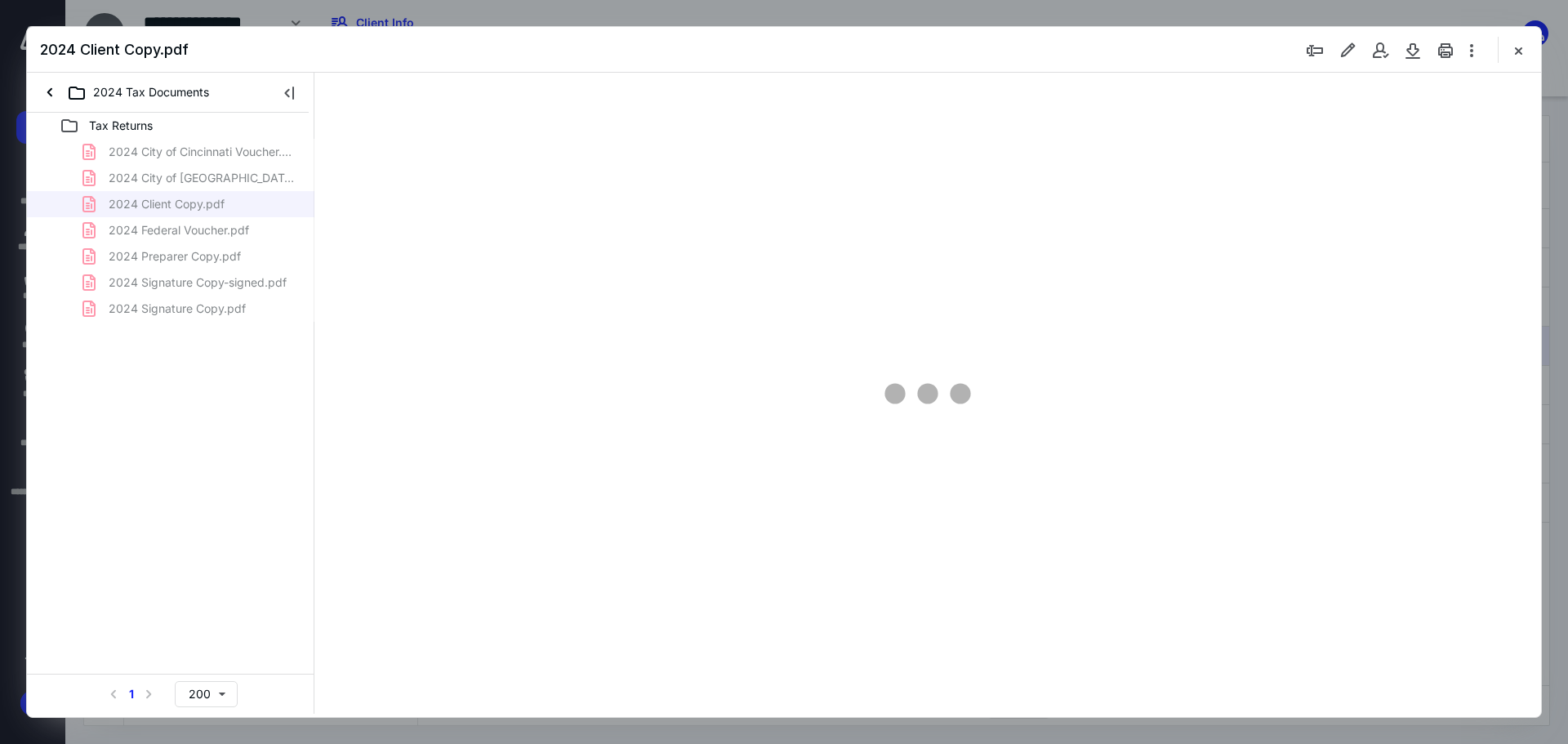 scroll, scrollTop: 65, scrollLeft: 0, axis: vertical 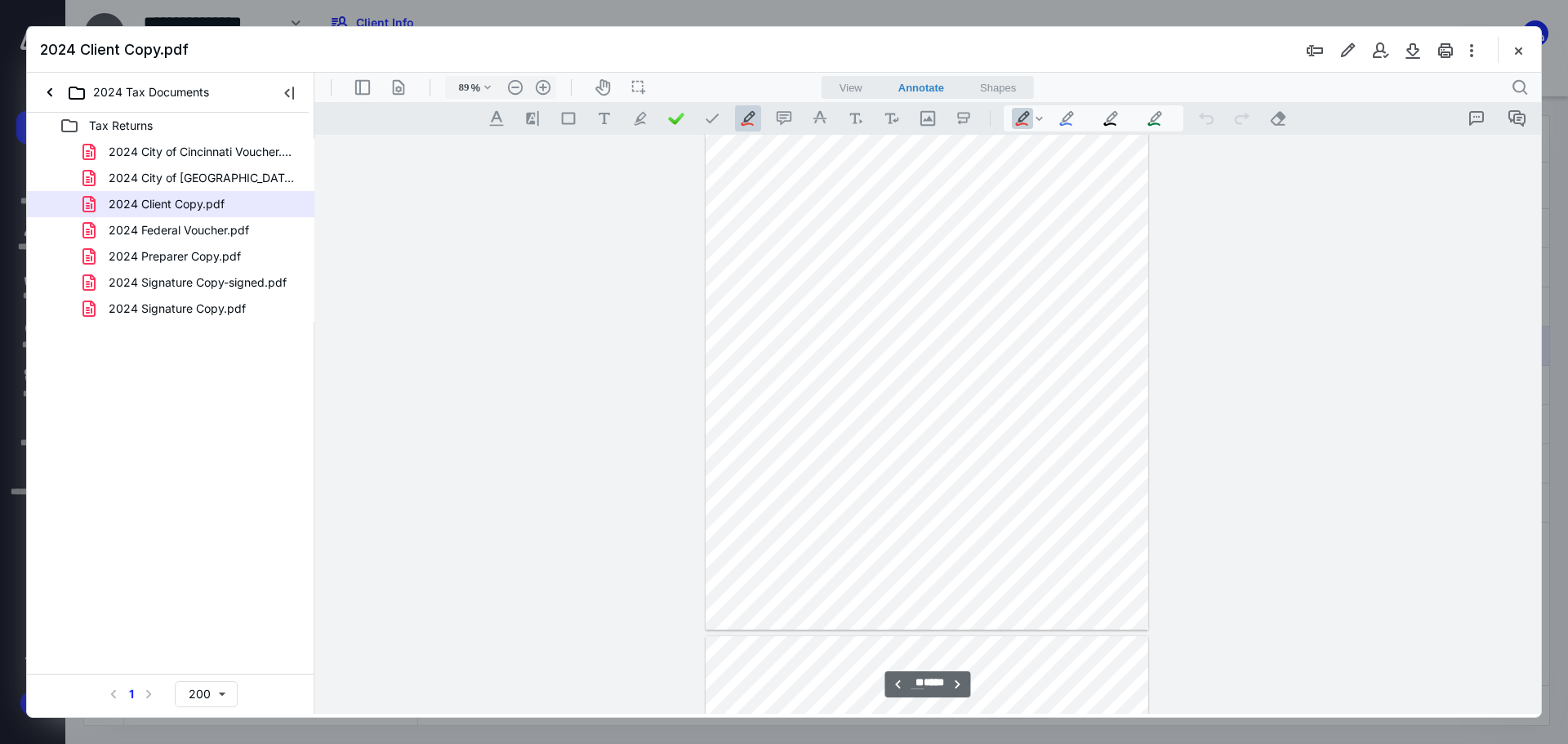 type on "**" 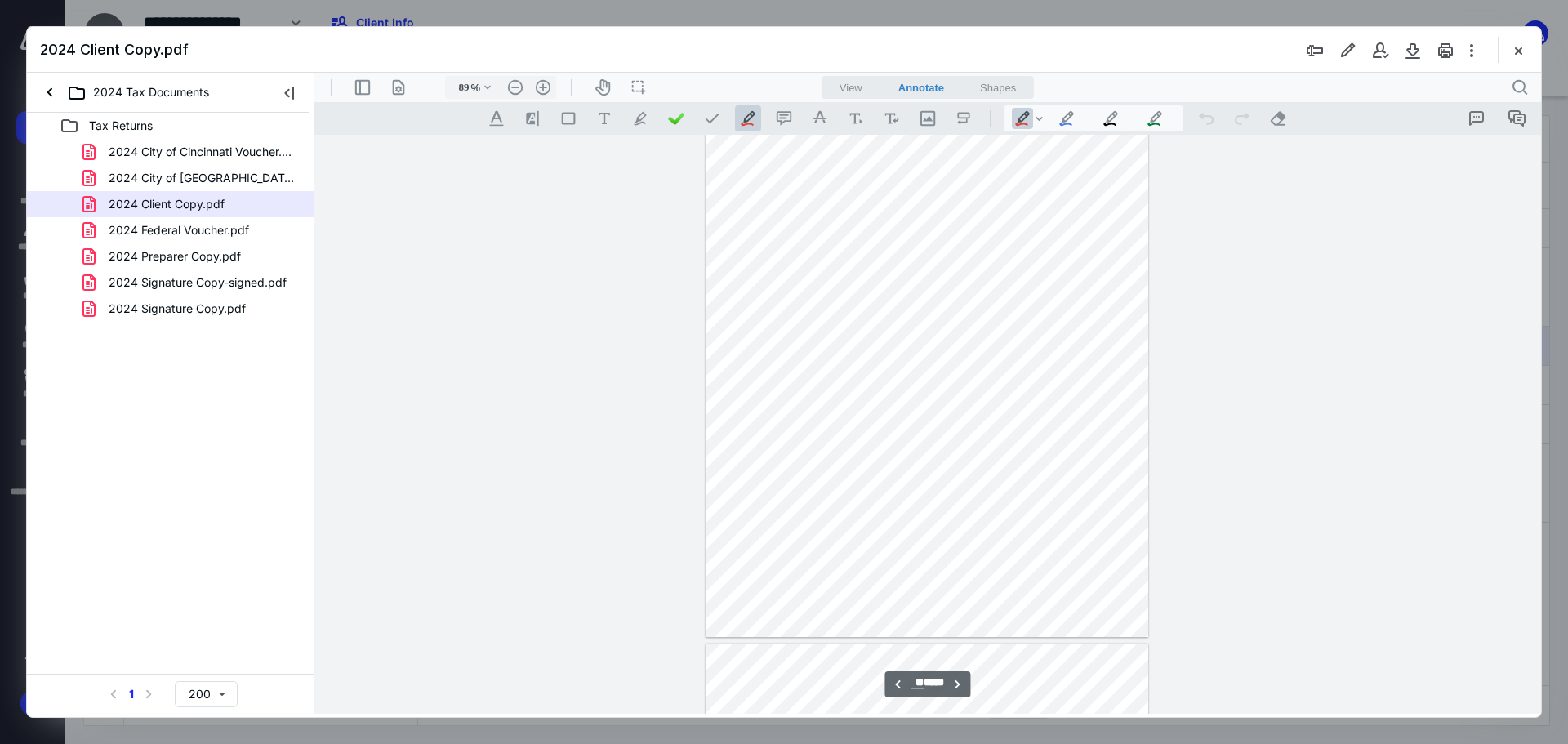 scroll, scrollTop: 5782, scrollLeft: 0, axis: vertical 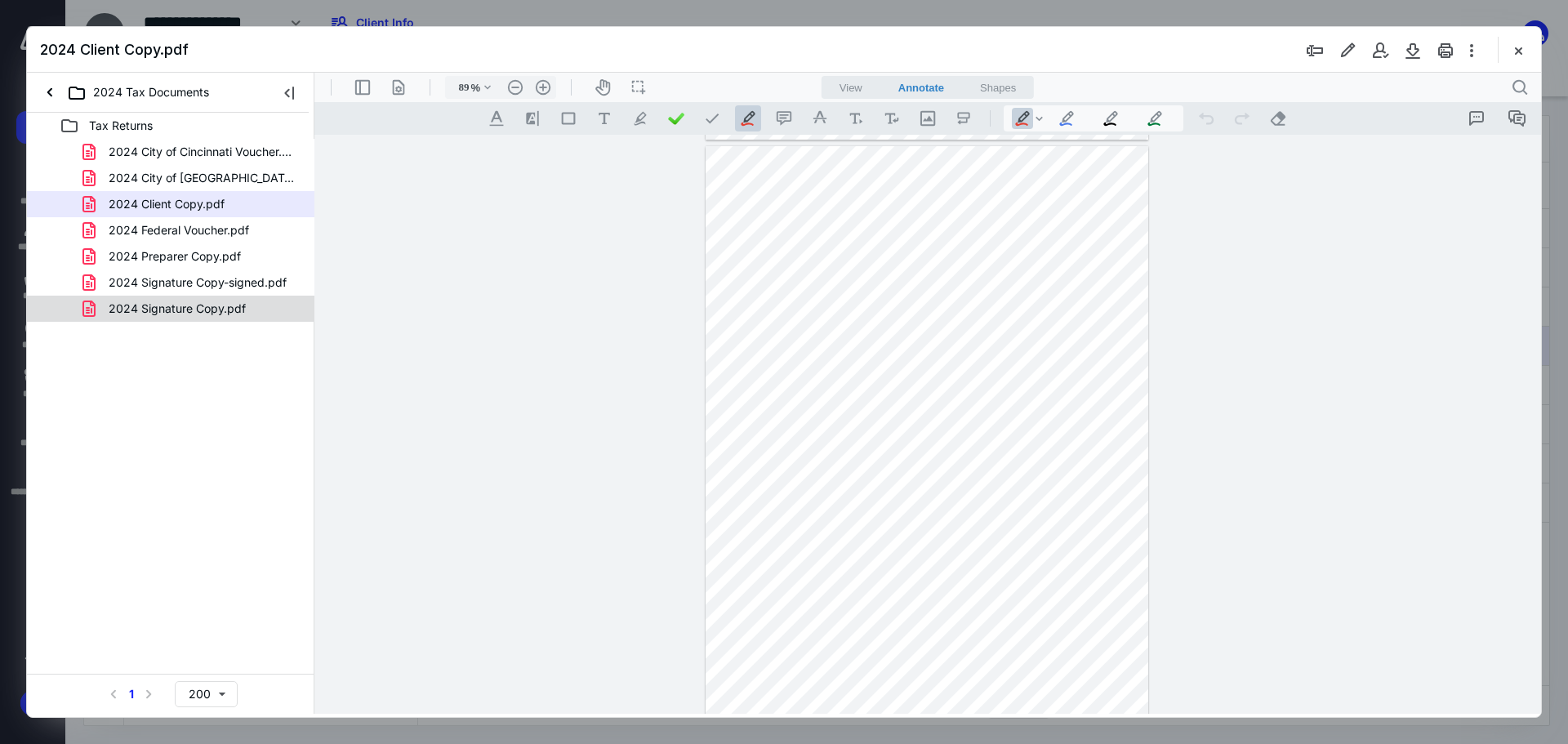 click on "2024 Signature Copy.pdf" at bounding box center (167, 309) 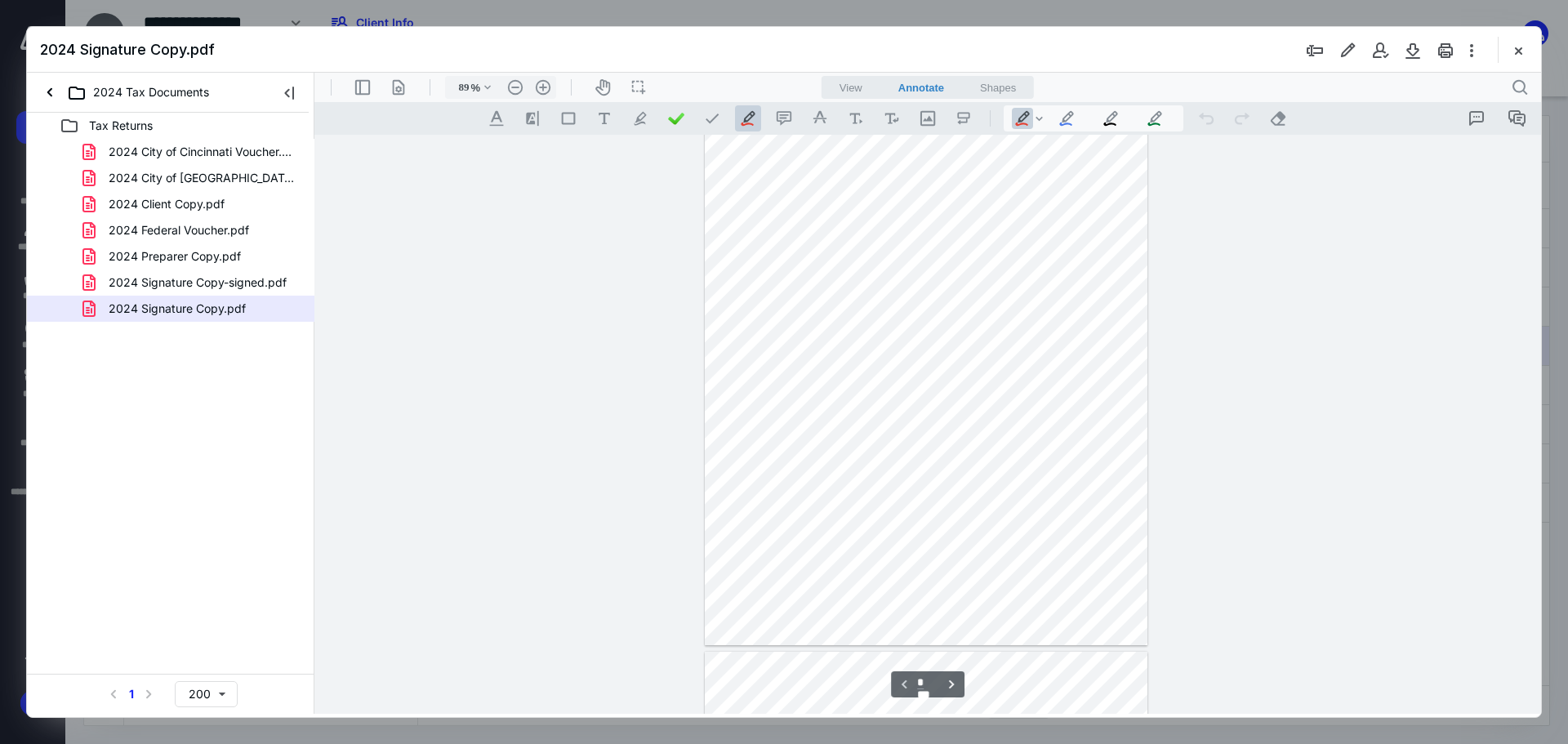scroll, scrollTop: 0, scrollLeft: 0, axis: both 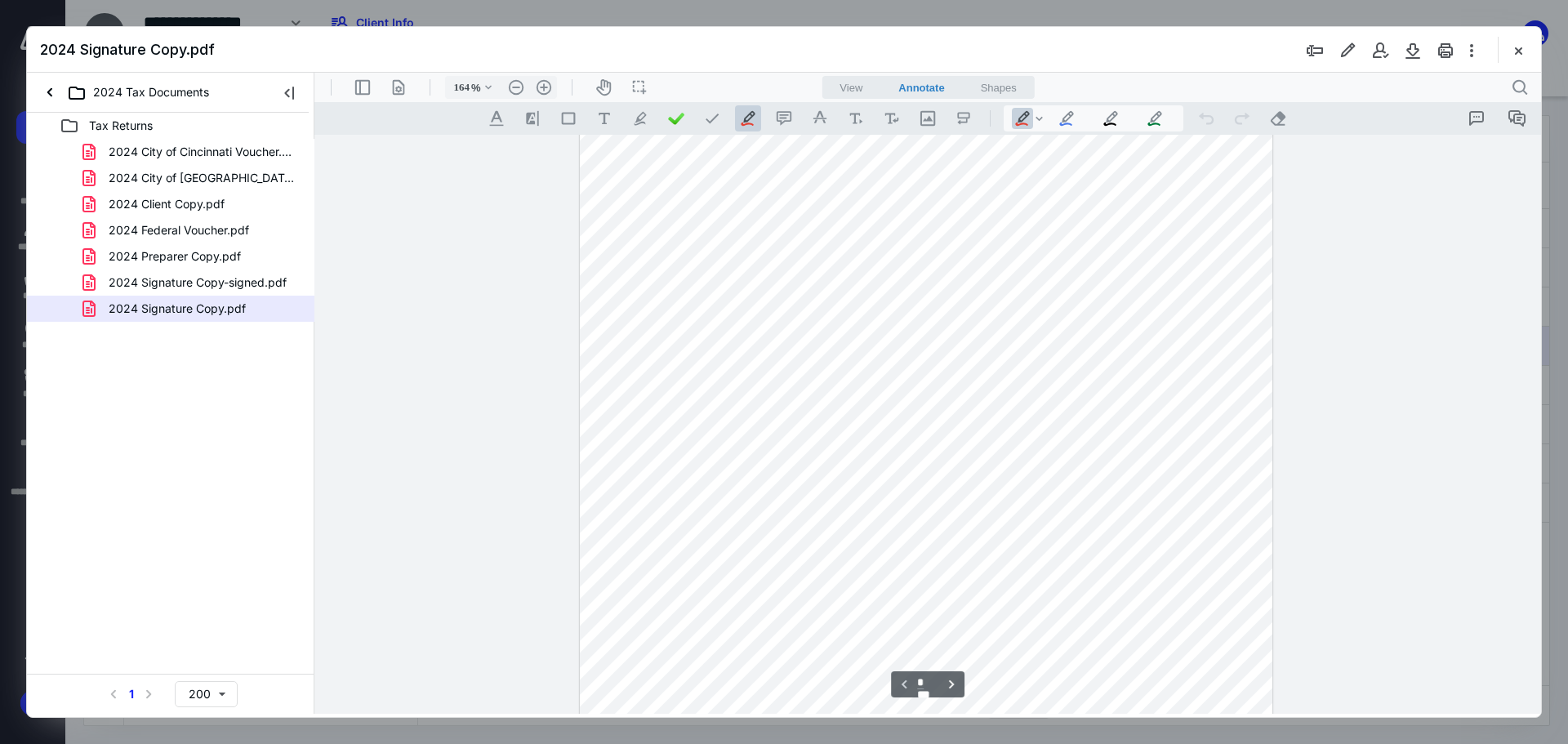 type on "214" 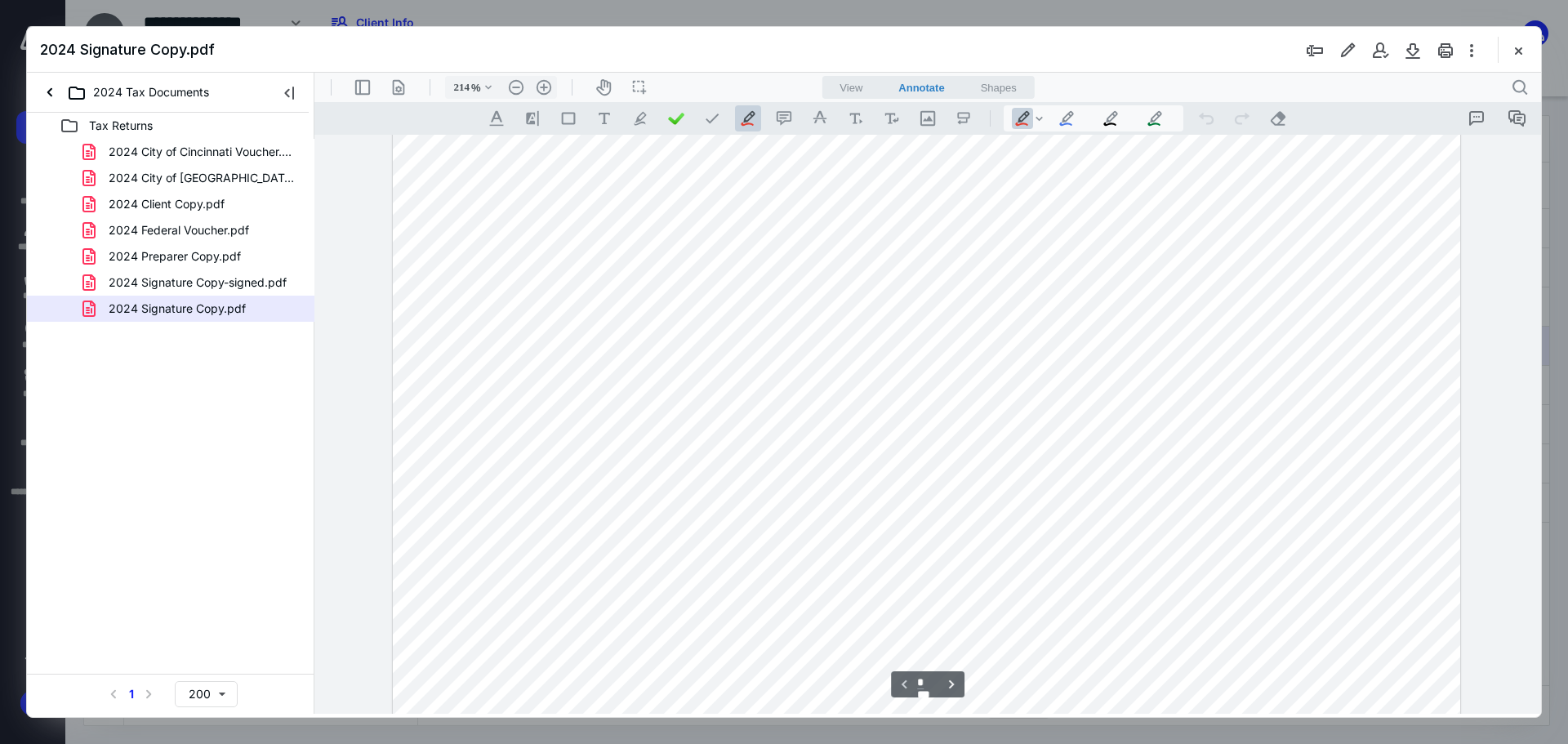 scroll, scrollTop: 75, scrollLeft: 0, axis: vertical 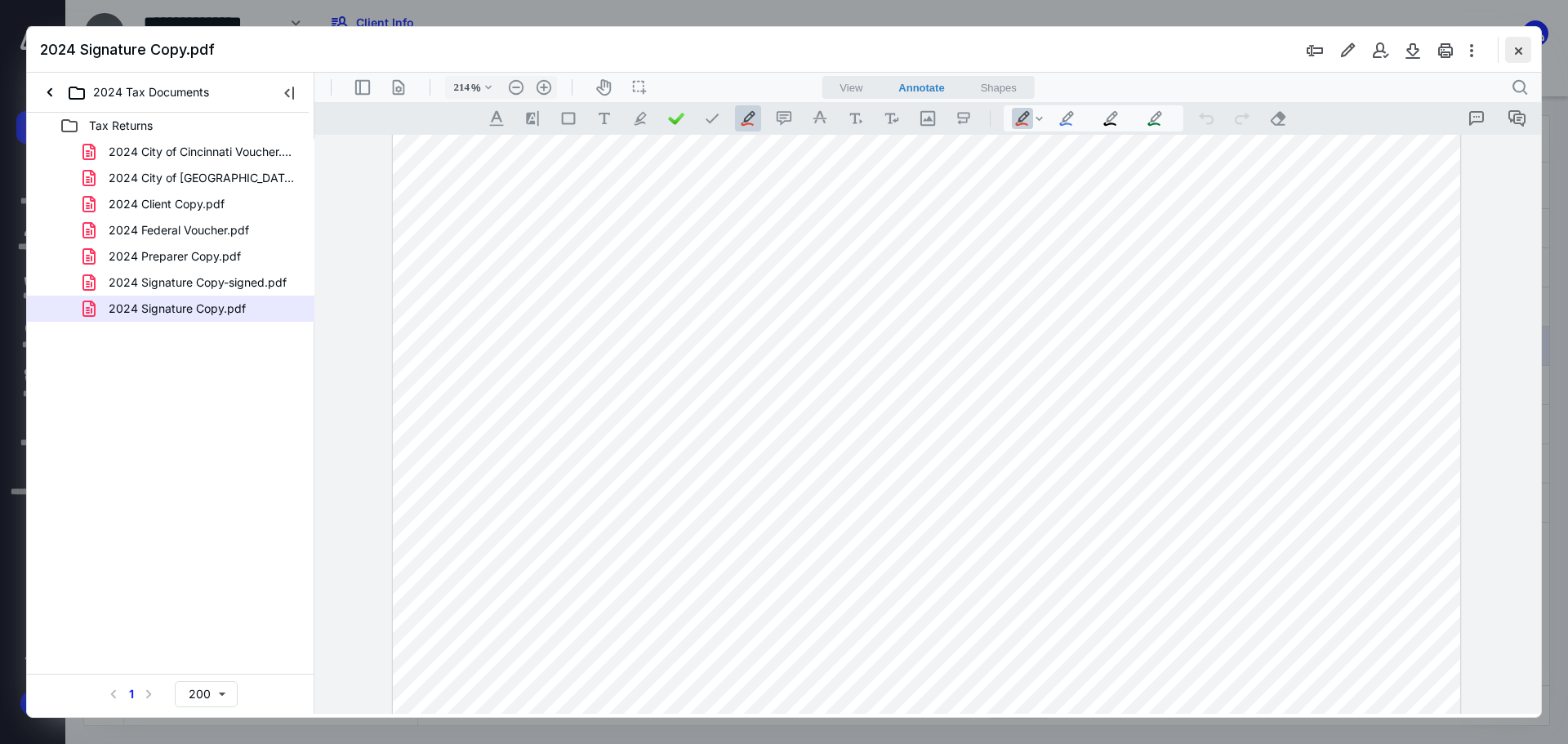 click at bounding box center (1518, 50) 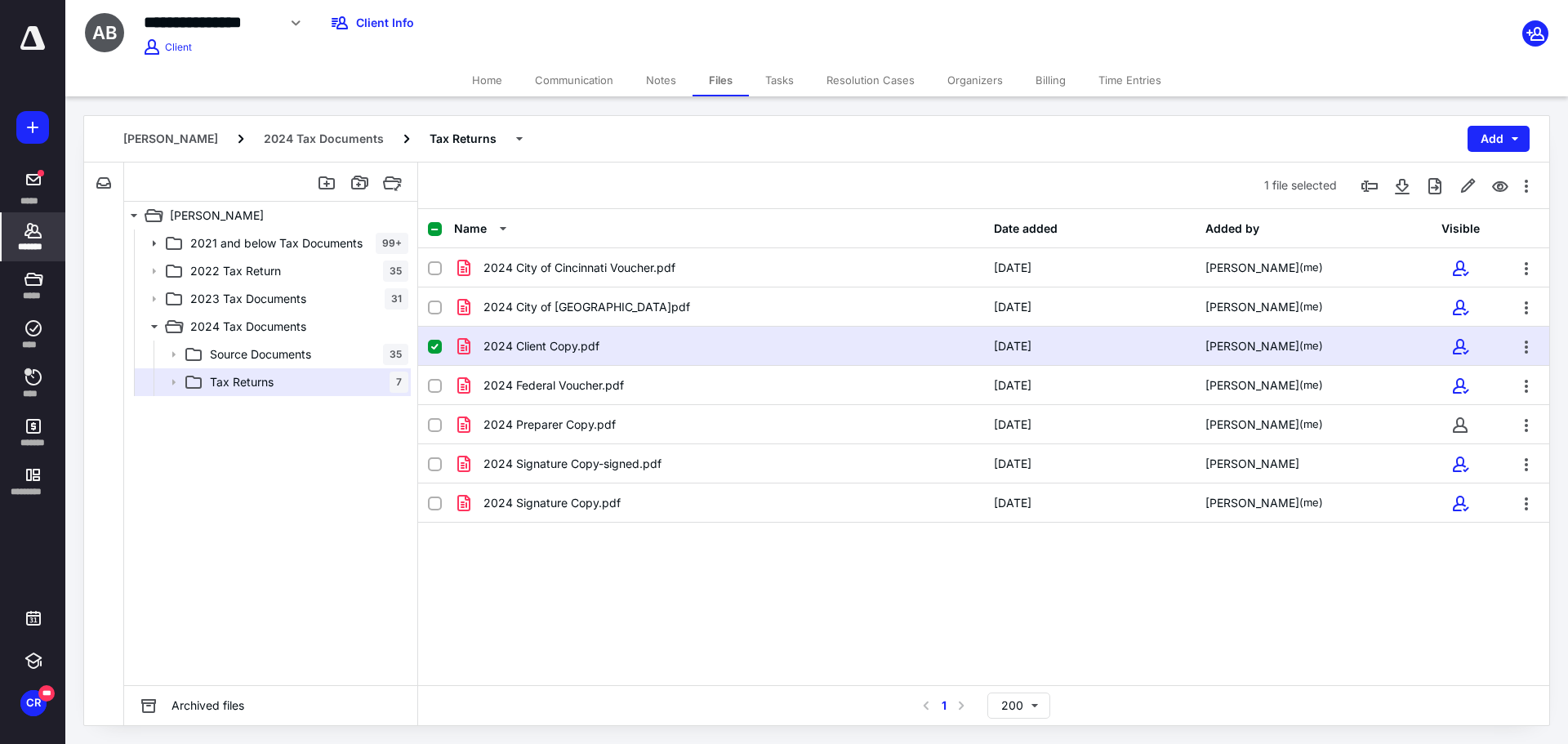 click 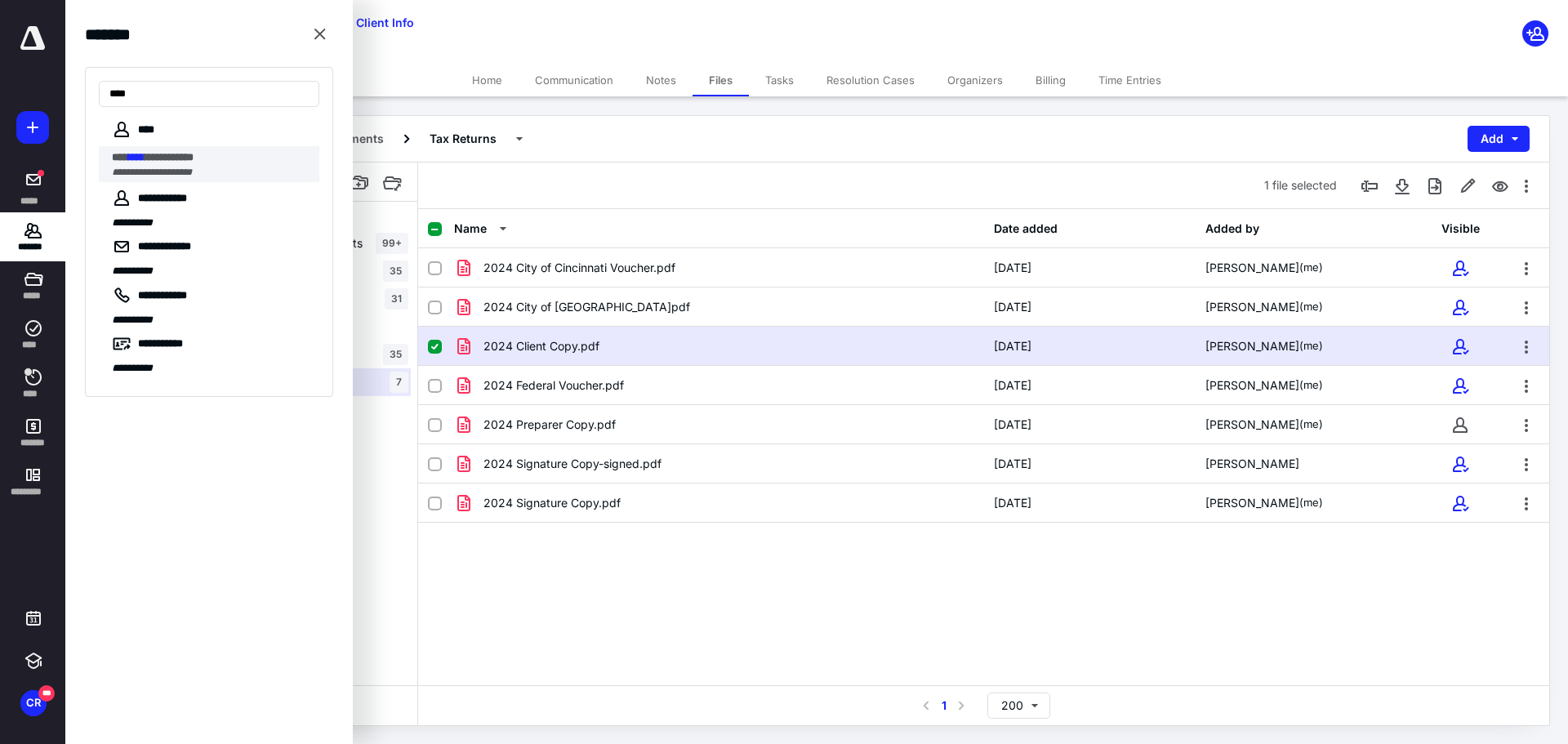 type on "****" 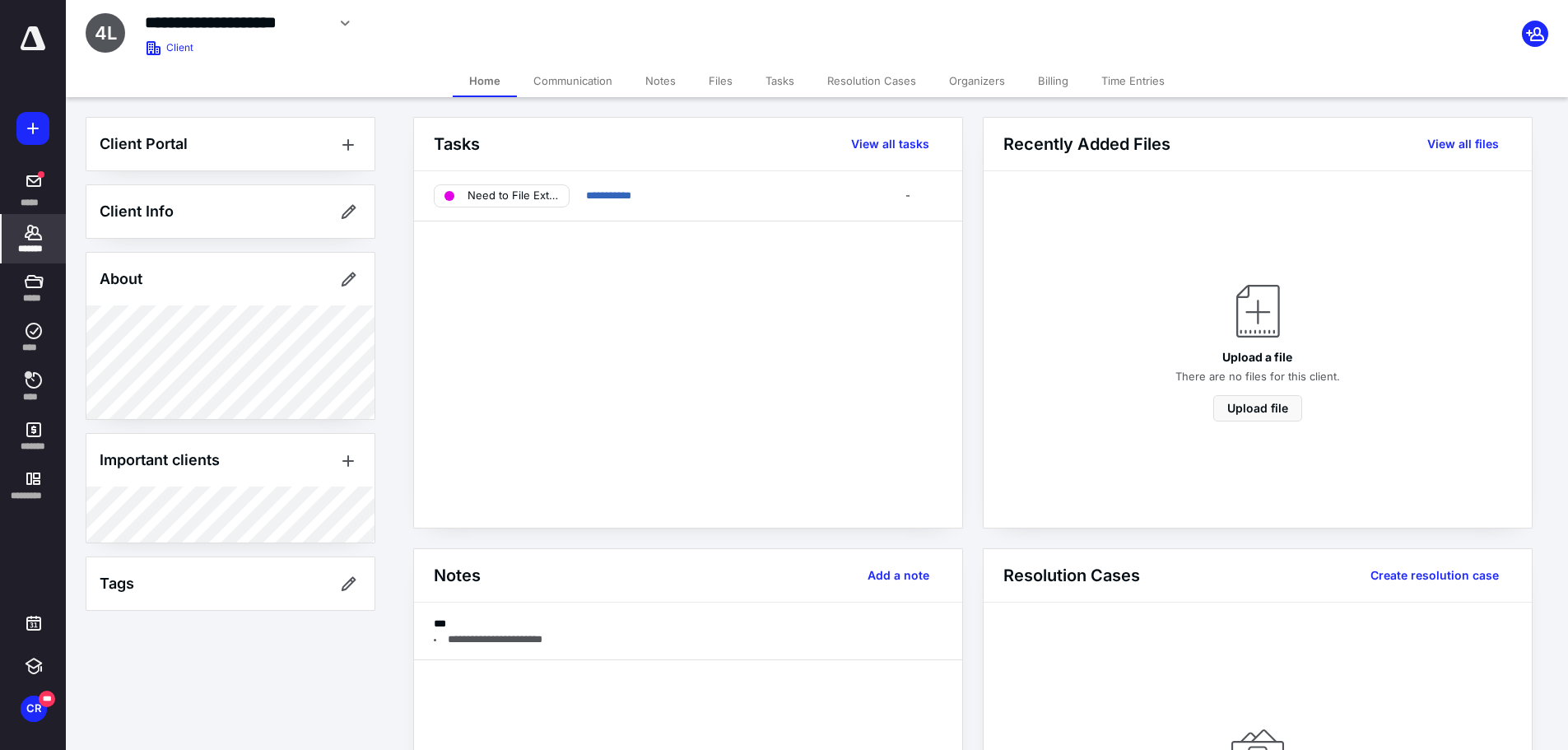 click on "Files" at bounding box center [720, 81] 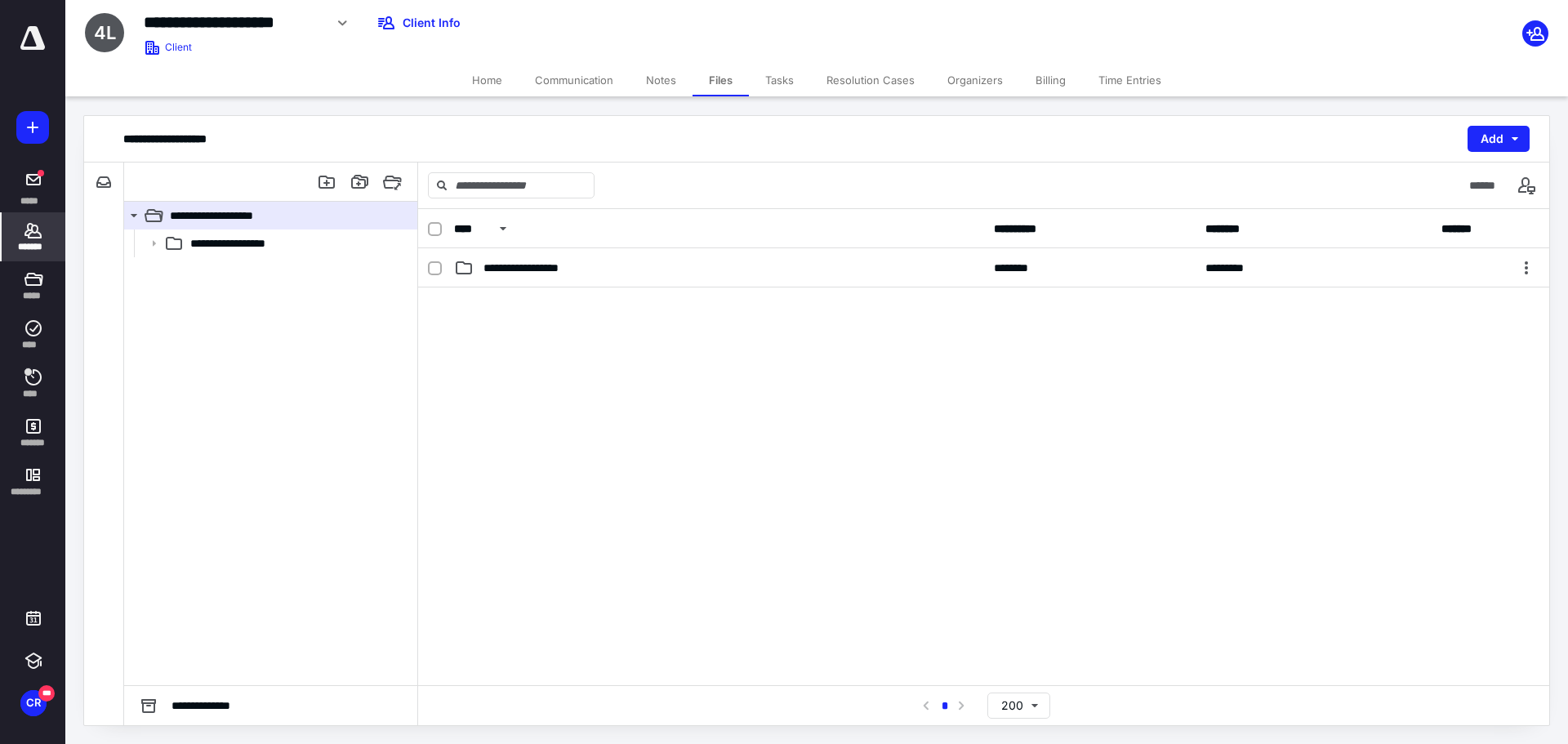 click 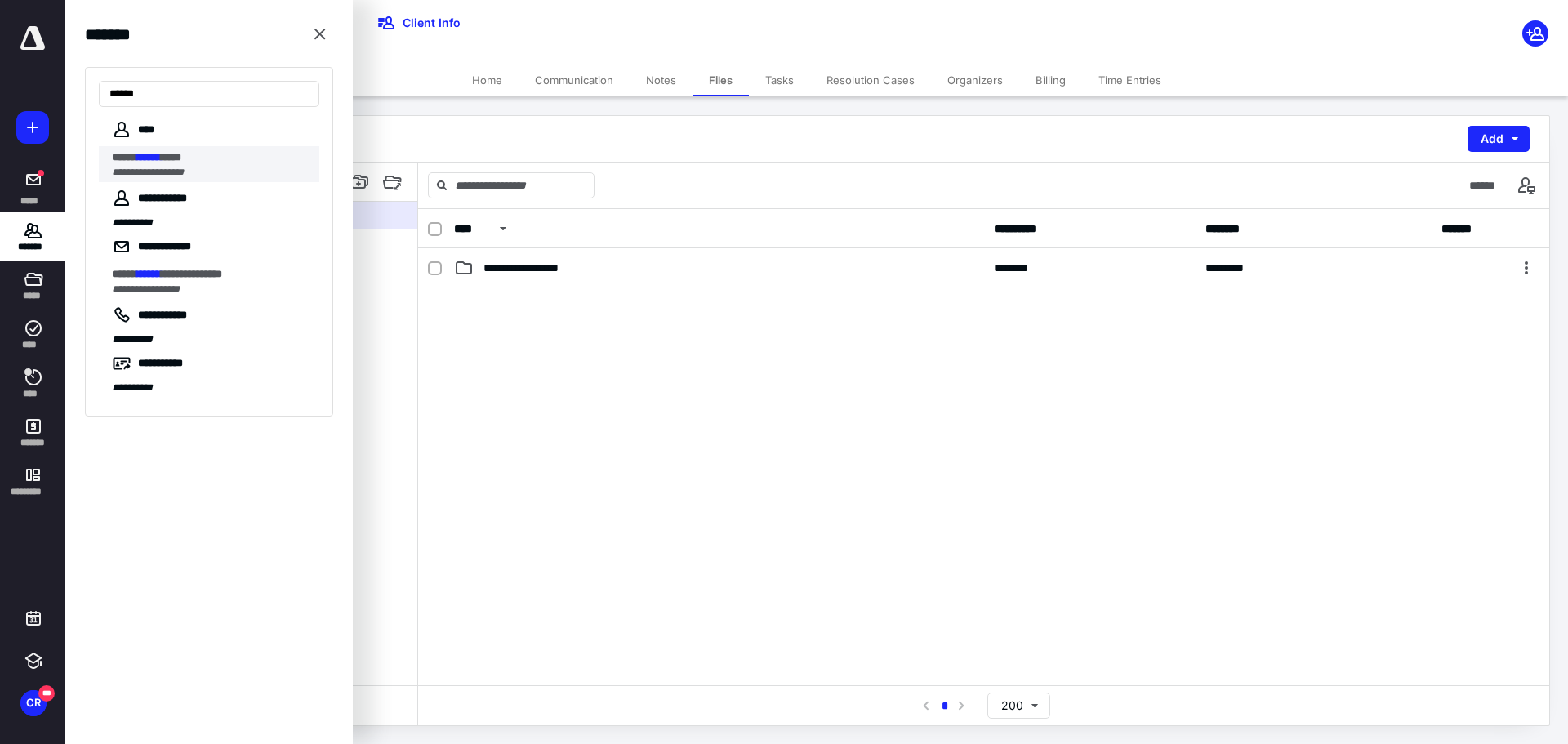 type on "******" 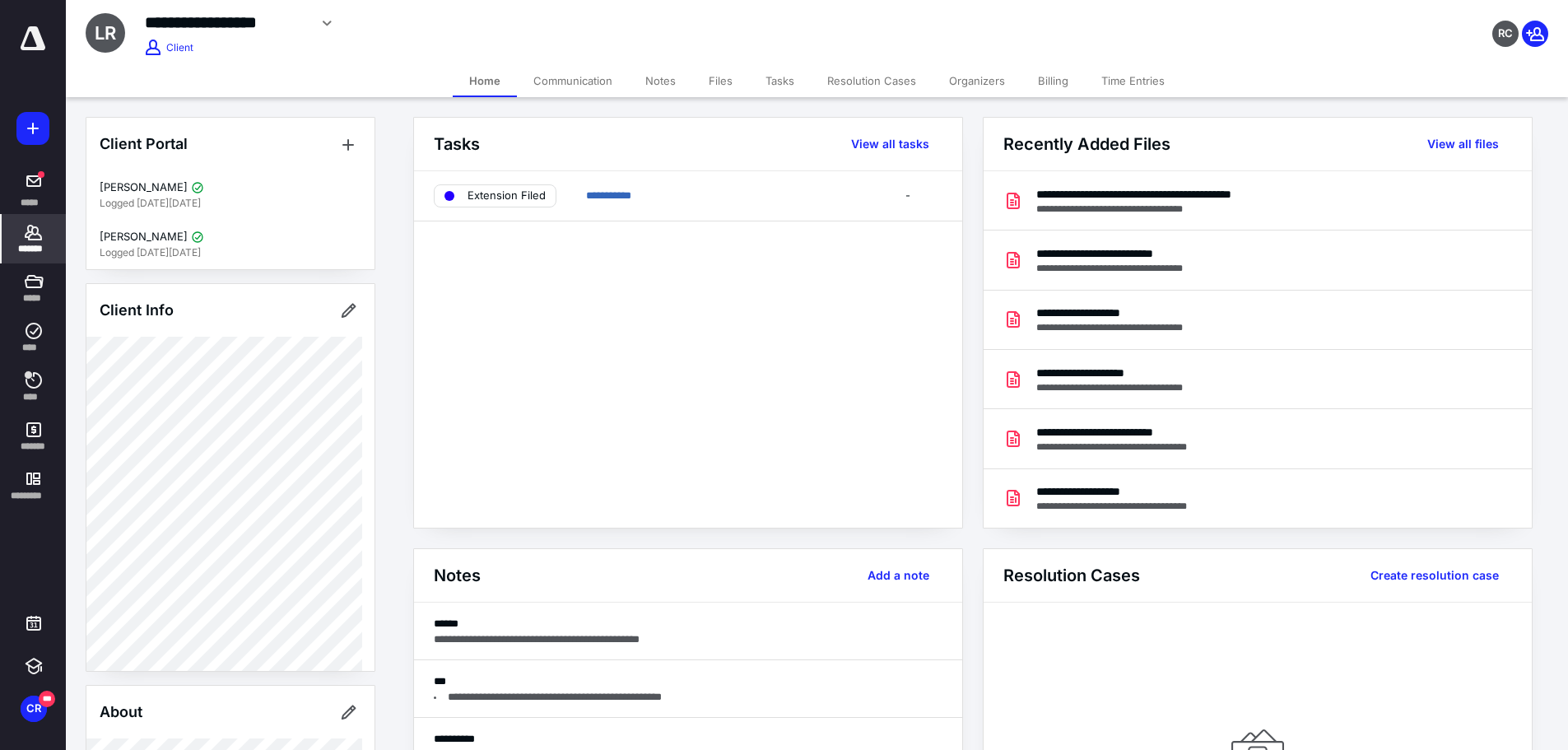click on "Files" at bounding box center [720, 81] 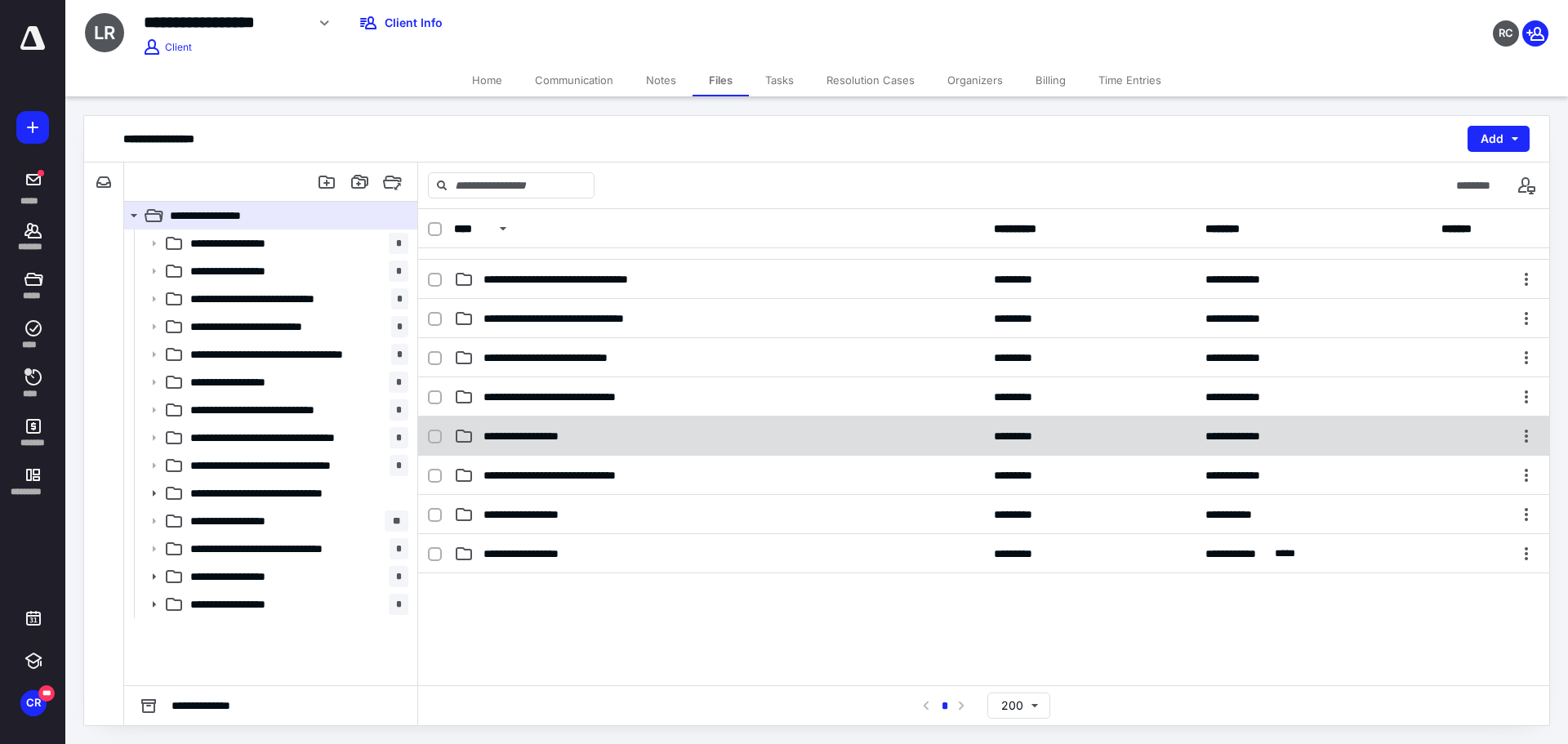 scroll, scrollTop: 245, scrollLeft: 0, axis: vertical 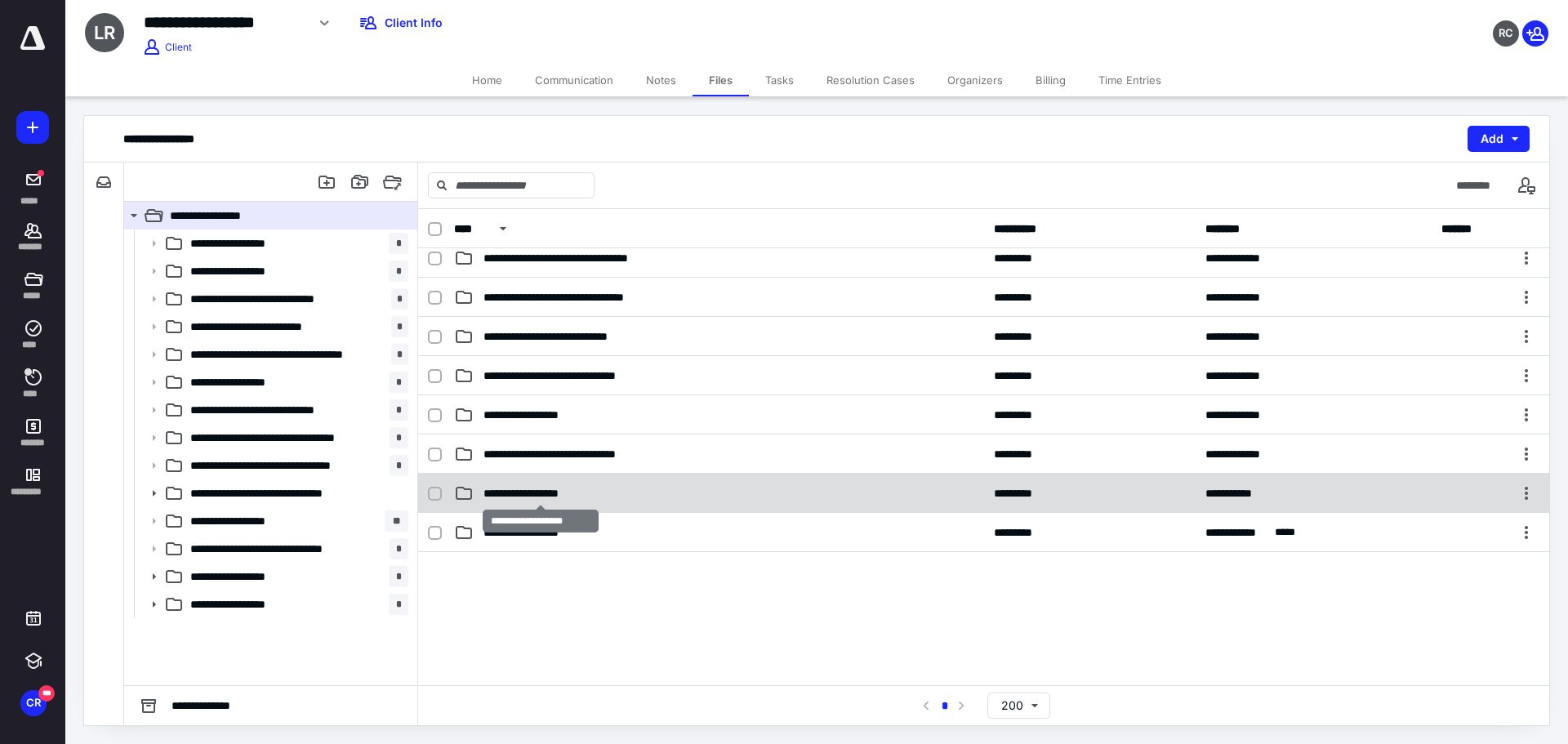 click on "**********" at bounding box center (541, 493) 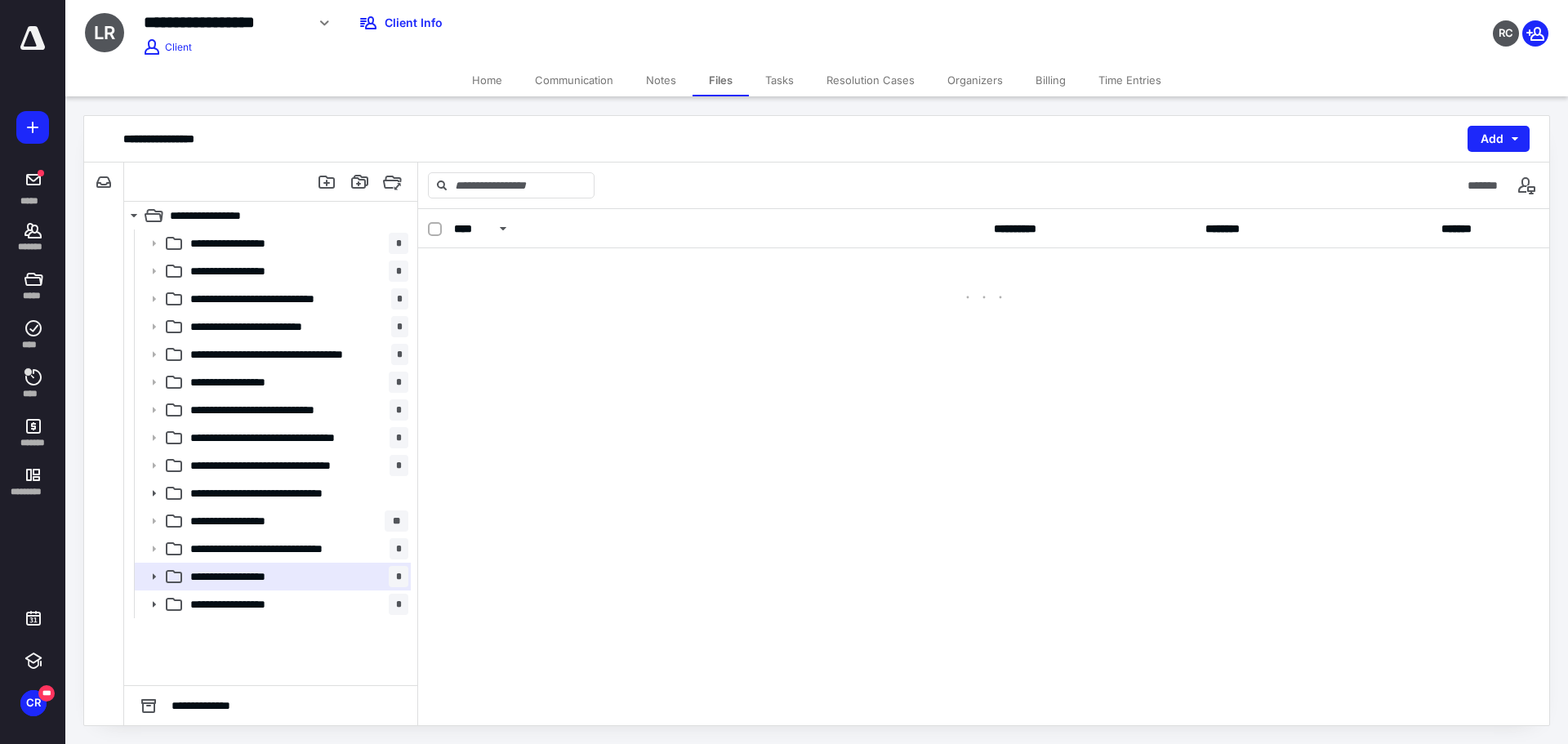 scroll, scrollTop: 0, scrollLeft: 0, axis: both 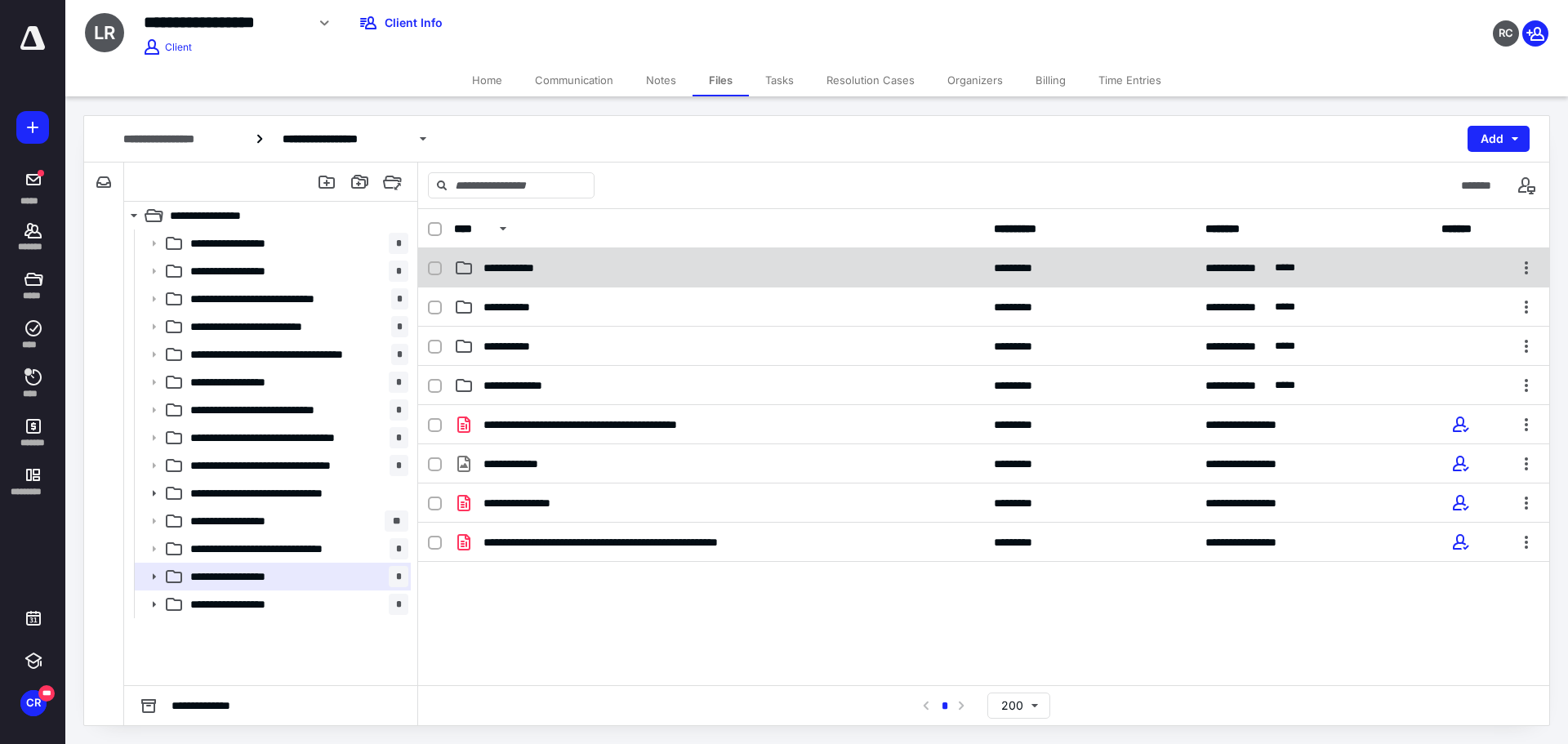 click on "**********" at bounding box center (983, 268) 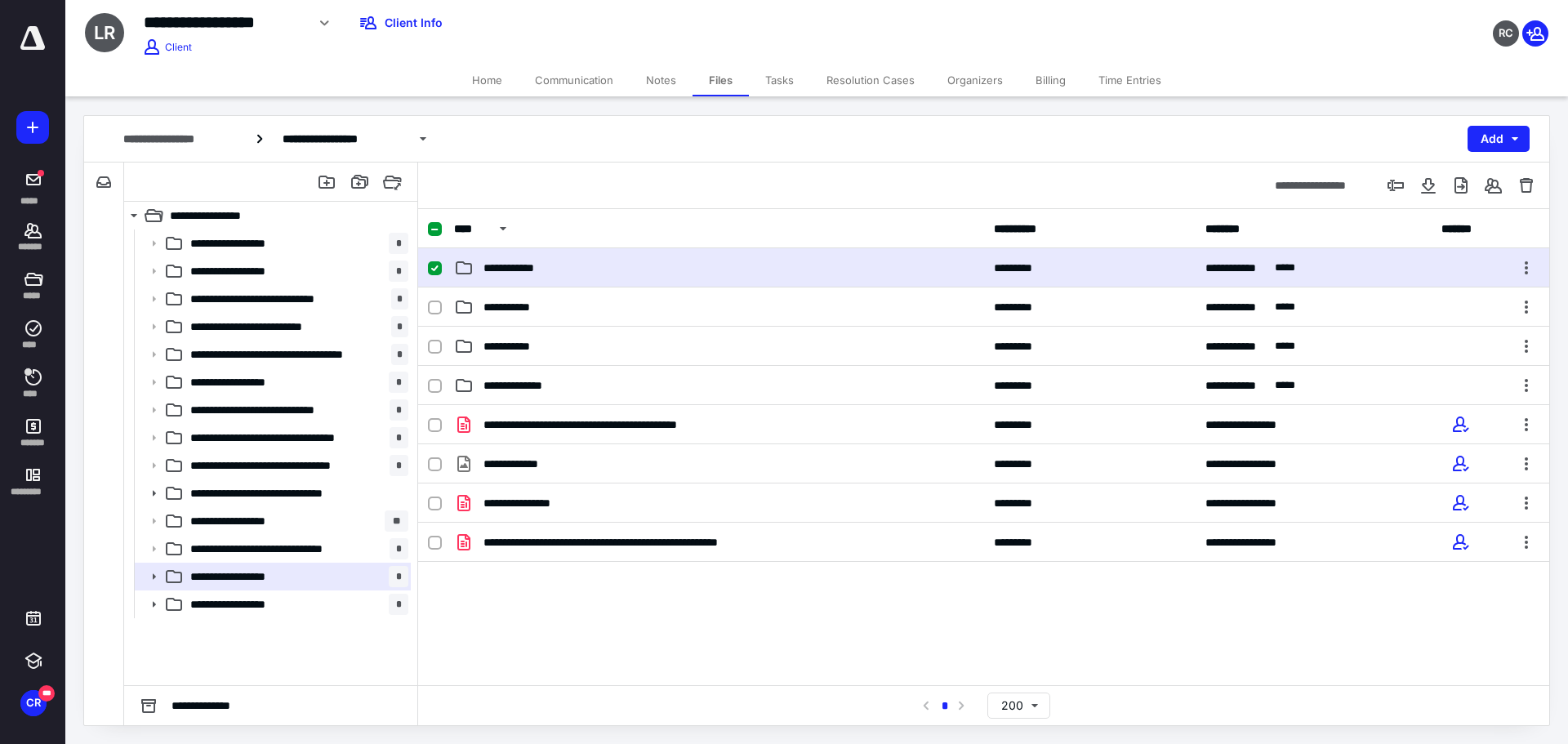 click on "**********" at bounding box center [983, 268] 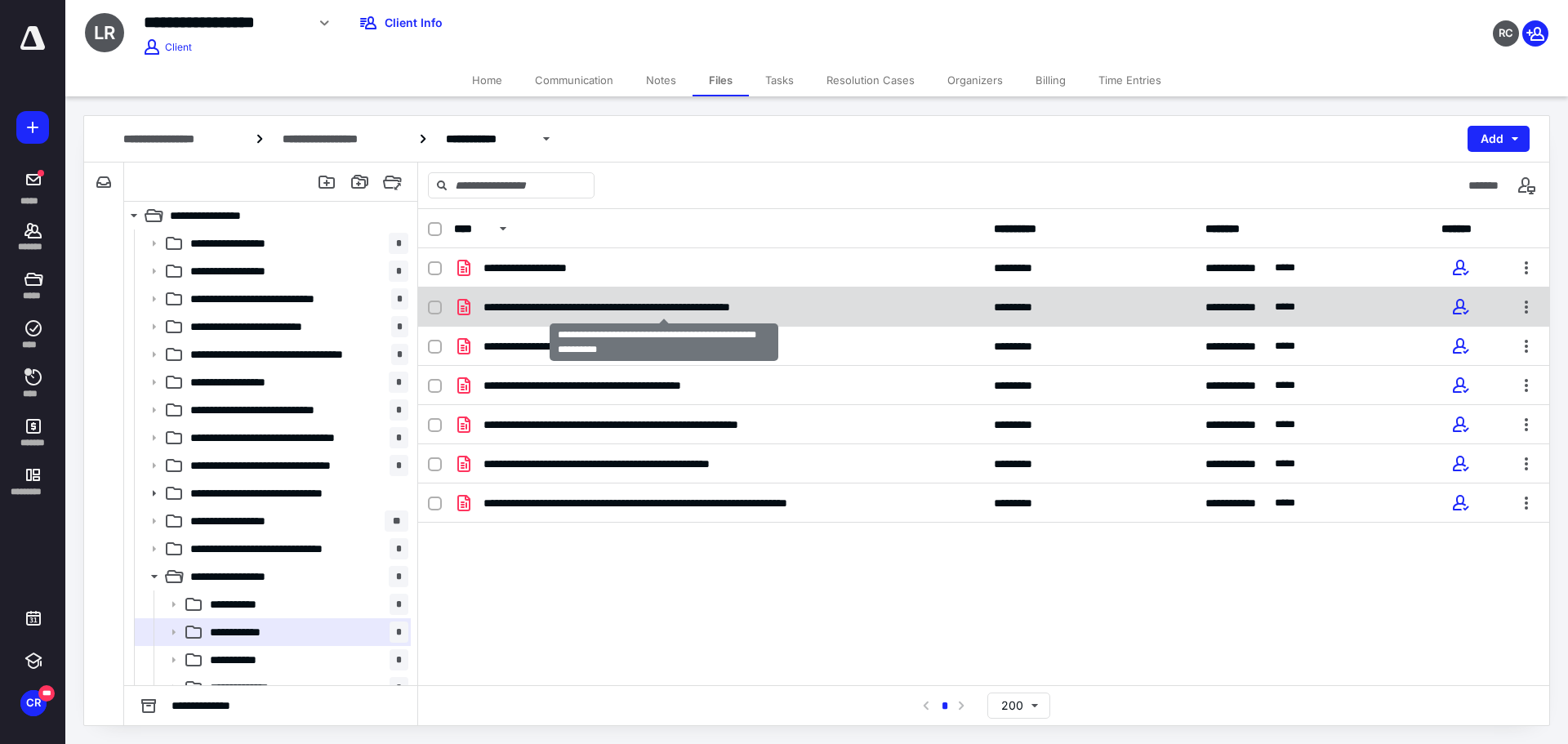 click on "**********" at bounding box center [663, 307] 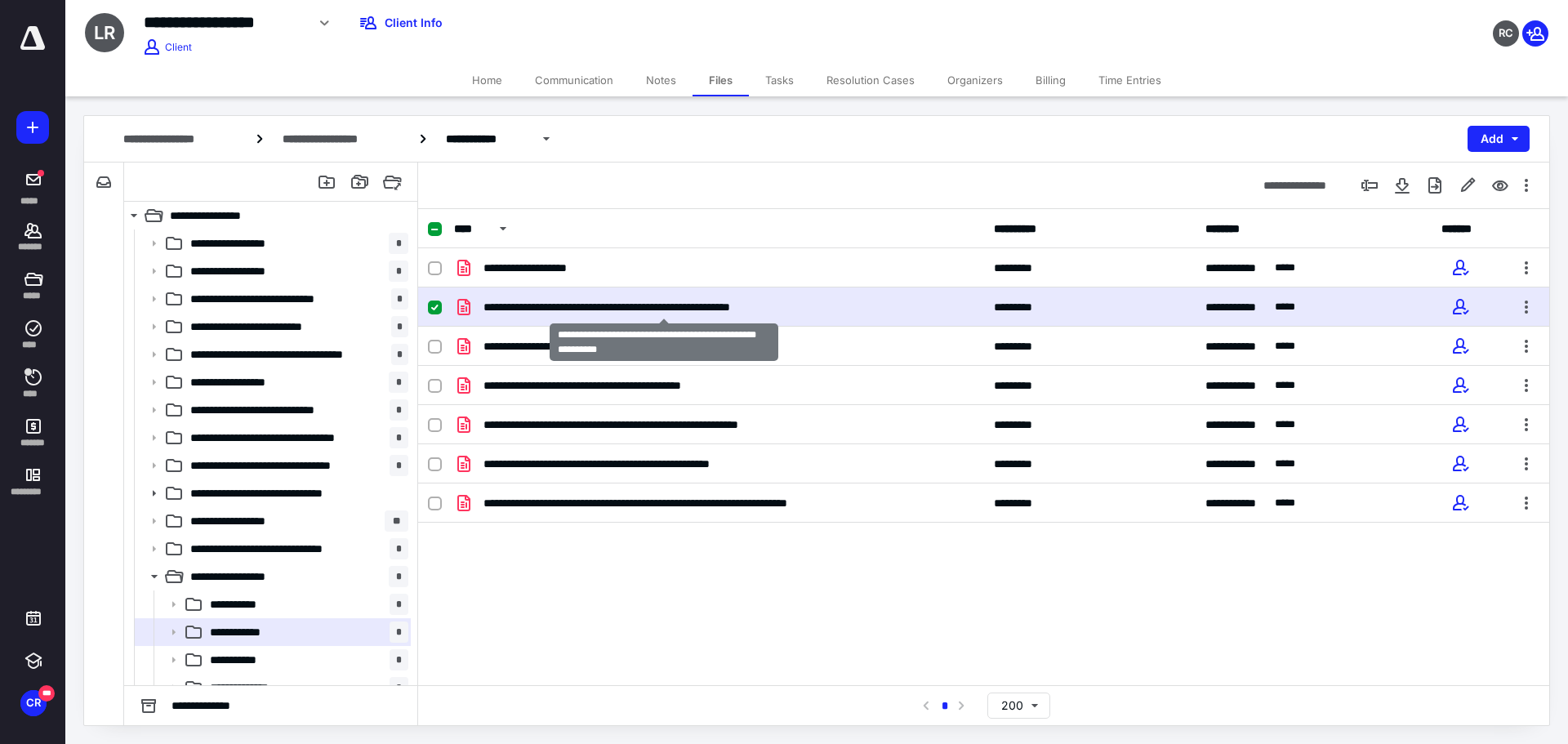 click on "**********" at bounding box center [663, 307] 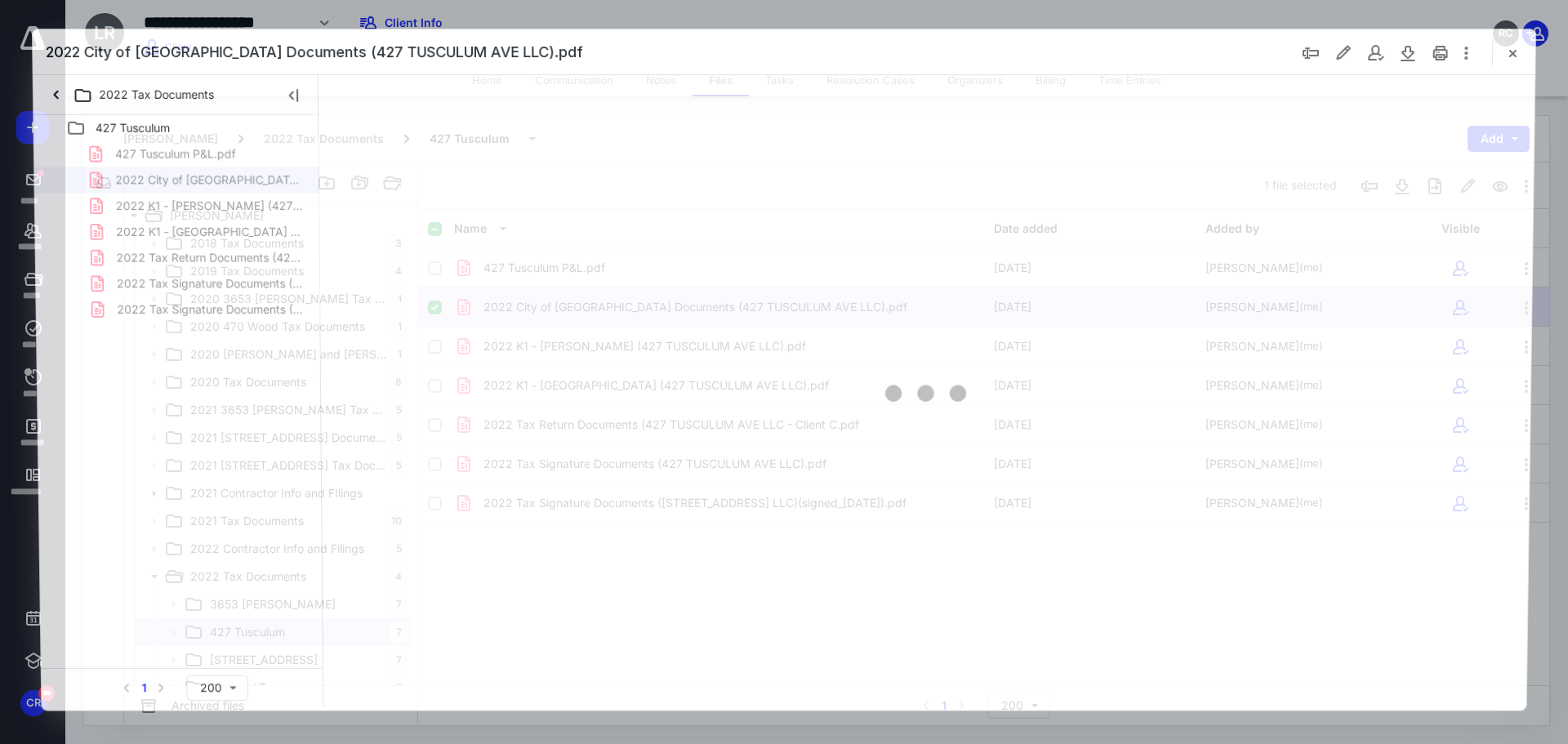 scroll, scrollTop: 0, scrollLeft: 0, axis: both 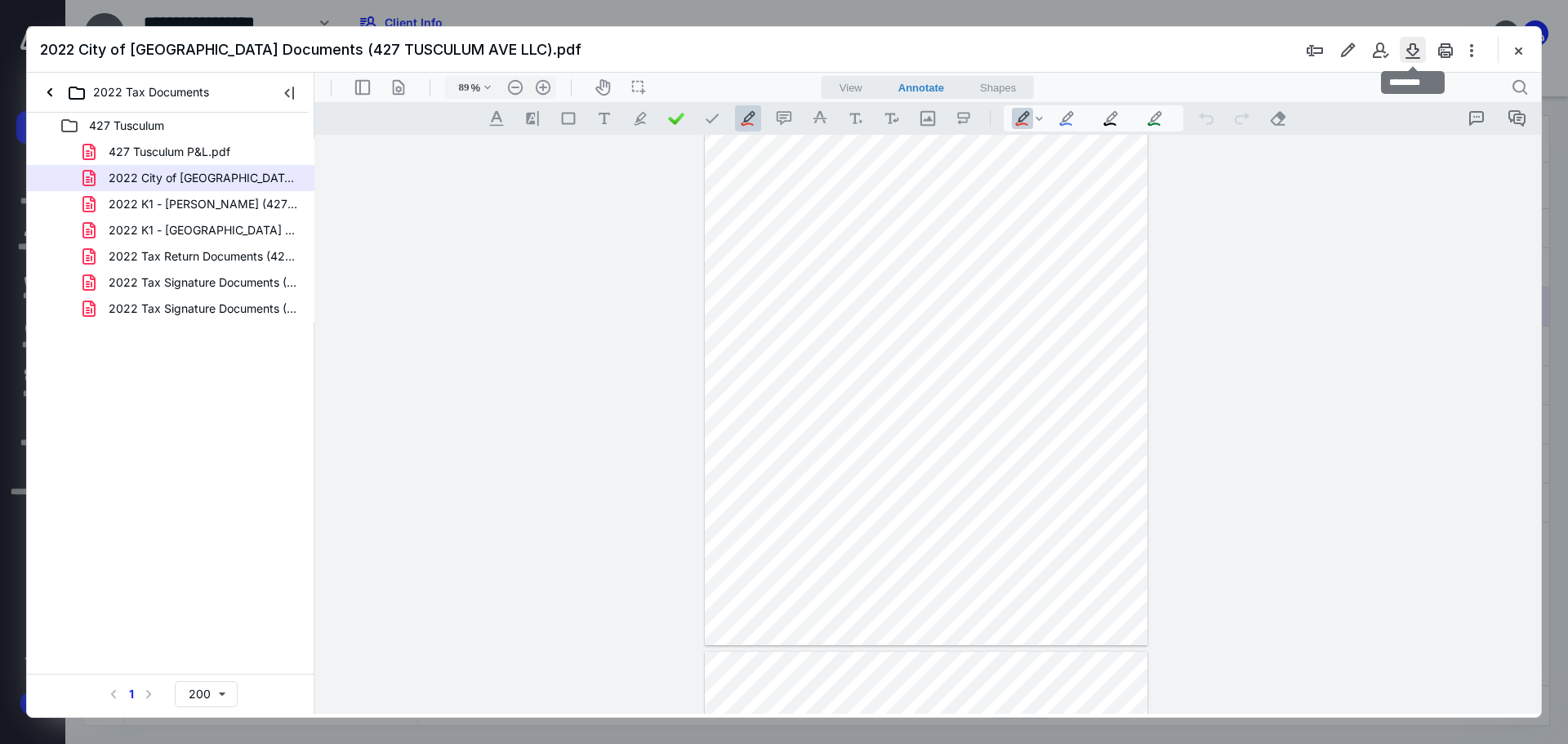 click at bounding box center [1413, 50] 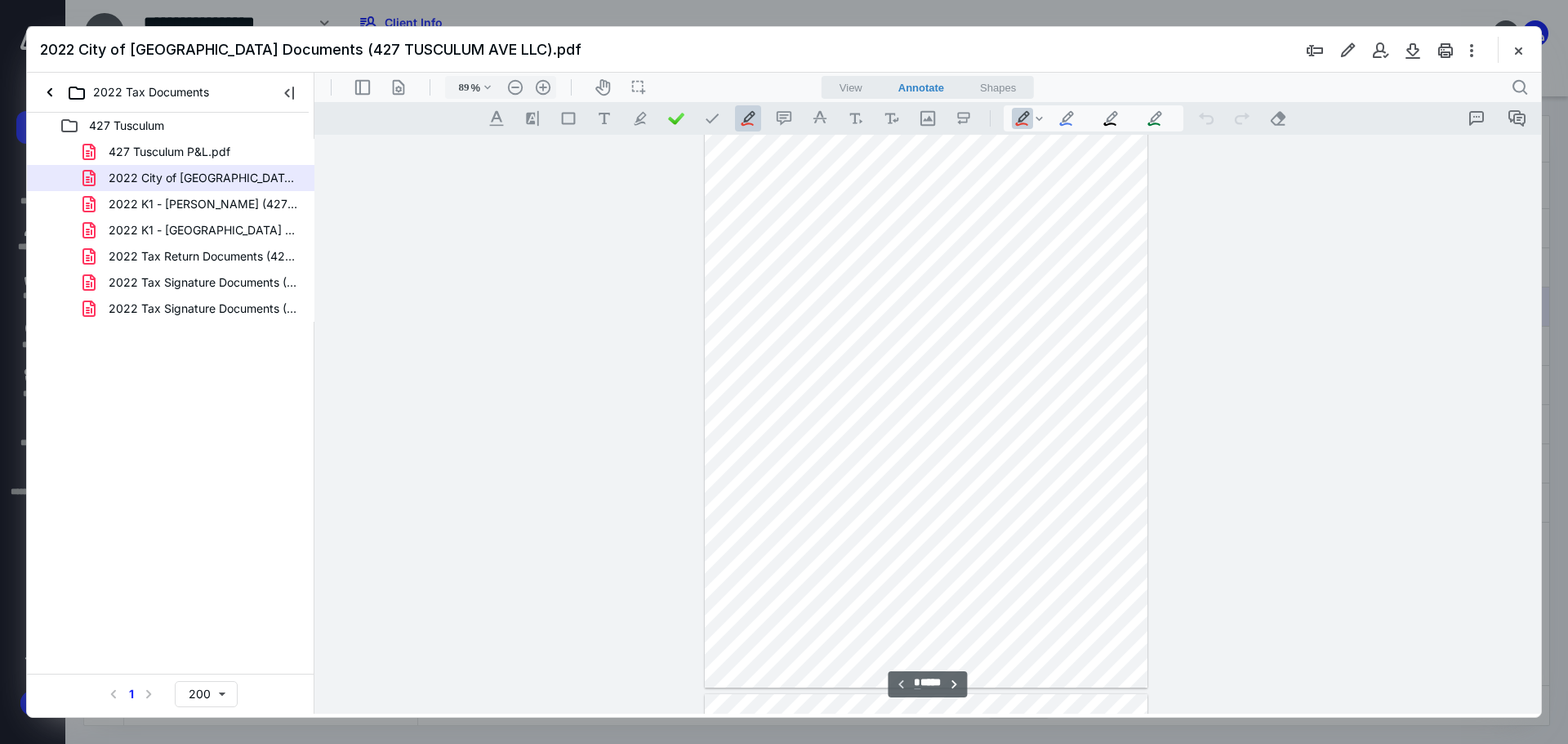 scroll, scrollTop: 0, scrollLeft: 0, axis: both 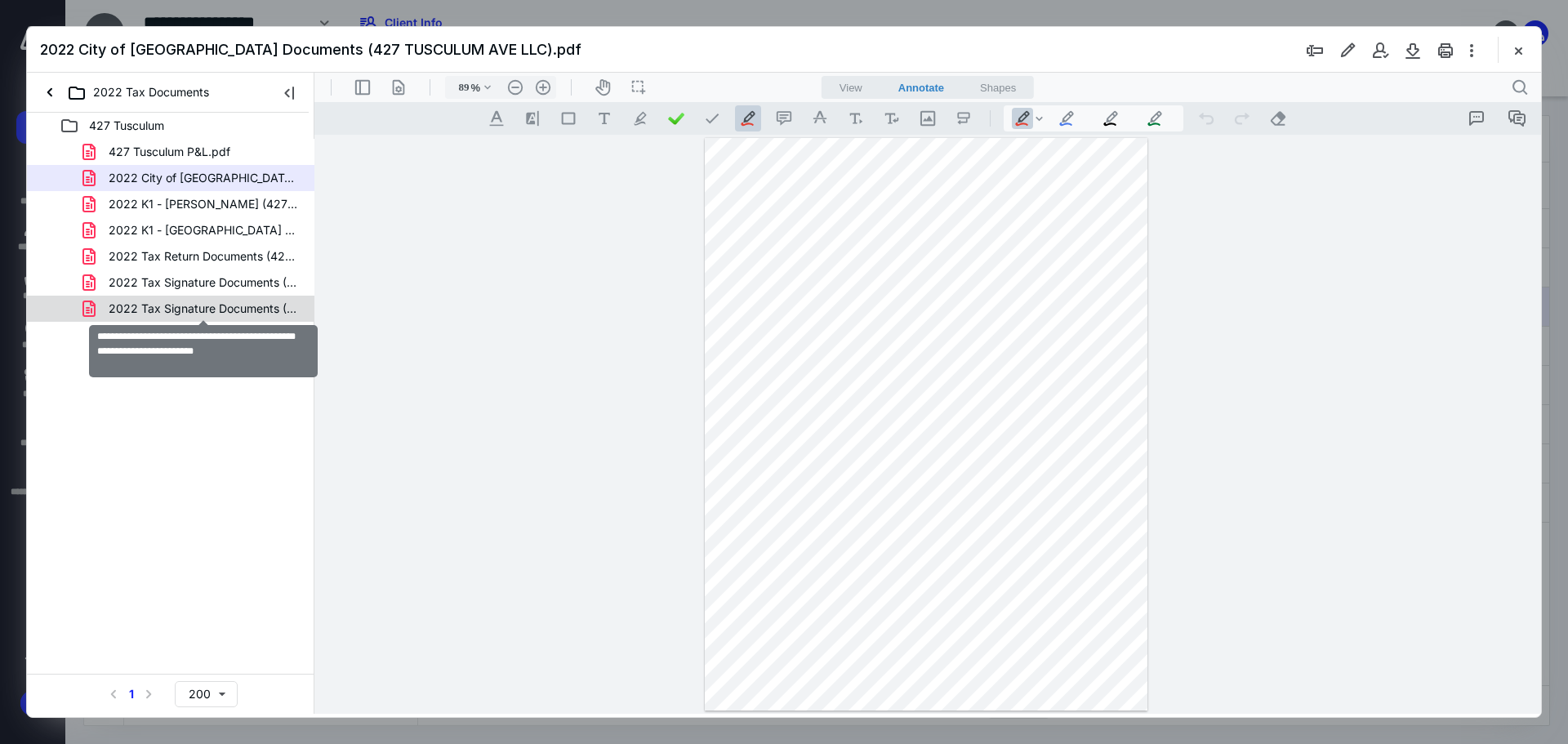 click on "2022 Tax Signature Documents ([STREET_ADDRESS] LLC)(signed_[DATE]).pdf" at bounding box center (203, 309) 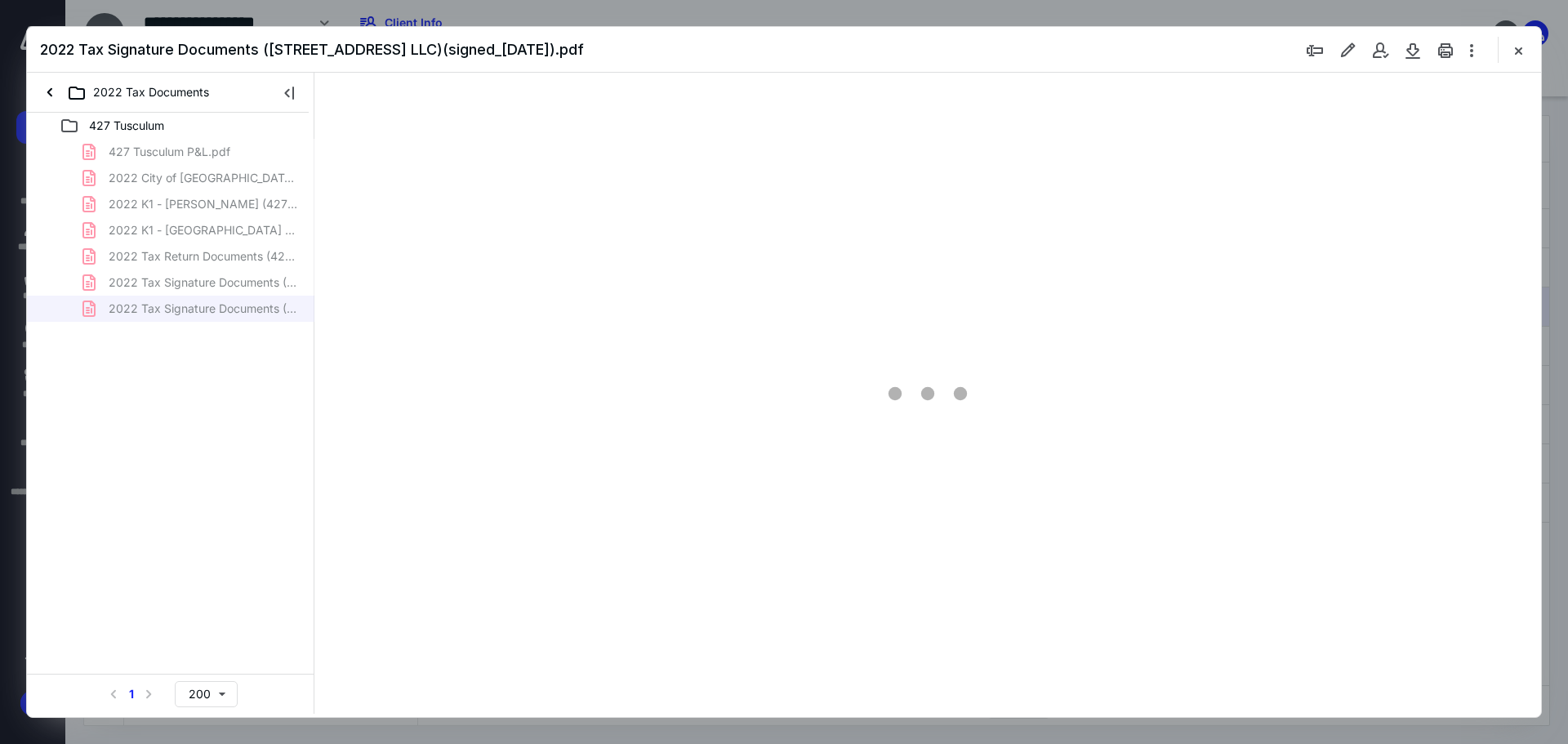 type on "89" 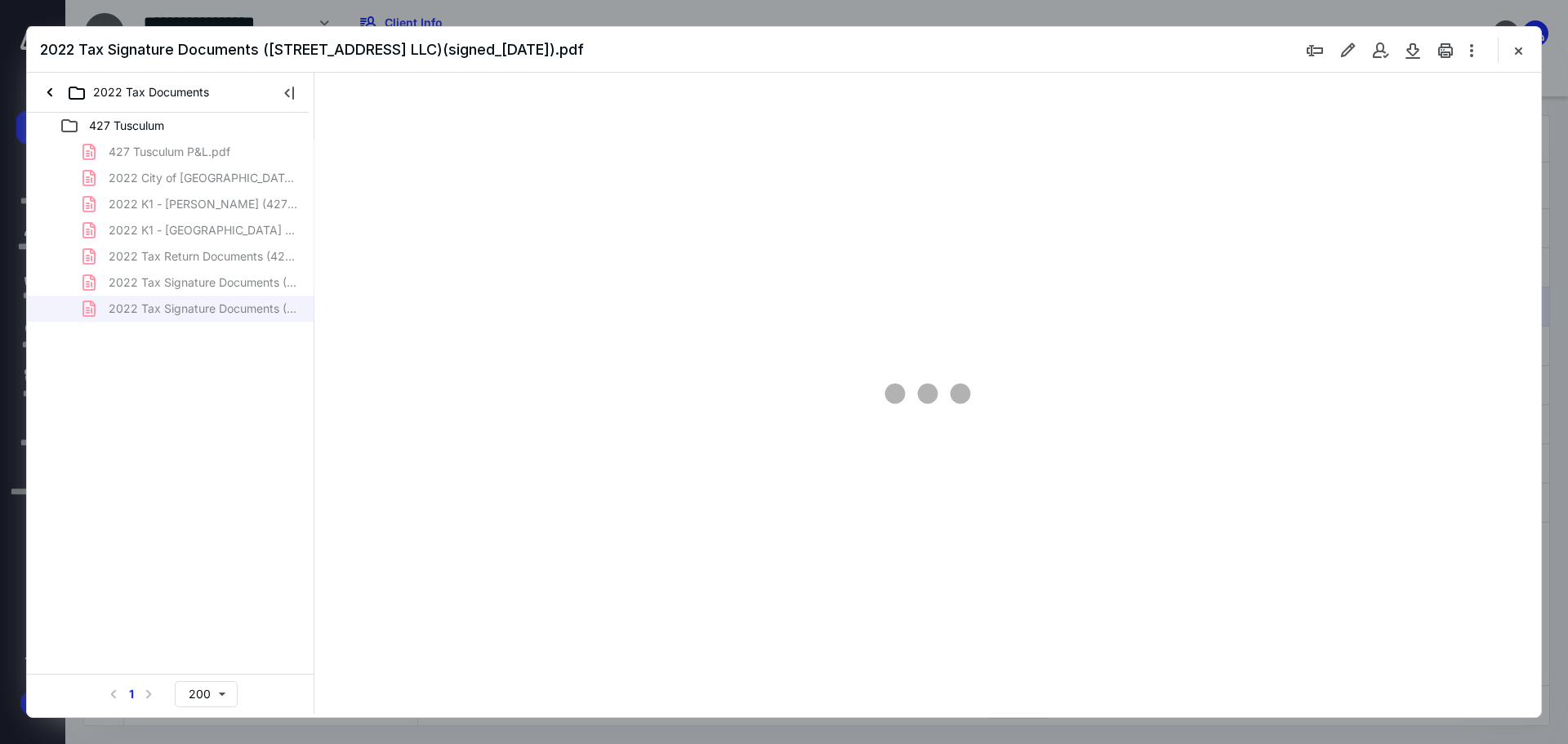 scroll, scrollTop: 65, scrollLeft: 0, axis: vertical 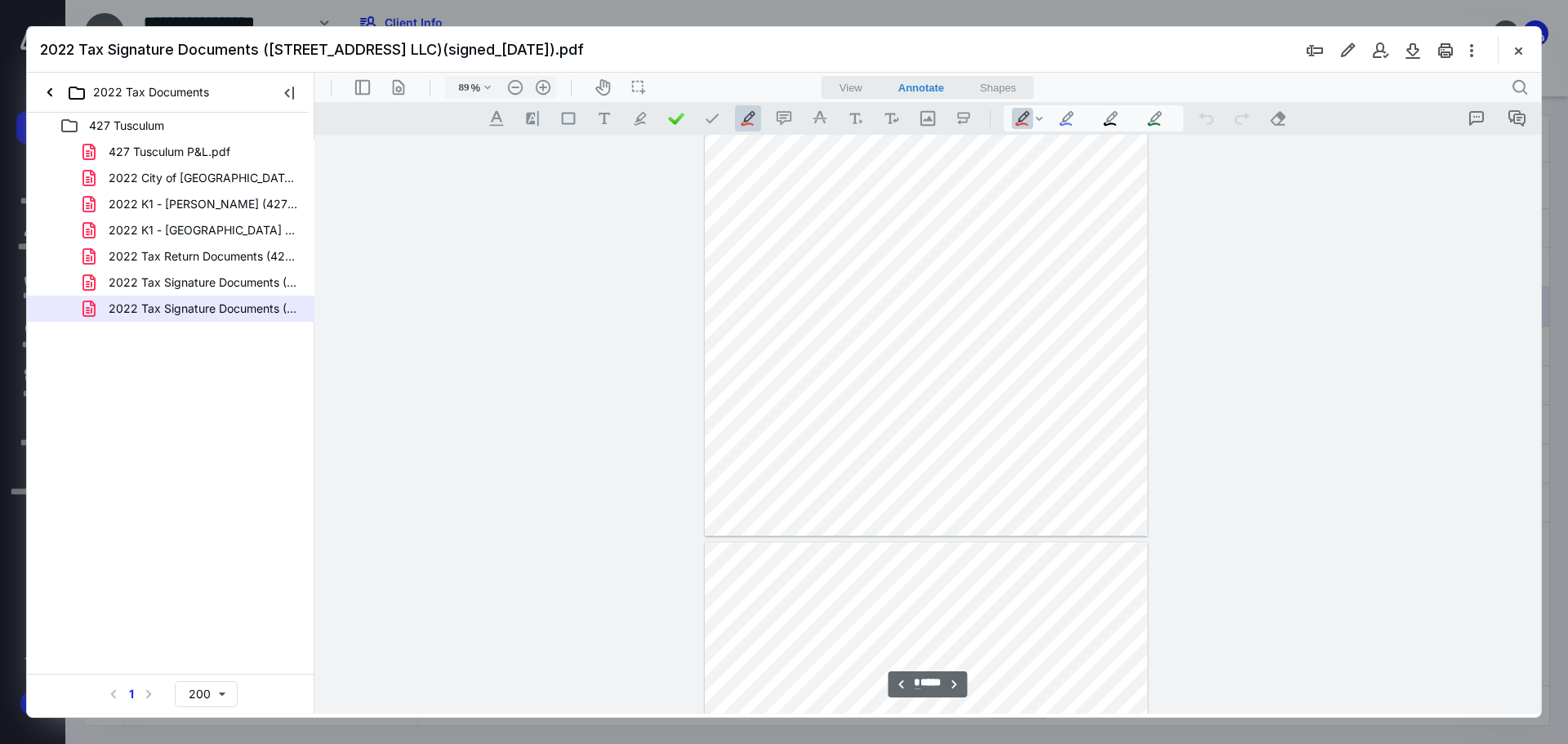 type on "*" 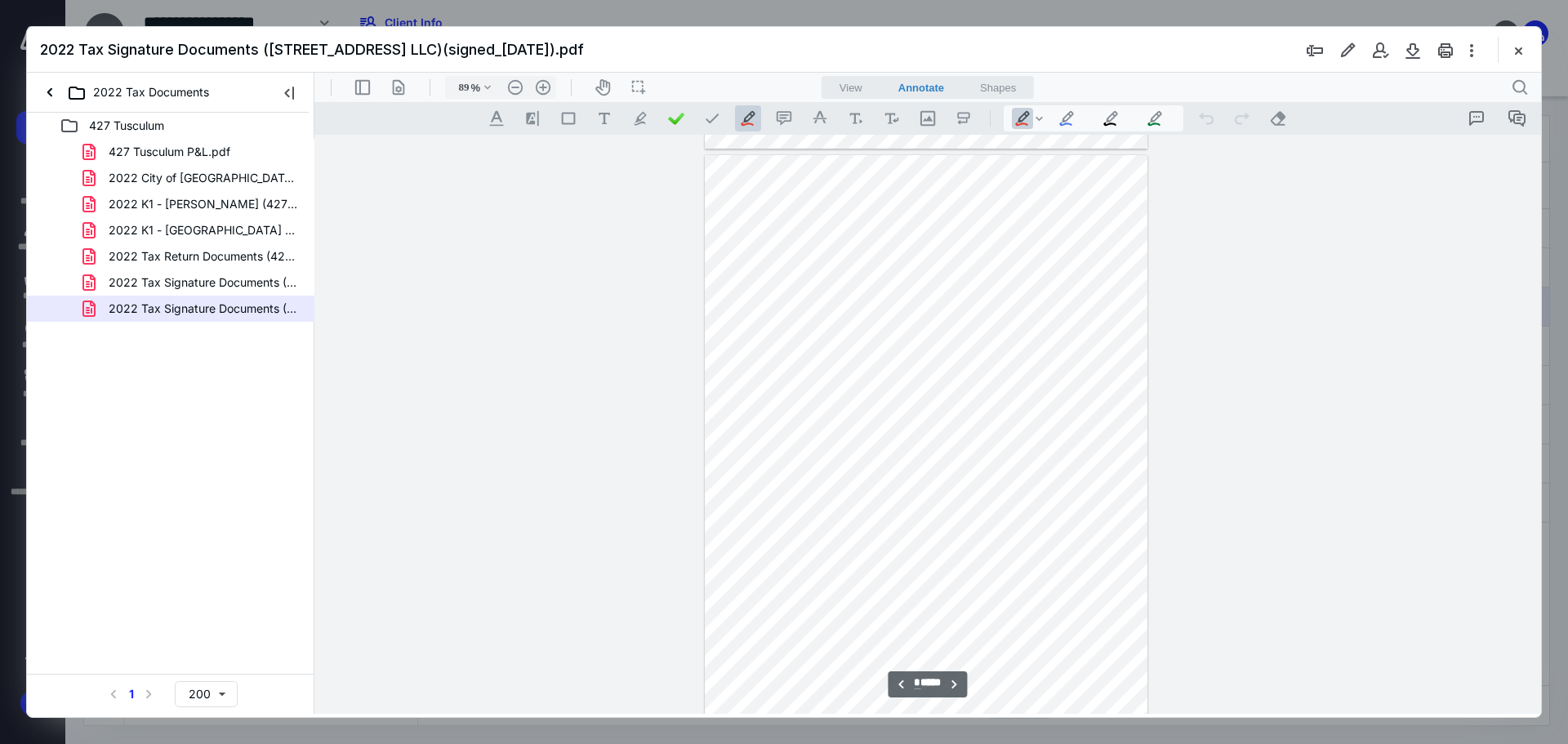 scroll, scrollTop: 1780, scrollLeft: 0, axis: vertical 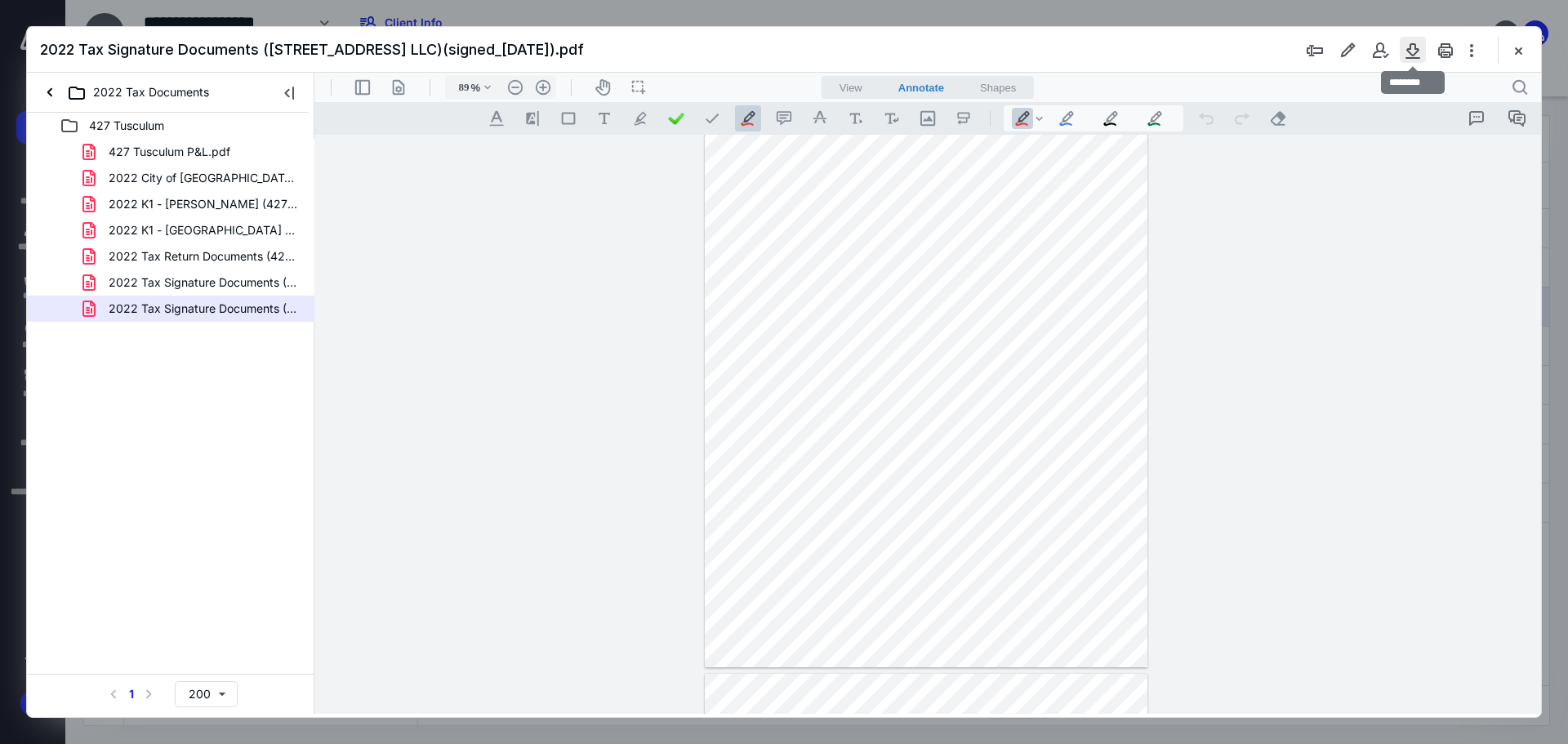 click at bounding box center [1413, 50] 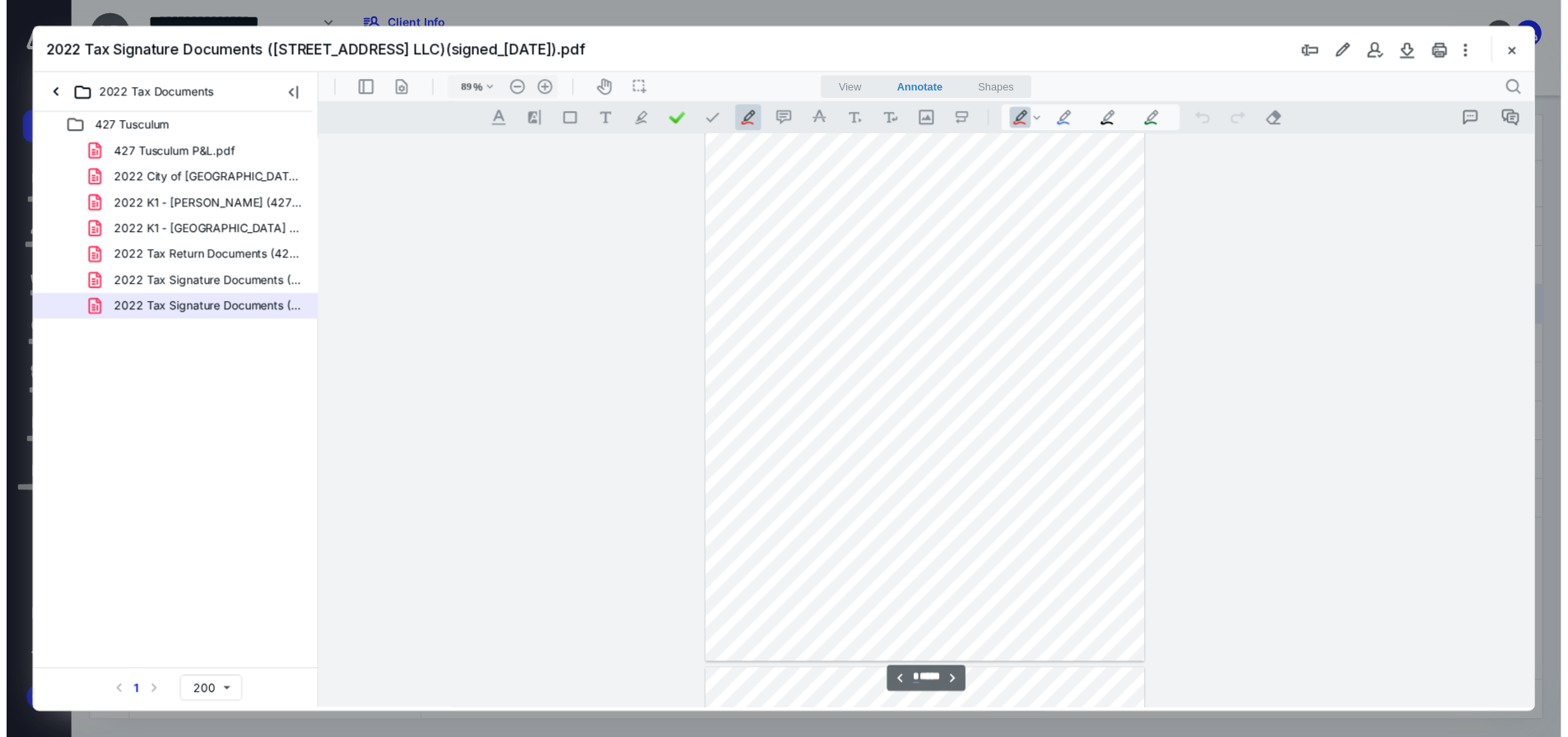 scroll, scrollTop: 1793, scrollLeft: 0, axis: vertical 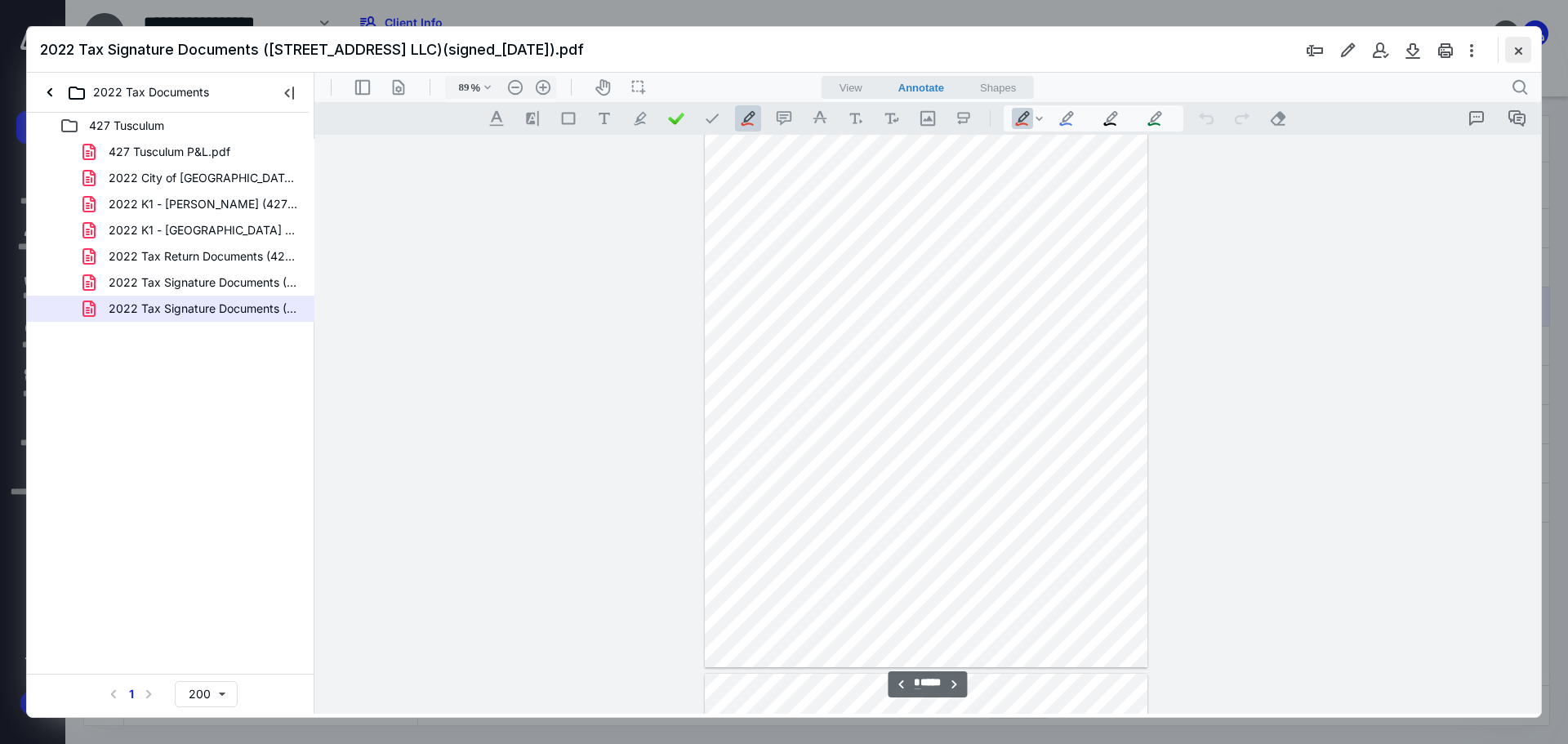 click at bounding box center [1518, 50] 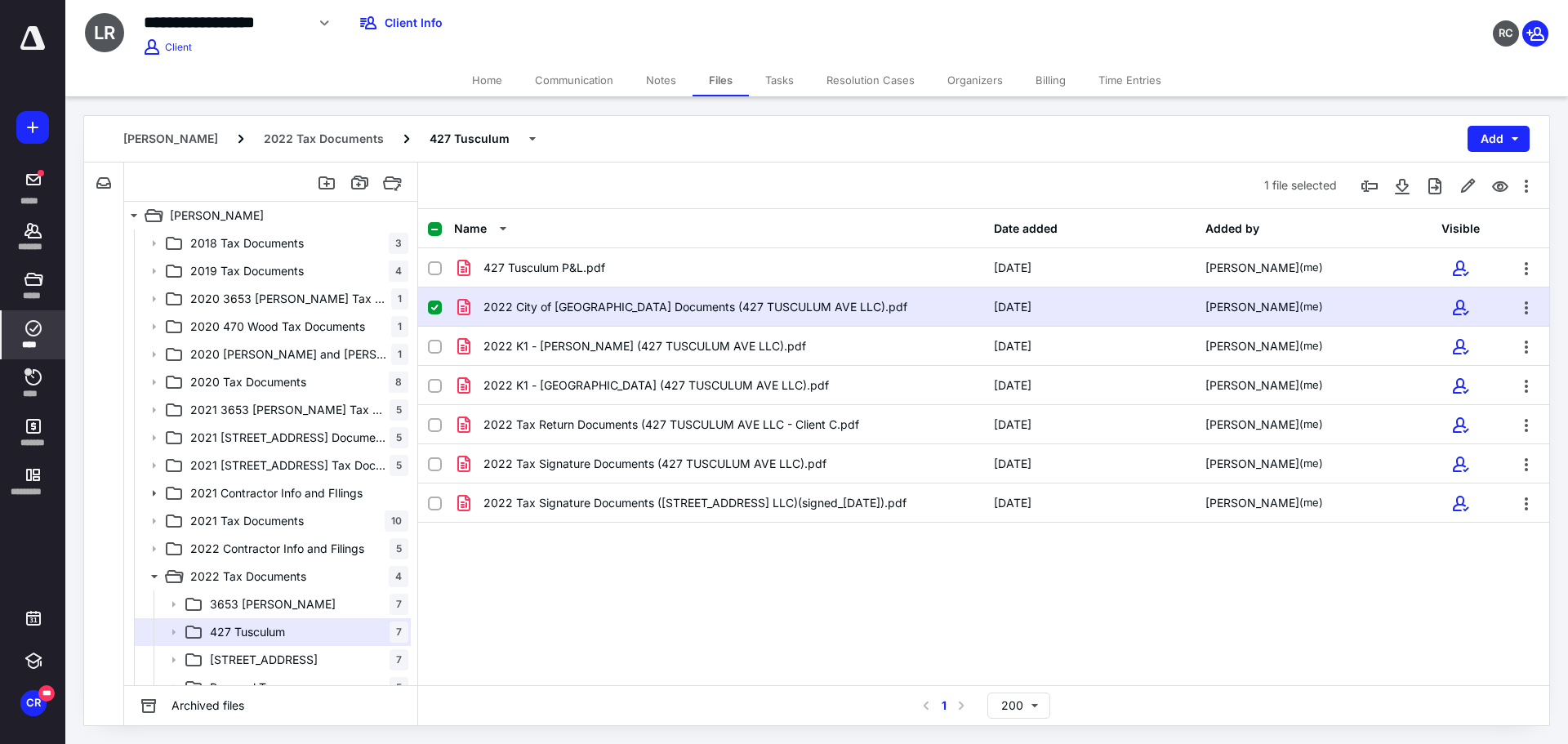 click on "****" at bounding box center (33, 345) 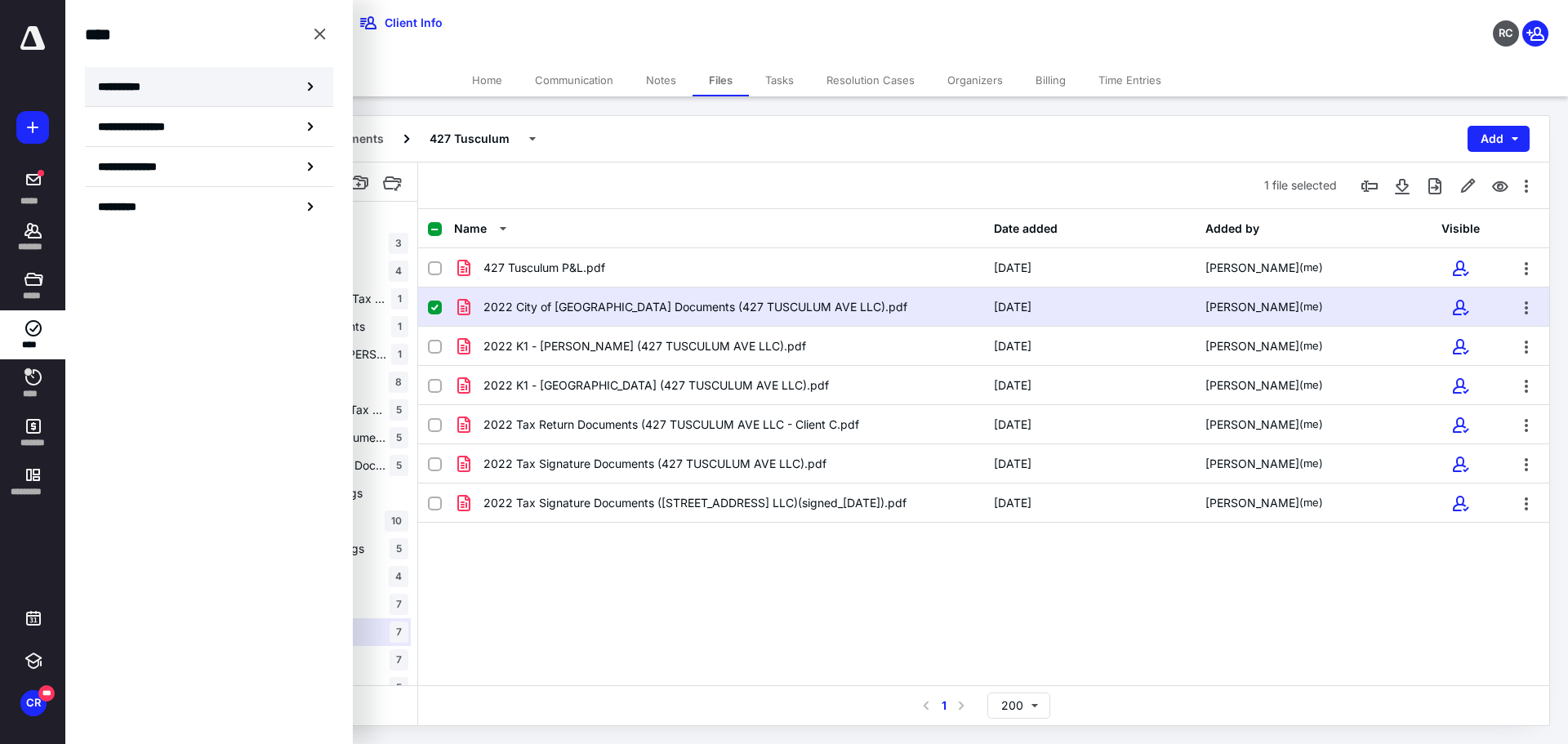 click on "**********" at bounding box center (125, 87) 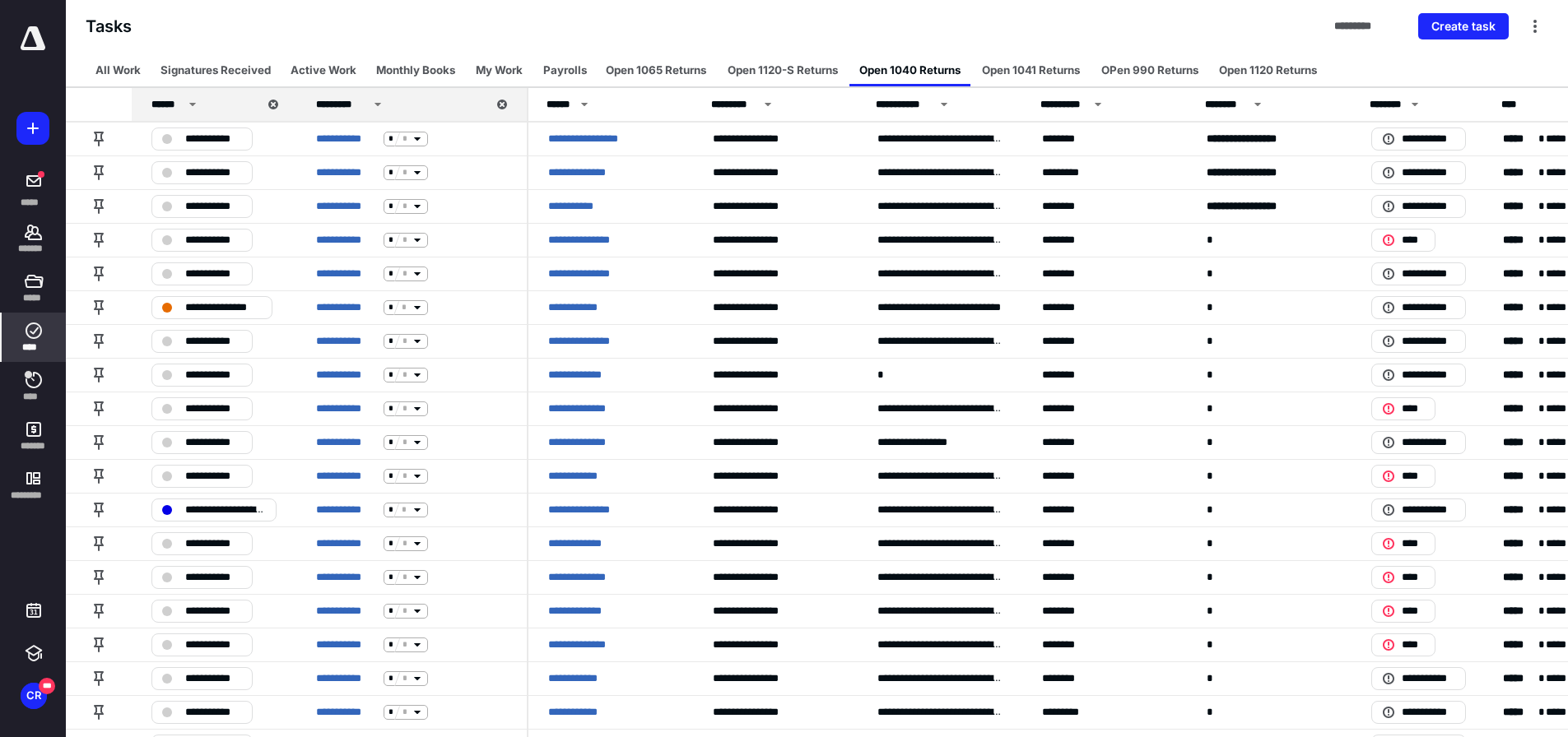 click on "******" at bounding box center [167, 104] 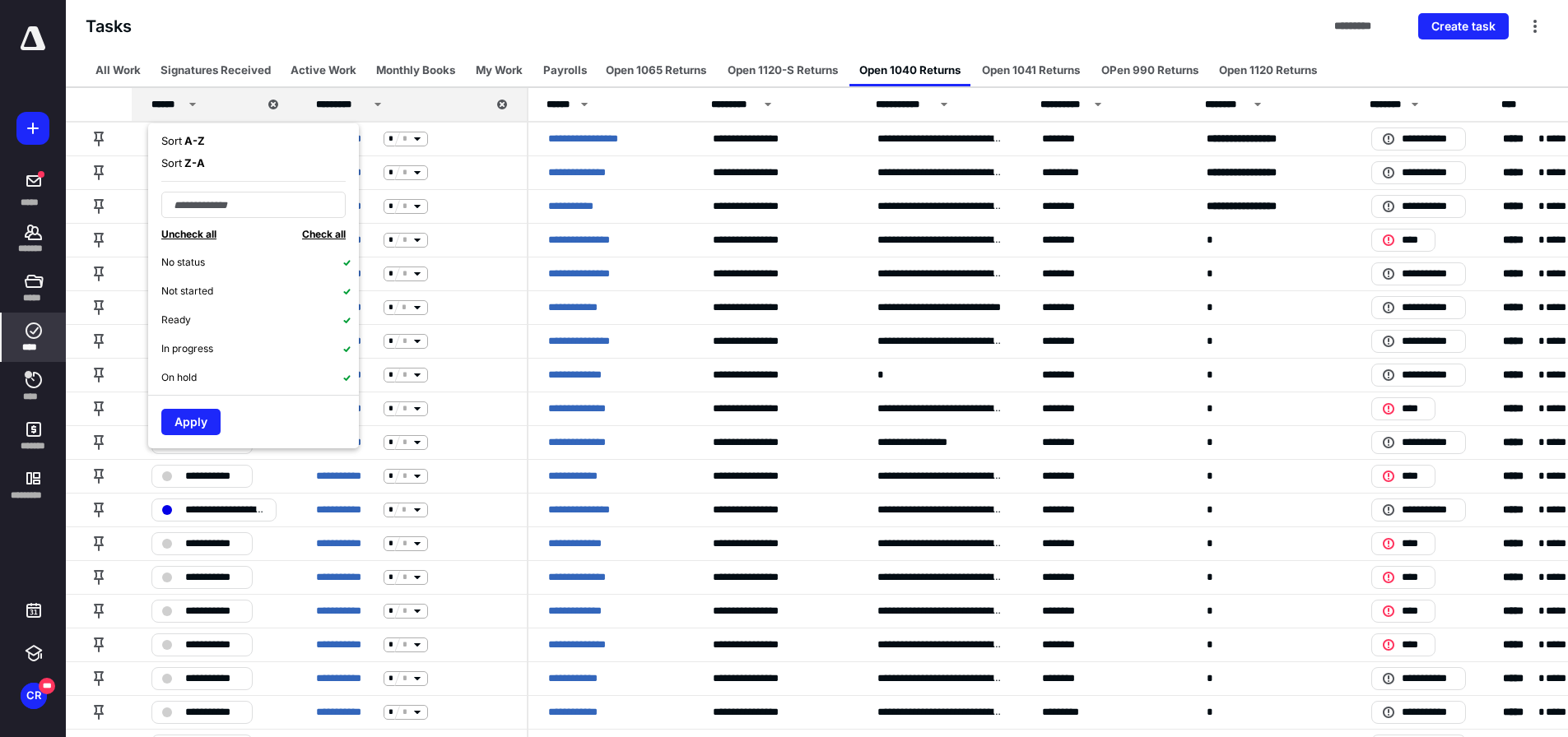 click on "No status" at bounding box center (183, 262) 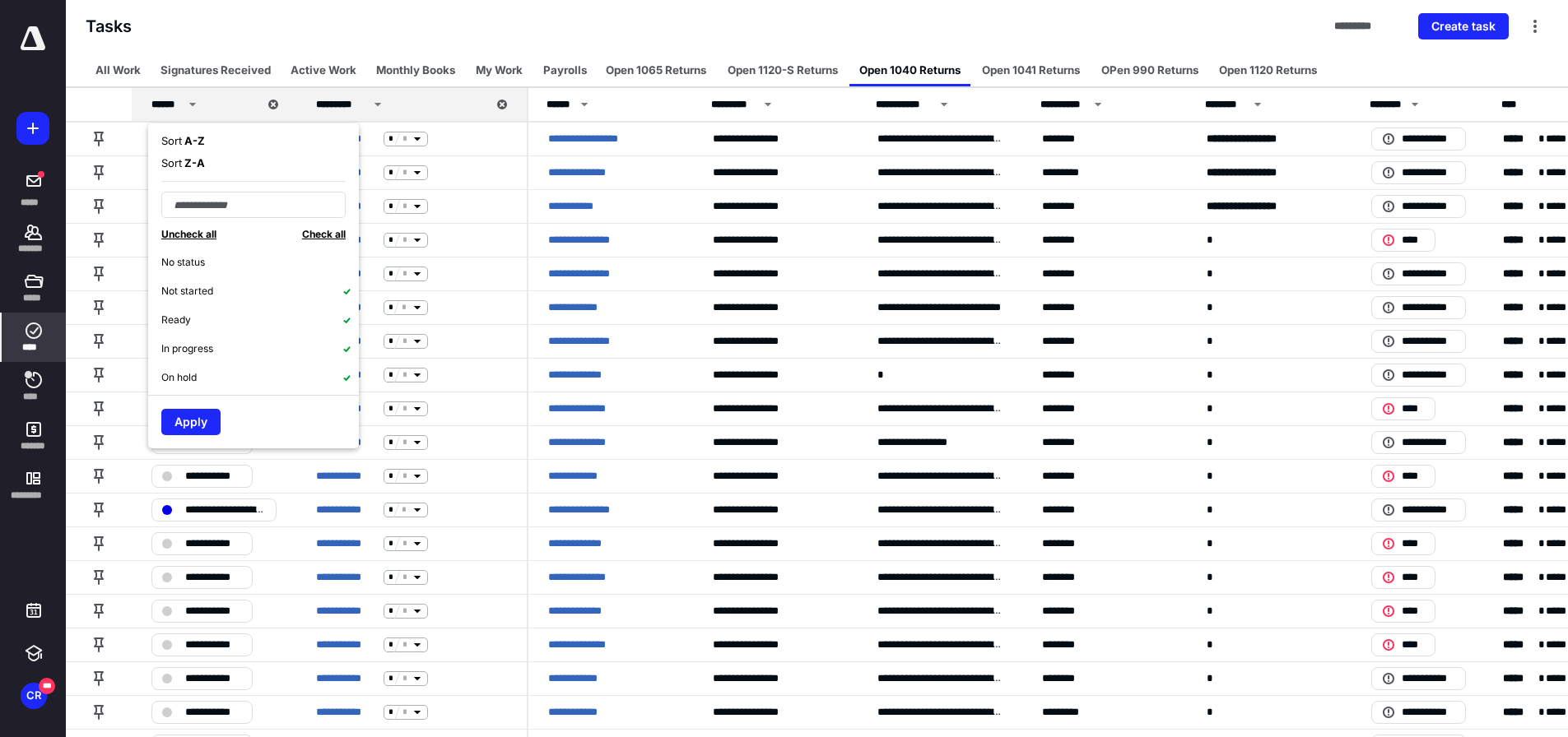 click on "Not started" at bounding box center [187, 291] 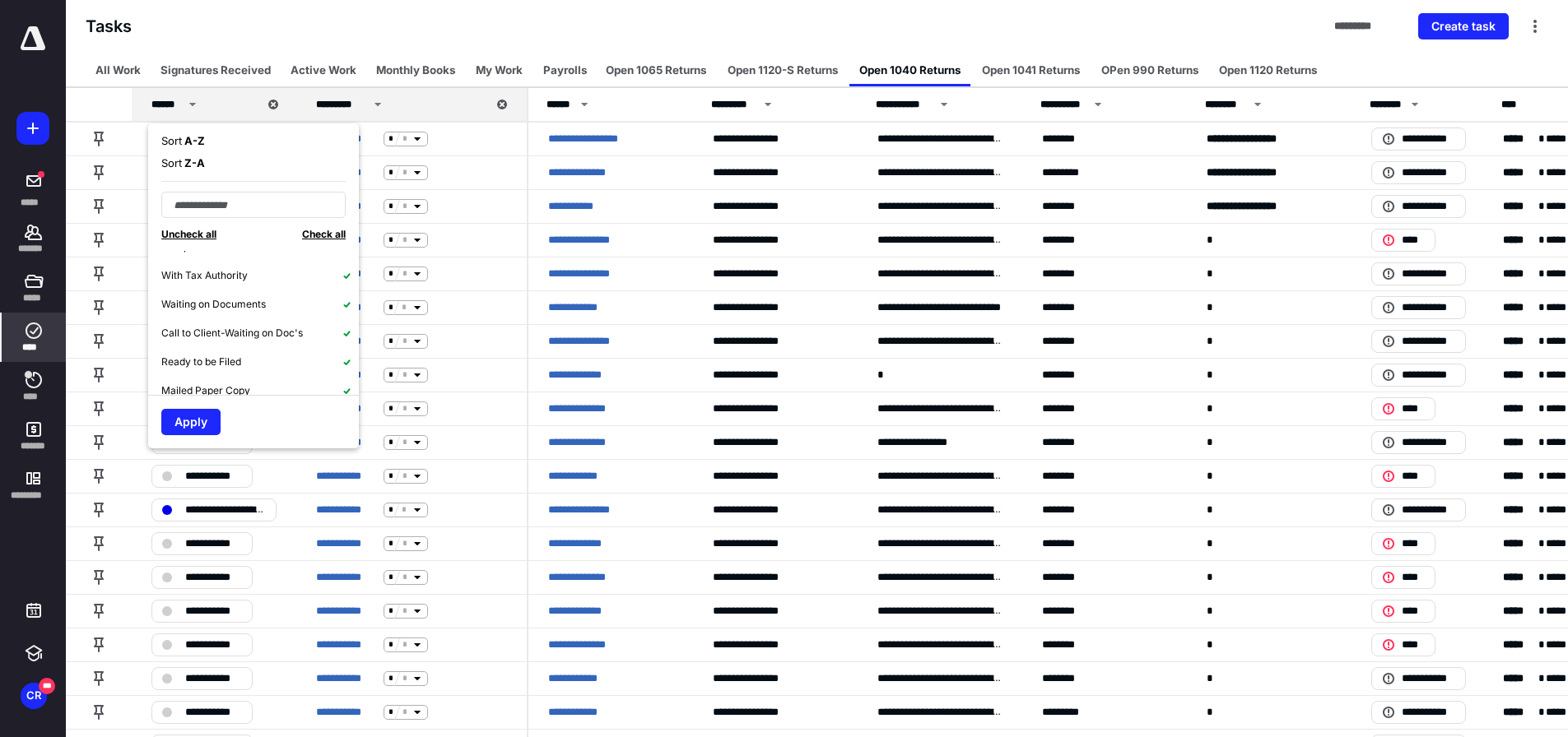 scroll, scrollTop: 247, scrollLeft: 0, axis: vertical 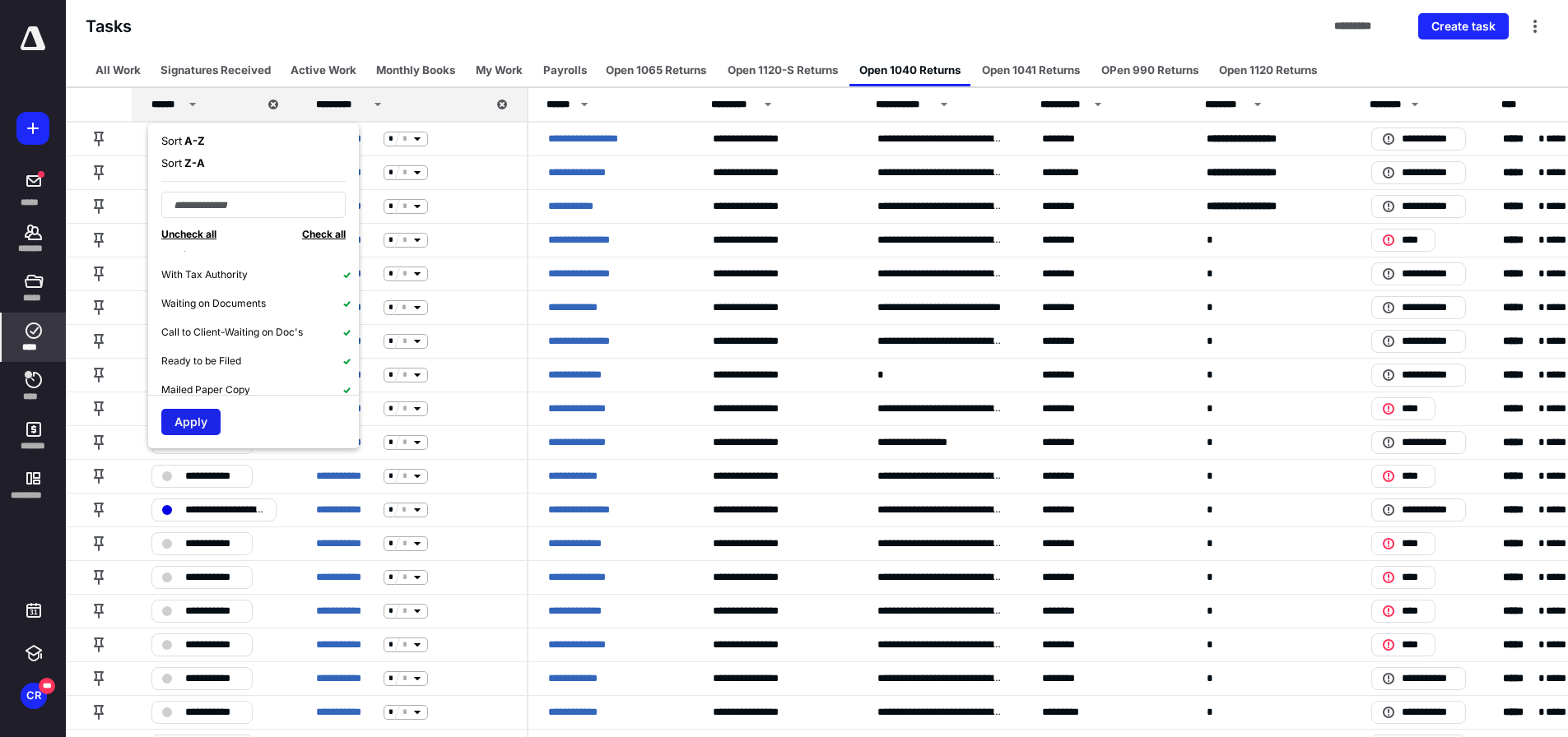 click on "Apply" at bounding box center [191, 422] 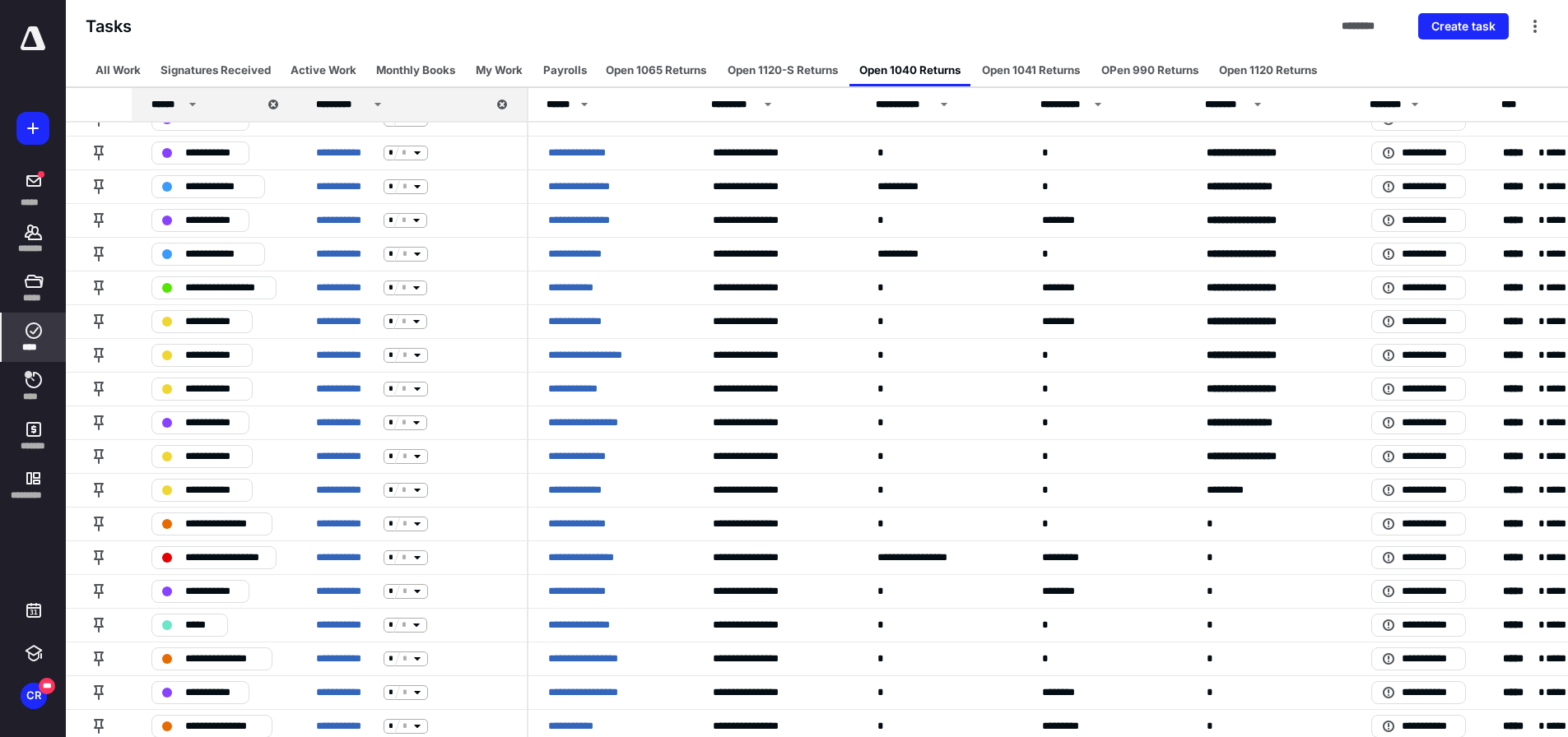 scroll, scrollTop: 1235, scrollLeft: 0, axis: vertical 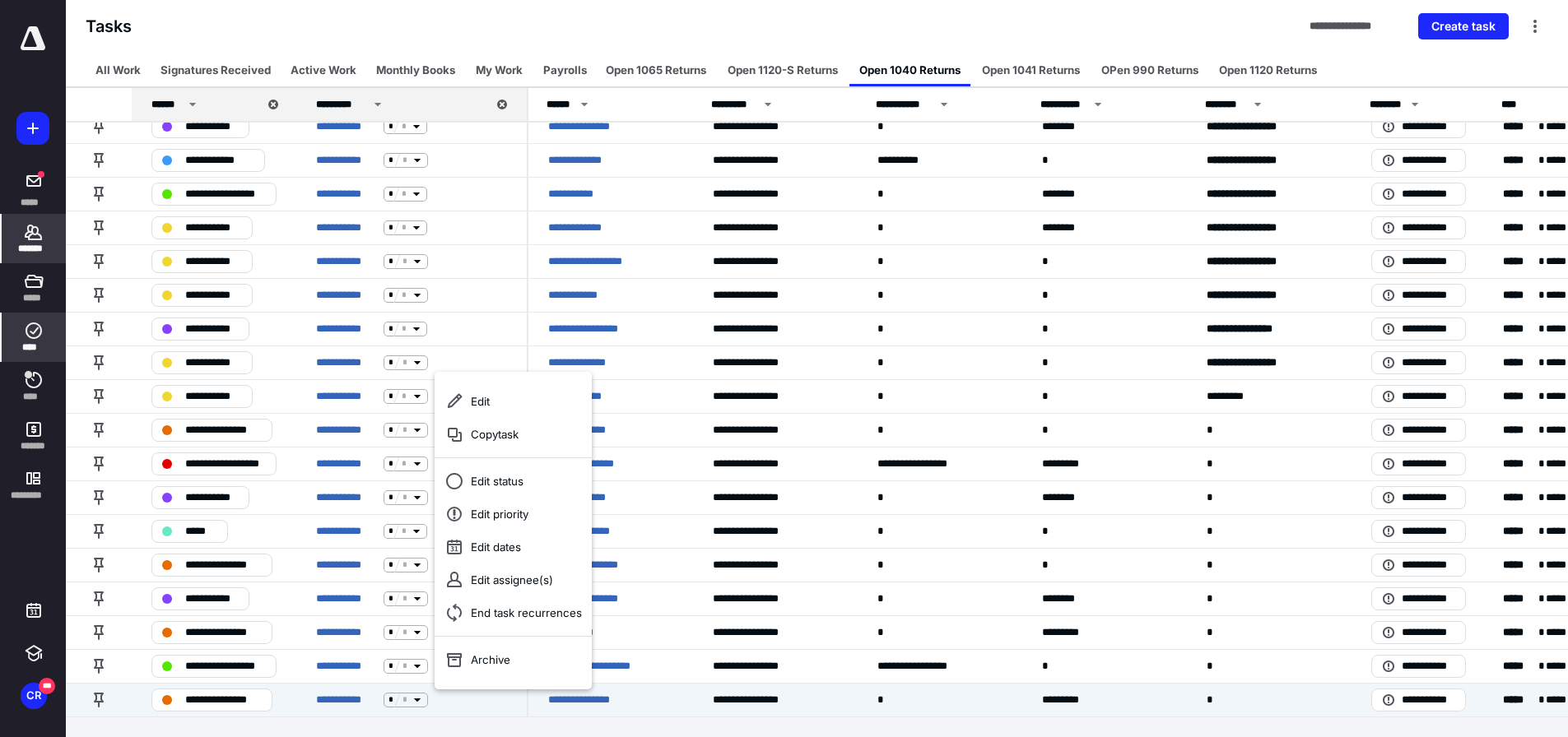 drag, startPoint x: 51, startPoint y: 223, endPoint x: 64, endPoint y: 223, distance: 13 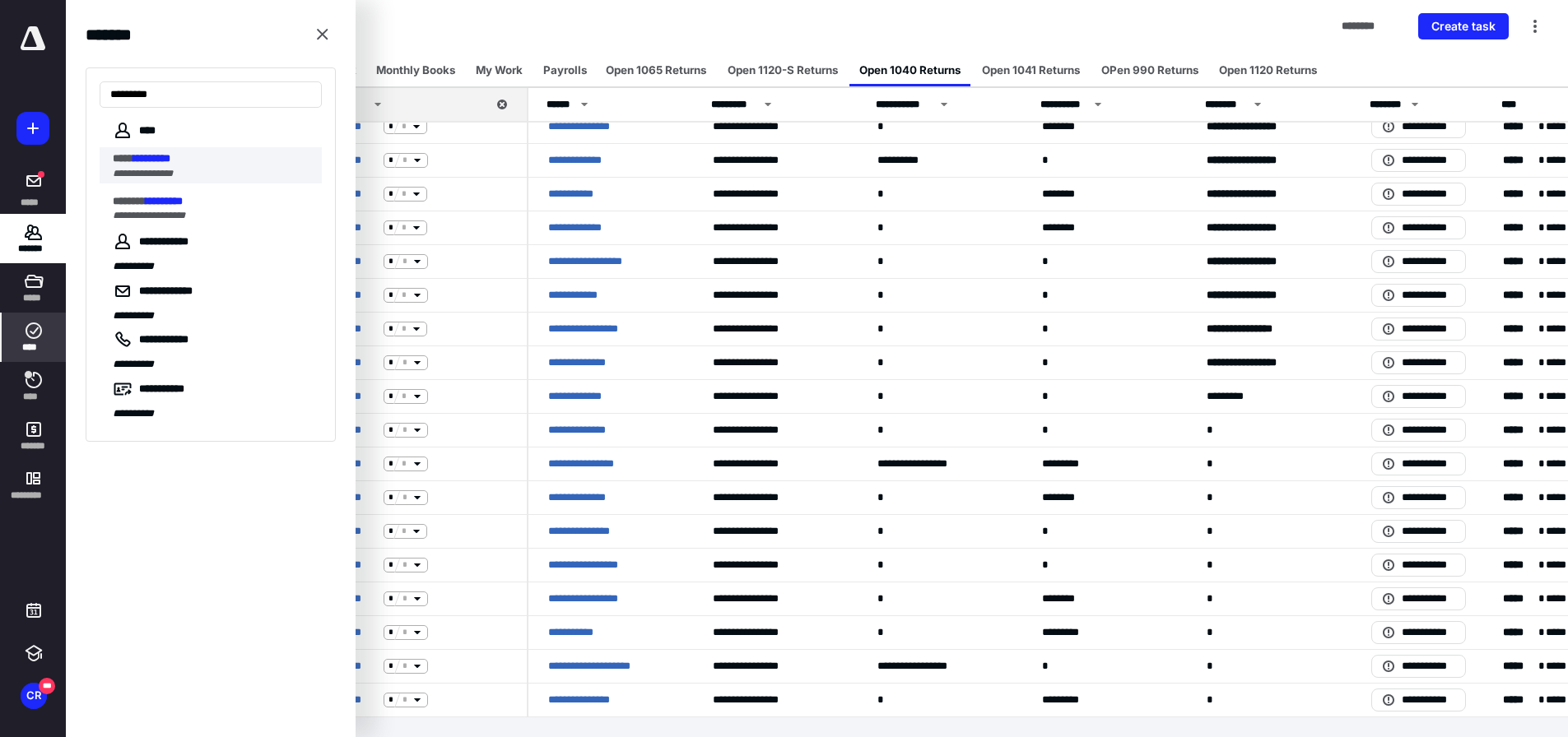 type on "*********" 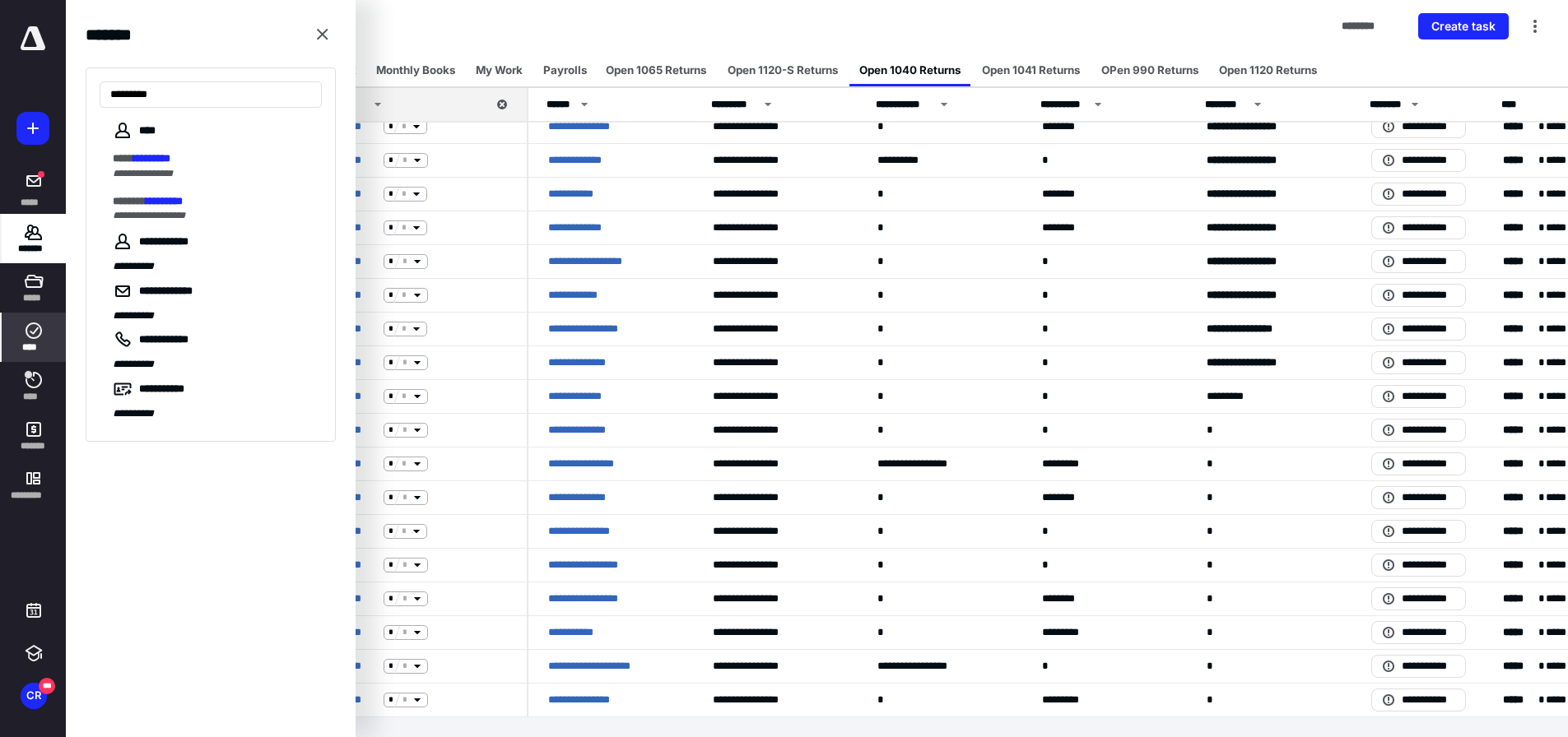 click on "*******" at bounding box center [34, 239] 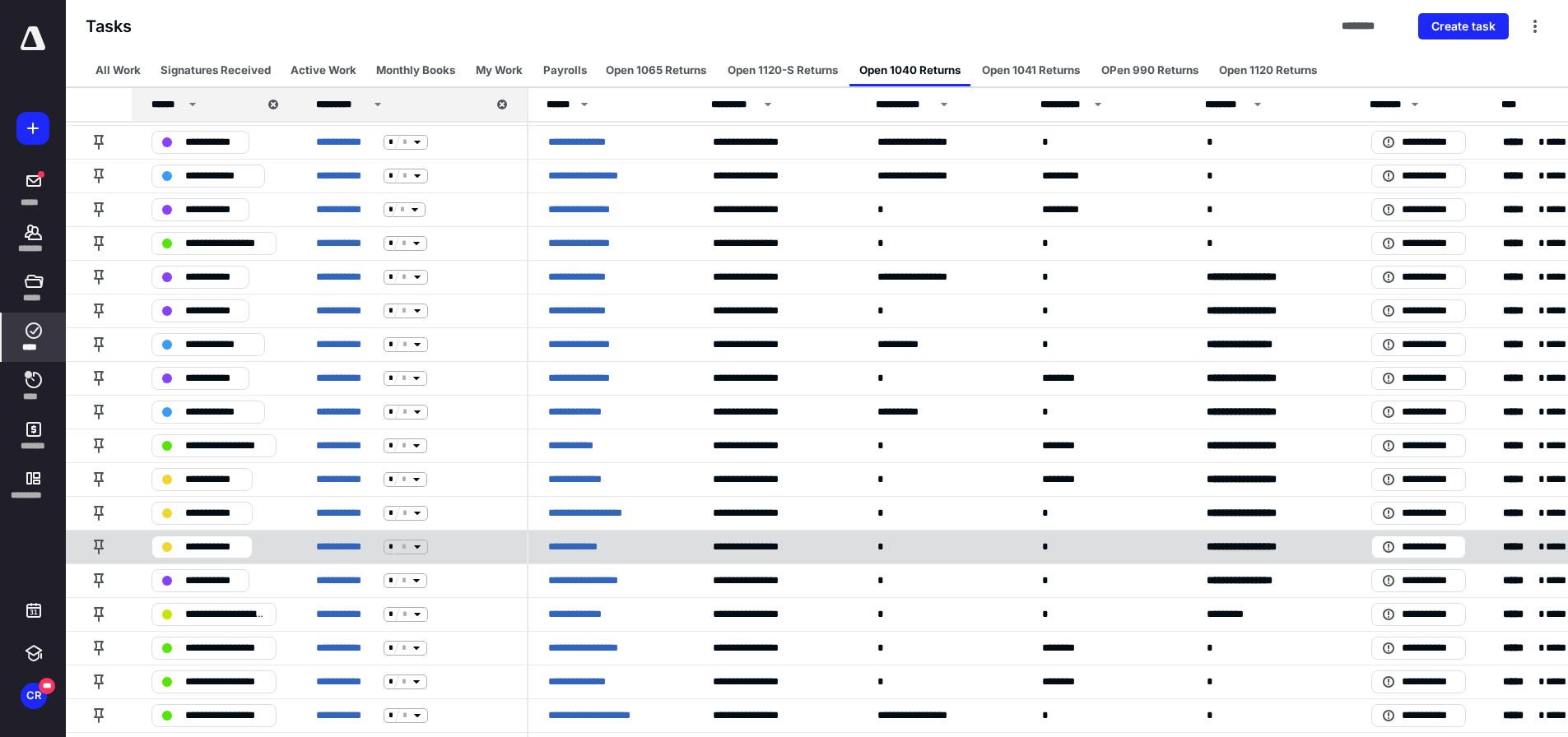 scroll, scrollTop: 1033, scrollLeft: 0, axis: vertical 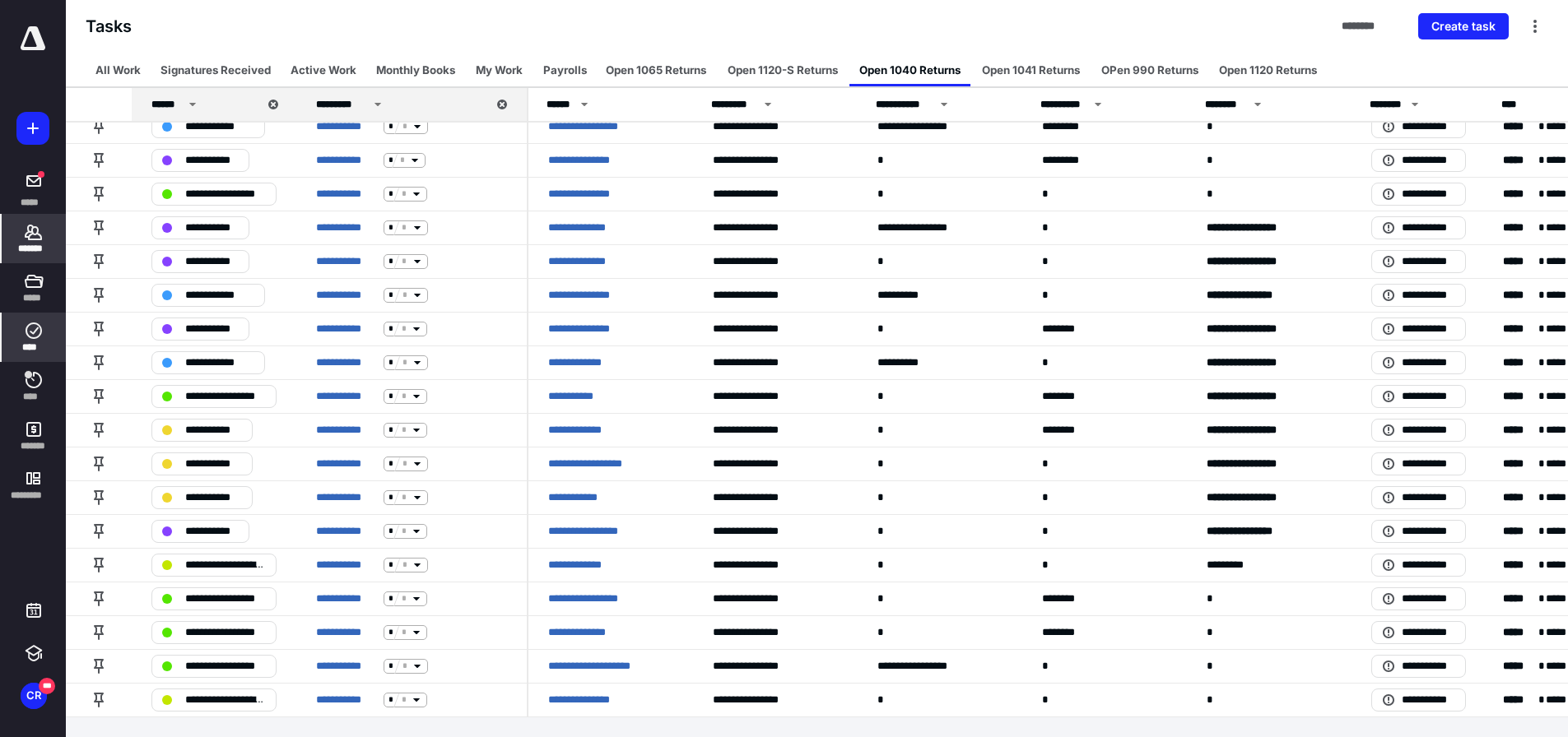 click 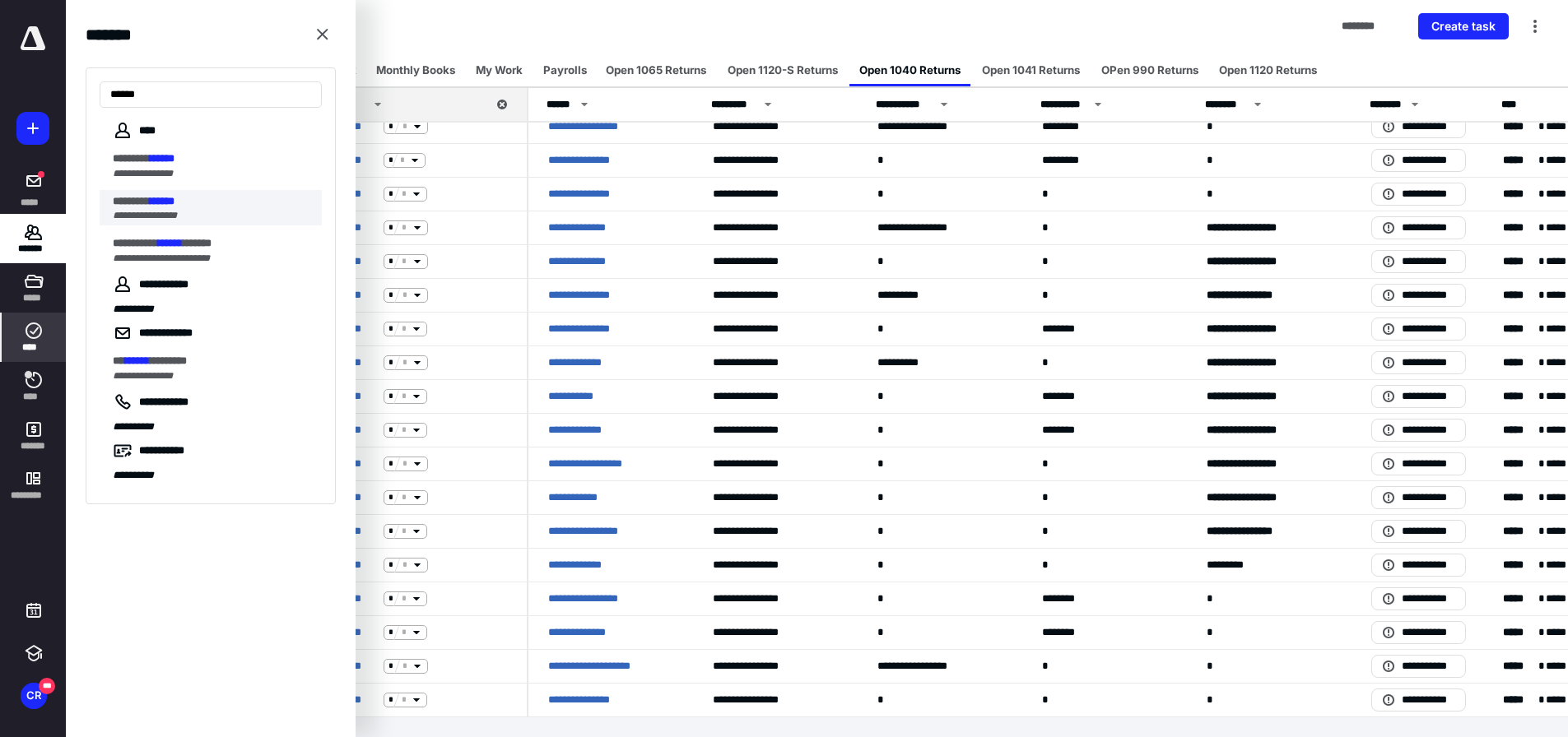 type on "******" 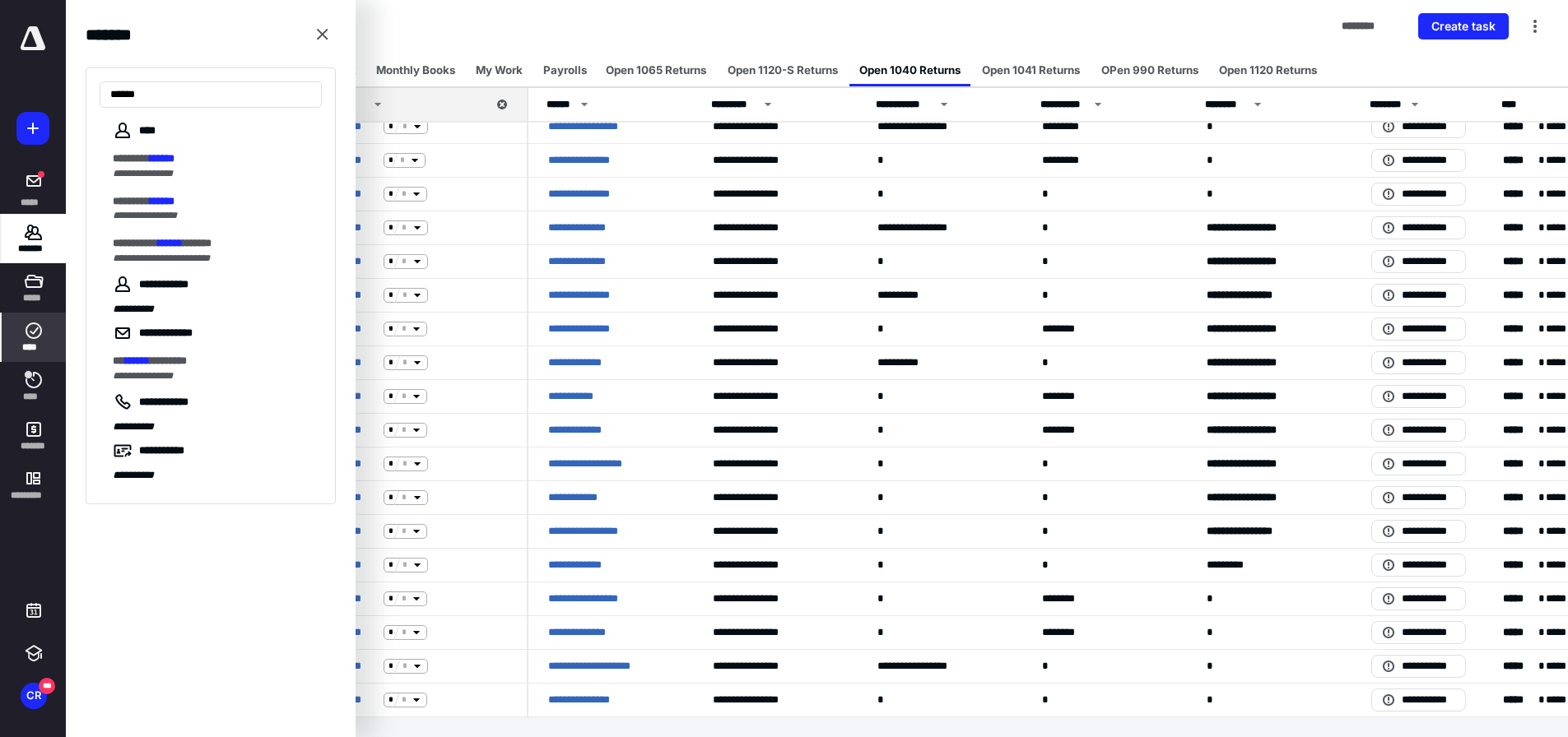 drag, startPoint x: 37, startPoint y: 234, endPoint x: 16, endPoint y: 234, distance: 21 